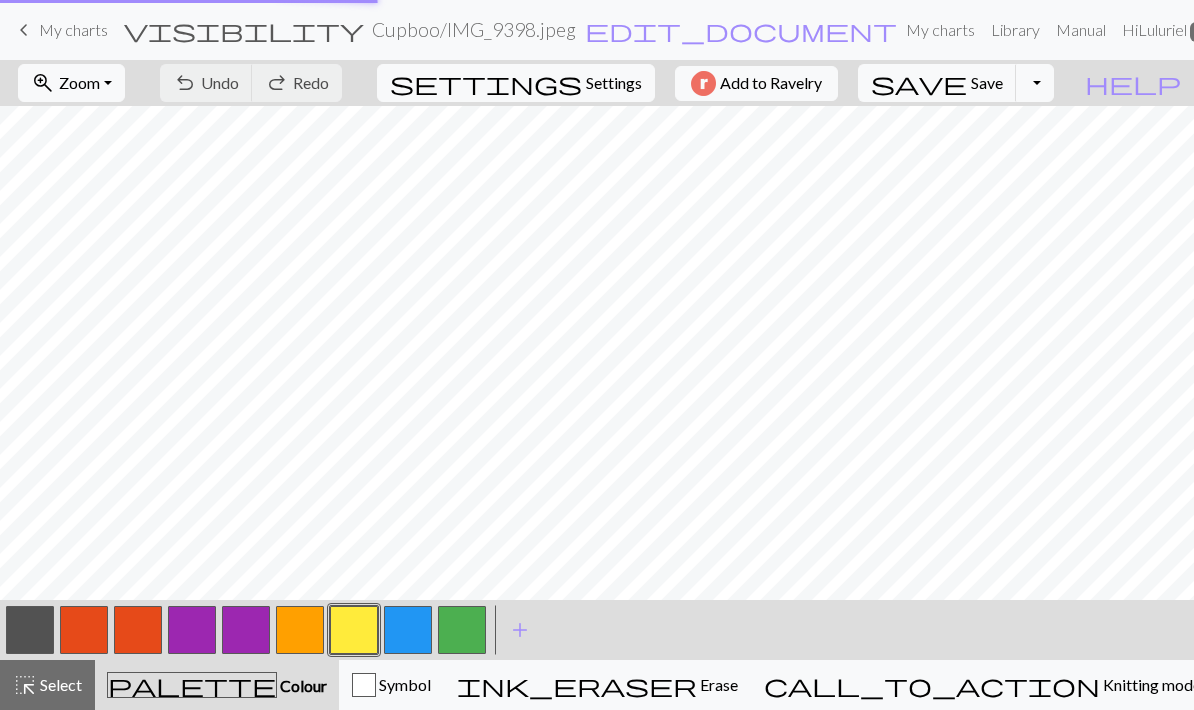 scroll, scrollTop: 0, scrollLeft: 0, axis: both 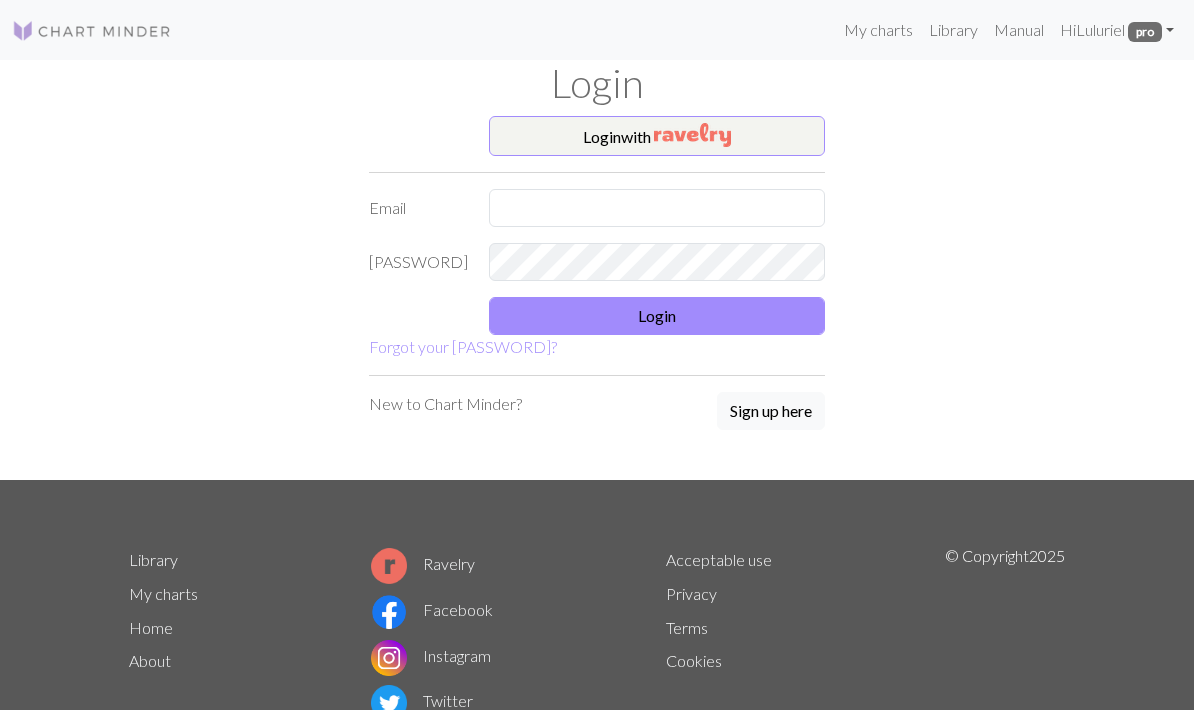 click on "Login  with   Email Password Login Forgot your password?" at bounding box center [597, 237] 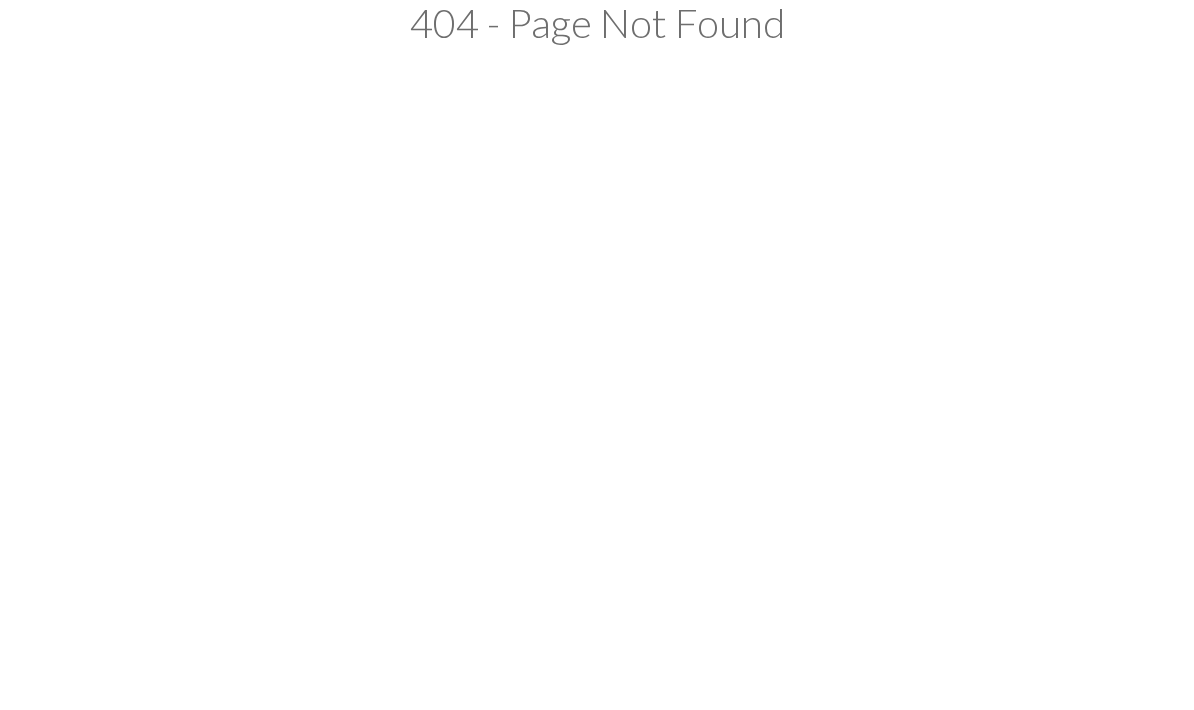 scroll, scrollTop: 0, scrollLeft: 0, axis: both 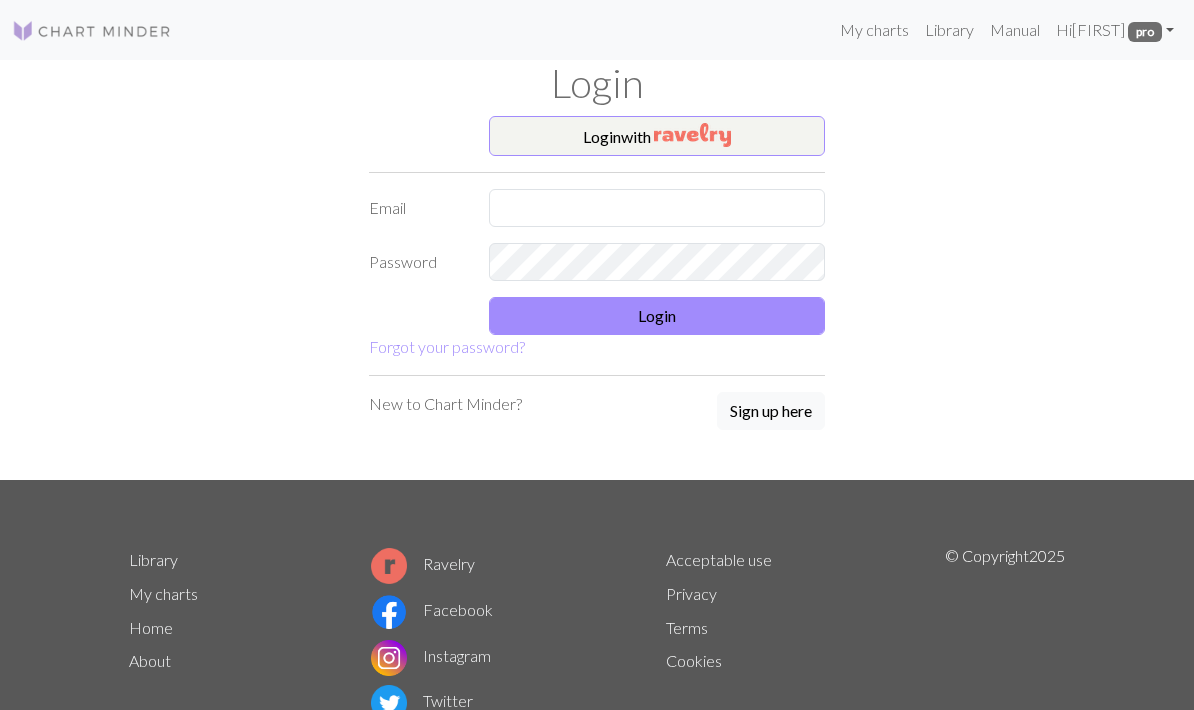 click at bounding box center (692, 135) 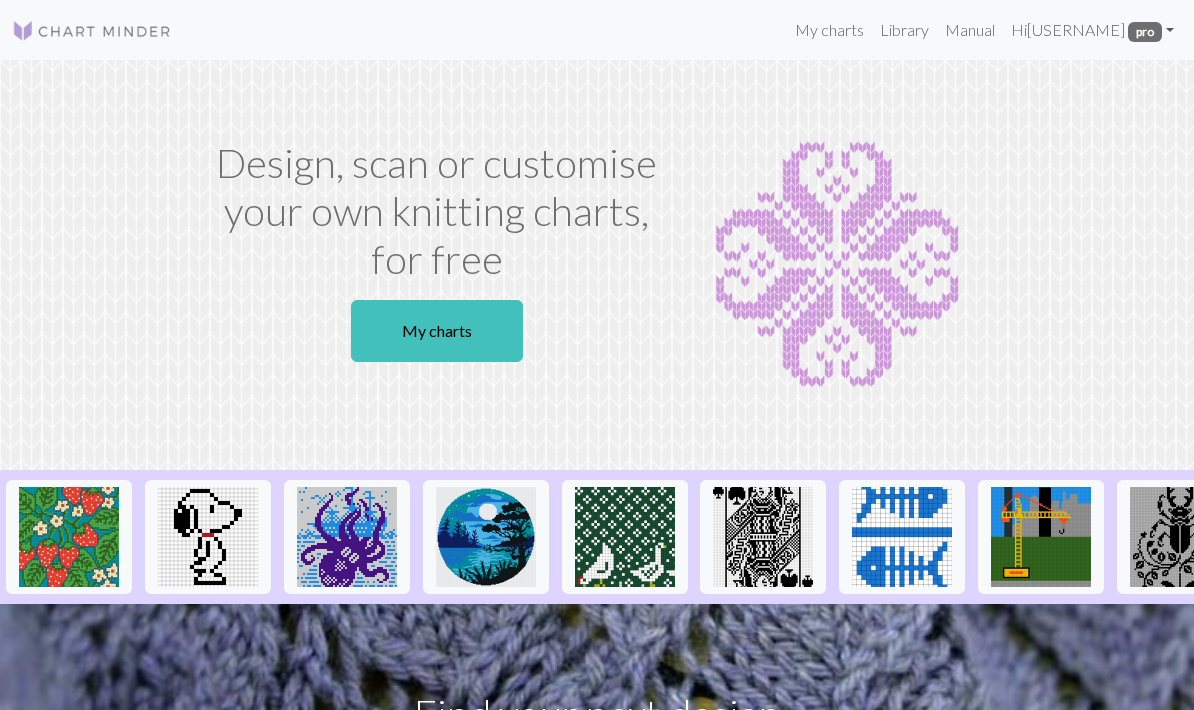 scroll, scrollTop: 0, scrollLeft: 0, axis: both 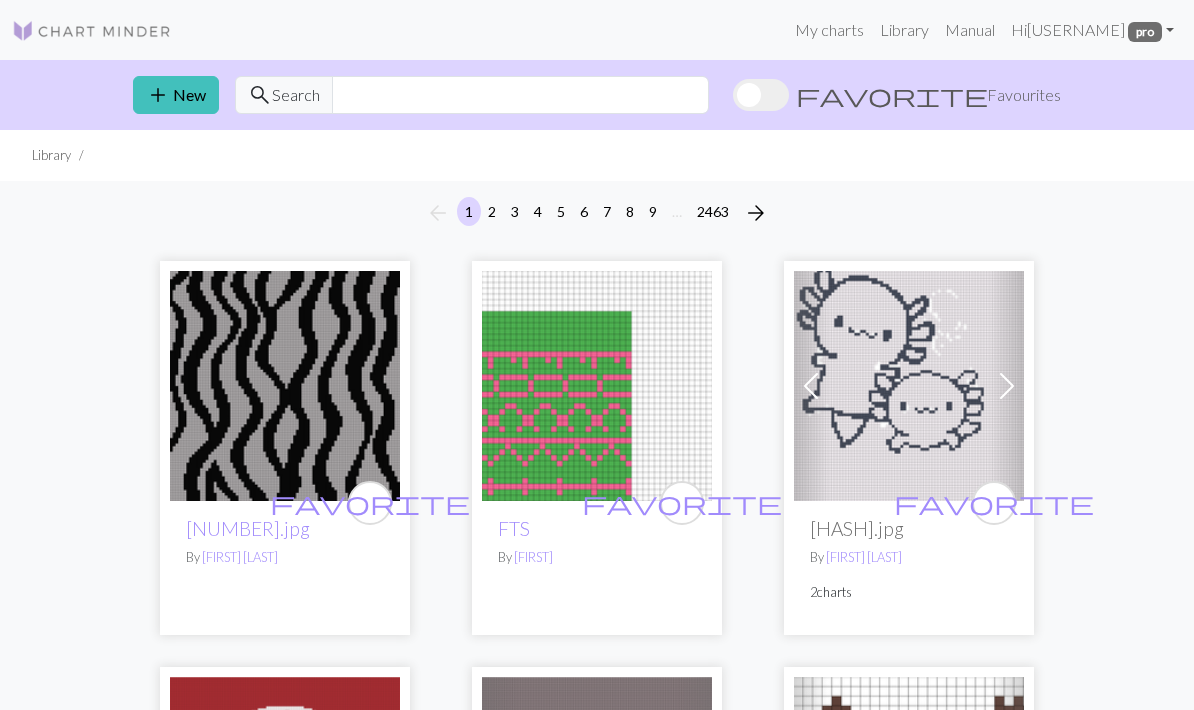 click on "Hi  [USERNAME]   pro" at bounding box center (1092, 30) 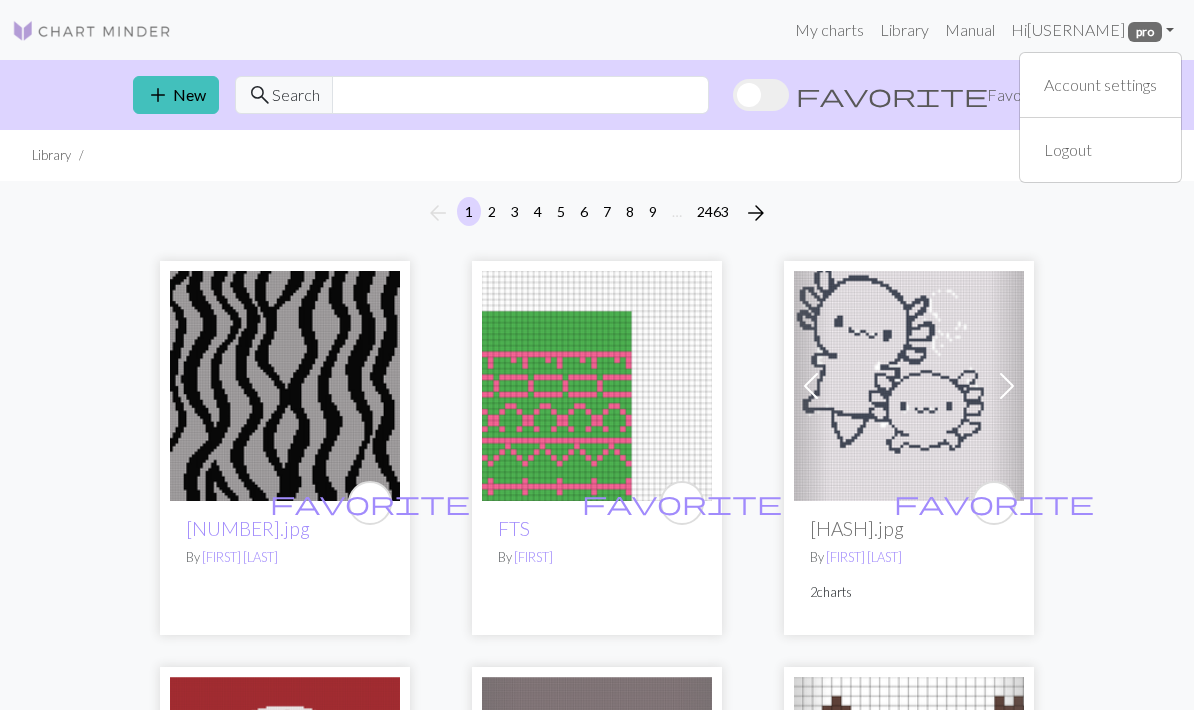 click on "Library" at bounding box center (904, 30) 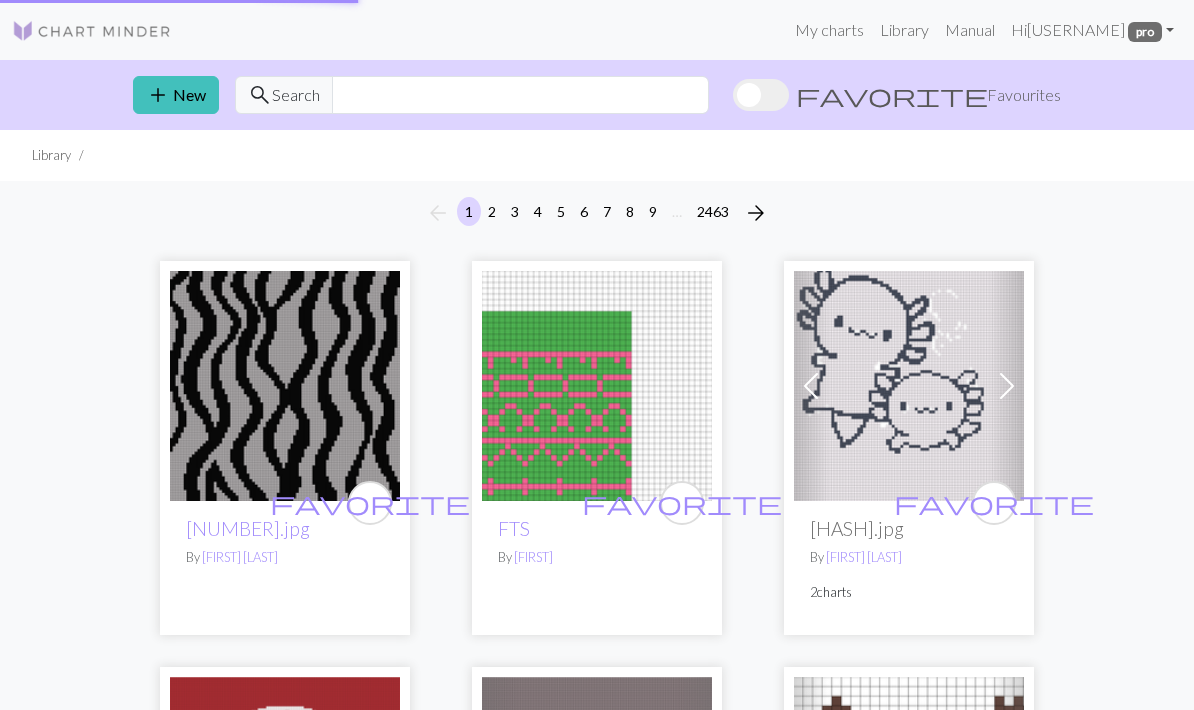 click on "My charts" at bounding box center [829, 30] 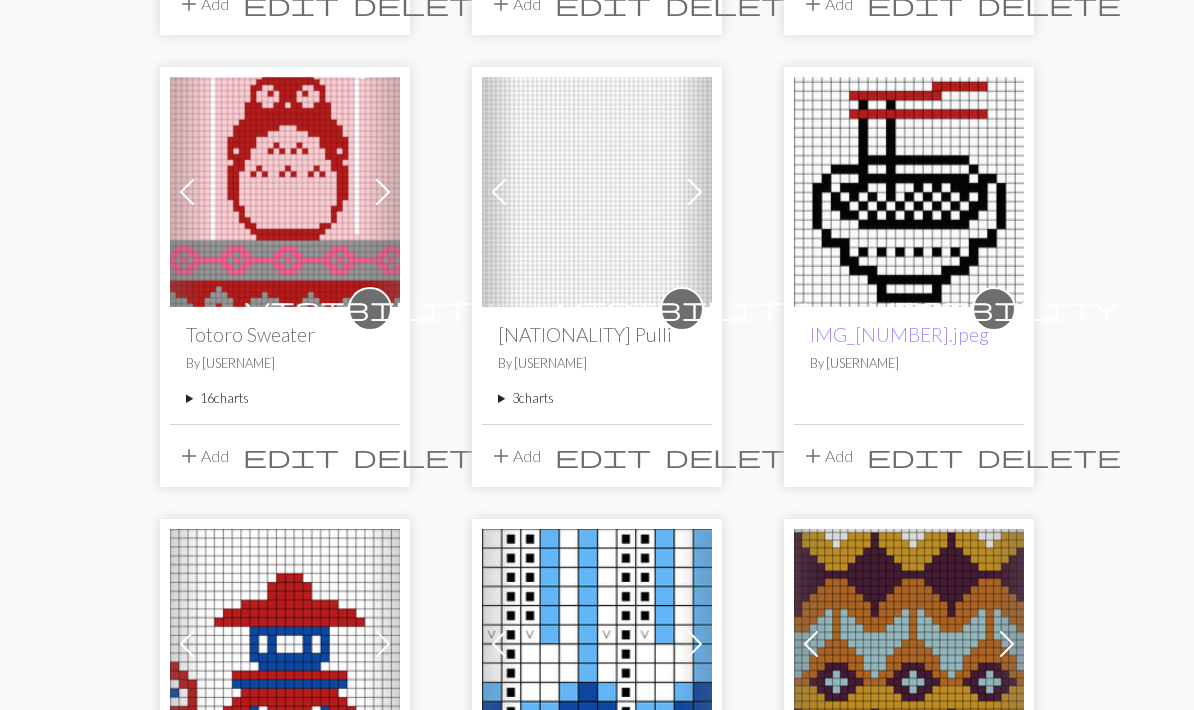 scroll, scrollTop: 584, scrollLeft: 0, axis: vertical 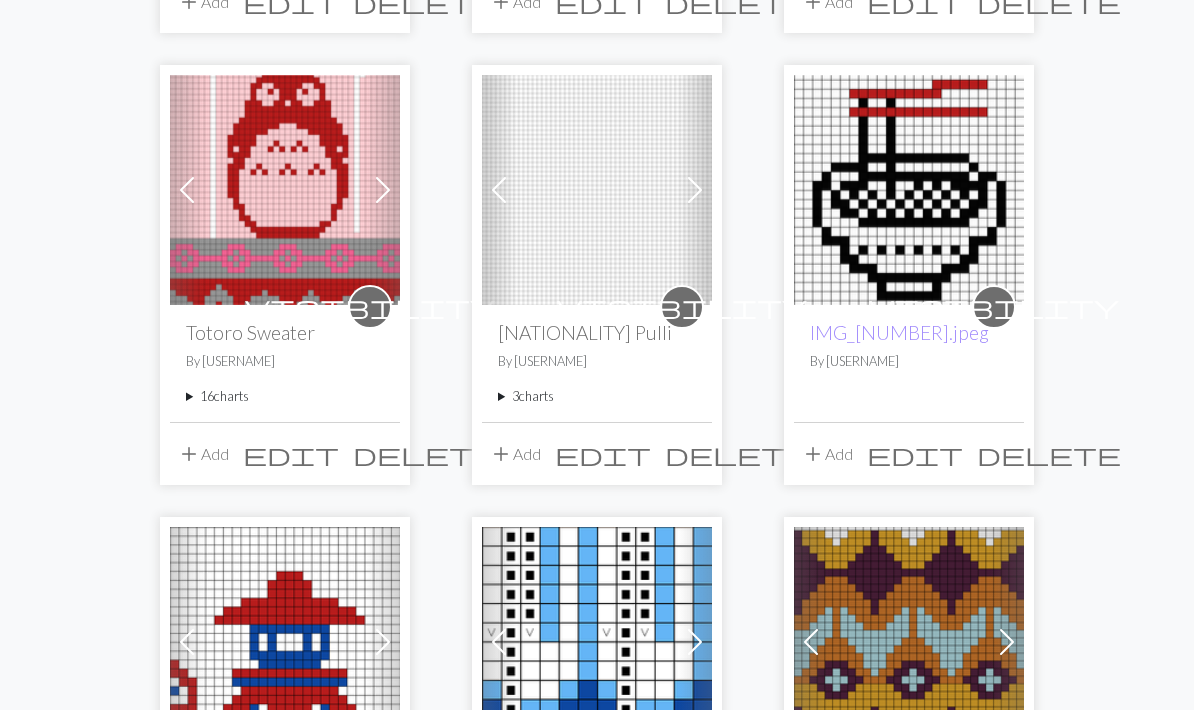 click on "3  charts" at bounding box center [597, 397] 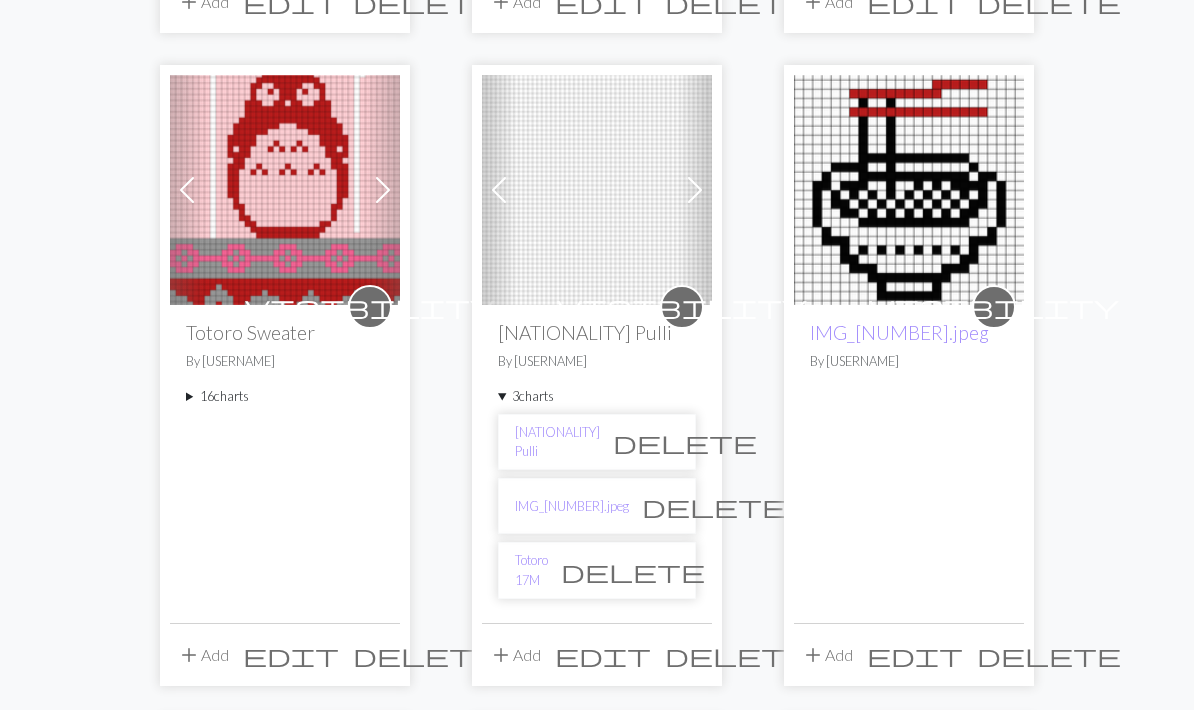 scroll, scrollTop: 585, scrollLeft: 0, axis: vertical 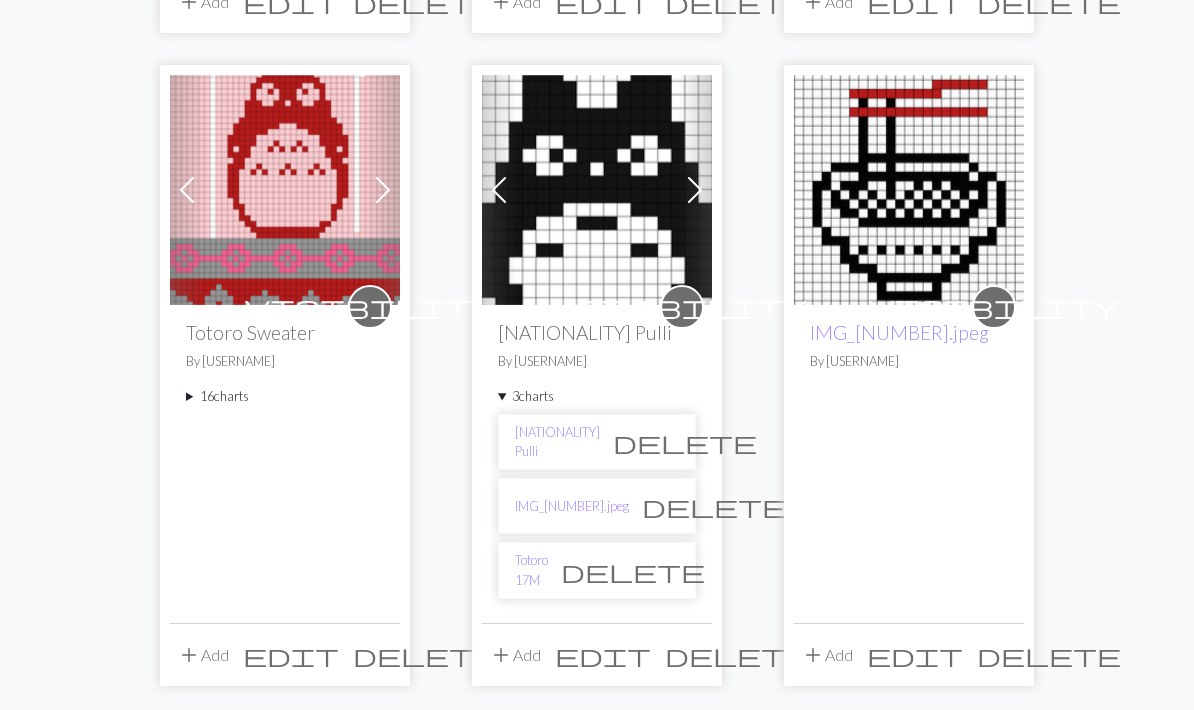 click at bounding box center [695, 190] 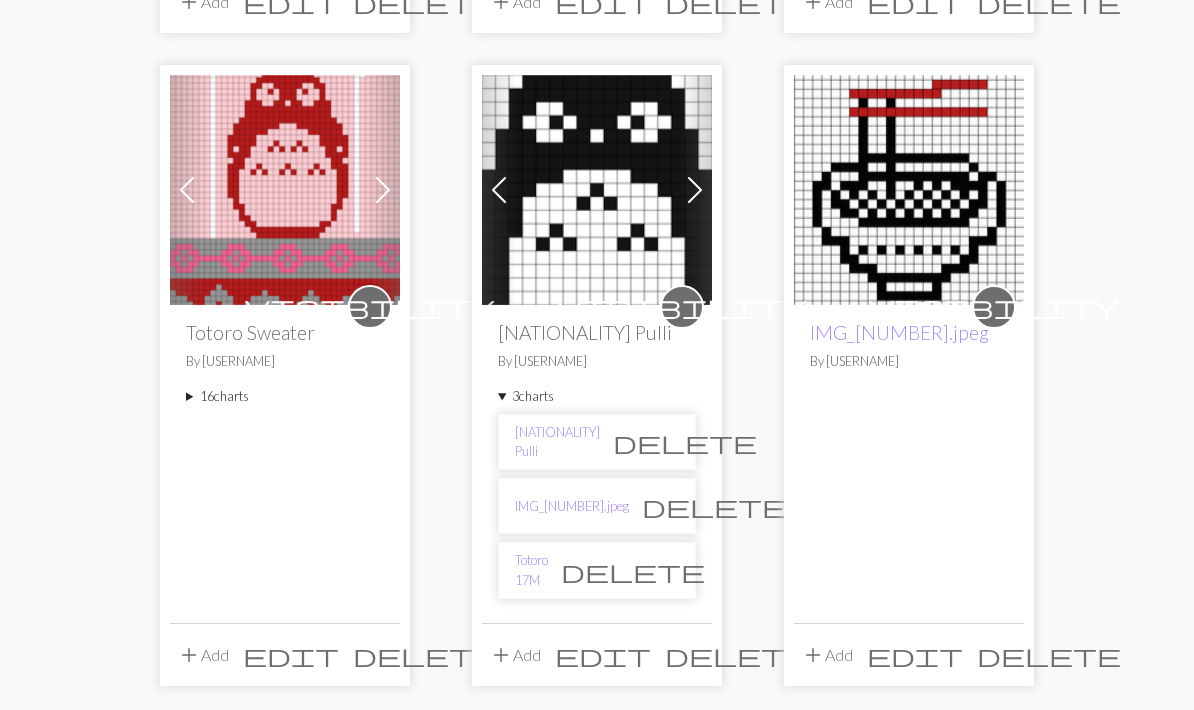 click at bounding box center [695, 190] 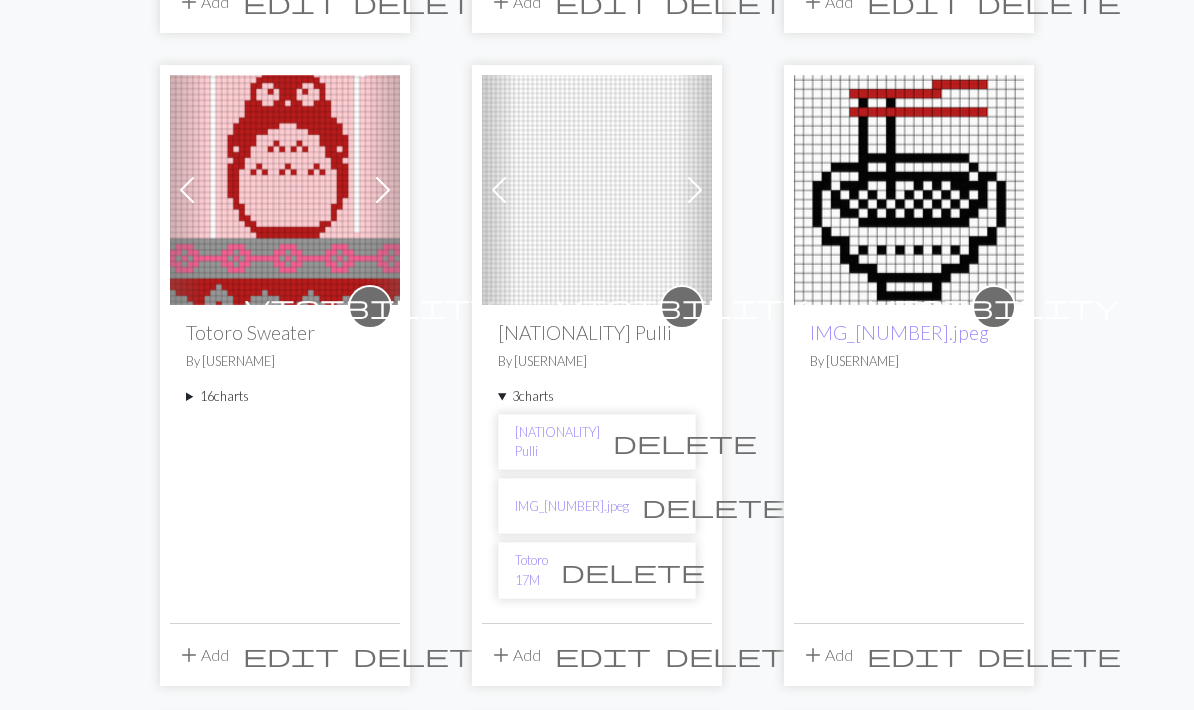 click on "Previous Next visibility Cupboo By   [USERNAME] 5  charts Cupboo delete Totoro Mochi delete Totoro Mochi 39x2 delete Totoro Mochi 39x2 raindrop delete IMG_[NUMBER].jpeg delete add  Add edit delete public Totoro for Mochi By   [USERNAME] add  Add edit delete Previous Next visibility Stirnband Irma By   [USERNAME] 8  charts Stirnband Irma delete Aum symbol delete Copy of Stirnband Irma delete Stirnband Irma Farben 1 delete Stirnband Irma Farben 2 delete Stirnband Irma Farben 3 delete Stirnband Irma Farben 4 delete Copy of Stirnband Irma Farben 2 delete add  Add edit delete Previous Next visibility Totoro Sweater By   [USERNAME] 16  charts Totoro cowl delete Copy of Totoro cowl delete Sweater 2 delete Increase 1/4 sweater delete Sweater 3 delete Sweater 4 delete Copy of Sweater 4 delete Sweater 4. Totoro 8x delete Copy of Sweater 4 delete Copy of Sweater 4. Totoro 8x delete Copy of Sweater 4. Totoro 8x delete Final Sweater 1 delete Final Sweater 1 sleeve 3 delete Final Sweater 1 sleeve 2 delete Final Sweater 1 sleeve 4 add" at bounding box center (597, 612) 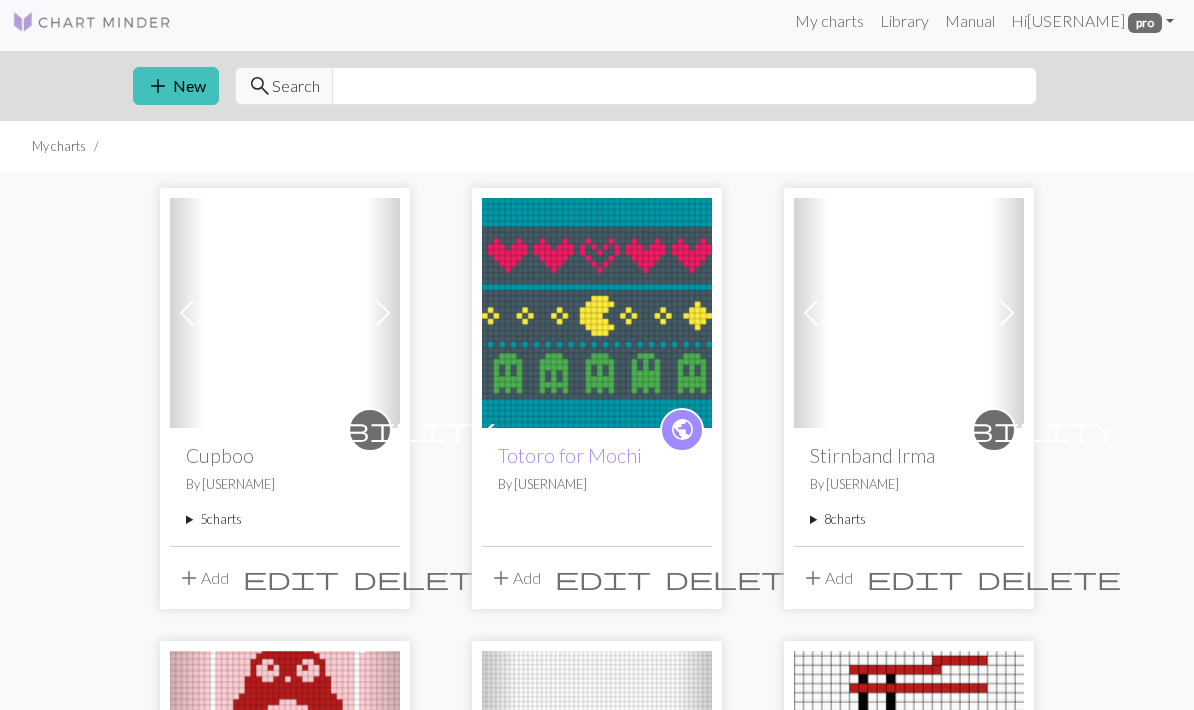 scroll, scrollTop: 0, scrollLeft: 0, axis: both 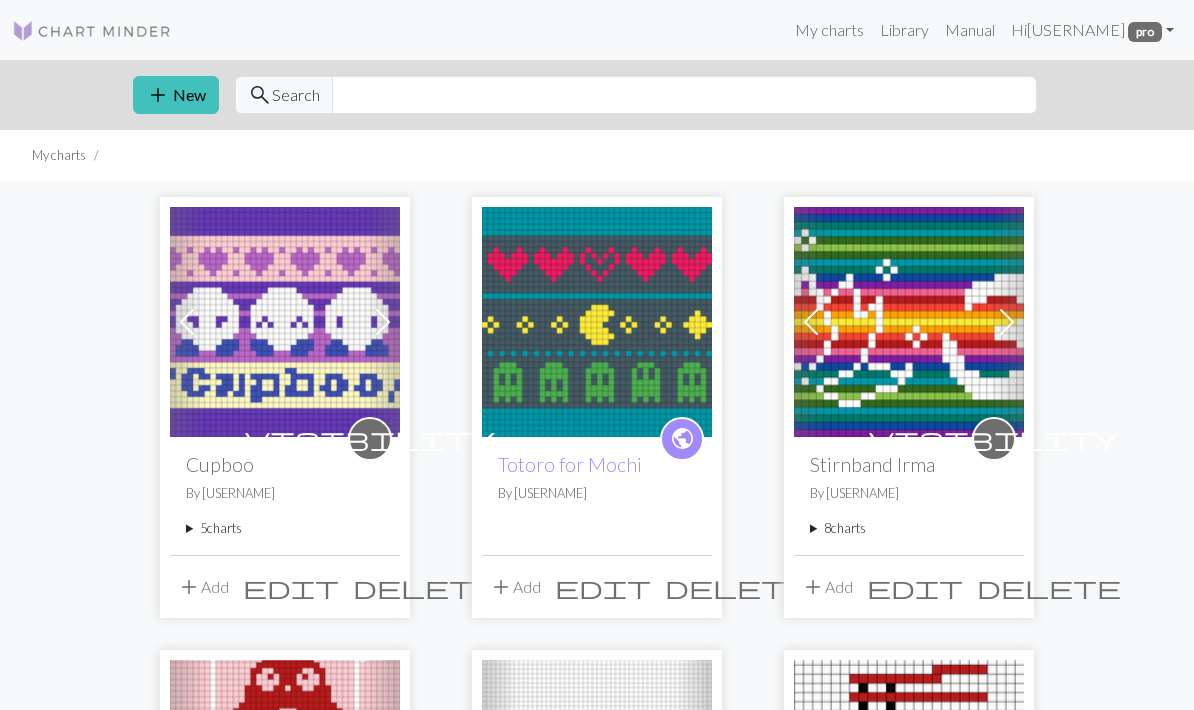 click on "add   New" at bounding box center (176, 95) 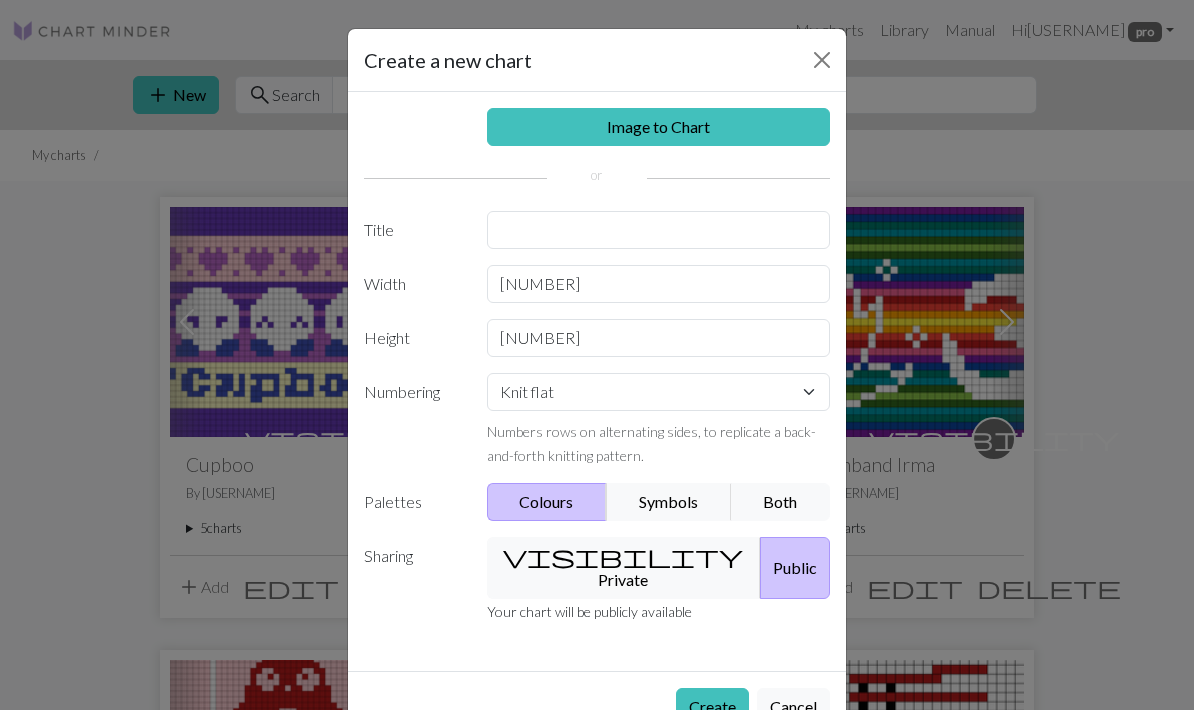 click on "Image to Chart" at bounding box center (659, 127) 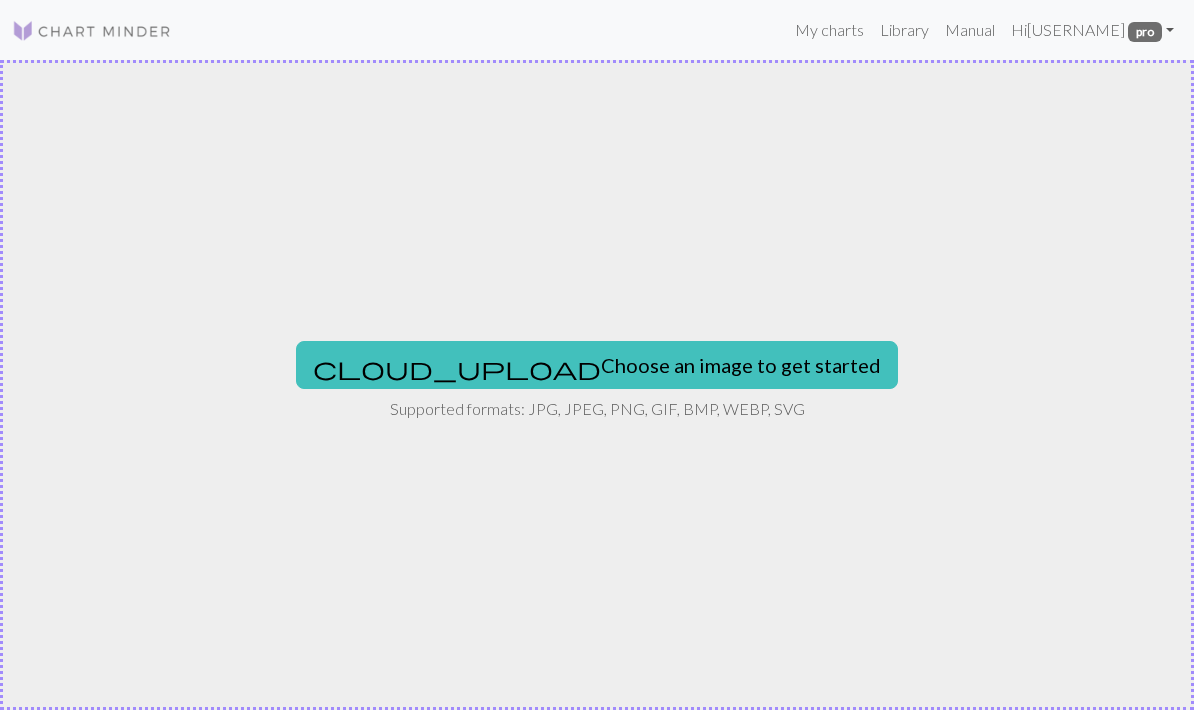 click on "cloud_upload  Choose an image to get started" at bounding box center [597, 365] 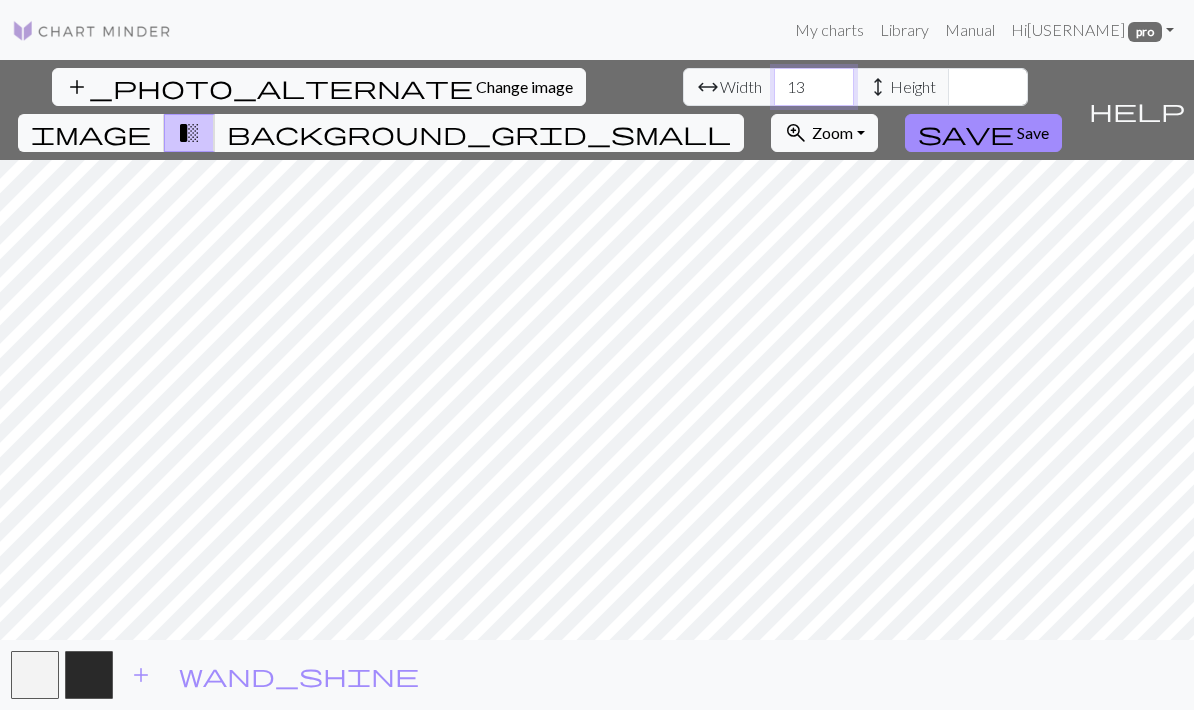 click on "13" at bounding box center [814, 87] 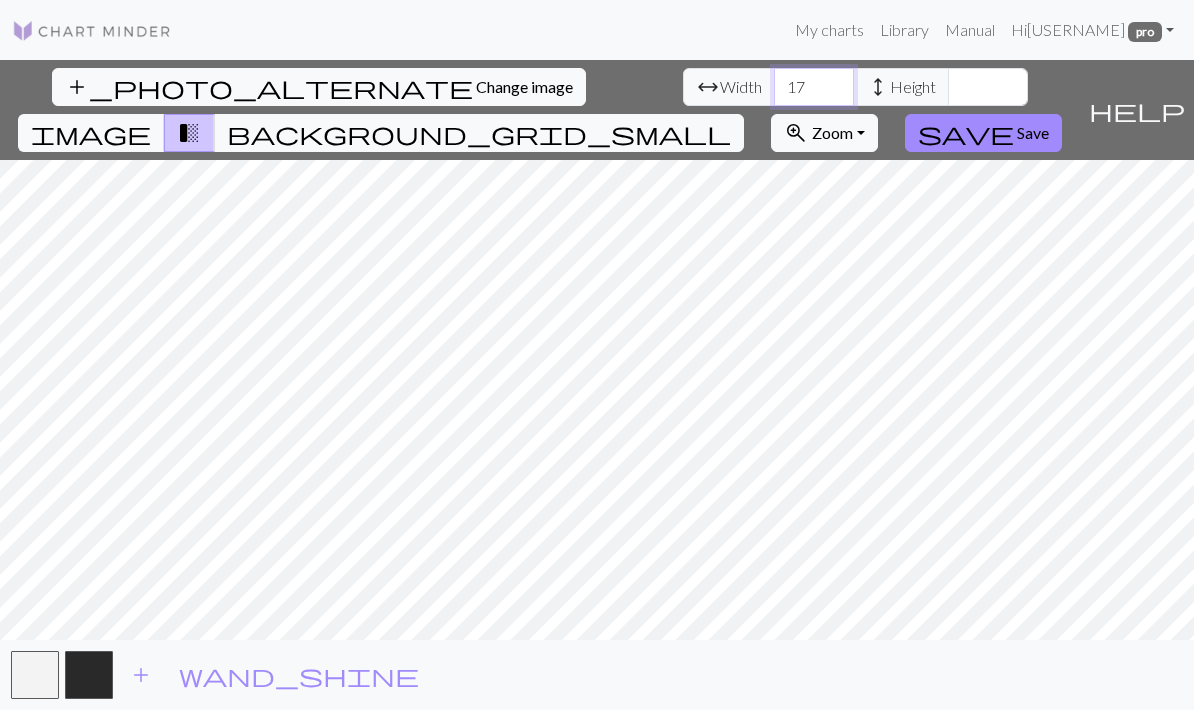 type on "17" 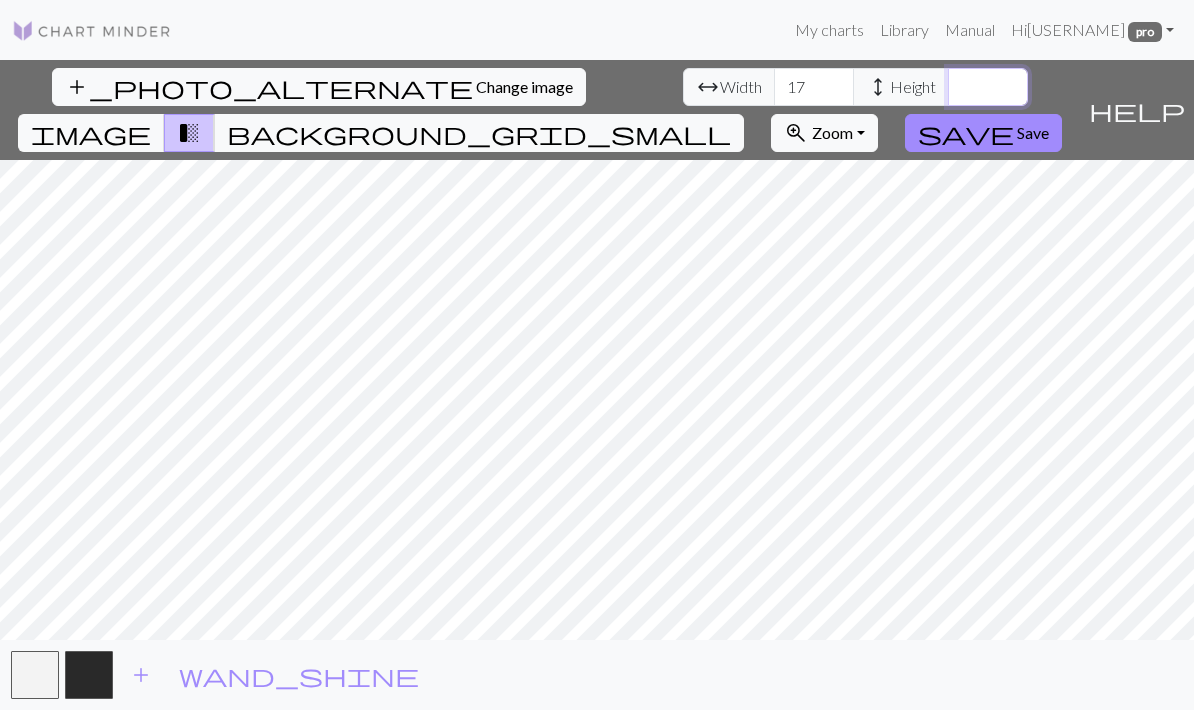 click on "[NUMBER]" at bounding box center (988, 87) 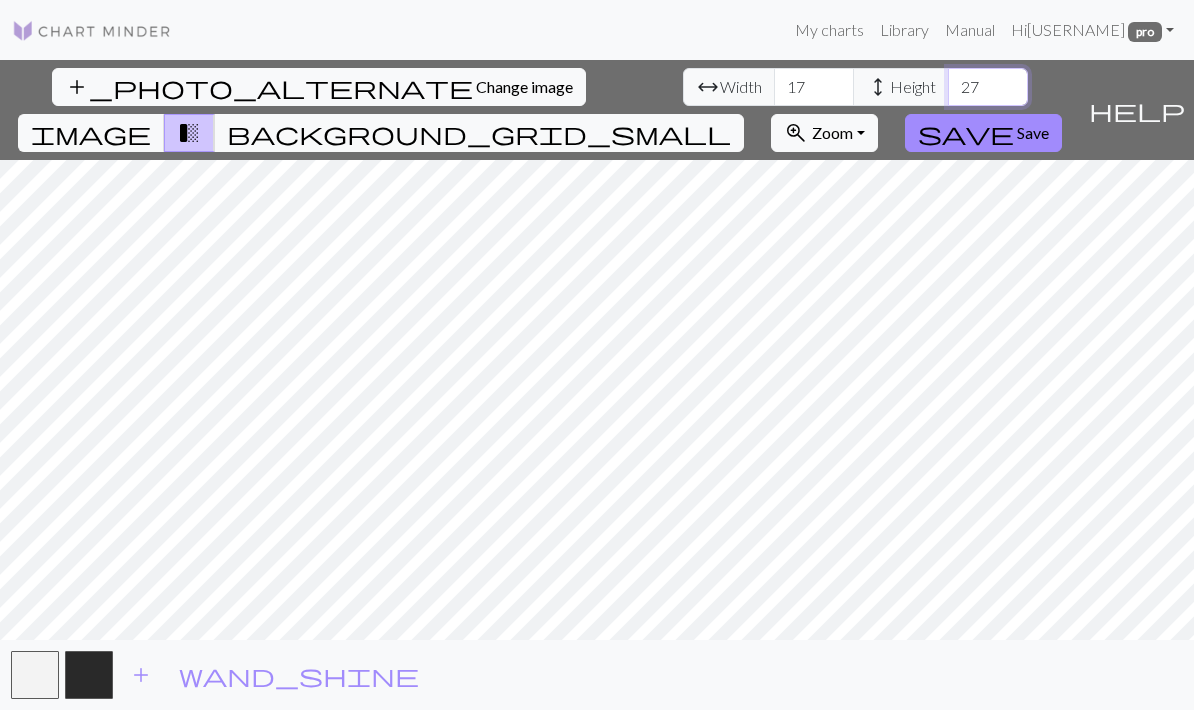 type on "27" 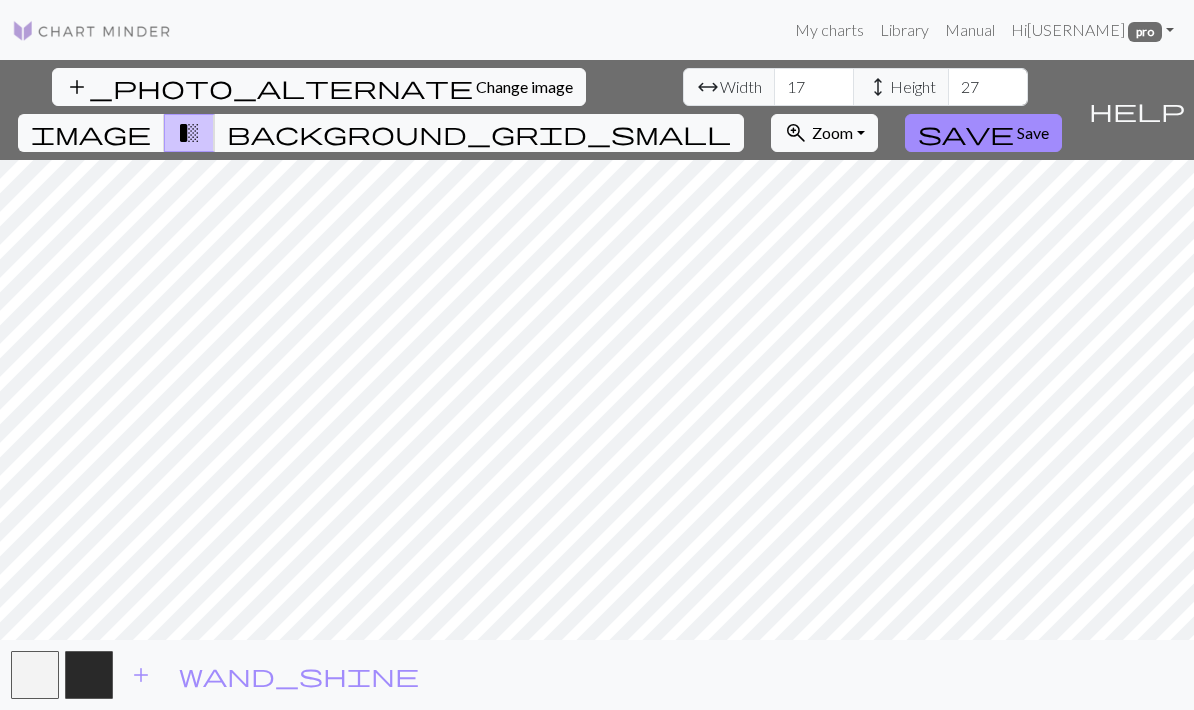 click on "Save" at bounding box center [1033, 132] 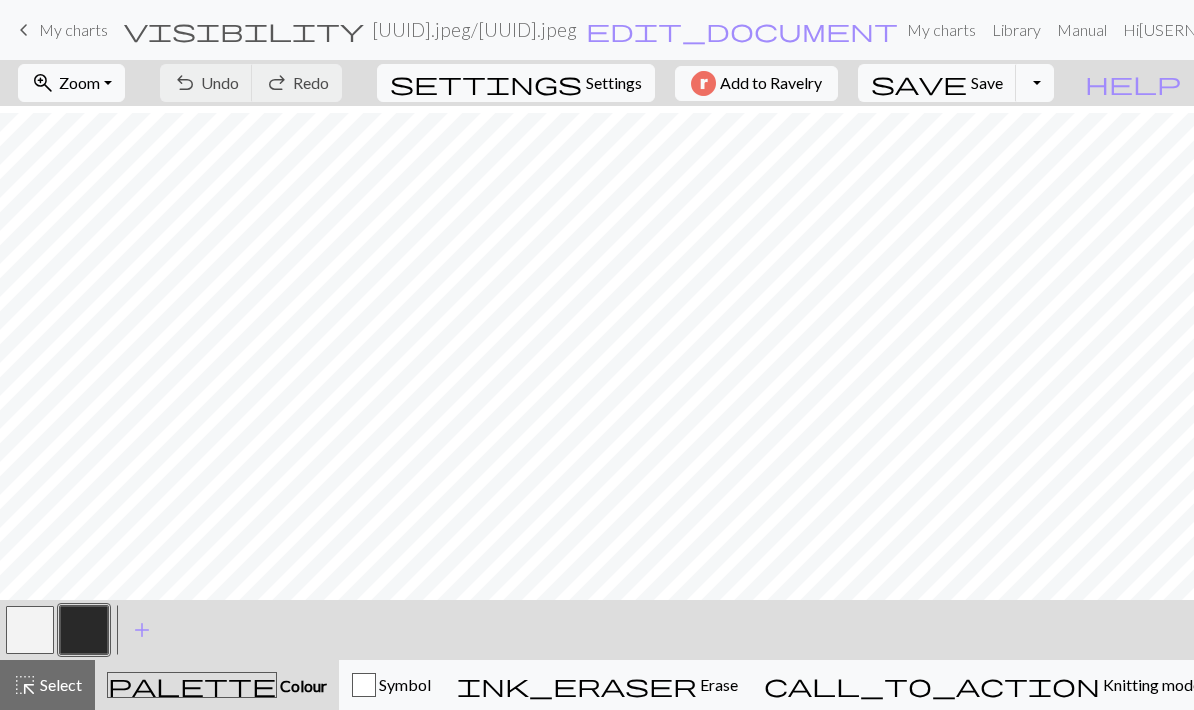 scroll, scrollTop: 14, scrollLeft: 0, axis: vertical 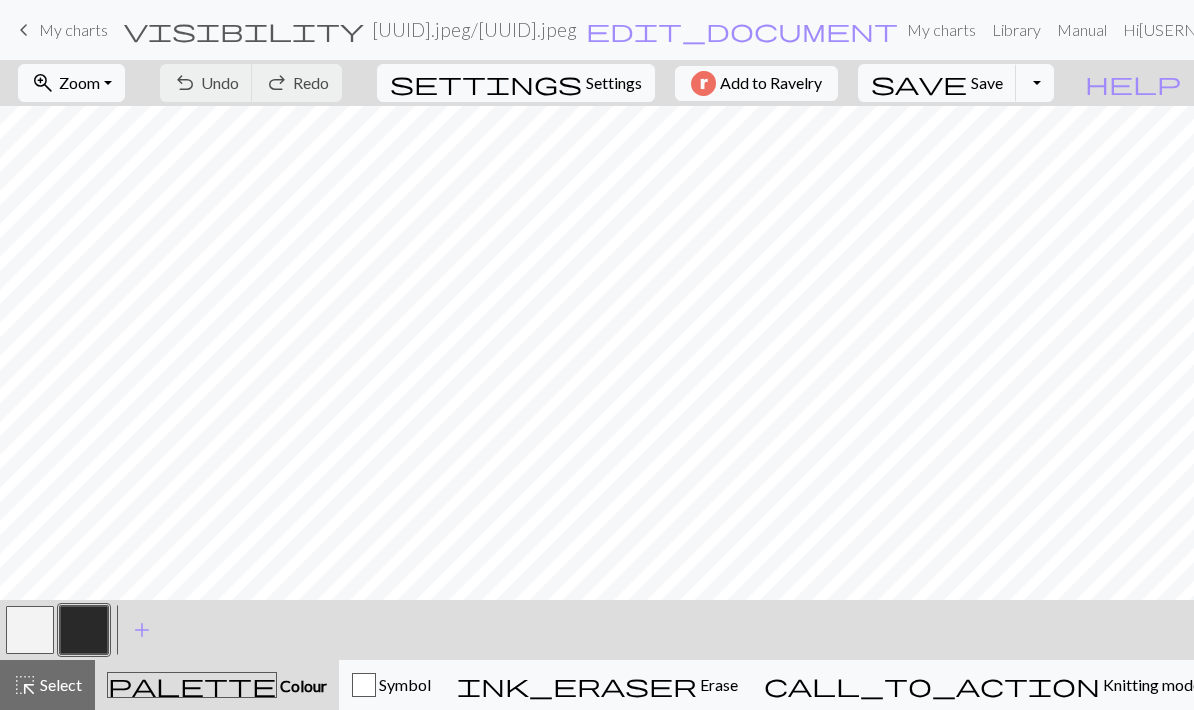 click at bounding box center (30, 630) 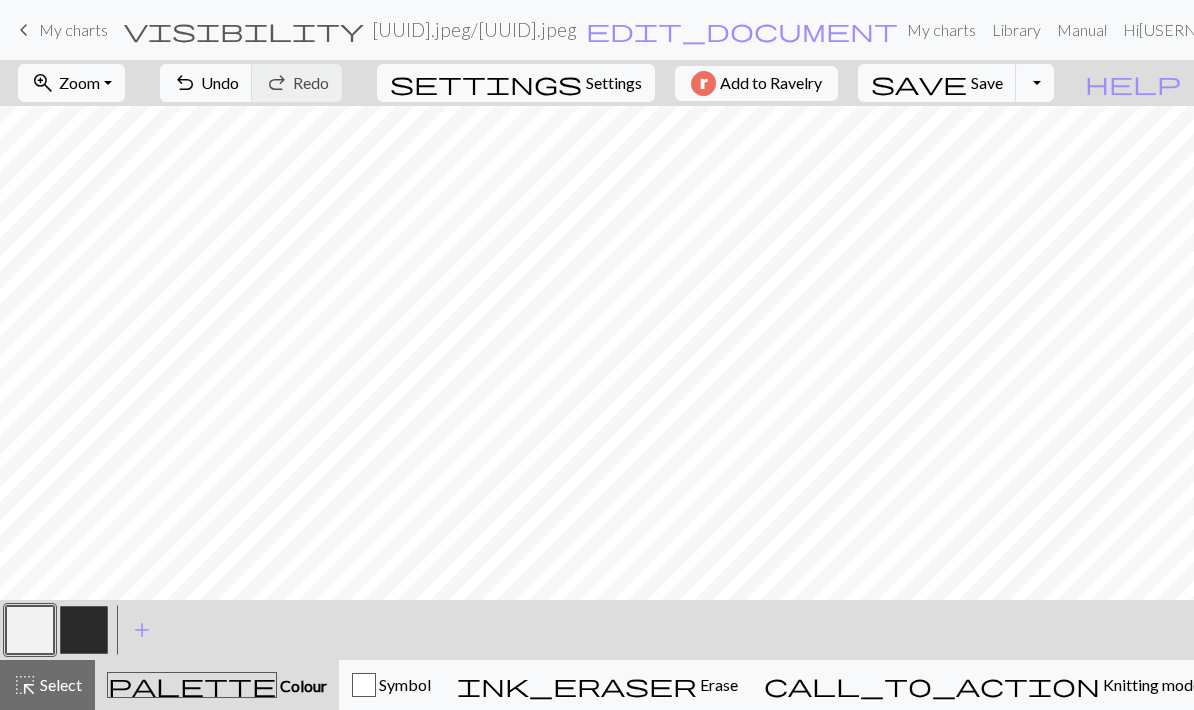 click at bounding box center (84, 630) 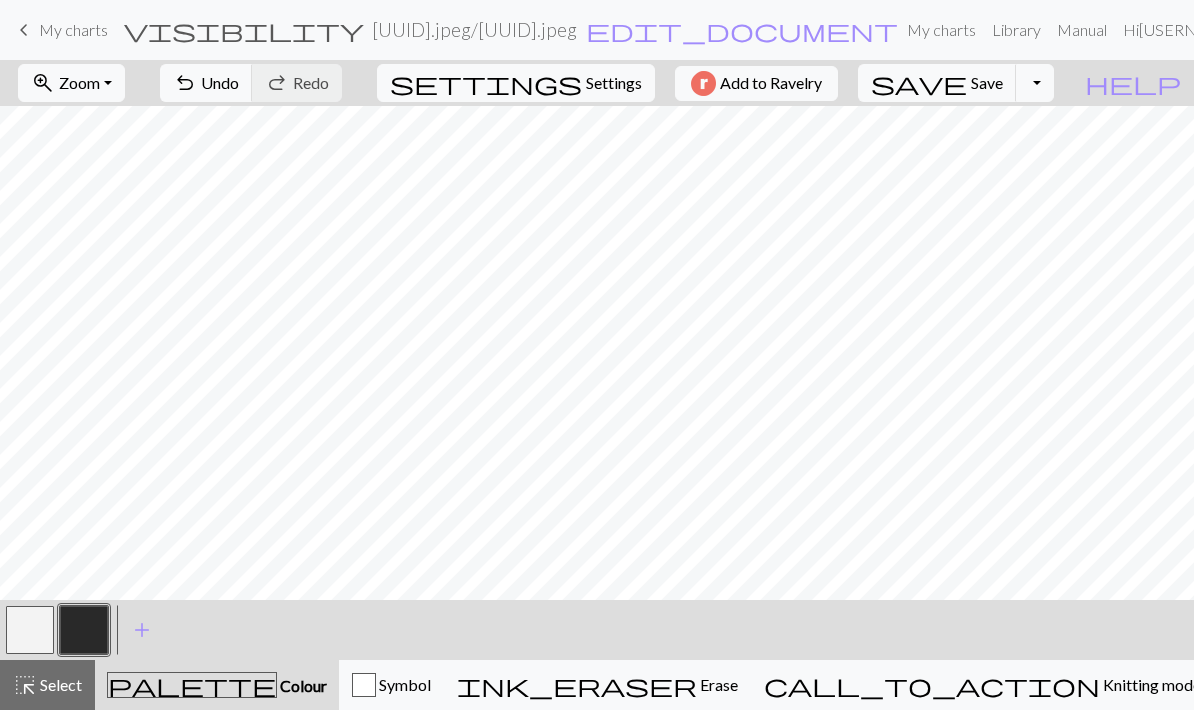 click at bounding box center (30, 630) 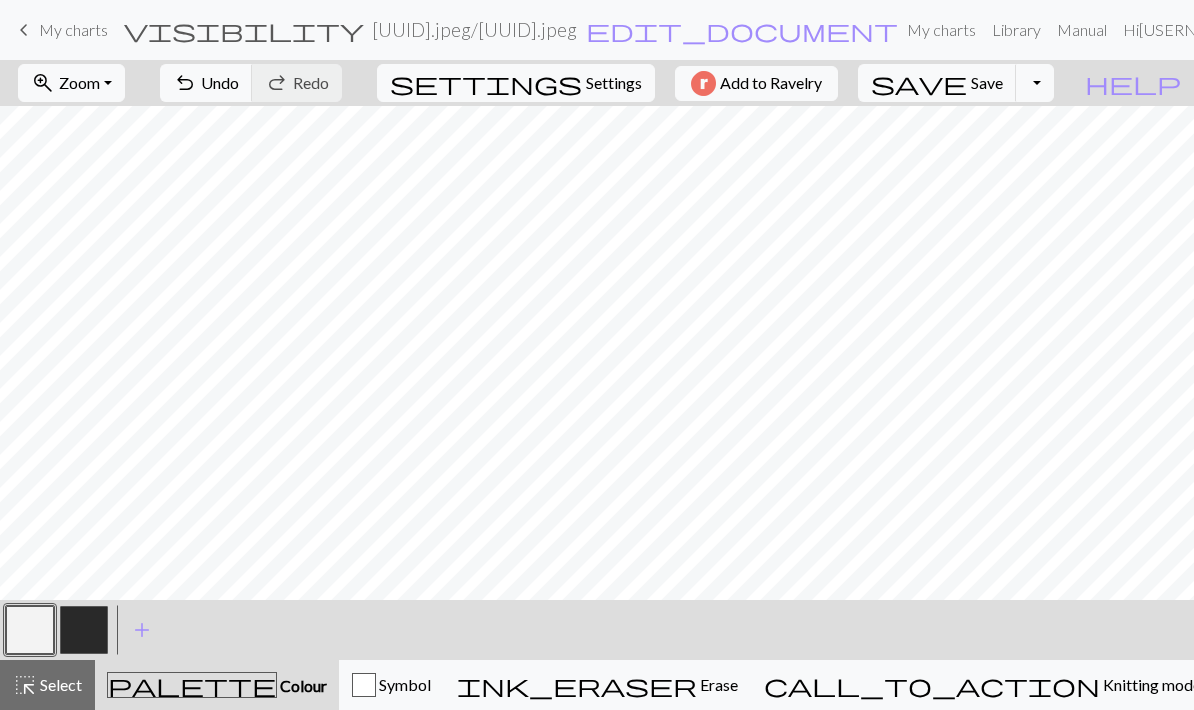 click at bounding box center [84, 630] 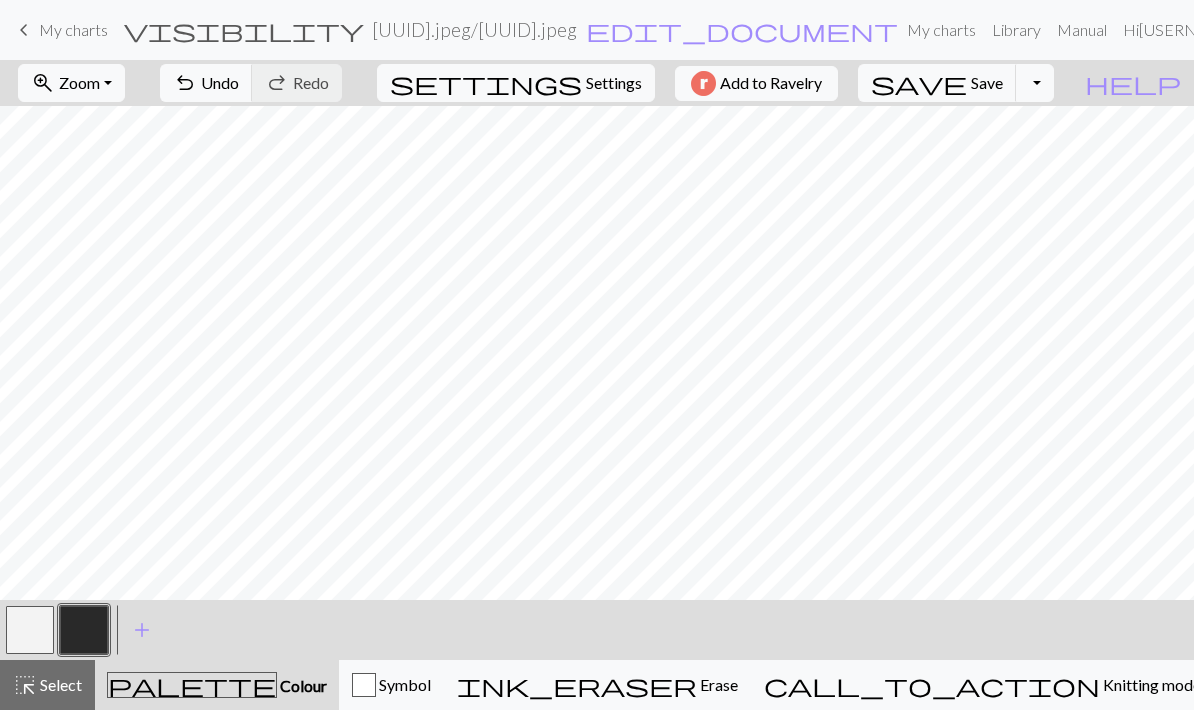 click at bounding box center [30, 630] 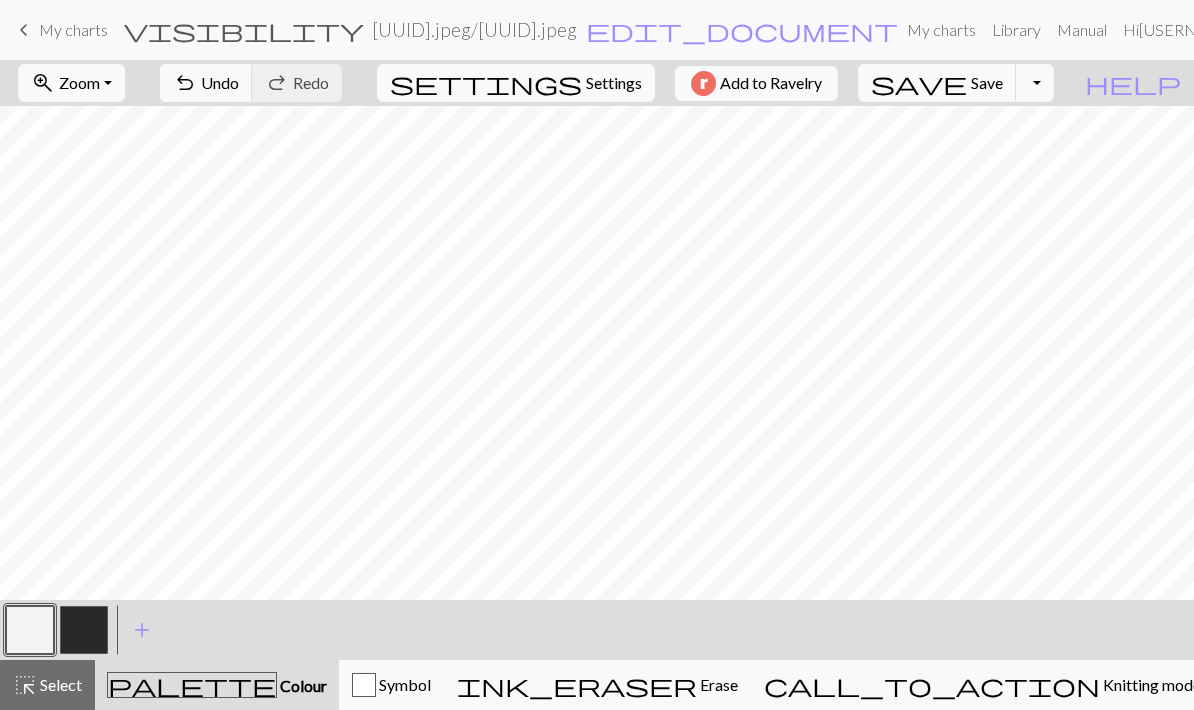 click at bounding box center (30, 630) 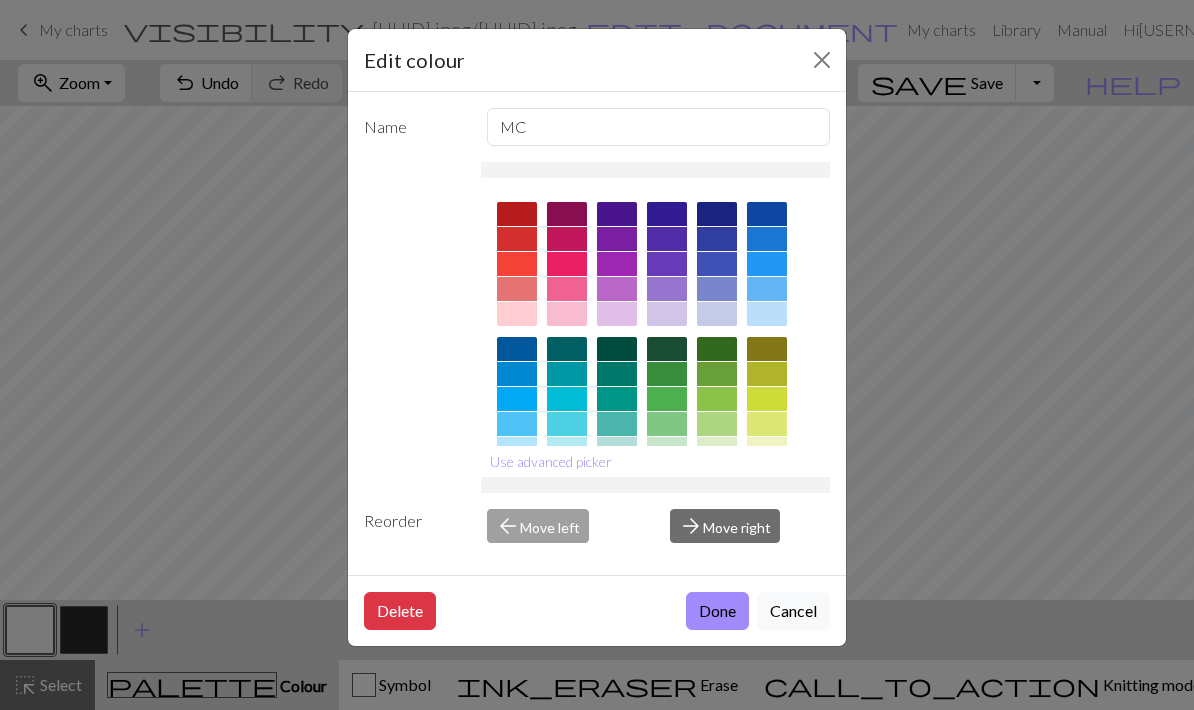click at bounding box center [822, 60] 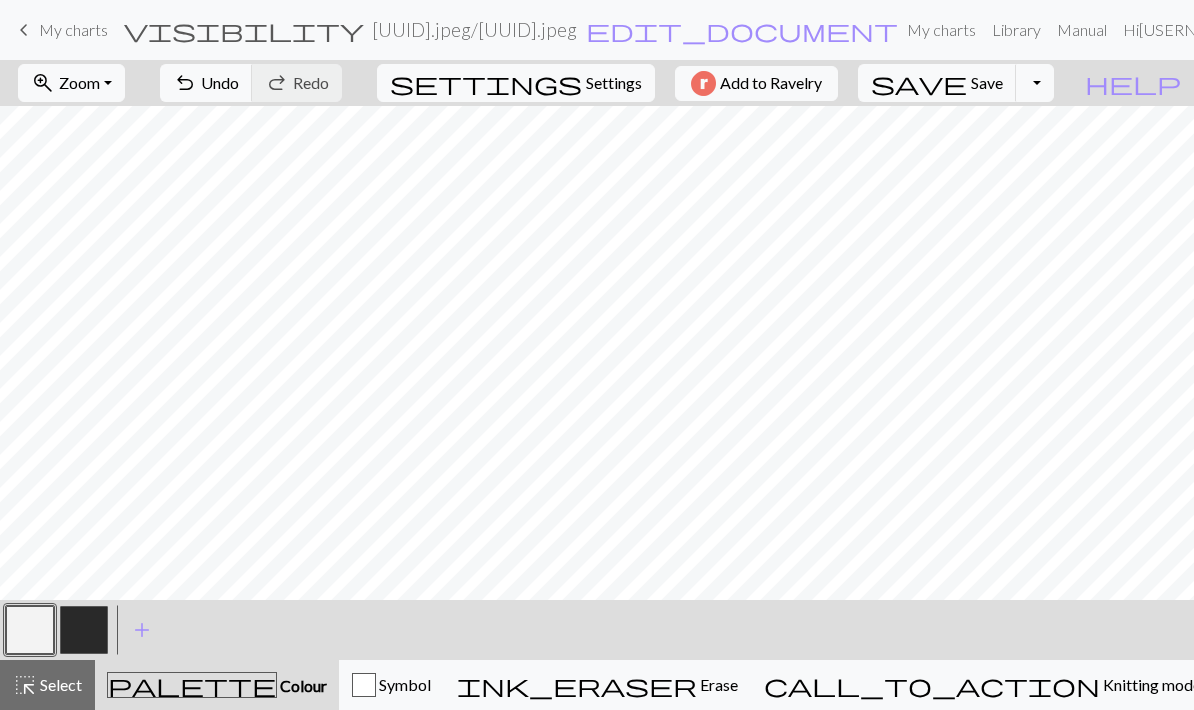 click at bounding box center (84, 630) 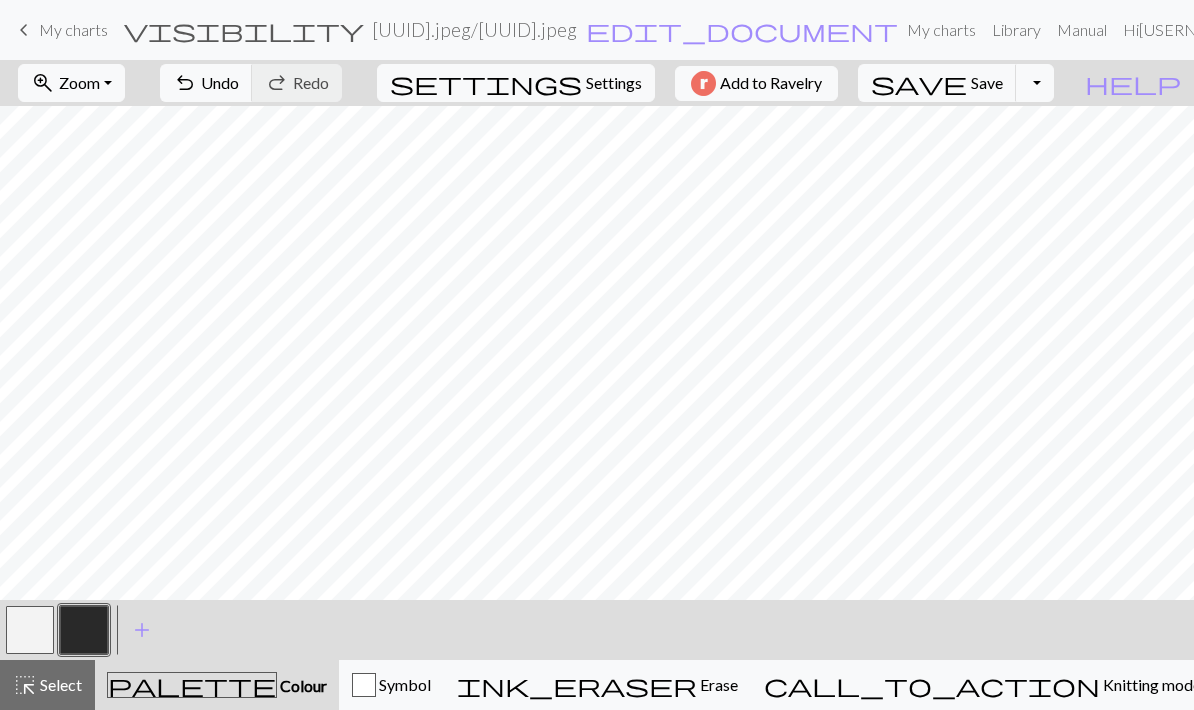 click at bounding box center (30, 630) 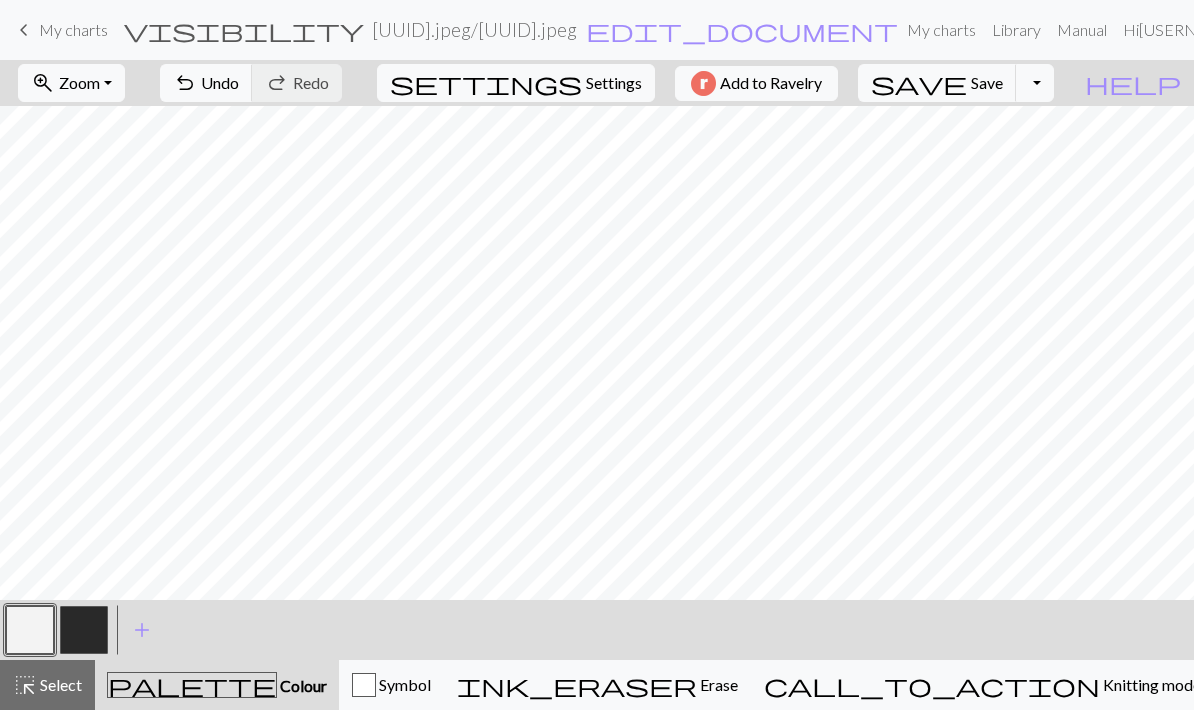 click at bounding box center [84, 630] 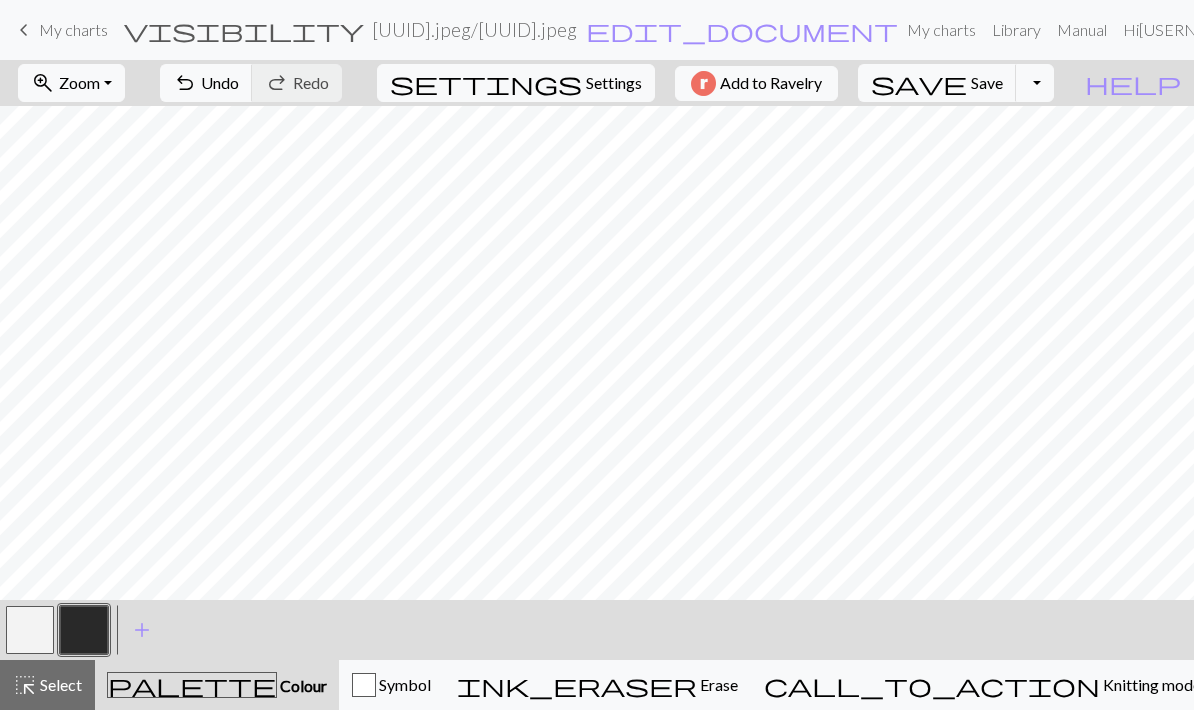 click at bounding box center [30, 630] 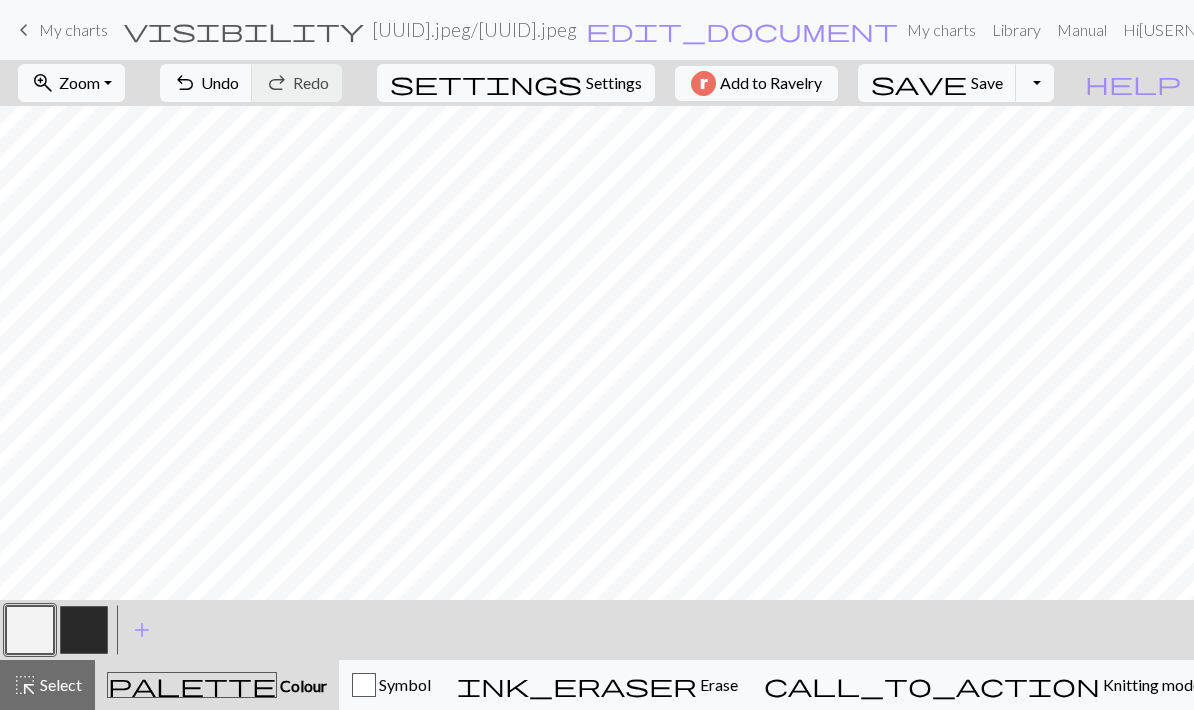 click at bounding box center [30, 630] 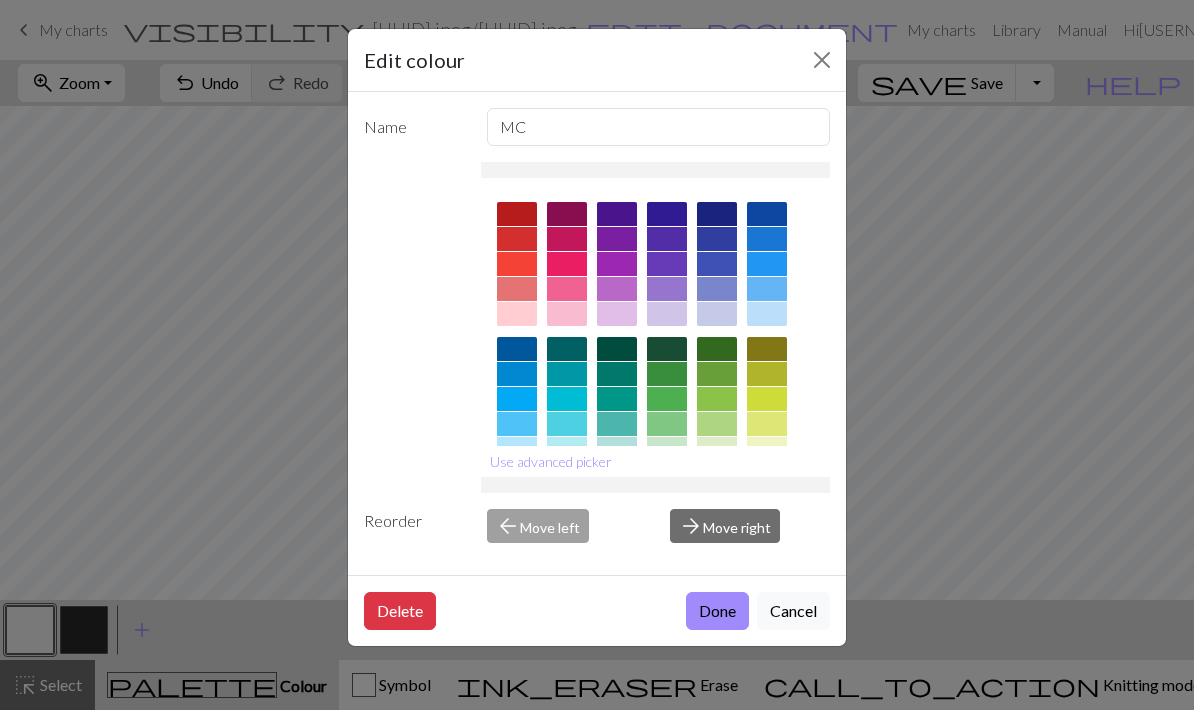 click at bounding box center [822, 60] 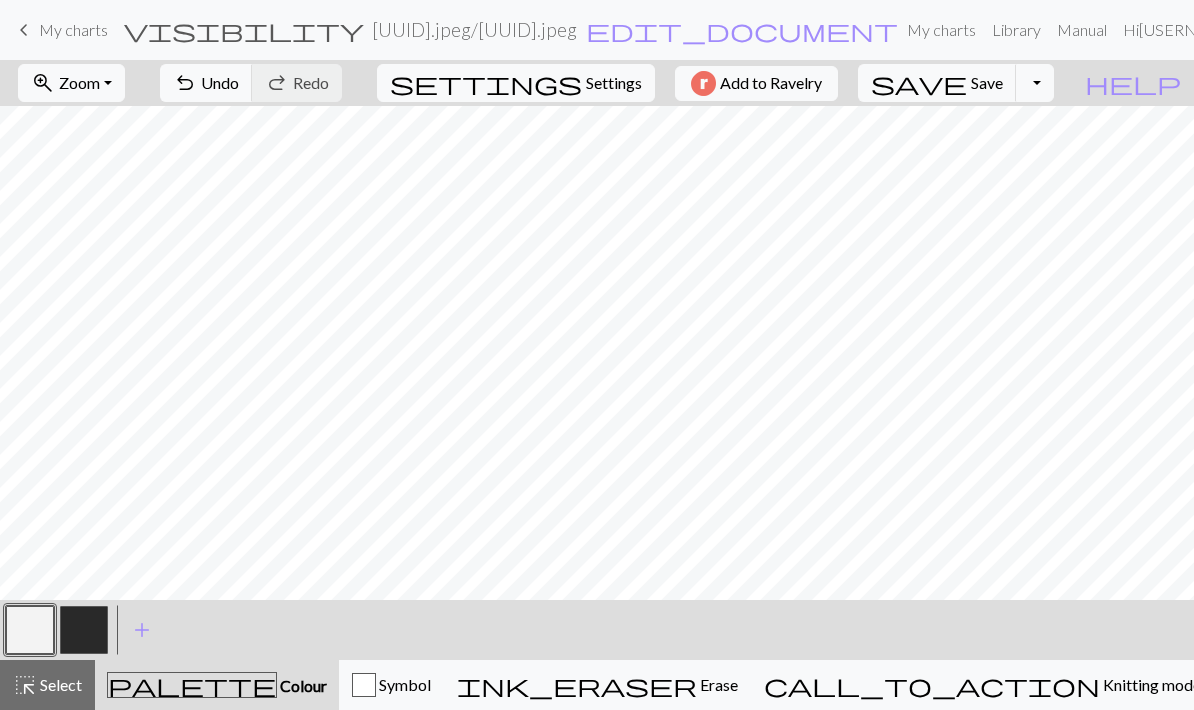 click on "Settings" at bounding box center (614, 83) 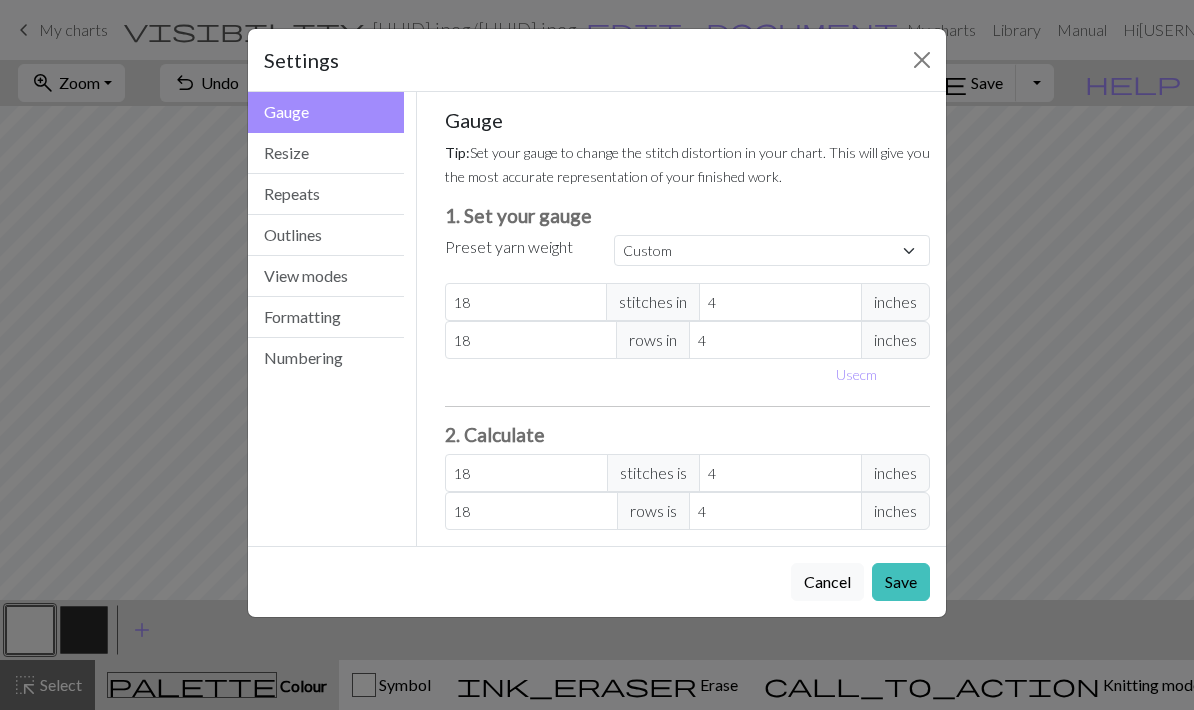 click at bounding box center [922, 60] 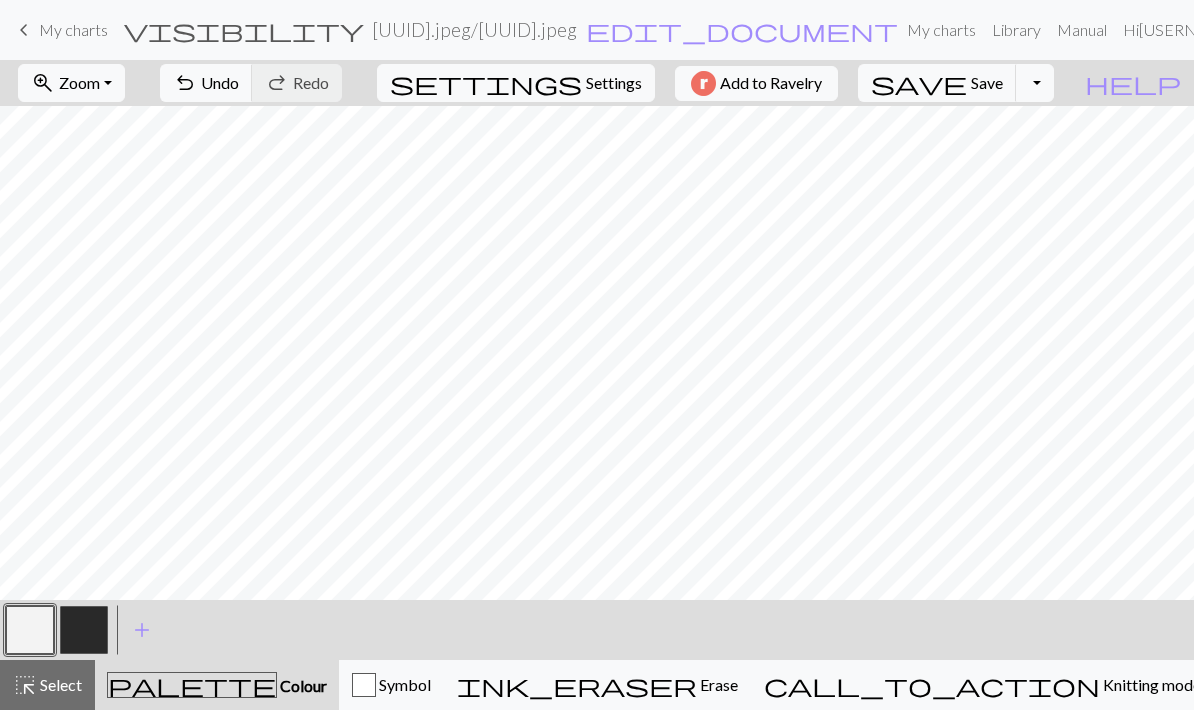click on "Settings" at bounding box center (614, 83) 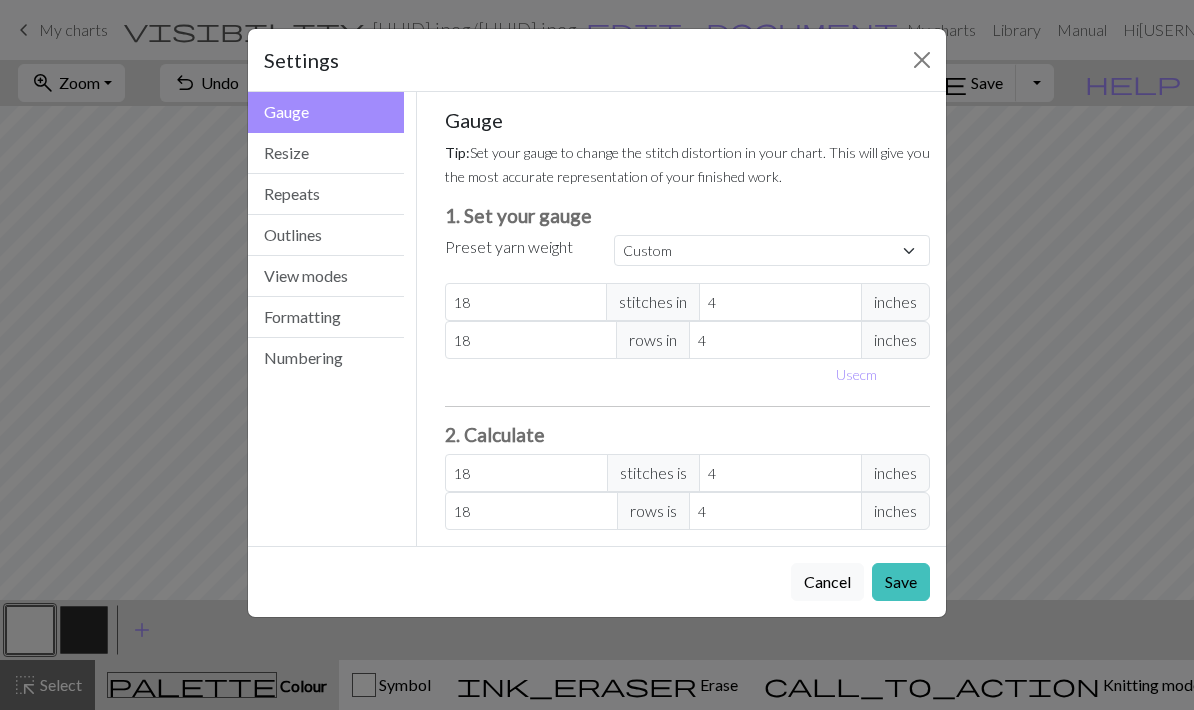 click on "Resize" at bounding box center [326, 153] 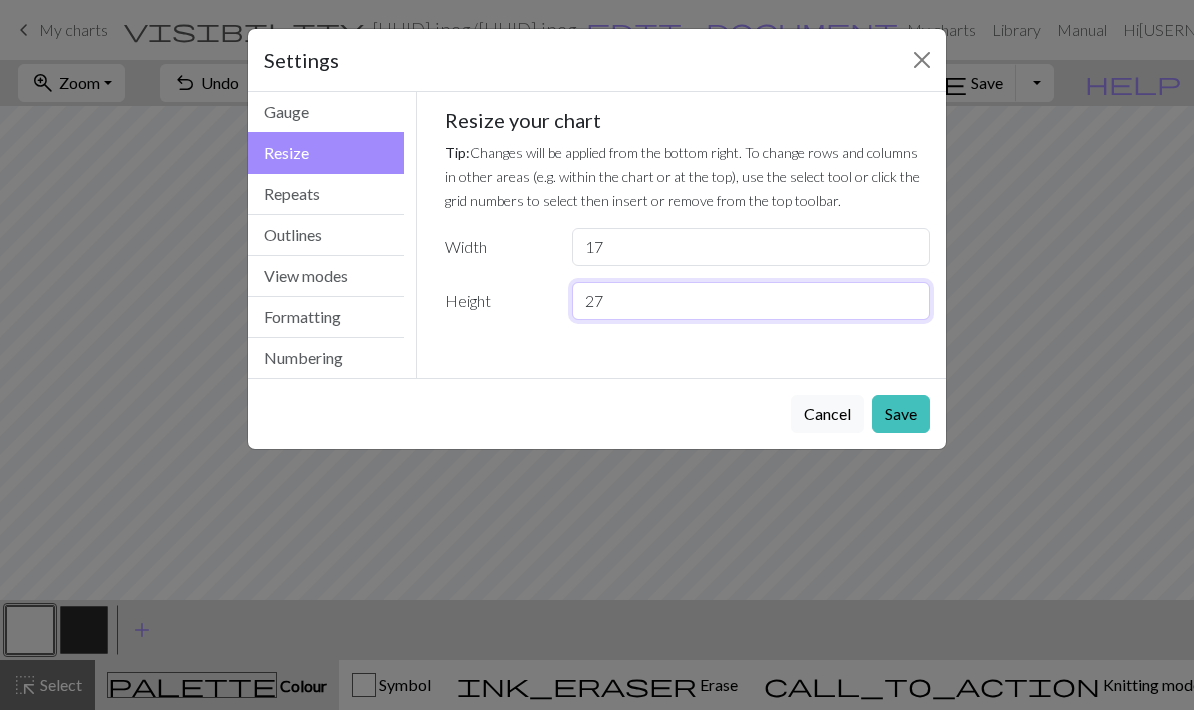 click on "27" at bounding box center [751, 301] 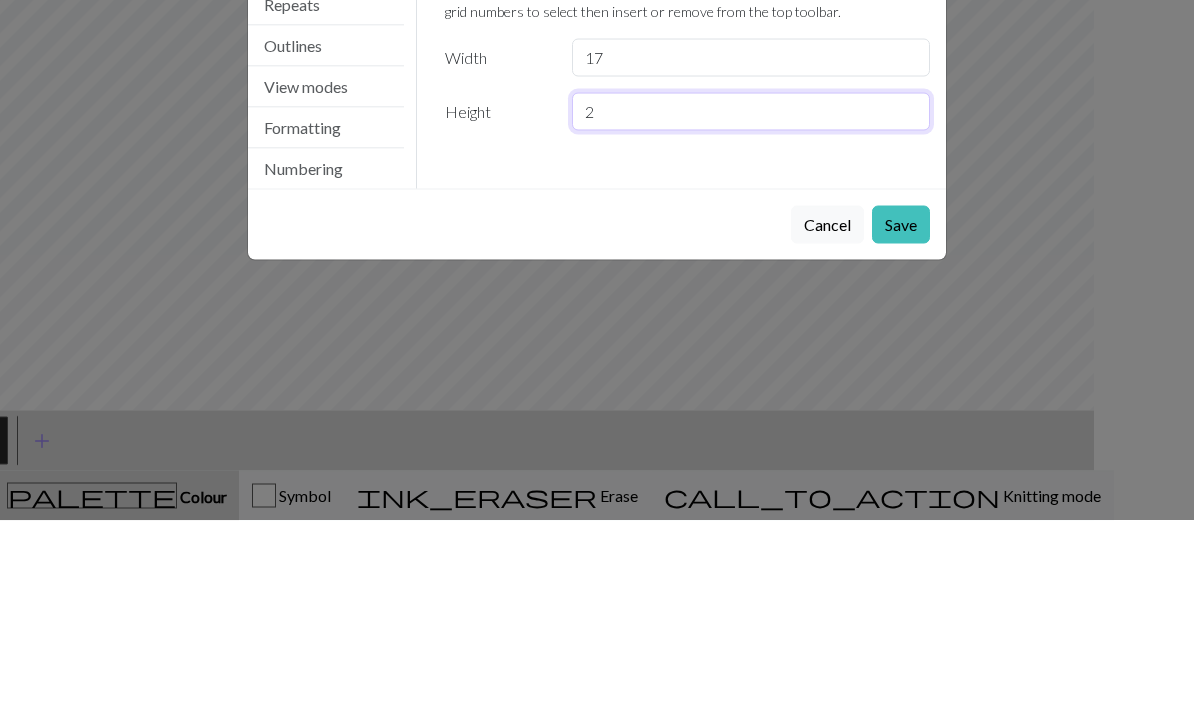 scroll, scrollTop: 0, scrollLeft: 154, axis: horizontal 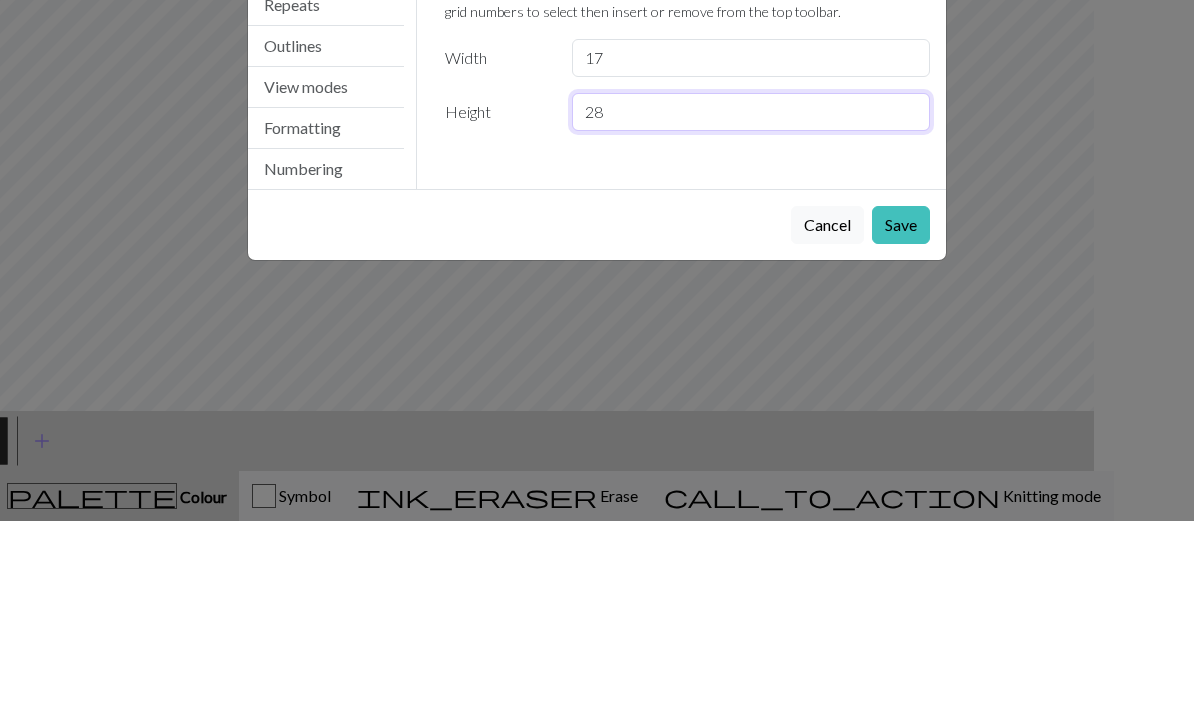 type on "28" 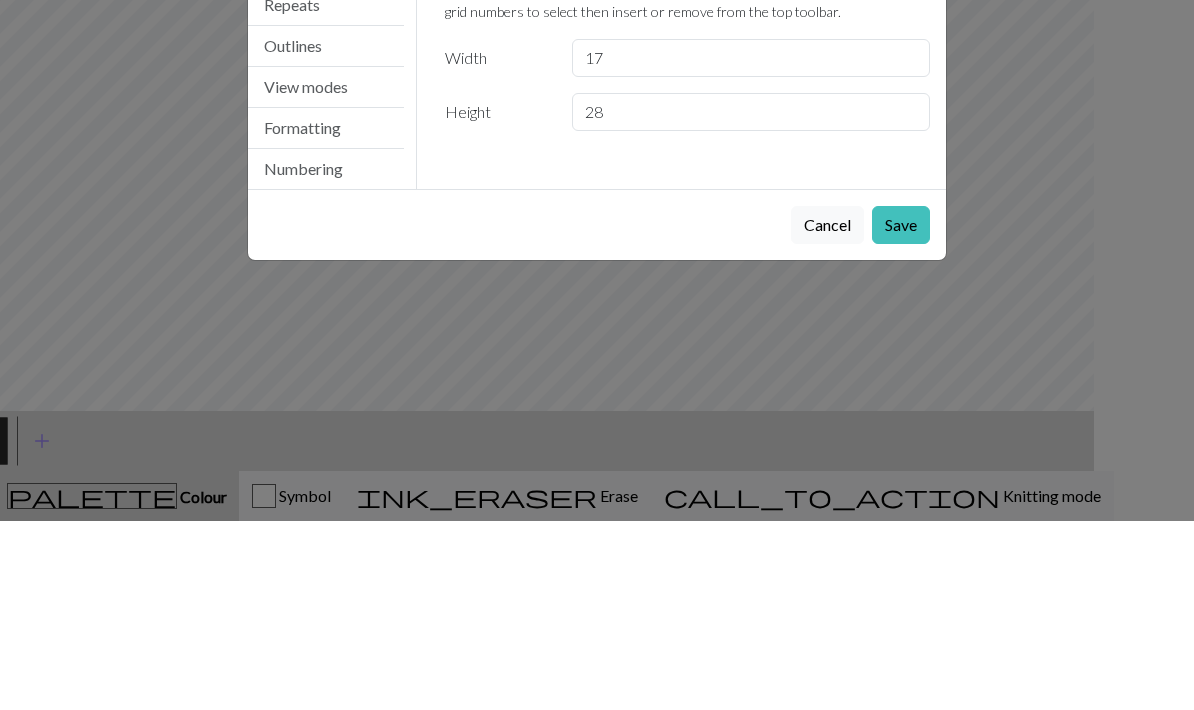 click on "Save" at bounding box center [901, 414] 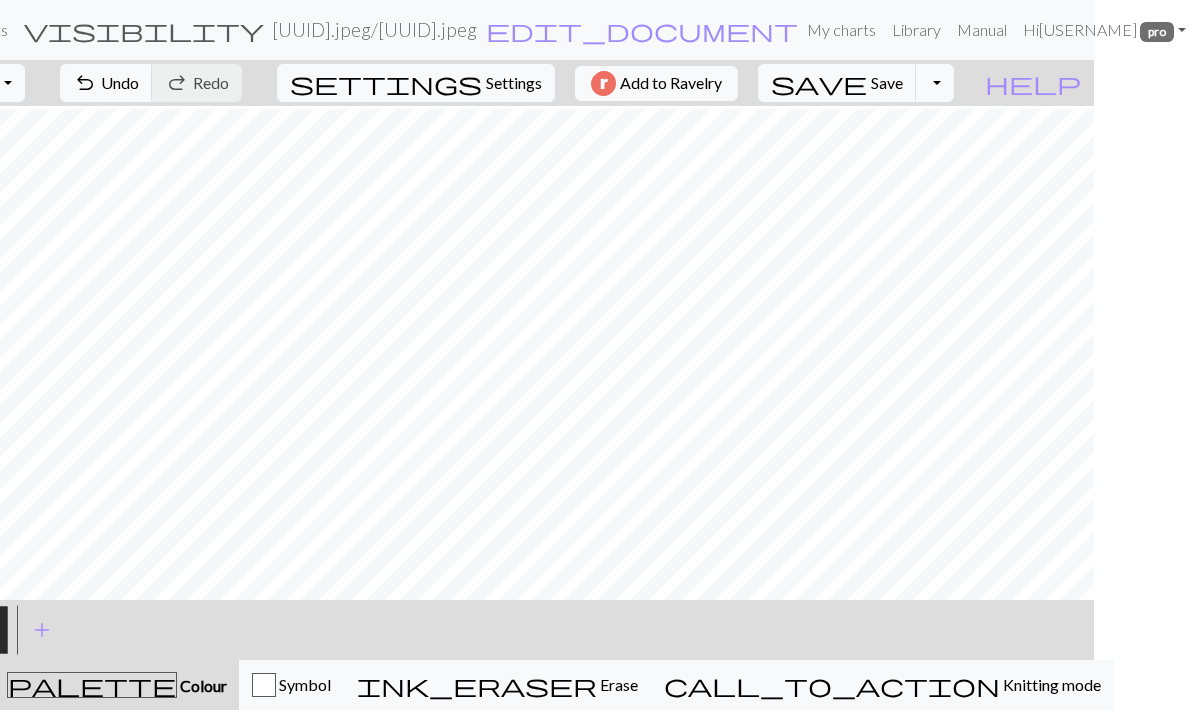 scroll, scrollTop: 0, scrollLeft: 0, axis: both 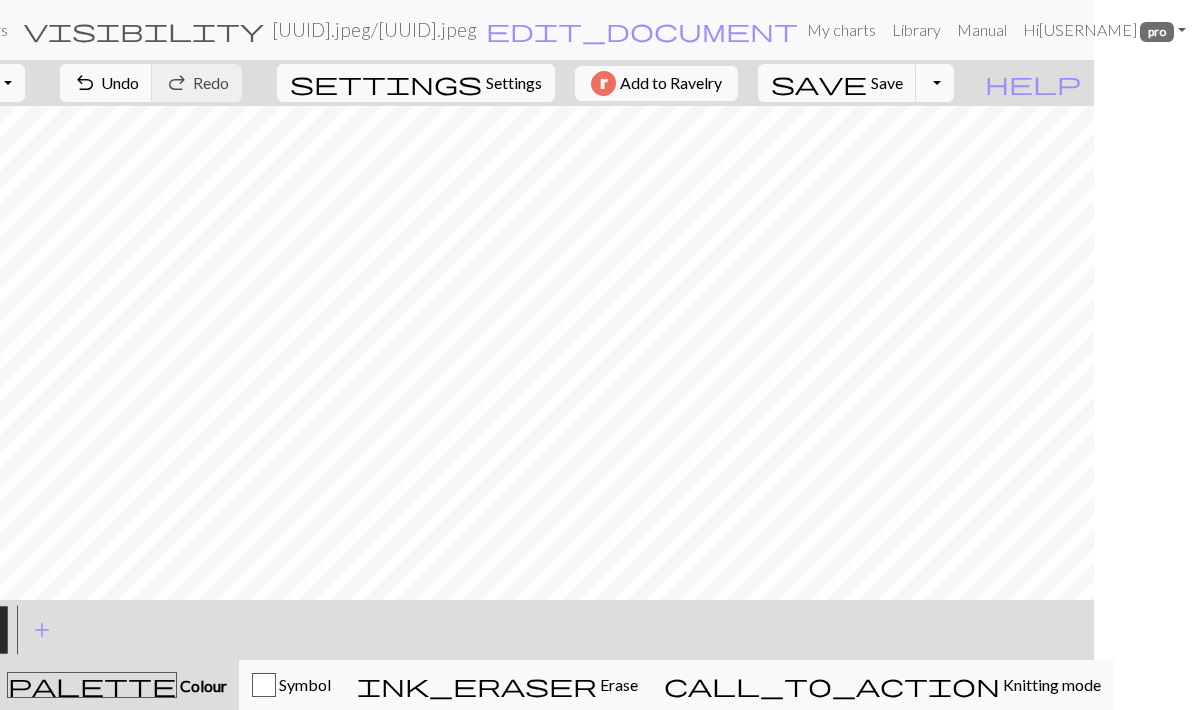 click on "Symbol" at bounding box center [303, 684] 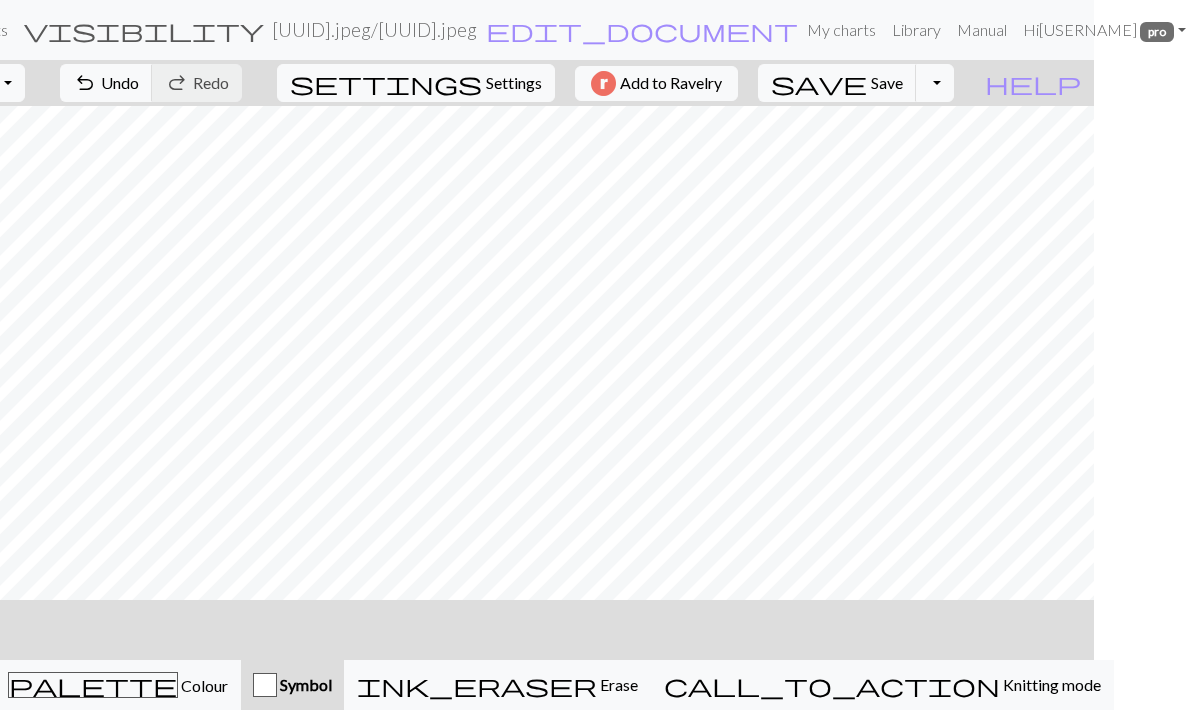 click on "palette   Colour   Colour" at bounding box center [118, 685] 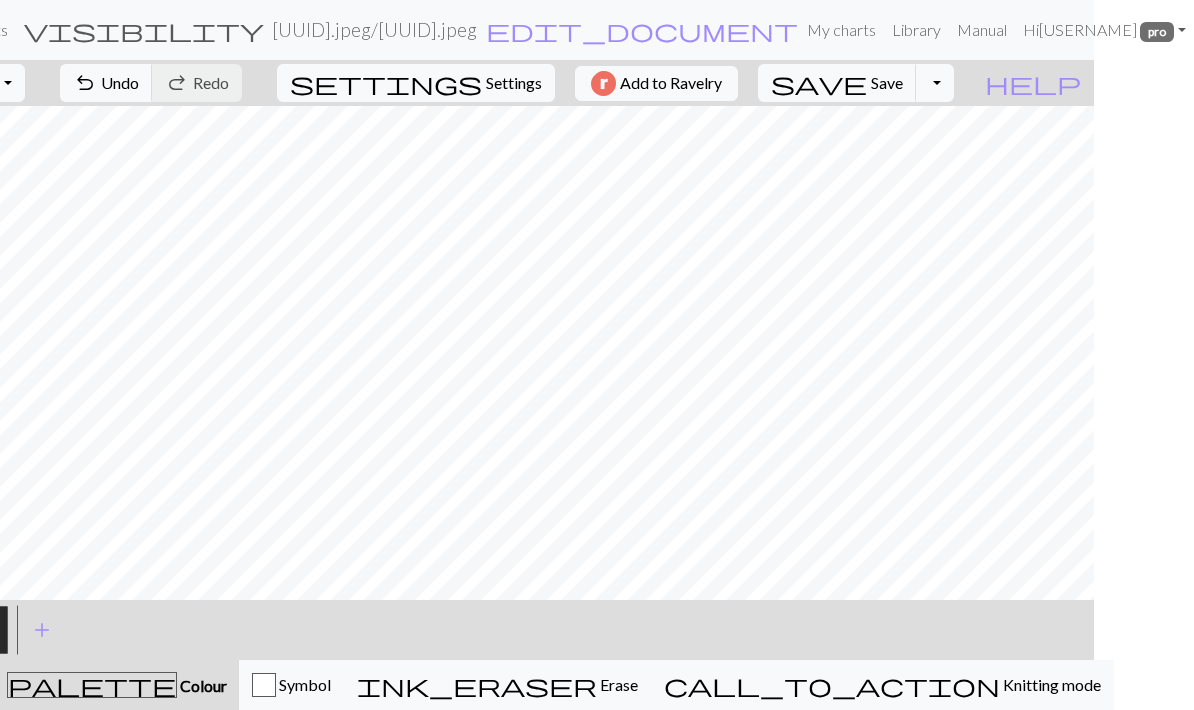 click on "palette   Colour   Colour" at bounding box center [117, 685] 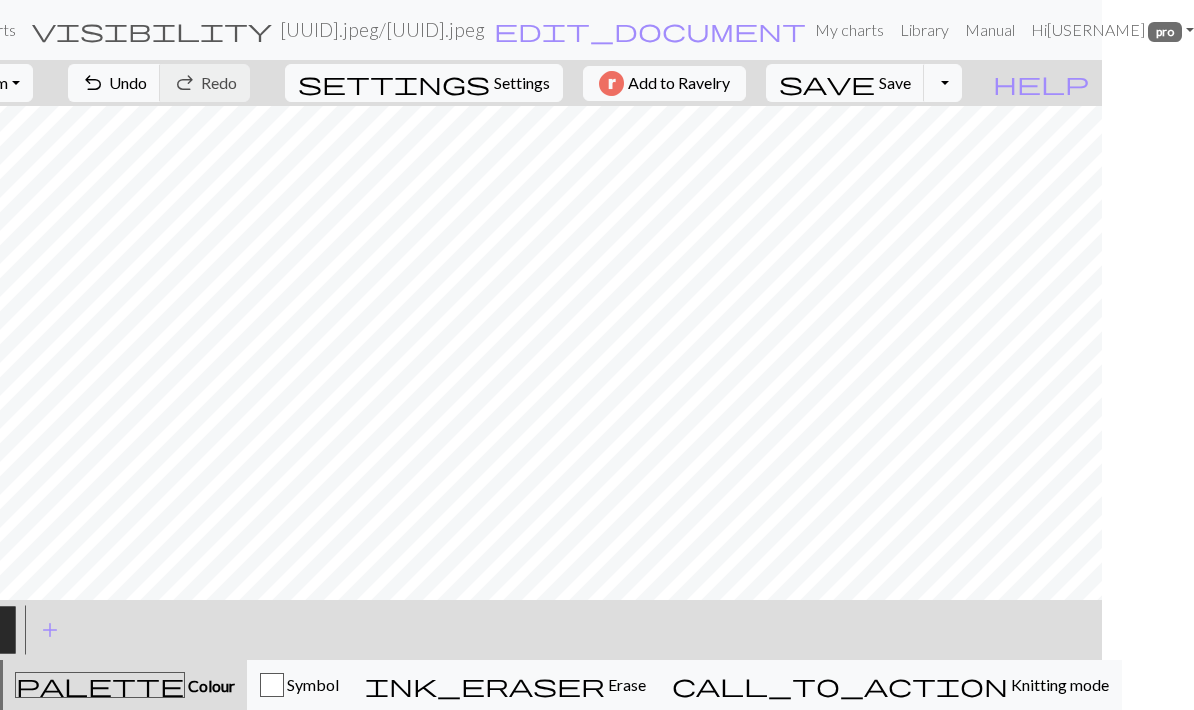 click on "Colour" at bounding box center [210, 685] 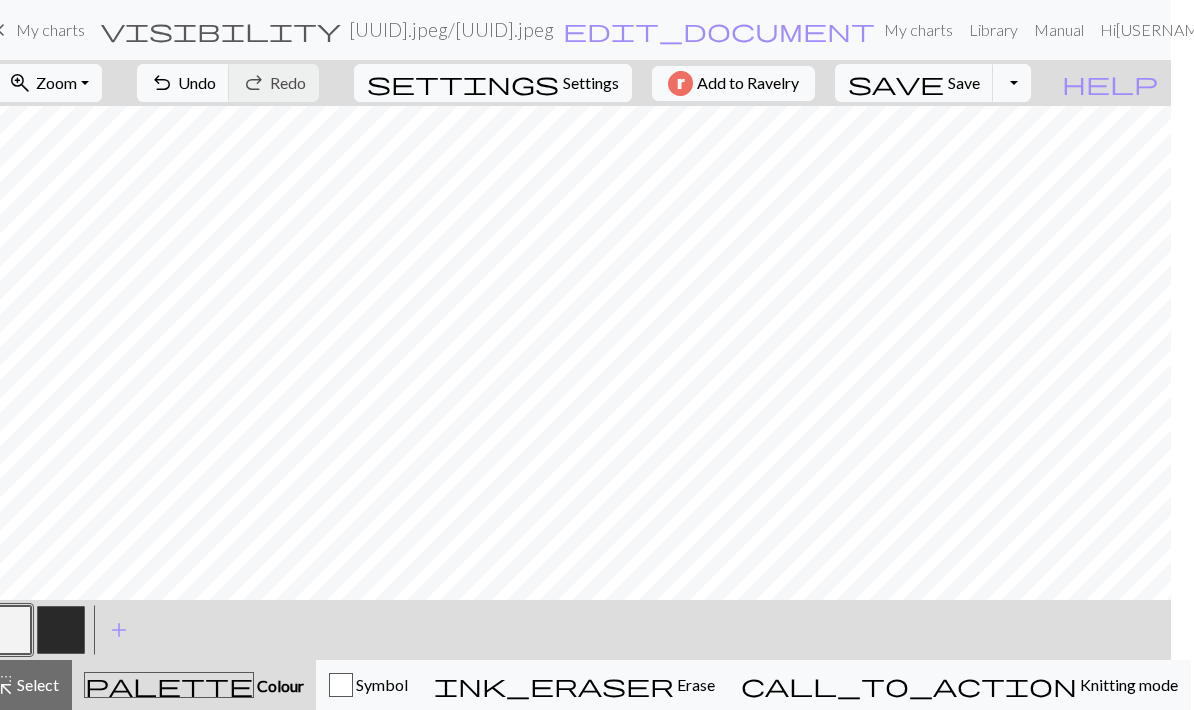 scroll, scrollTop: 0, scrollLeft: 0, axis: both 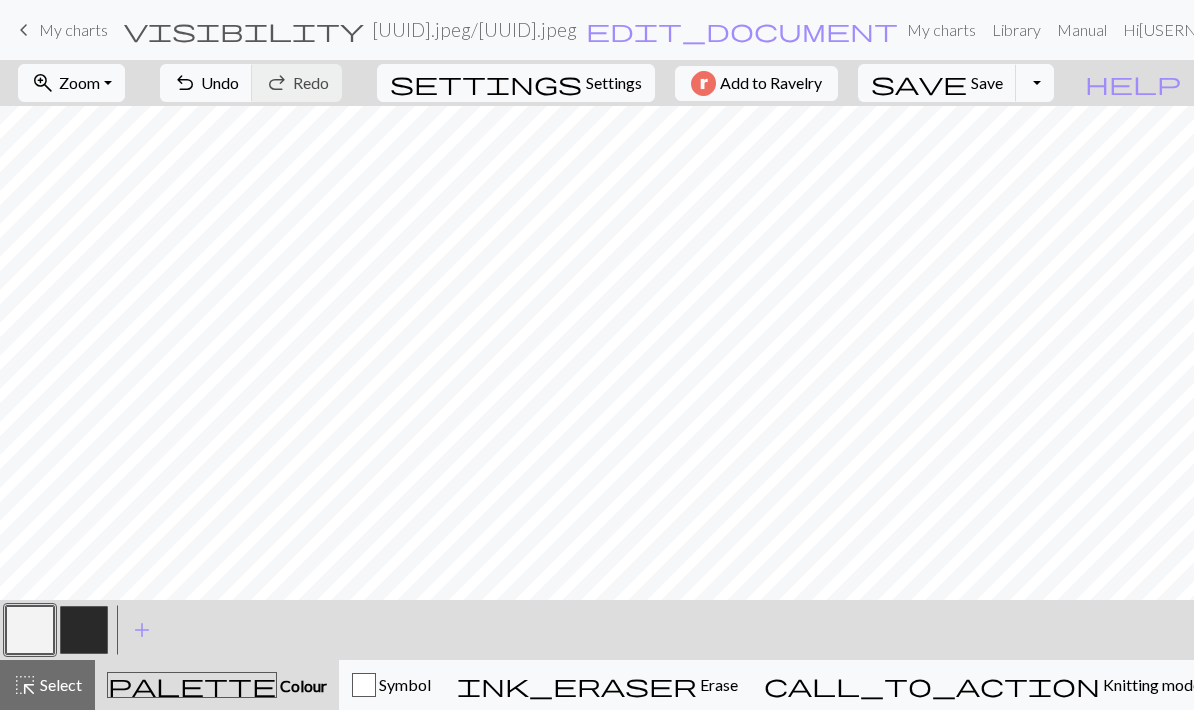 click at bounding box center (84, 630) 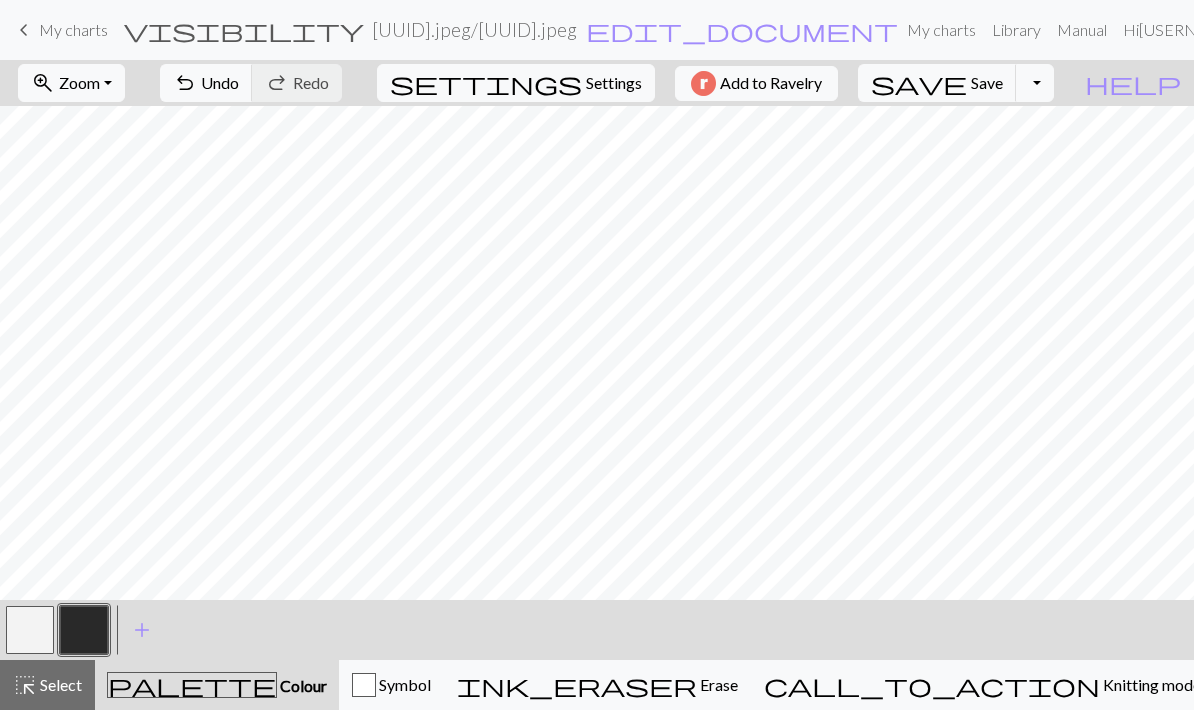 click at bounding box center (30, 630) 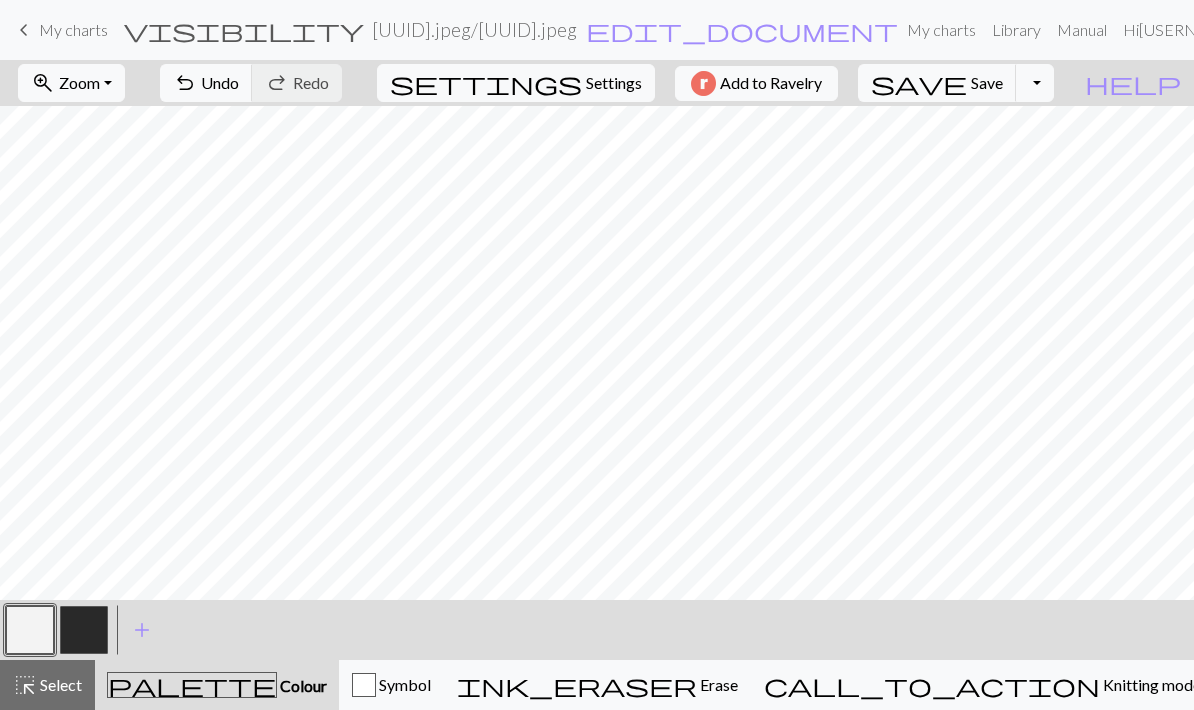 click at bounding box center (84, 630) 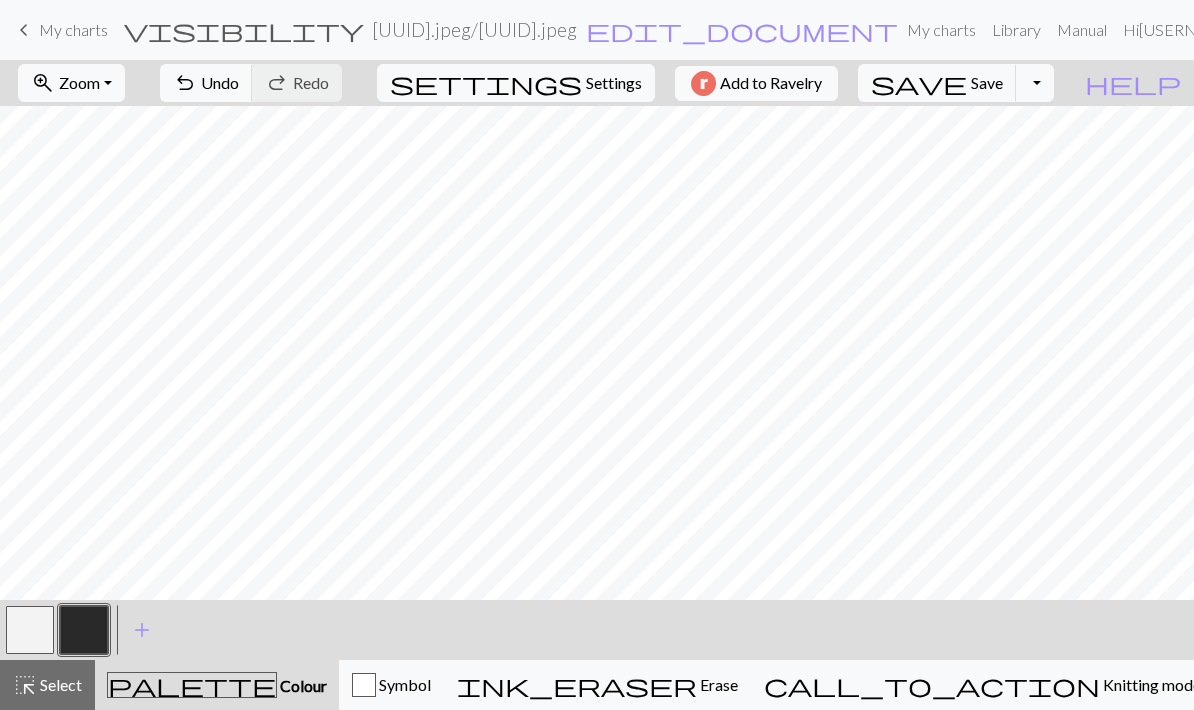 click on "Undo" at bounding box center (220, 82) 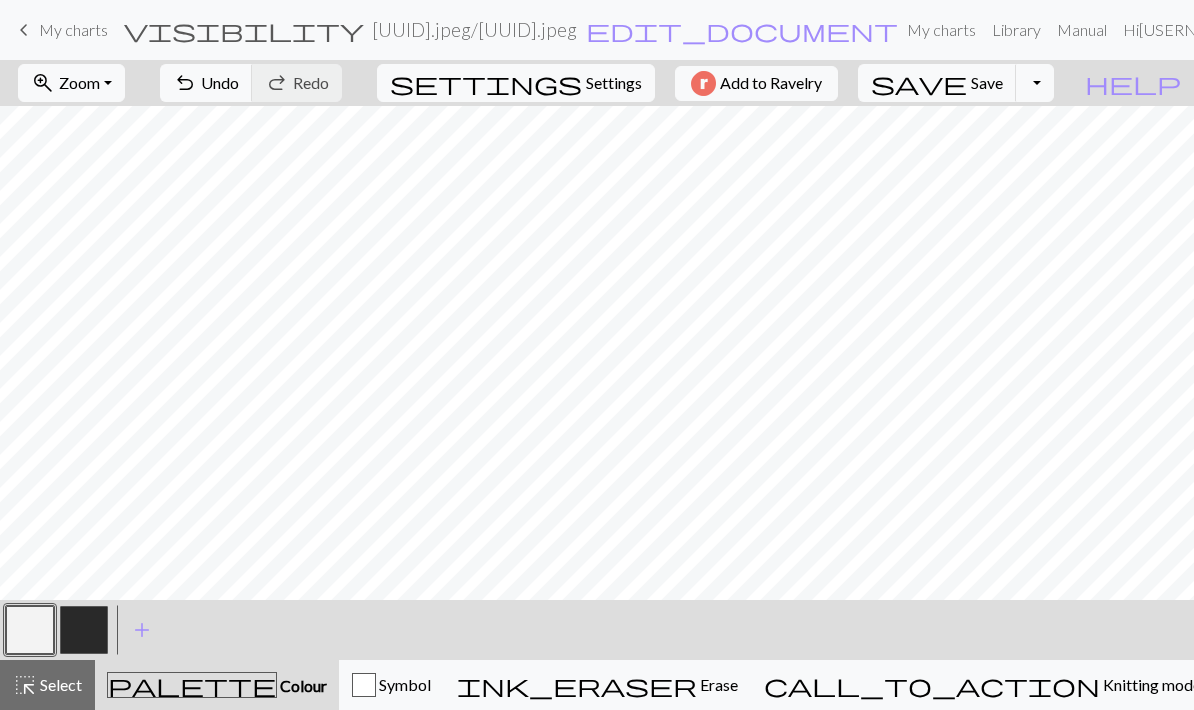 click at bounding box center (30, 630) 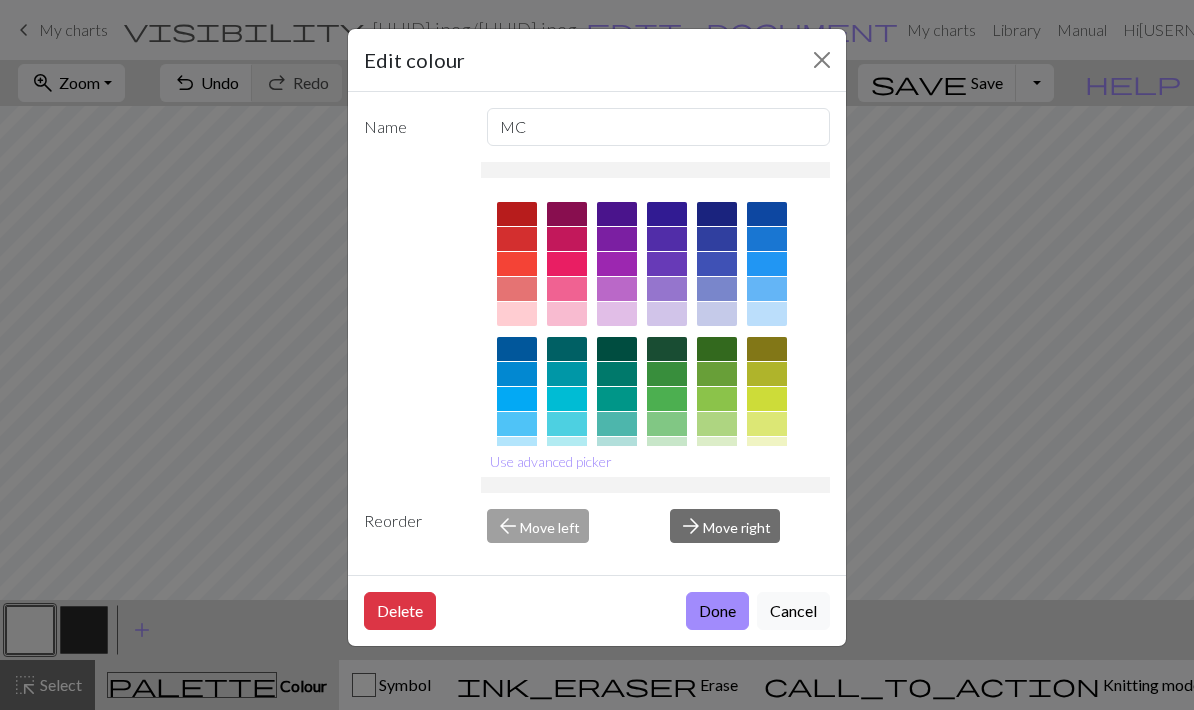 click at bounding box center (822, 60) 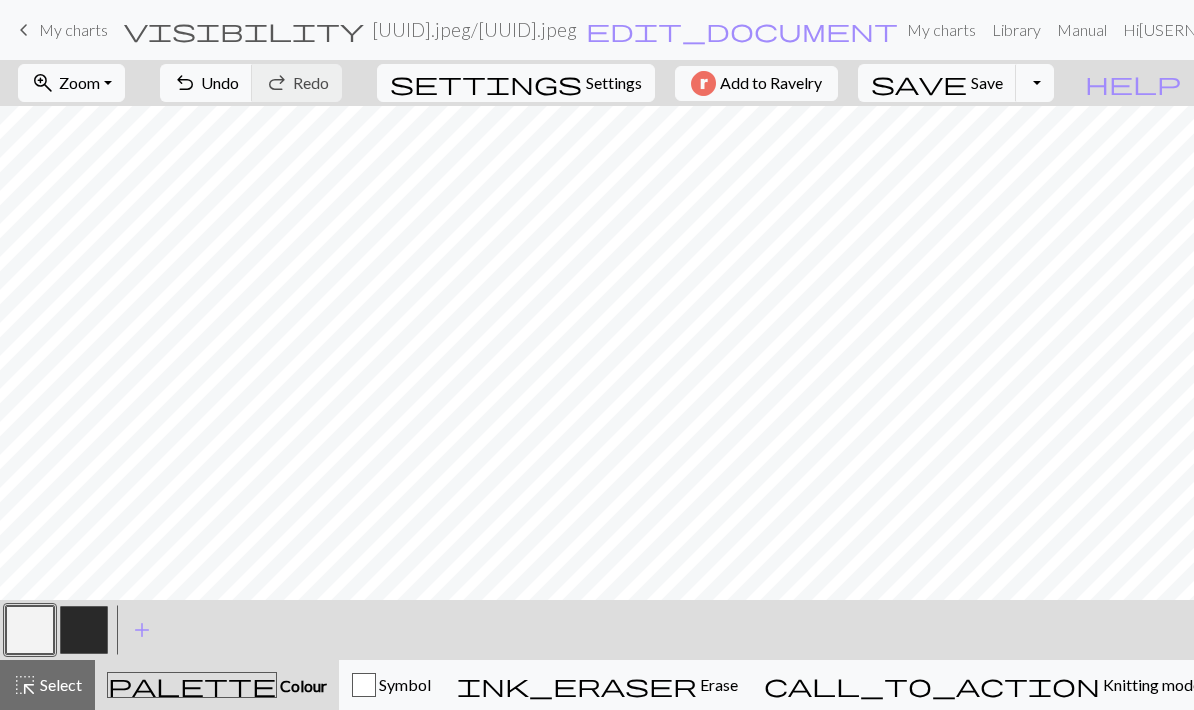 click at bounding box center [84, 630] 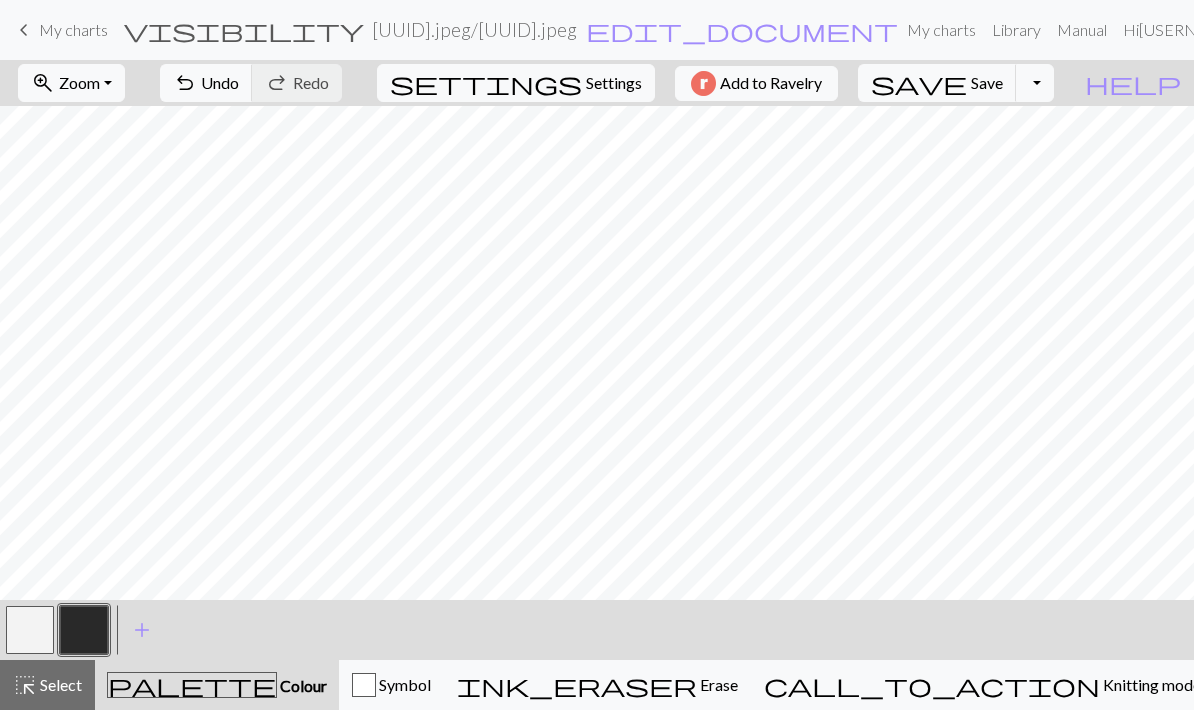 click at bounding box center (30, 630) 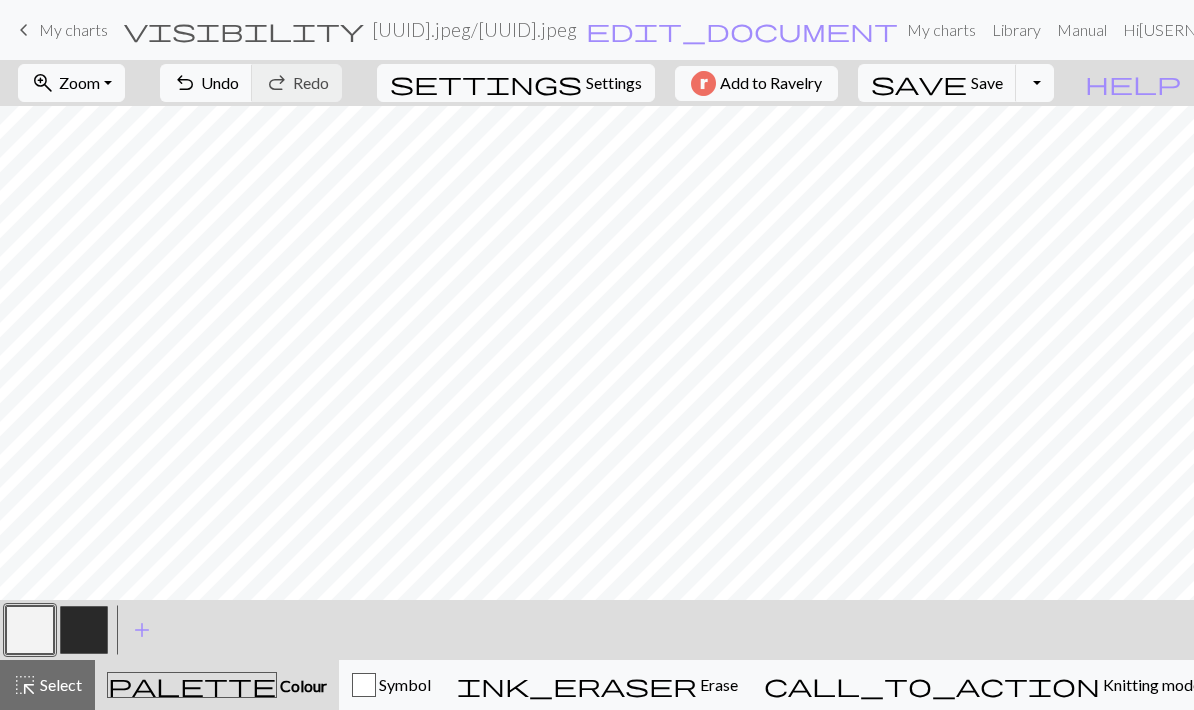 click at bounding box center [84, 630] 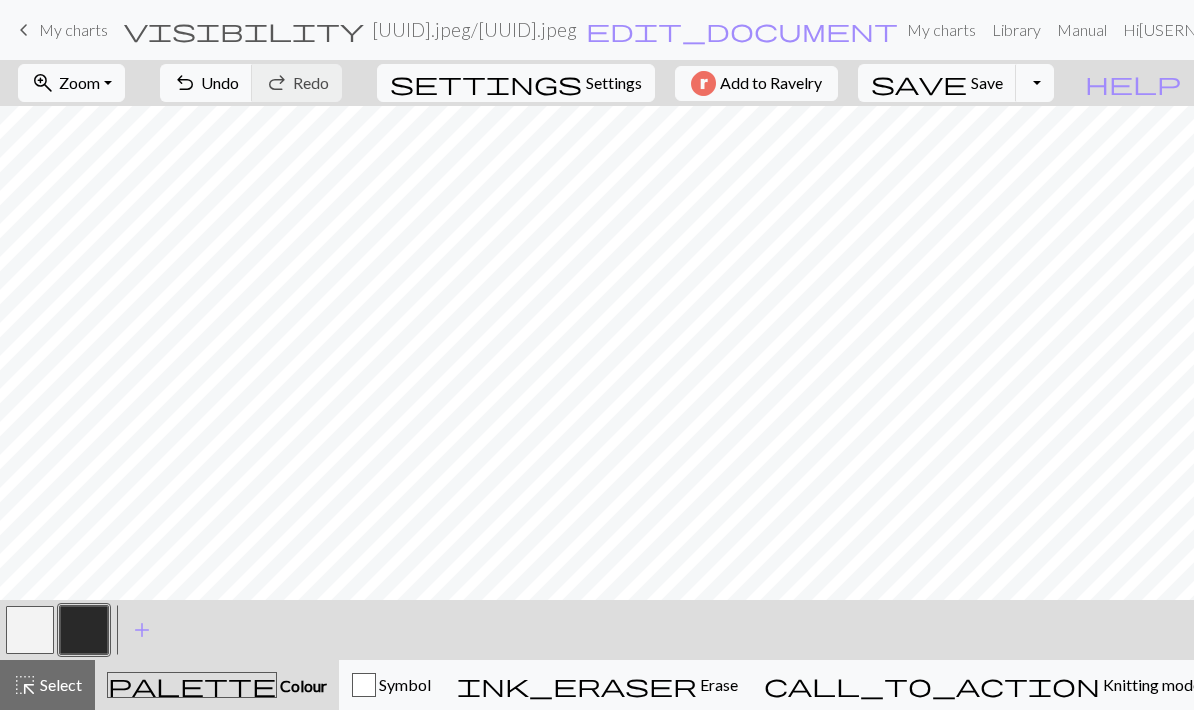 click at bounding box center (30, 630) 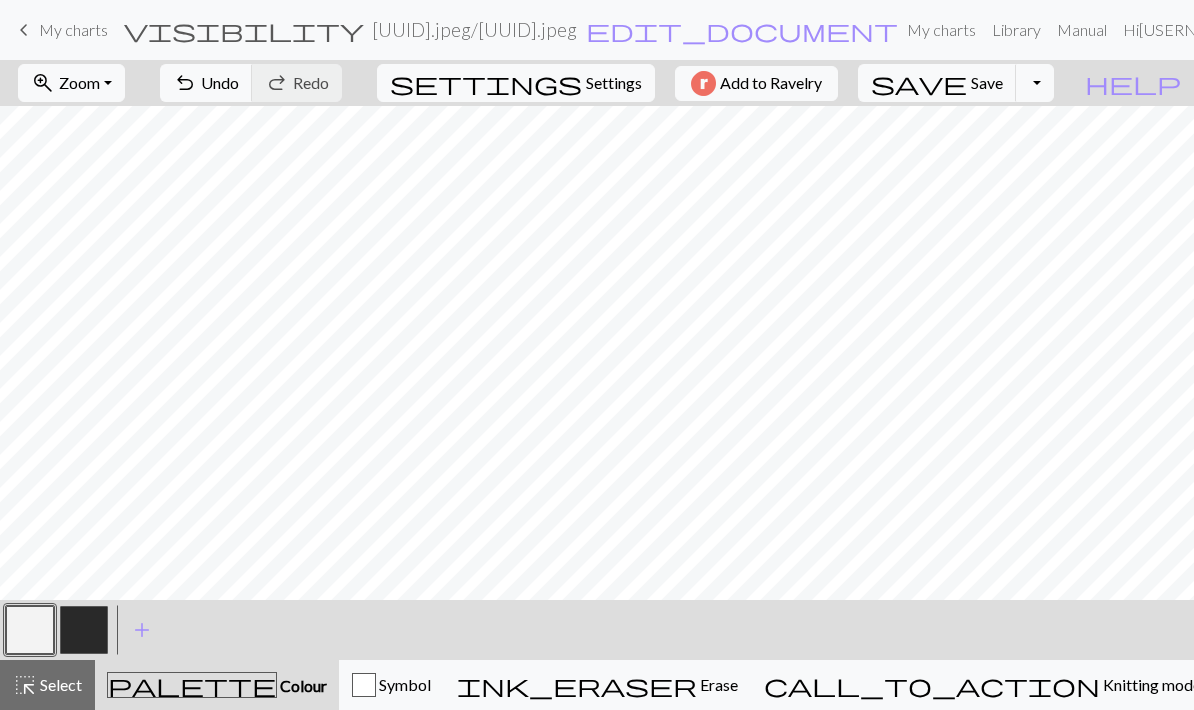 click on "Undo" at bounding box center [220, 82] 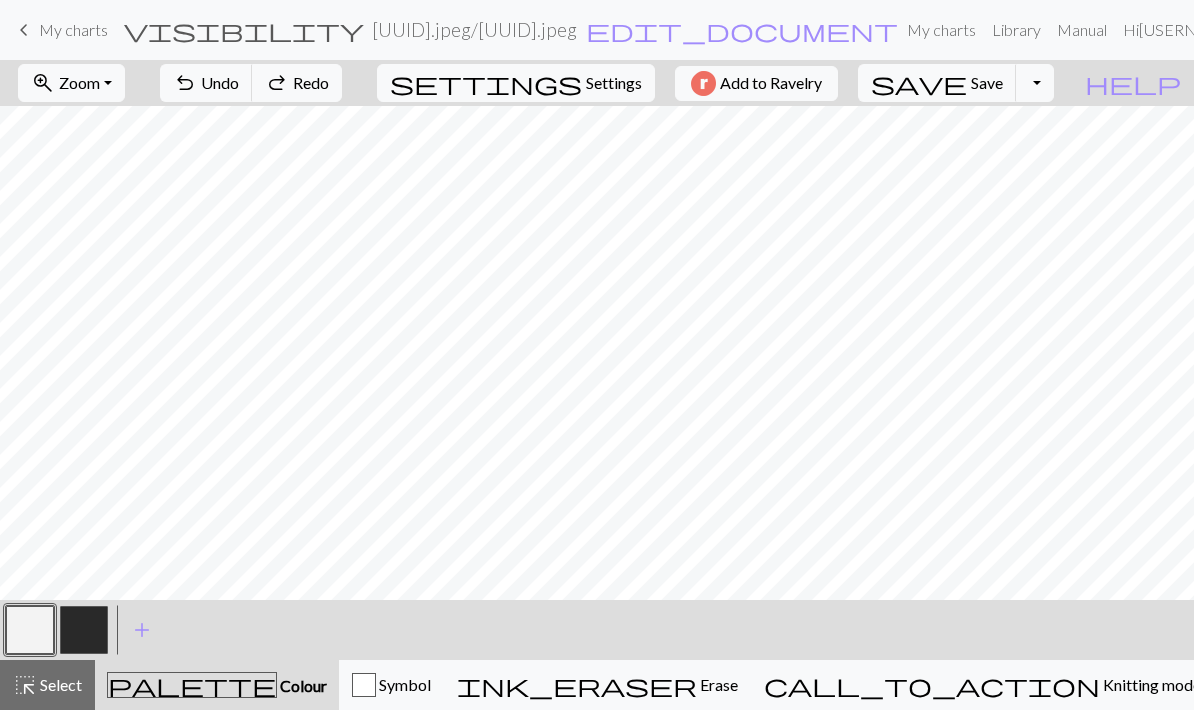 click on "Undo" at bounding box center [220, 82] 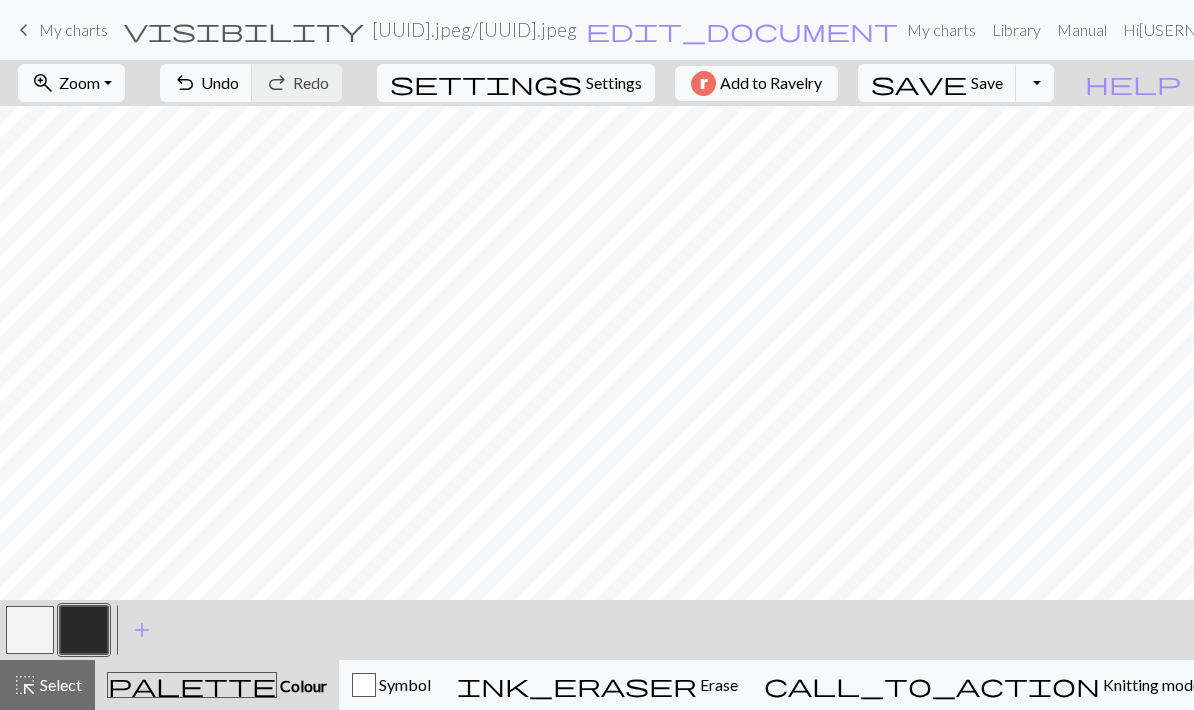 click at bounding box center (30, 630) 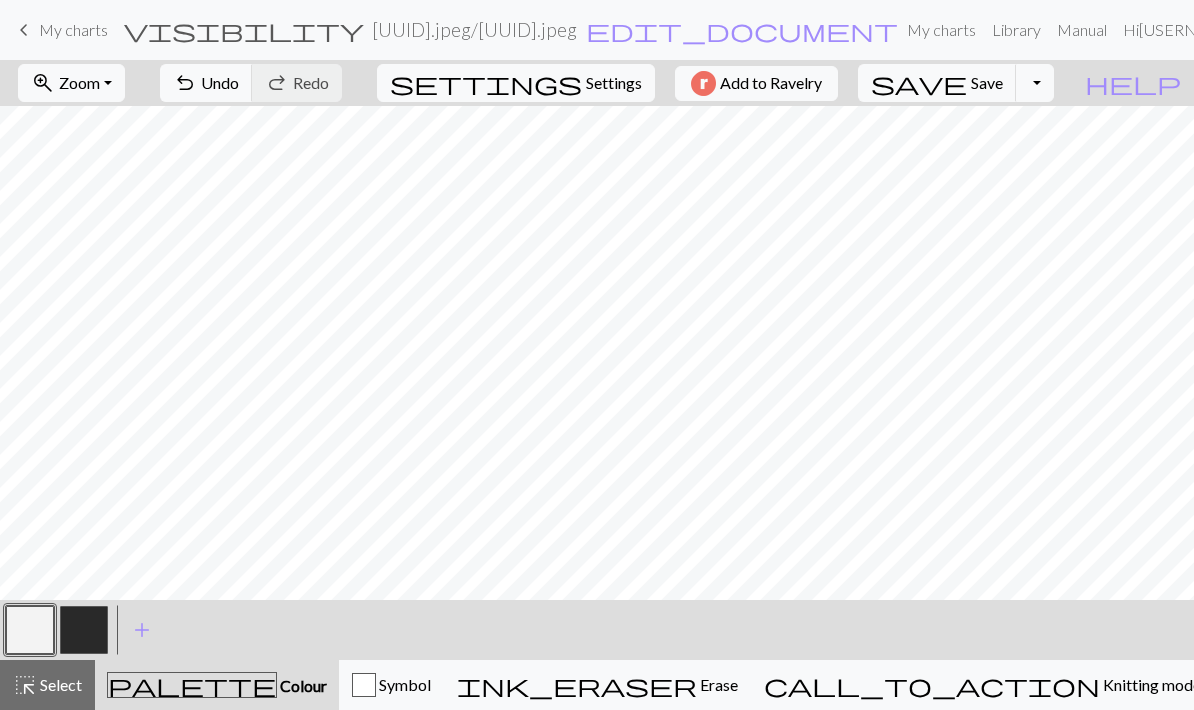 click at bounding box center [84, 630] 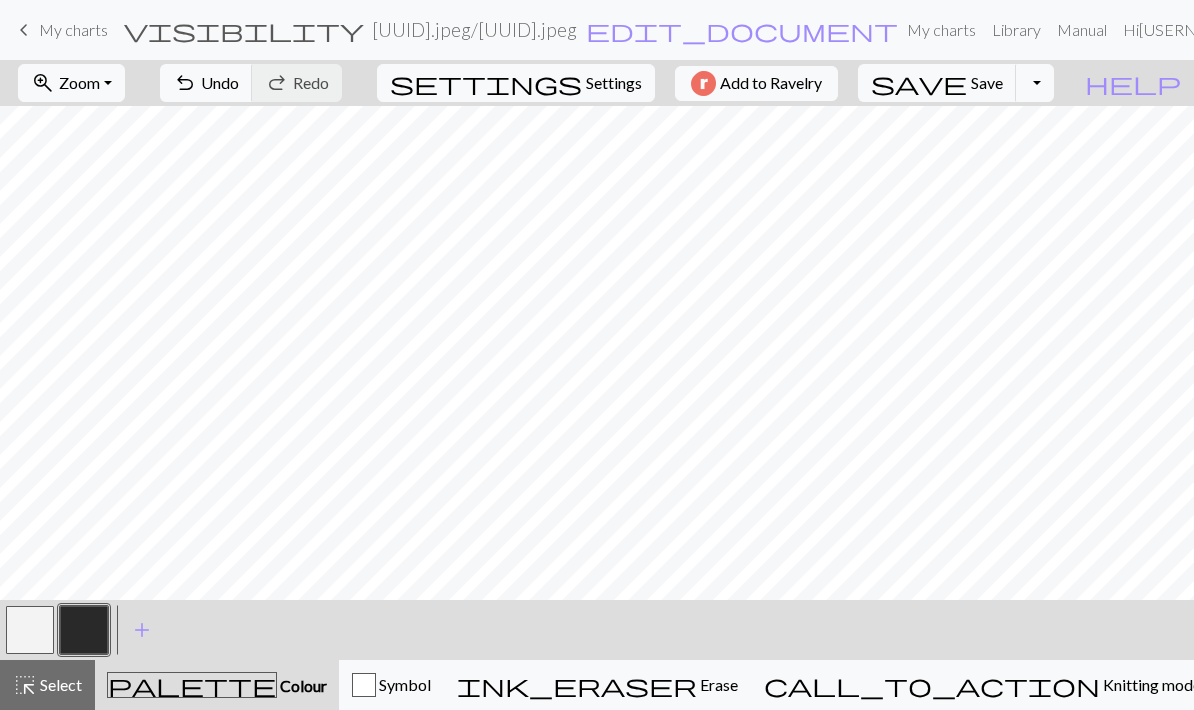 click at bounding box center (30, 630) 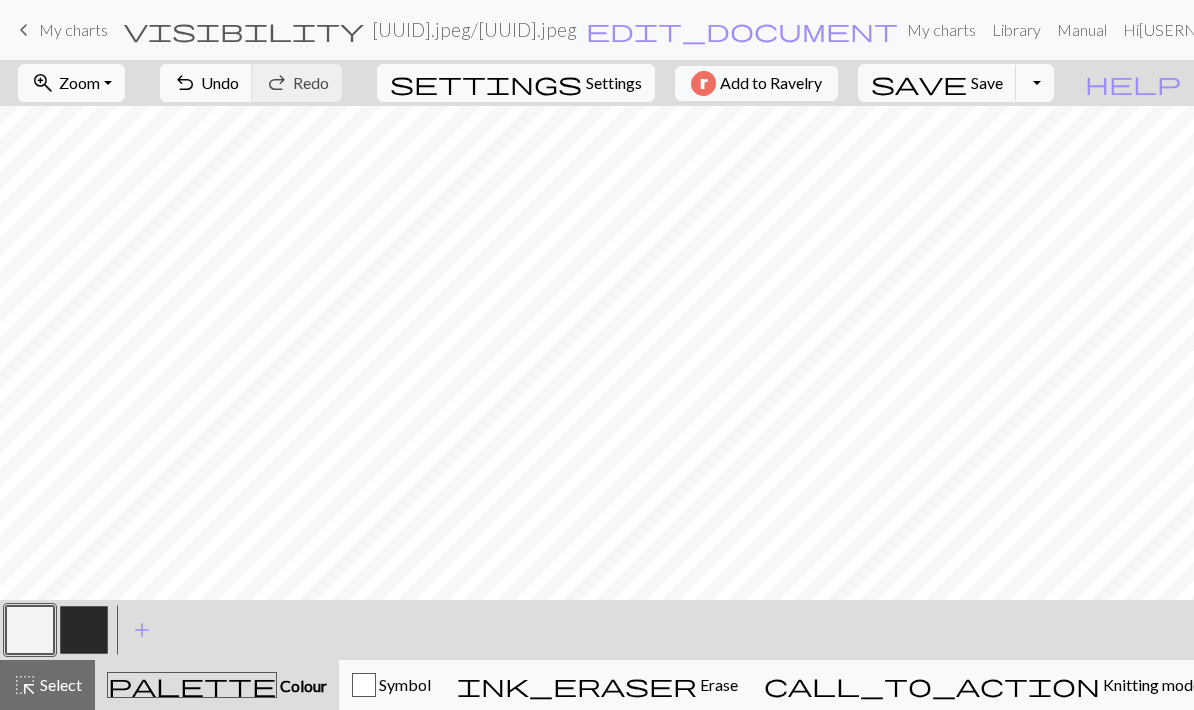 click at bounding box center [84, 630] 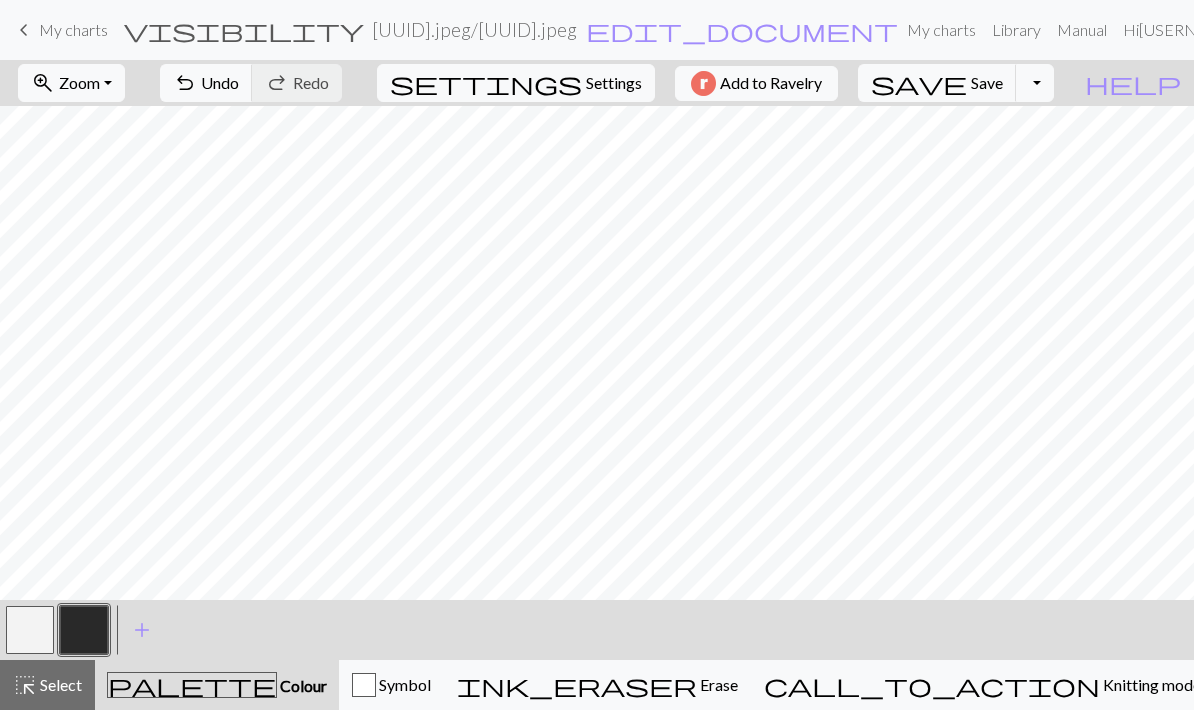 click at bounding box center [84, 630] 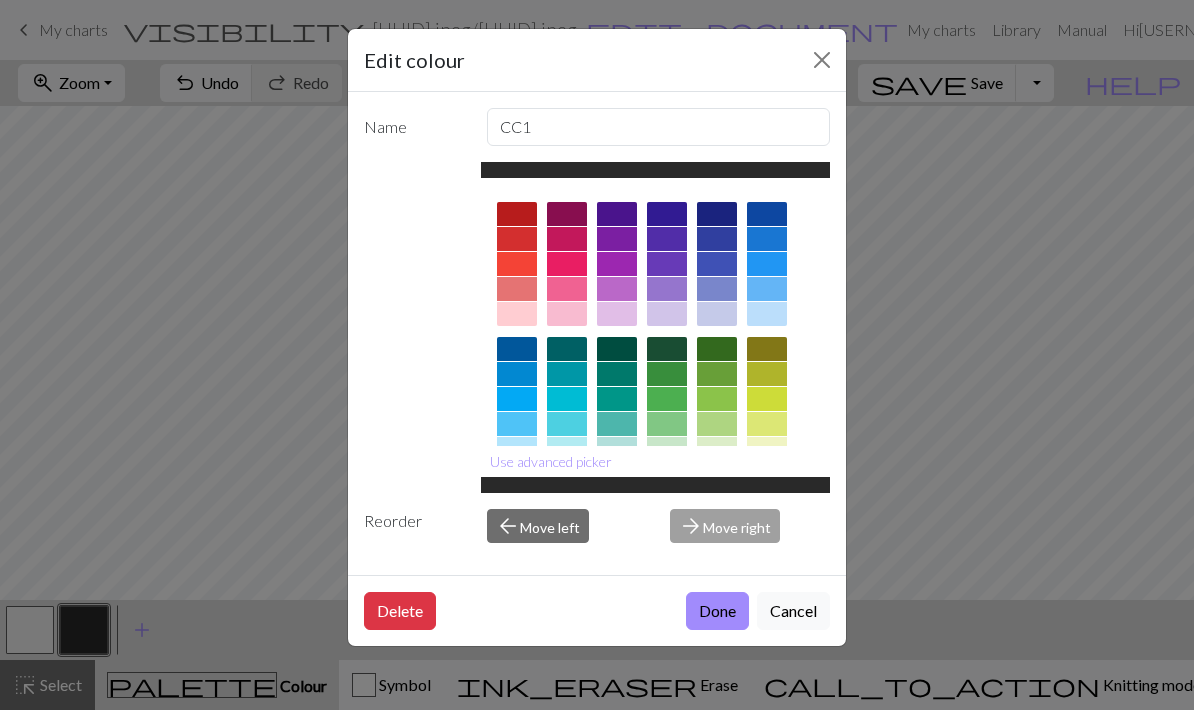 click at bounding box center [822, 60] 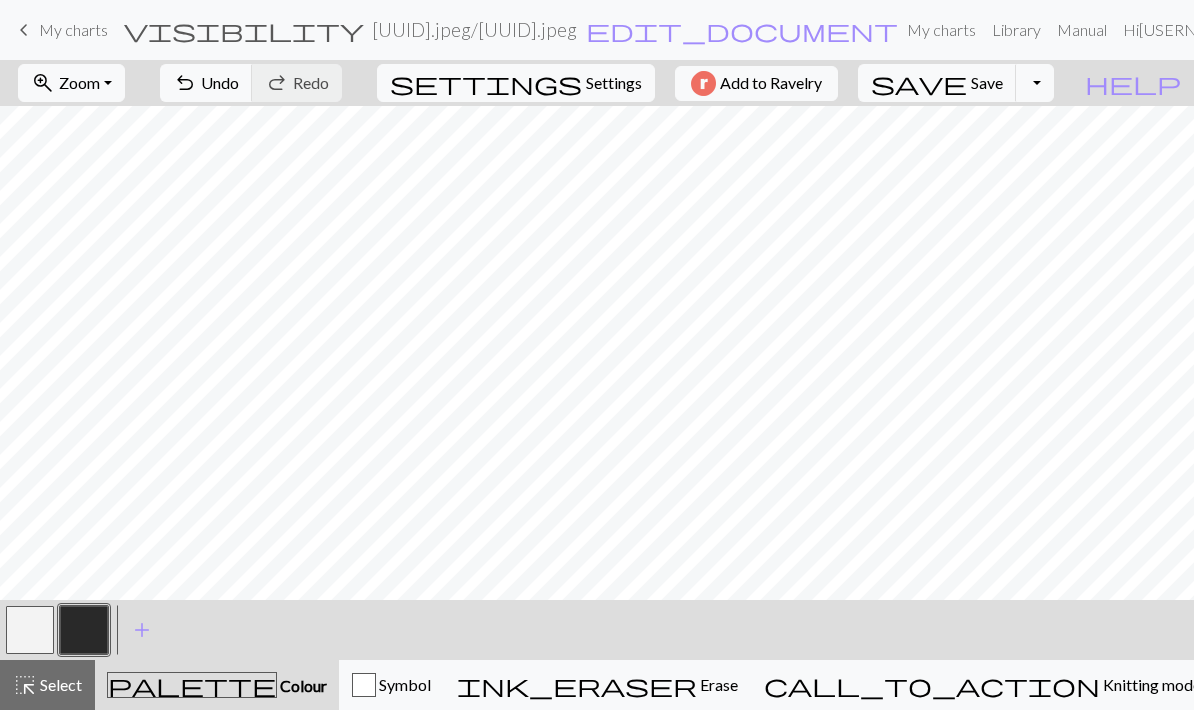 click on "Undo" at bounding box center [220, 82] 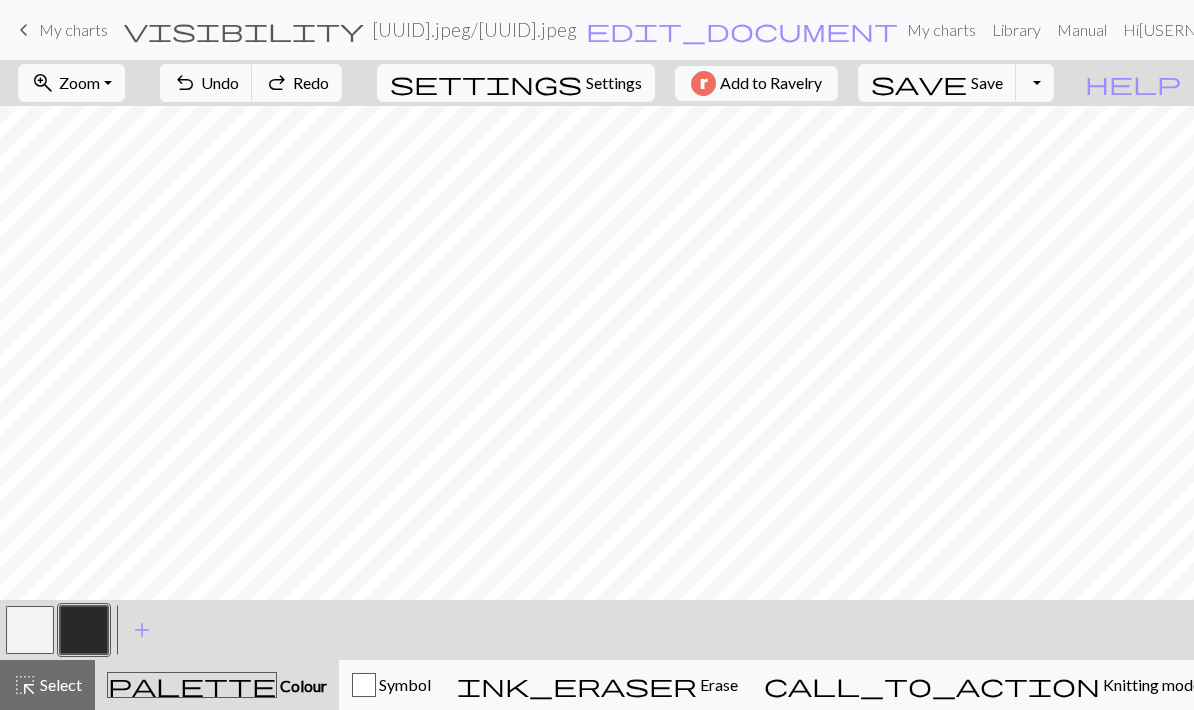 click on "Undo" at bounding box center [220, 82] 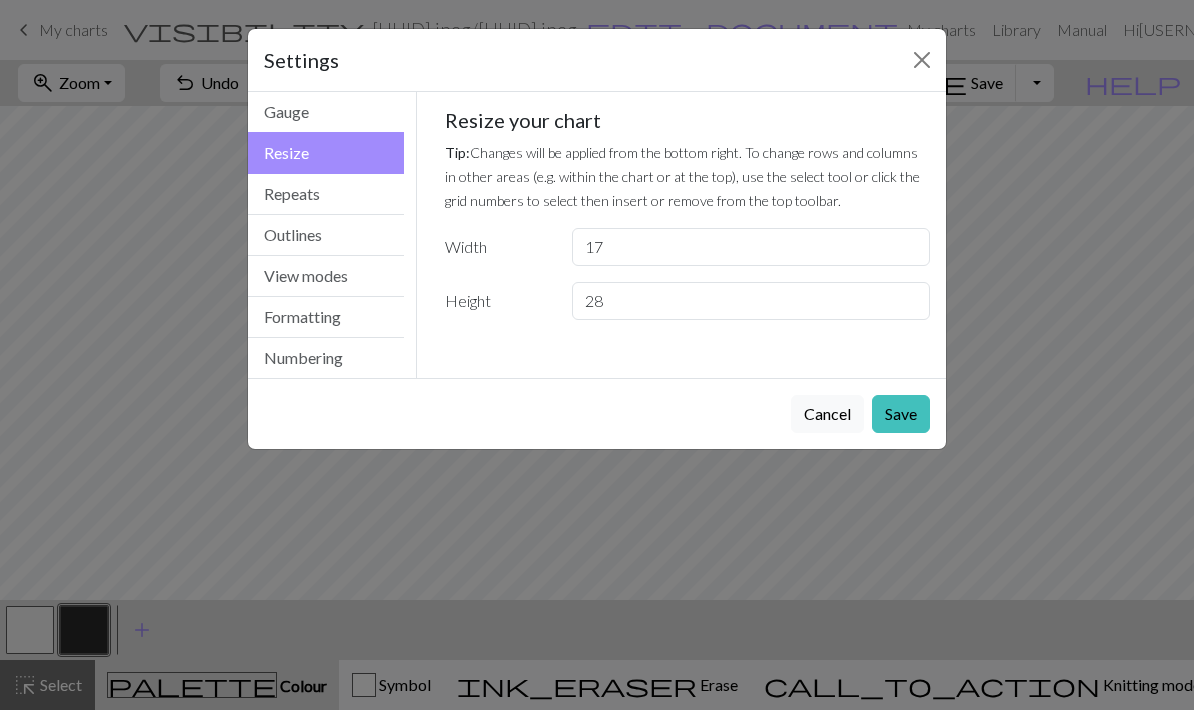 click on "Repeats" at bounding box center [326, 194] 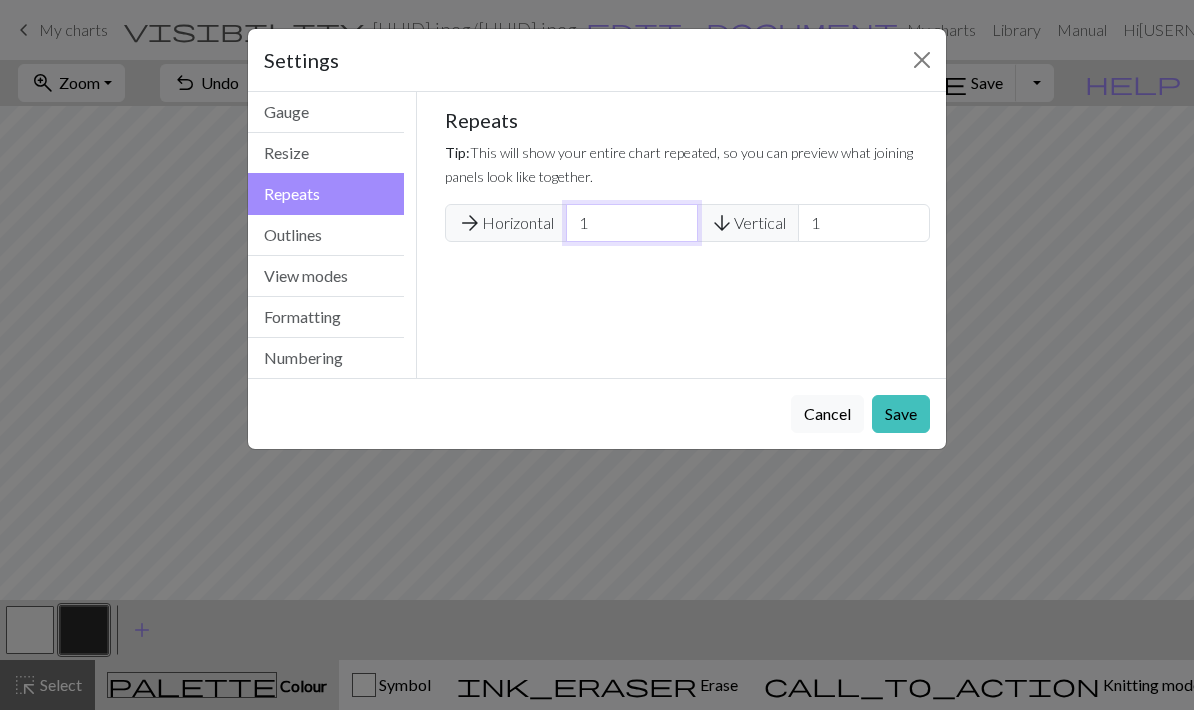 click on "1" at bounding box center [632, 223] 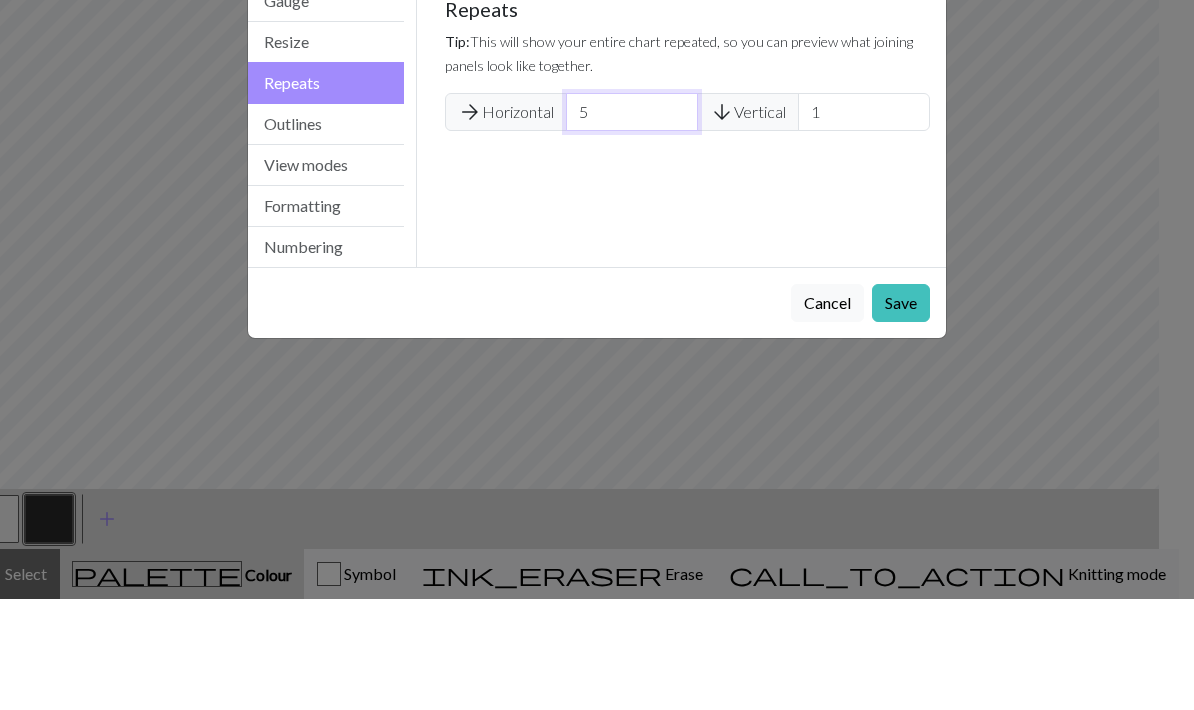 type on "5" 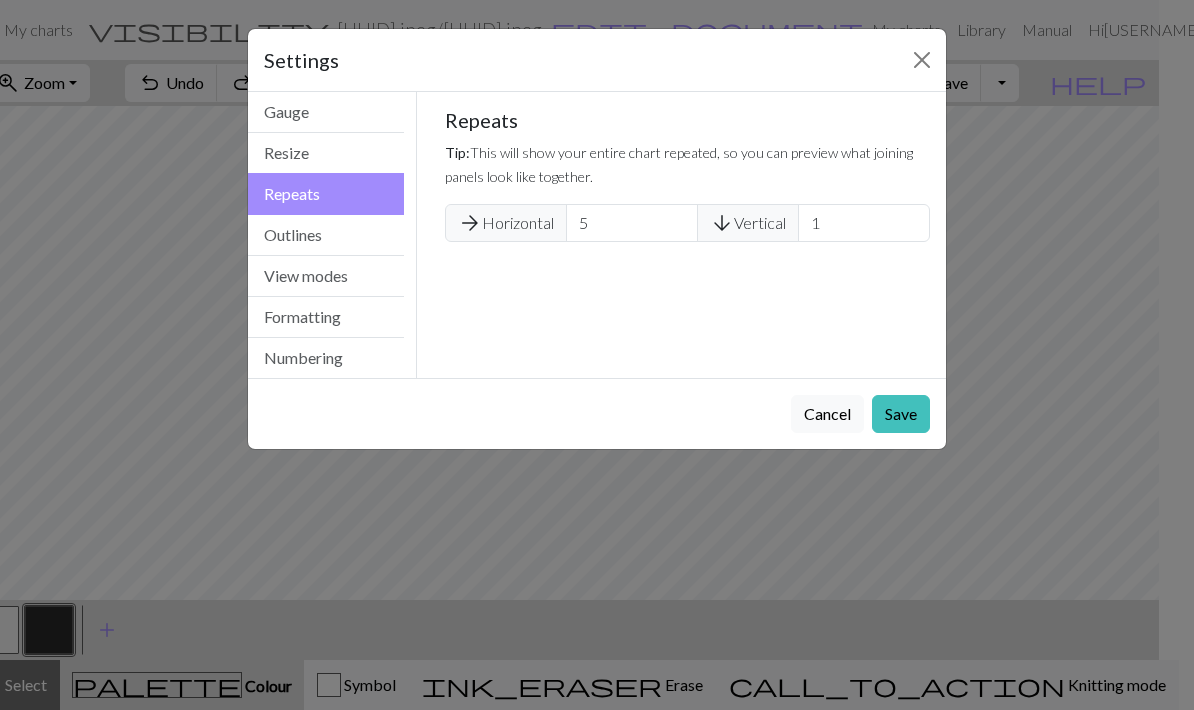 click on "Save" at bounding box center [901, 414] 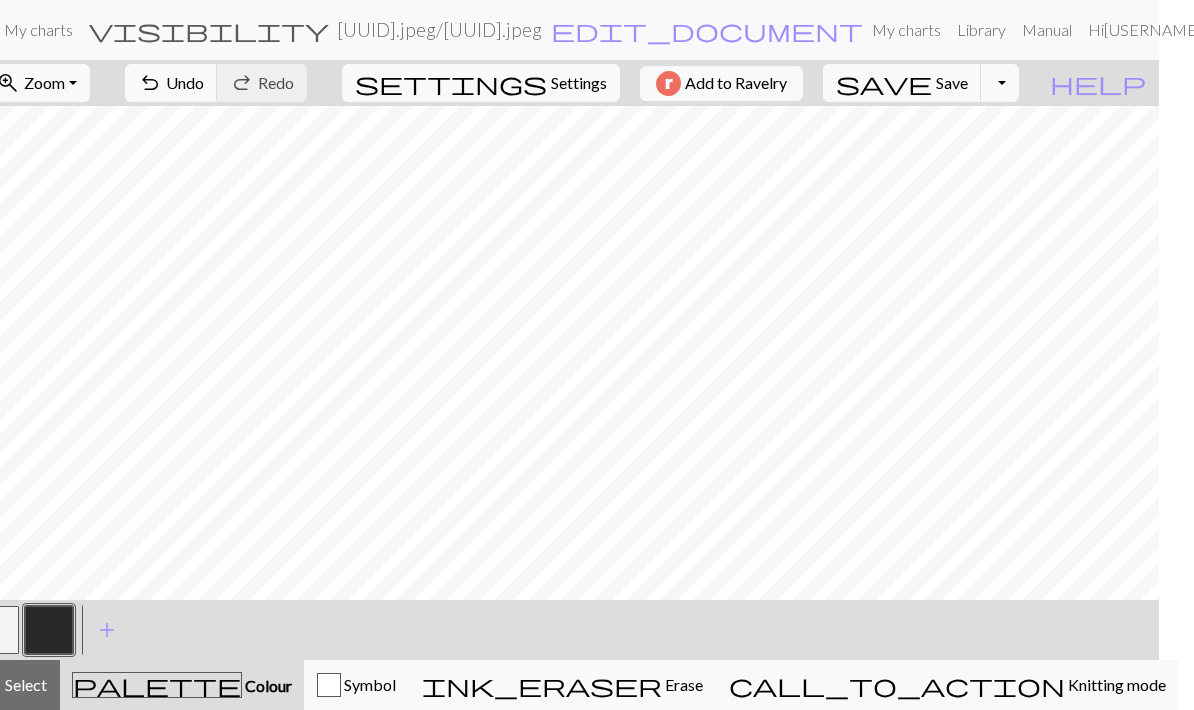 click on "Settings" at bounding box center [579, 83] 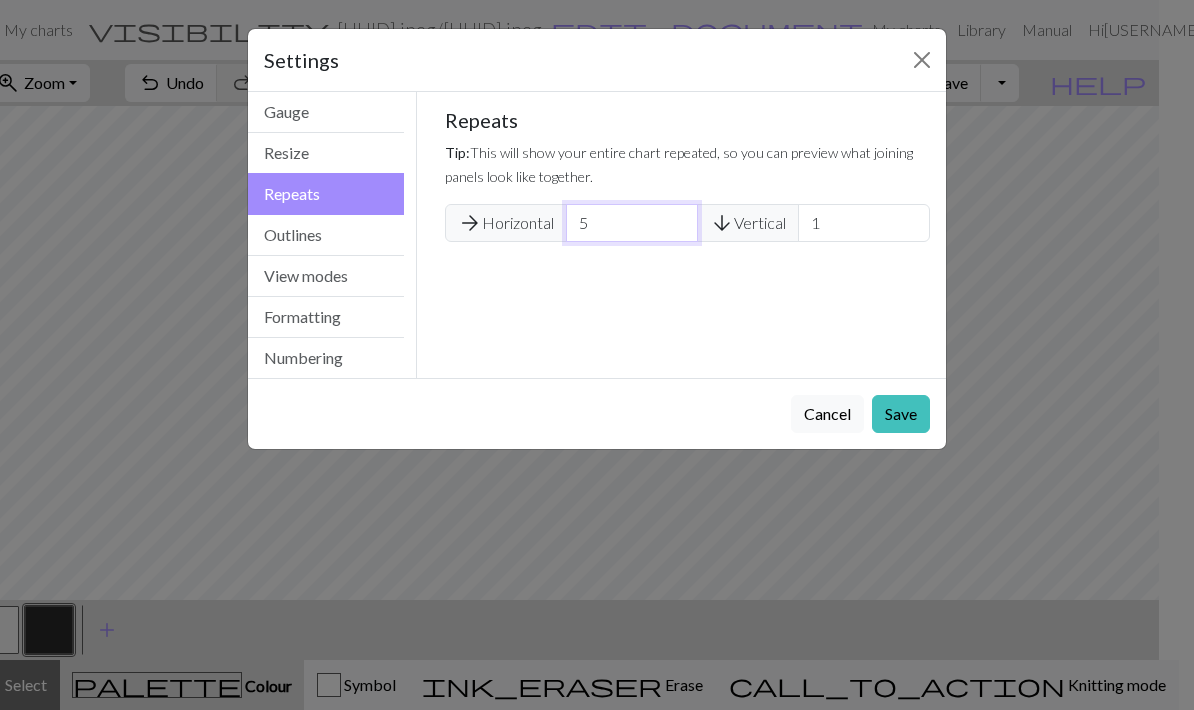 click on "5" at bounding box center (632, 223) 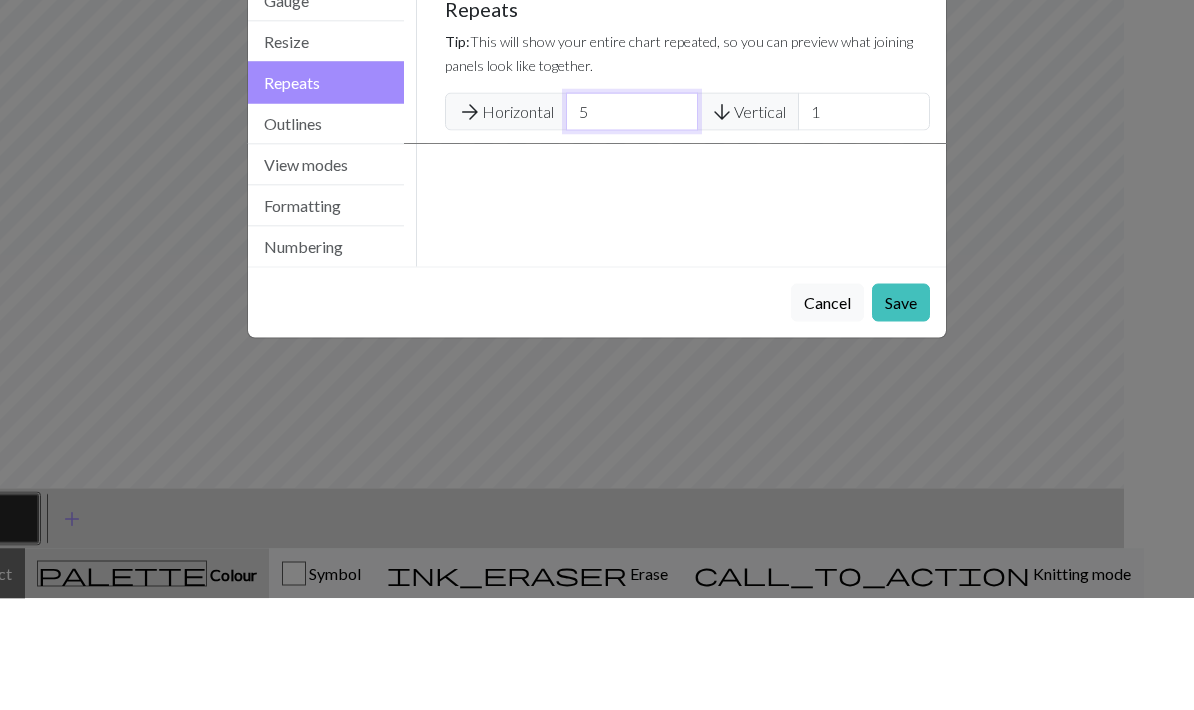 type 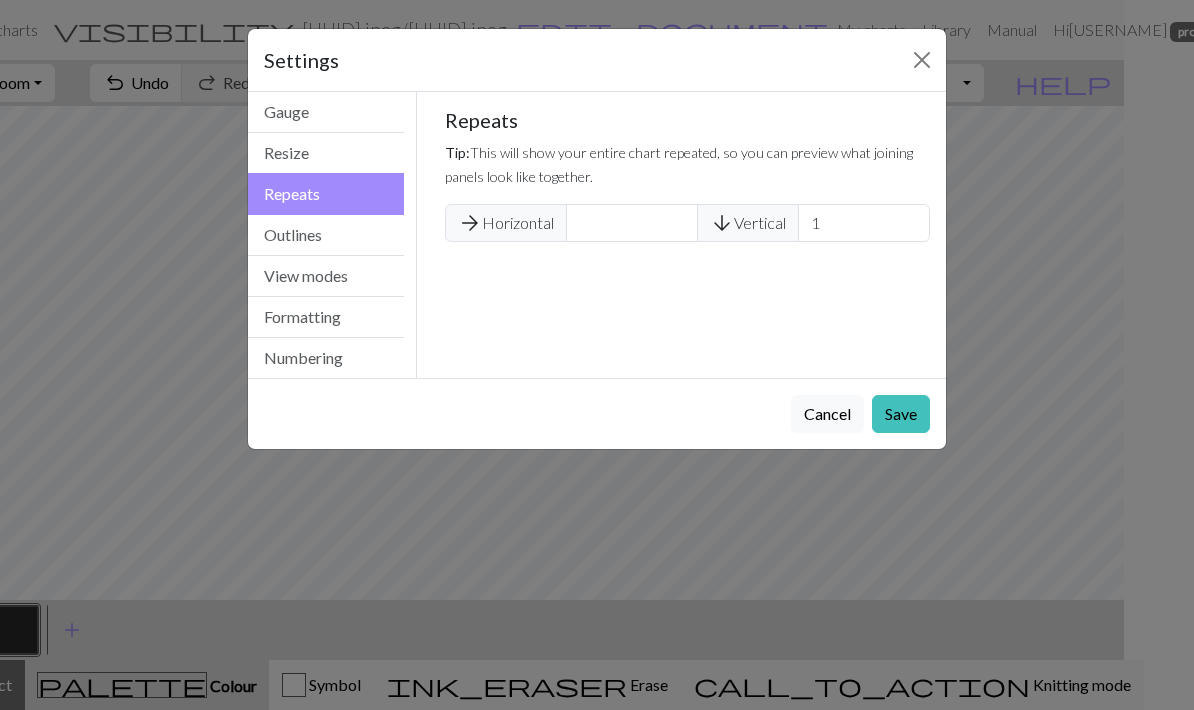 click on "Resize" at bounding box center [326, 153] 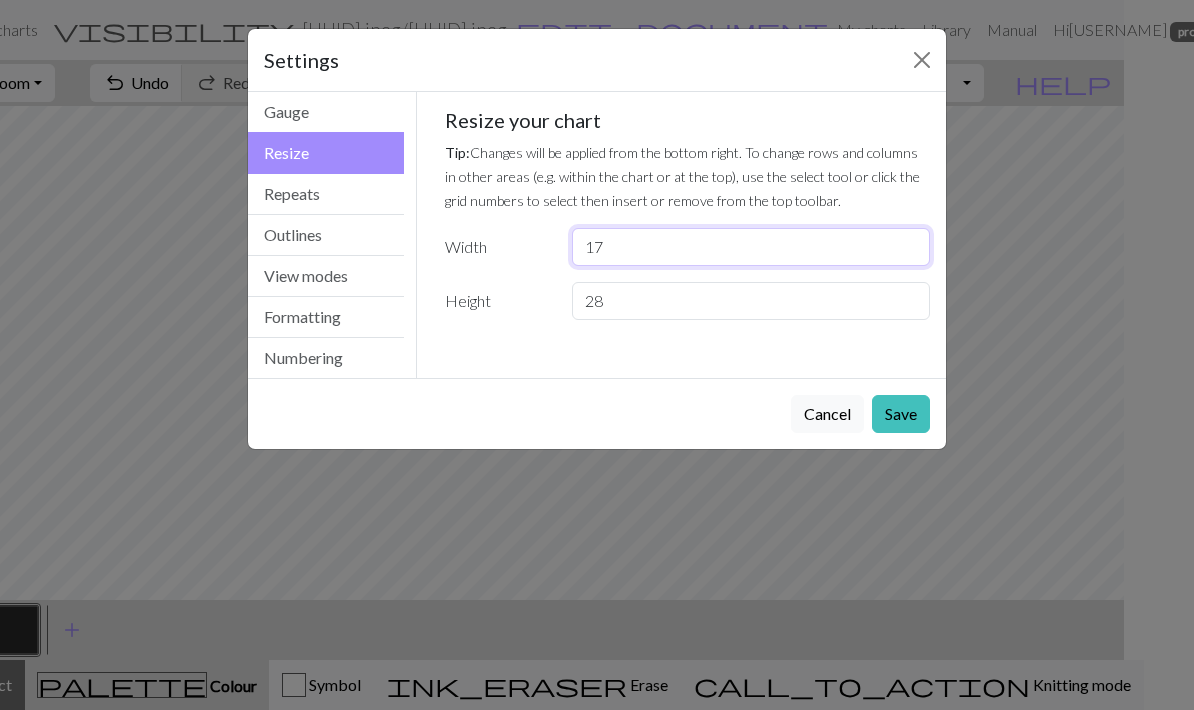 click on "17" at bounding box center [751, 247] 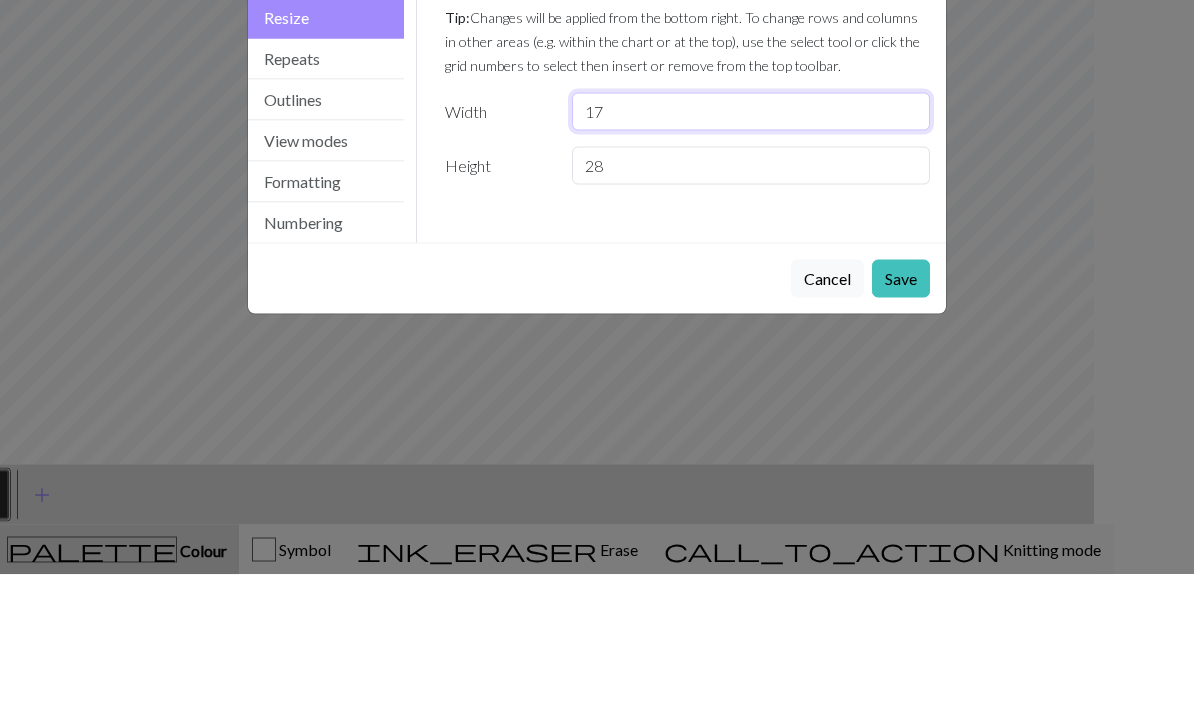 type on "1" 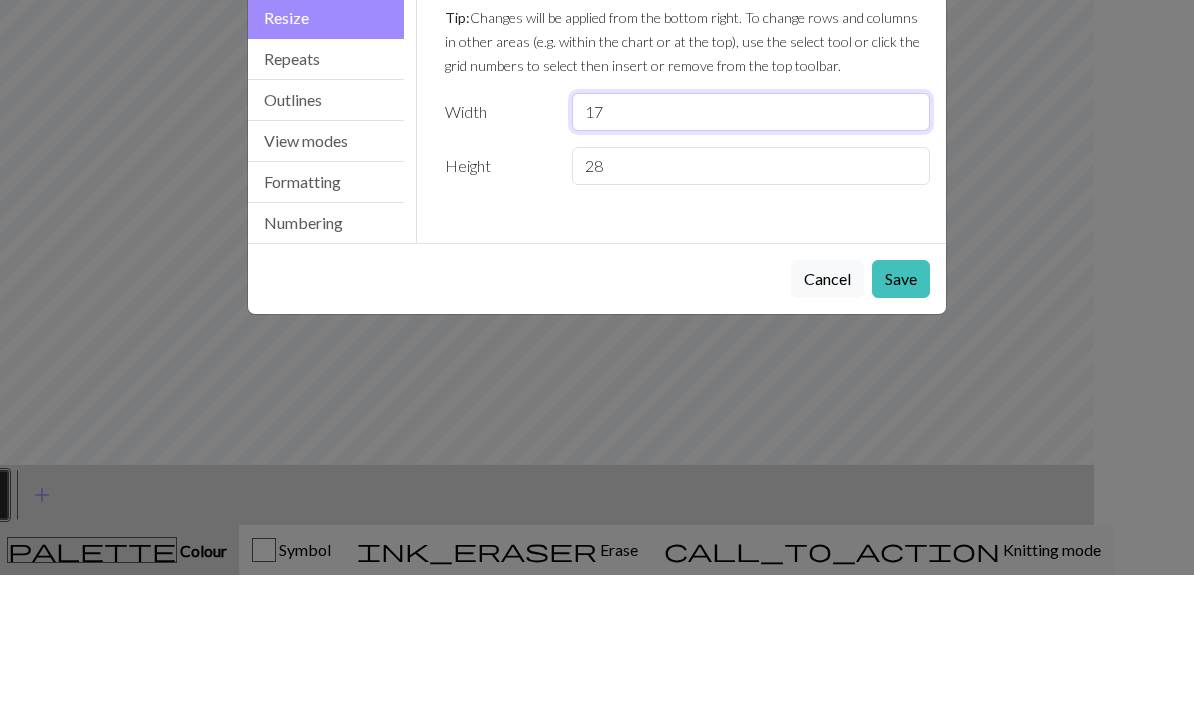 type on "20" 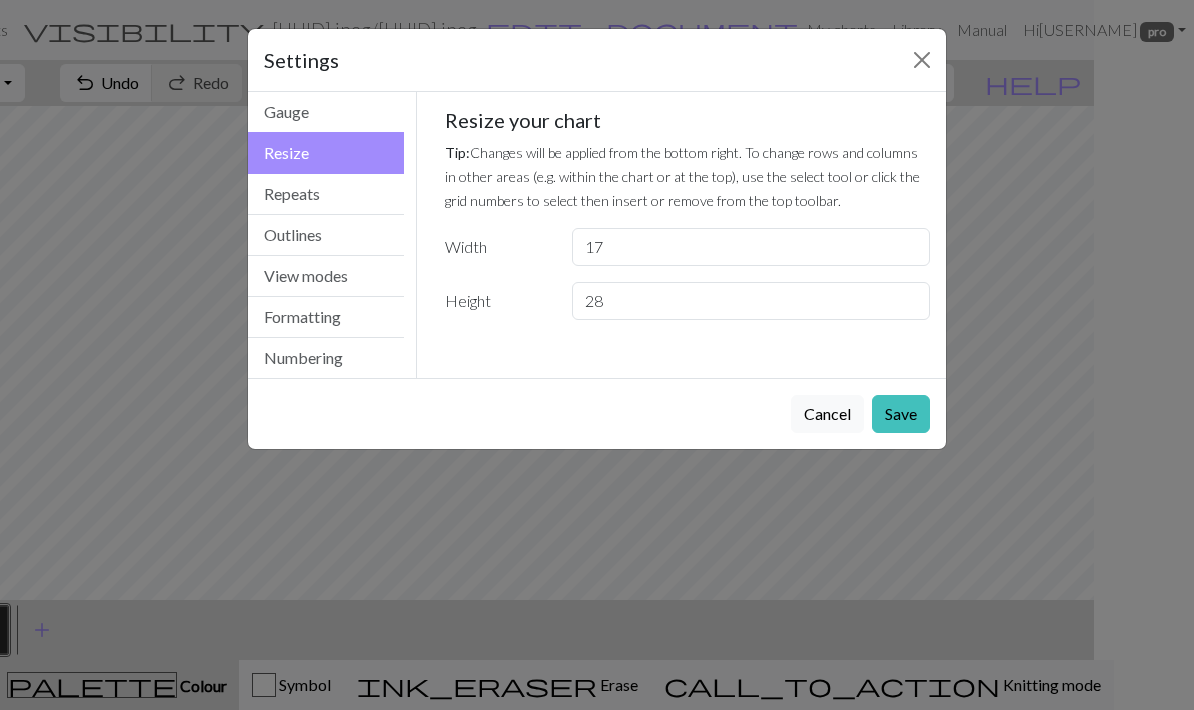 click on "Save" at bounding box center (901, 414) 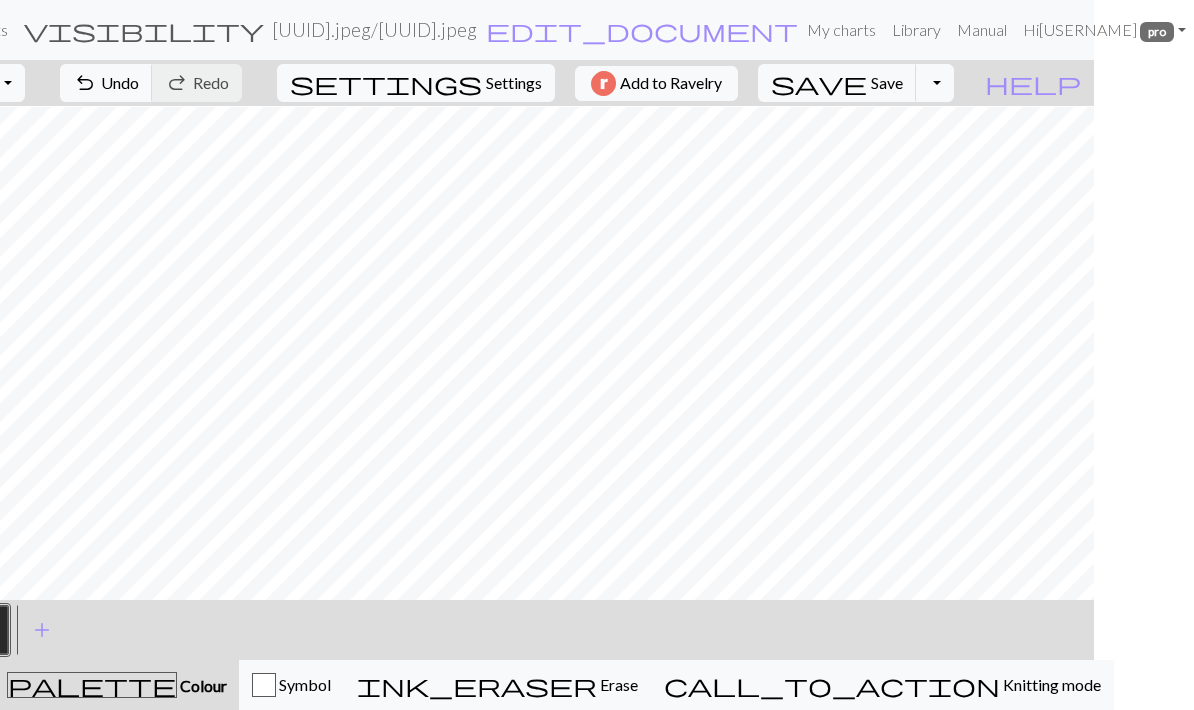 scroll, scrollTop: 0, scrollLeft: 0, axis: both 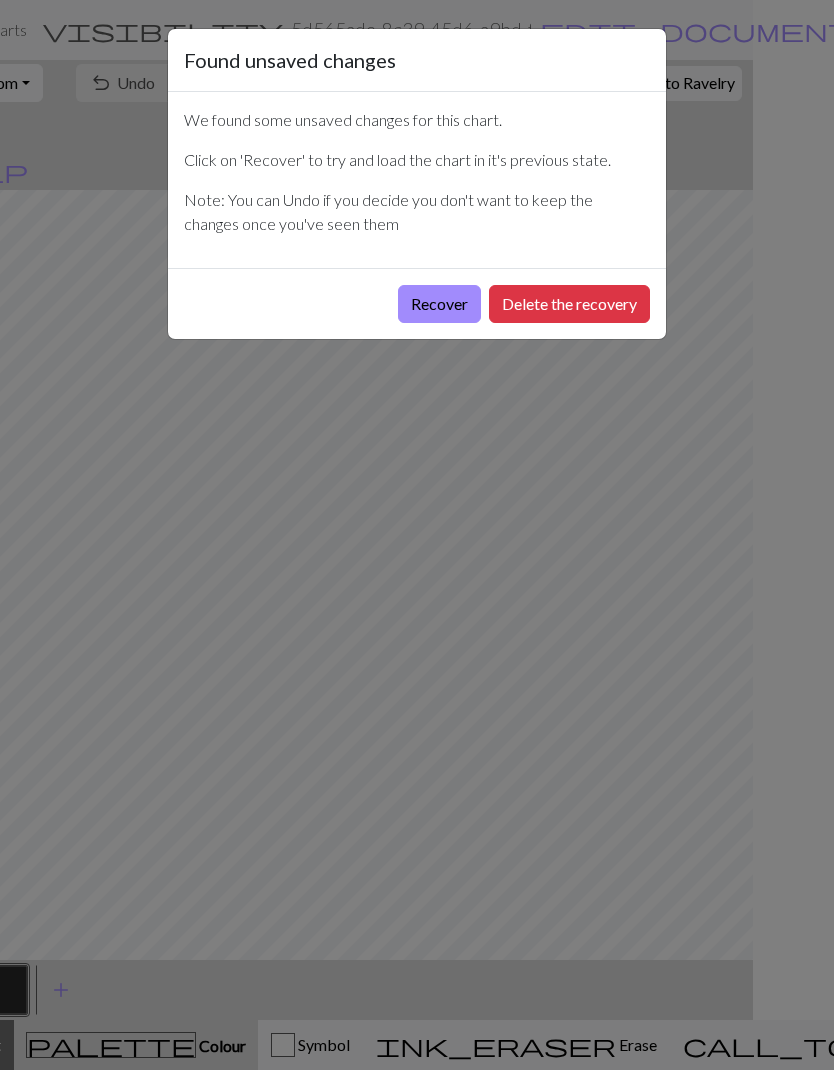 click on "Recover" at bounding box center (439, 304) 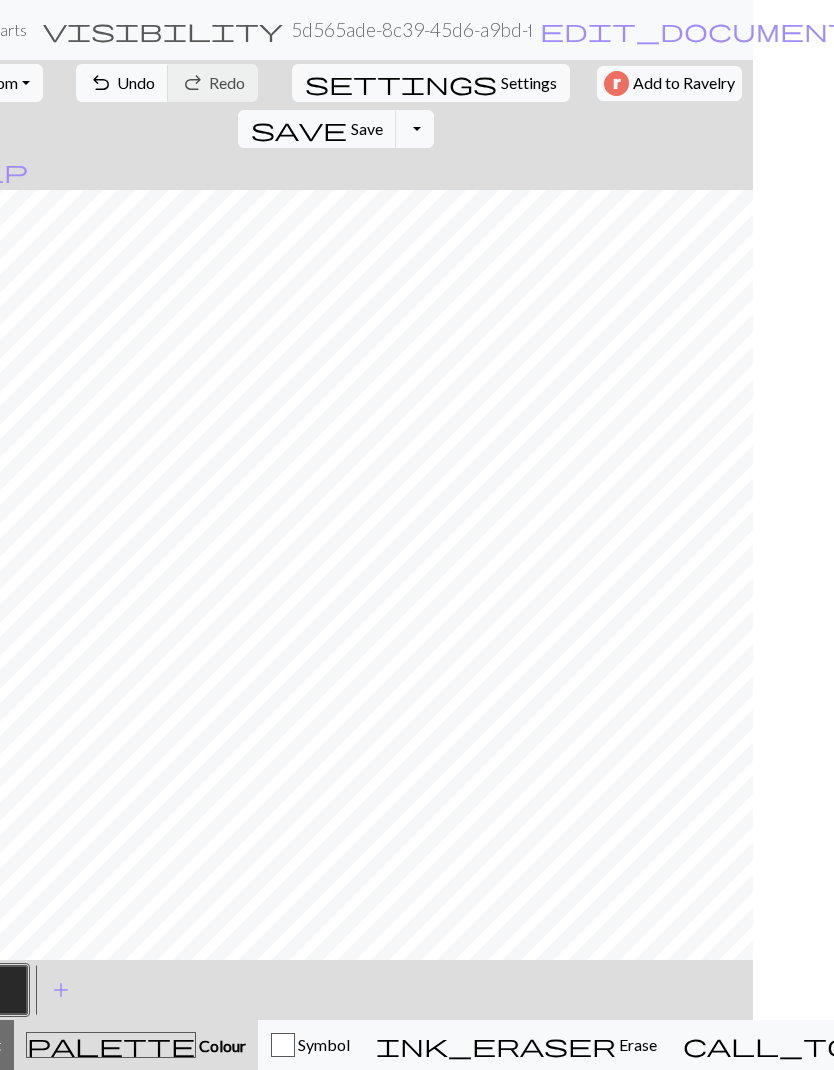 click on "Settings" at bounding box center [529, 83] 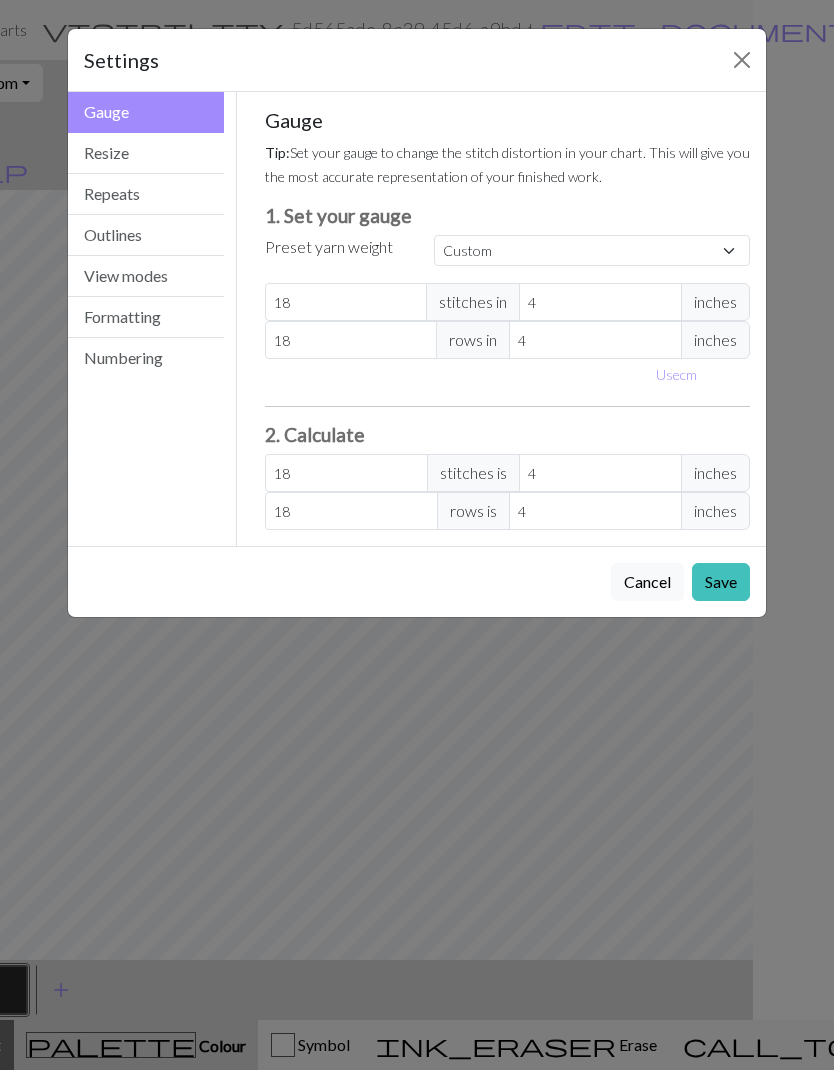 click on "Resize" at bounding box center [146, 153] 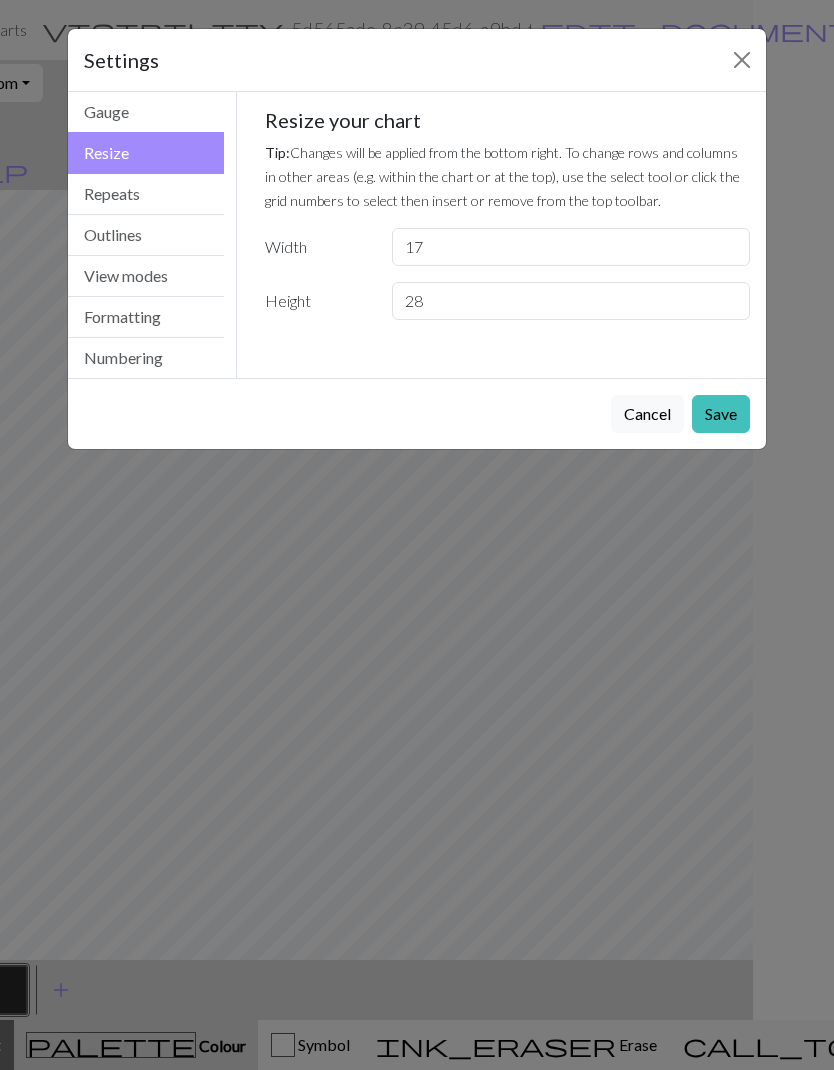 click on "Repeats" at bounding box center [146, 194] 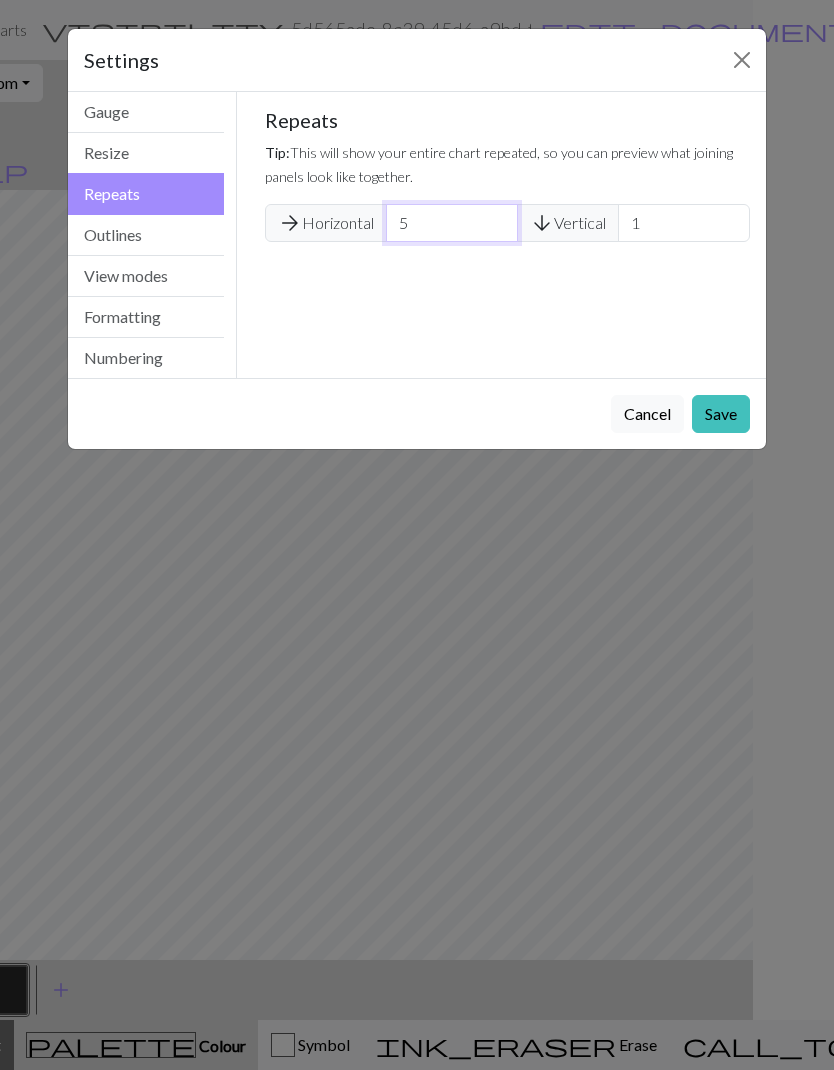 click on "5" at bounding box center [452, 223] 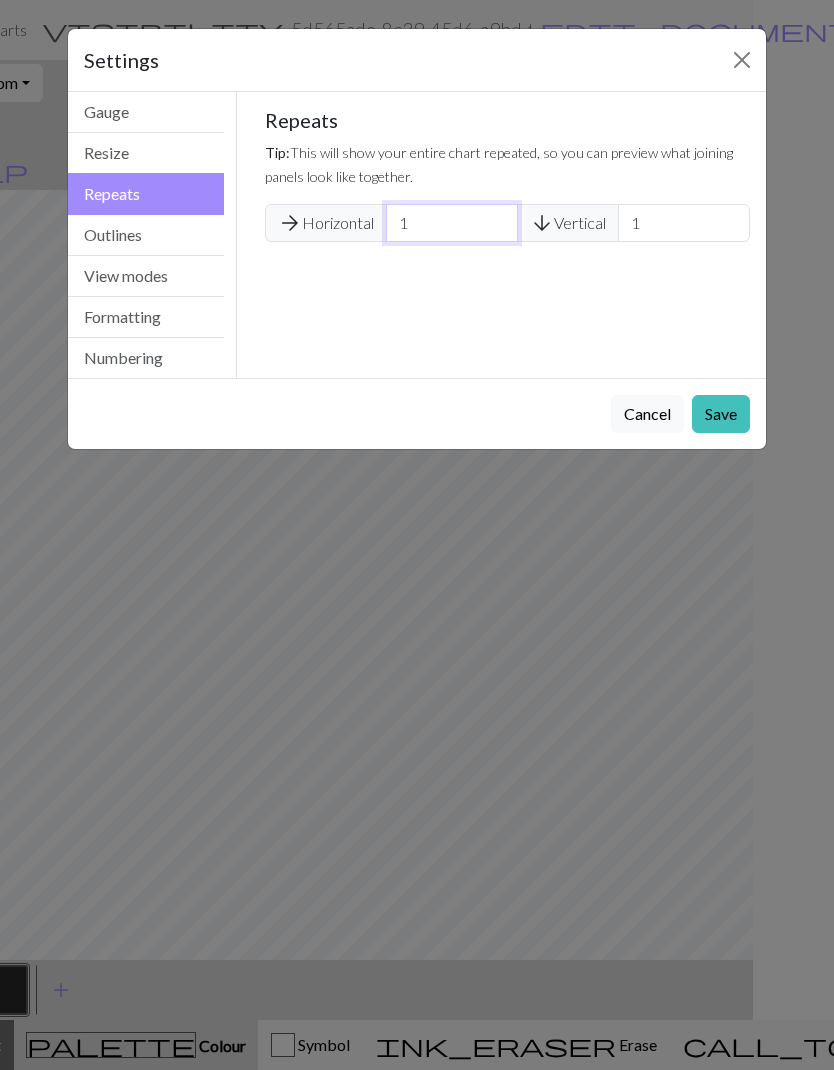 type on "1" 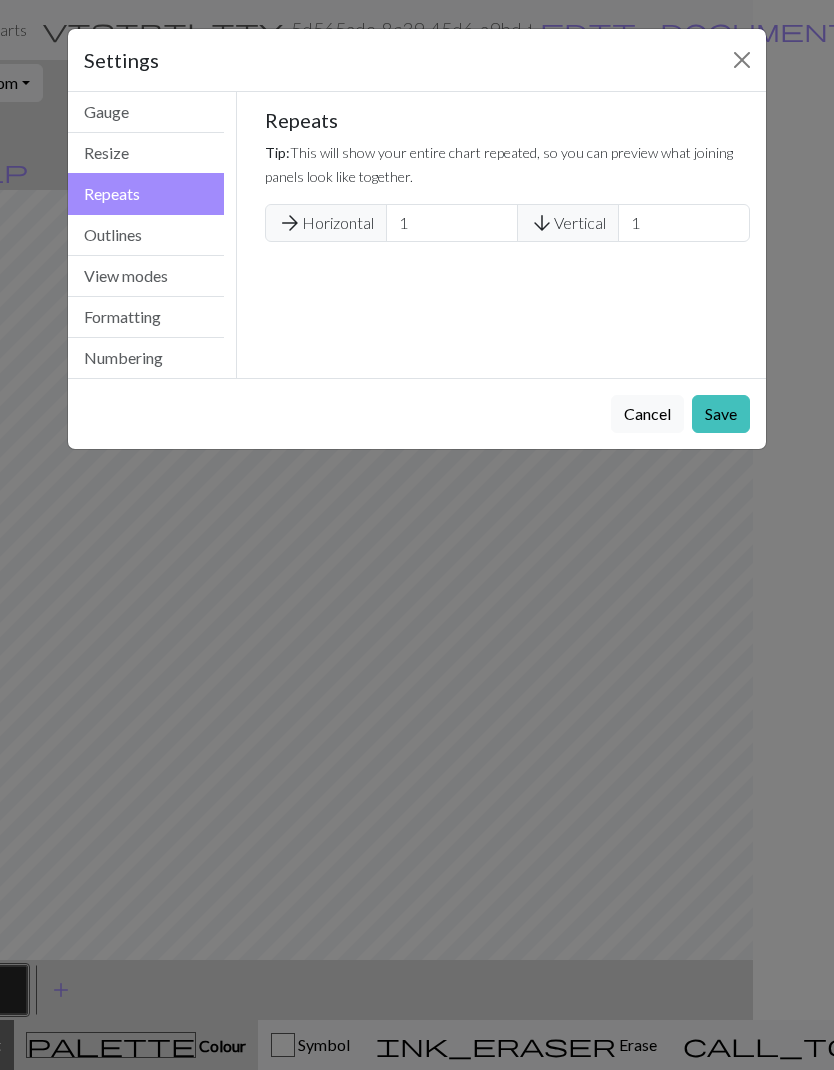 click on "Save" at bounding box center (721, 414) 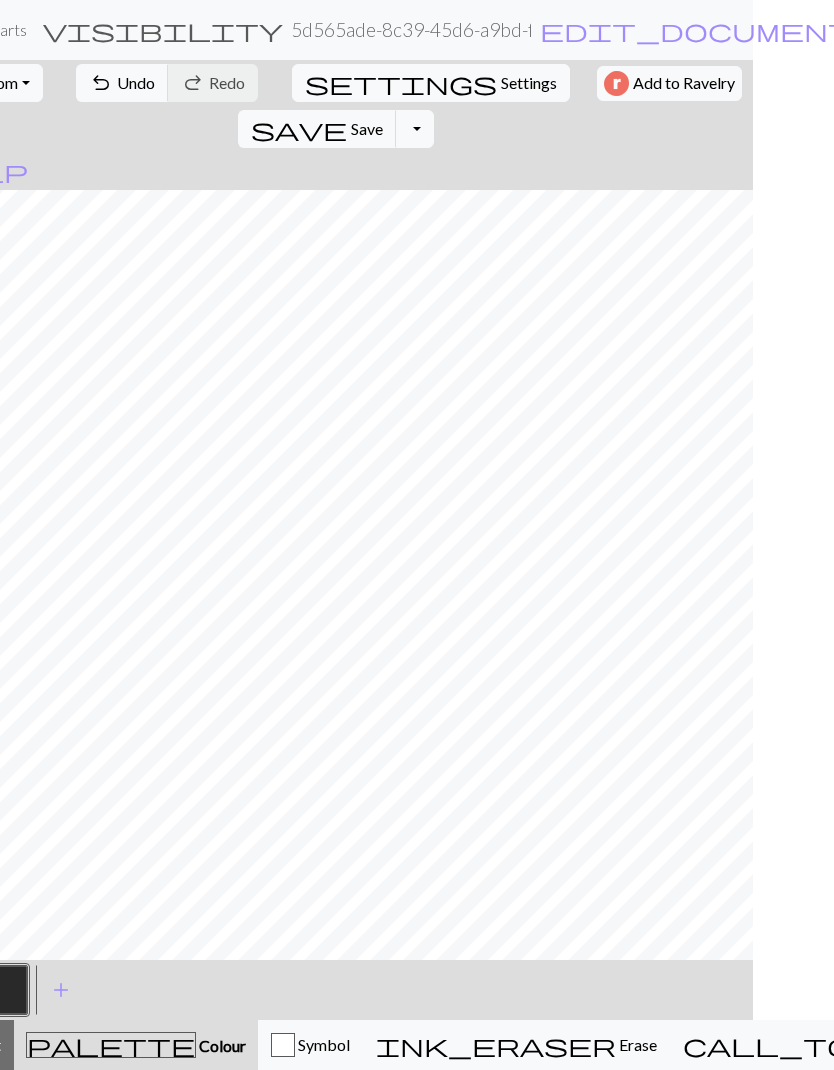 click on "Save" at bounding box center (367, 128) 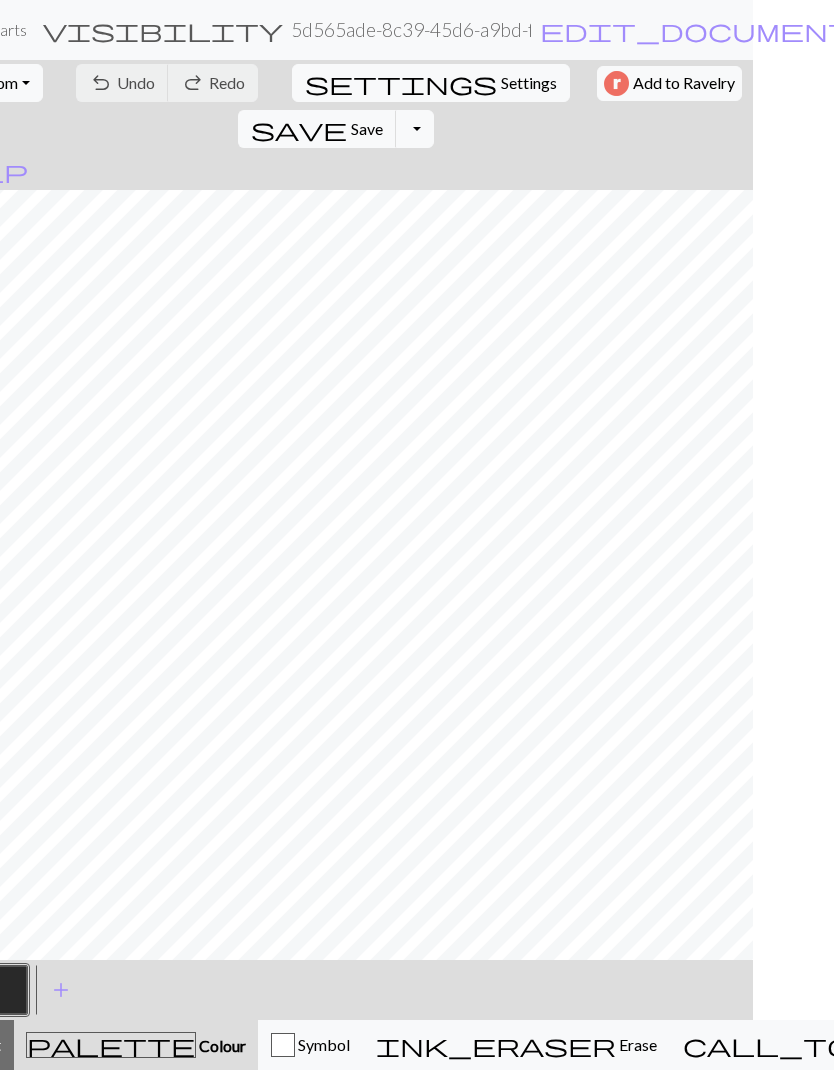 click on "Settings" at bounding box center (529, 83) 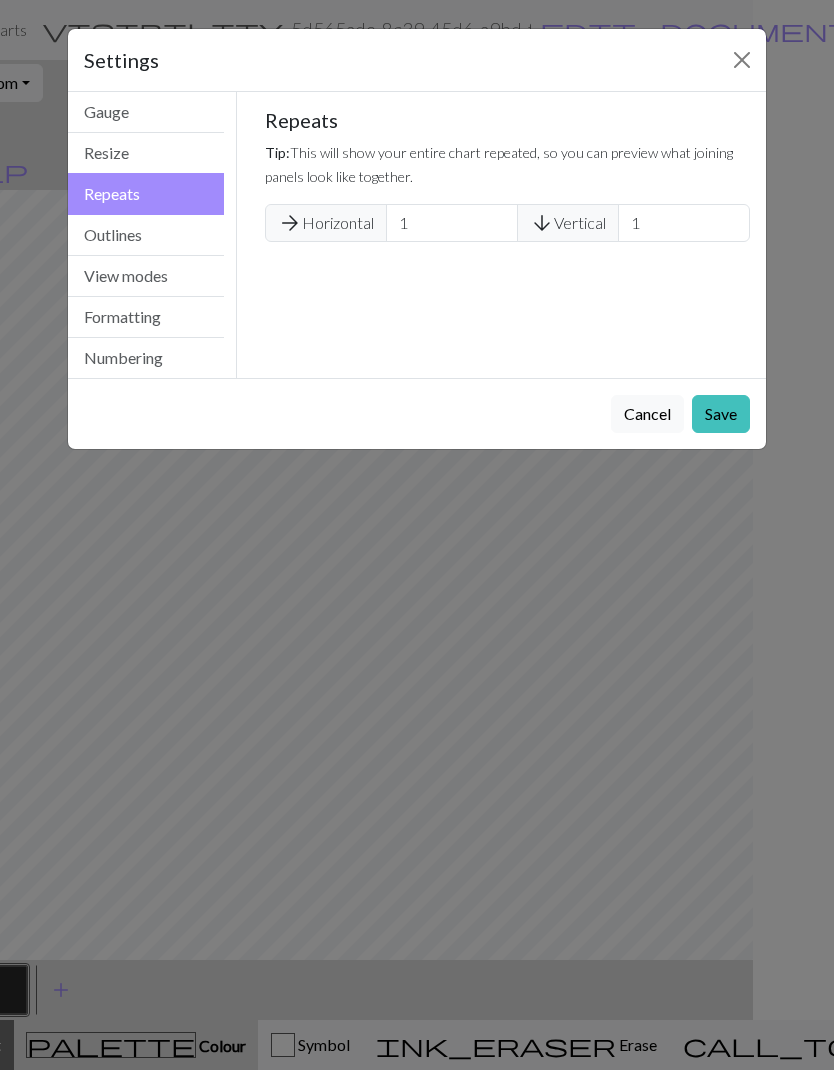 click on "Resize" at bounding box center (146, 153) 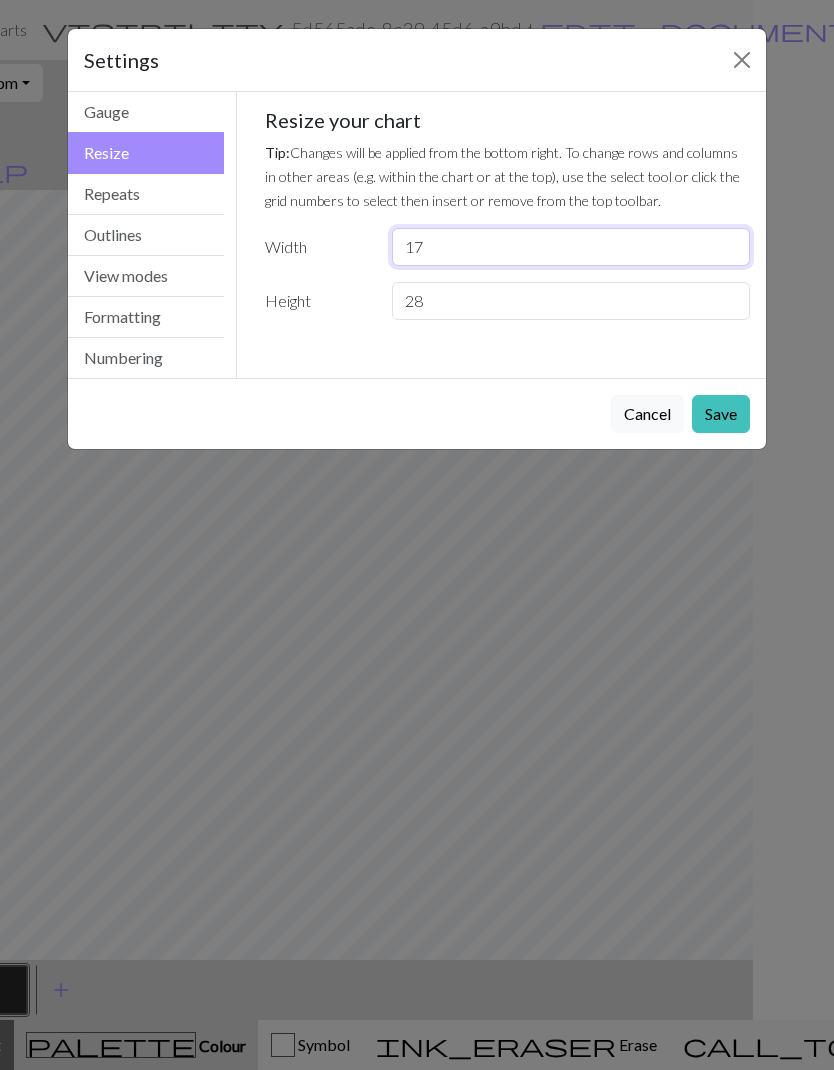 click on "17" at bounding box center [571, 247] 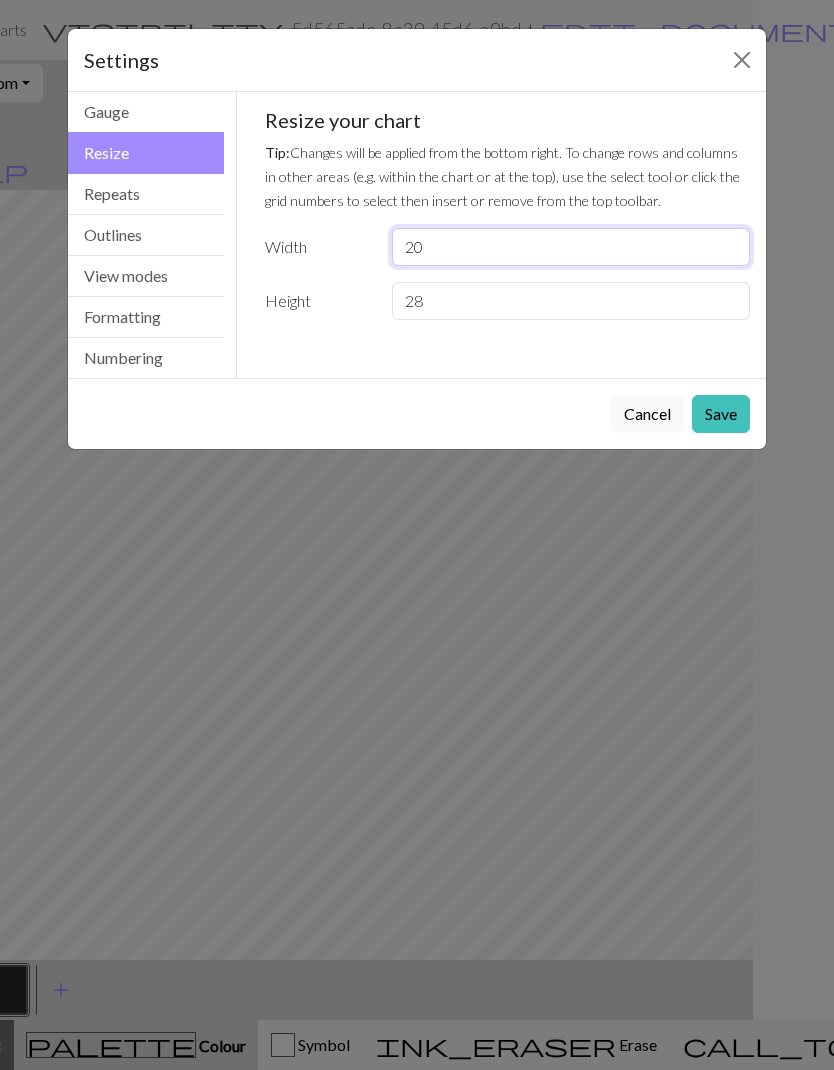 type on "20" 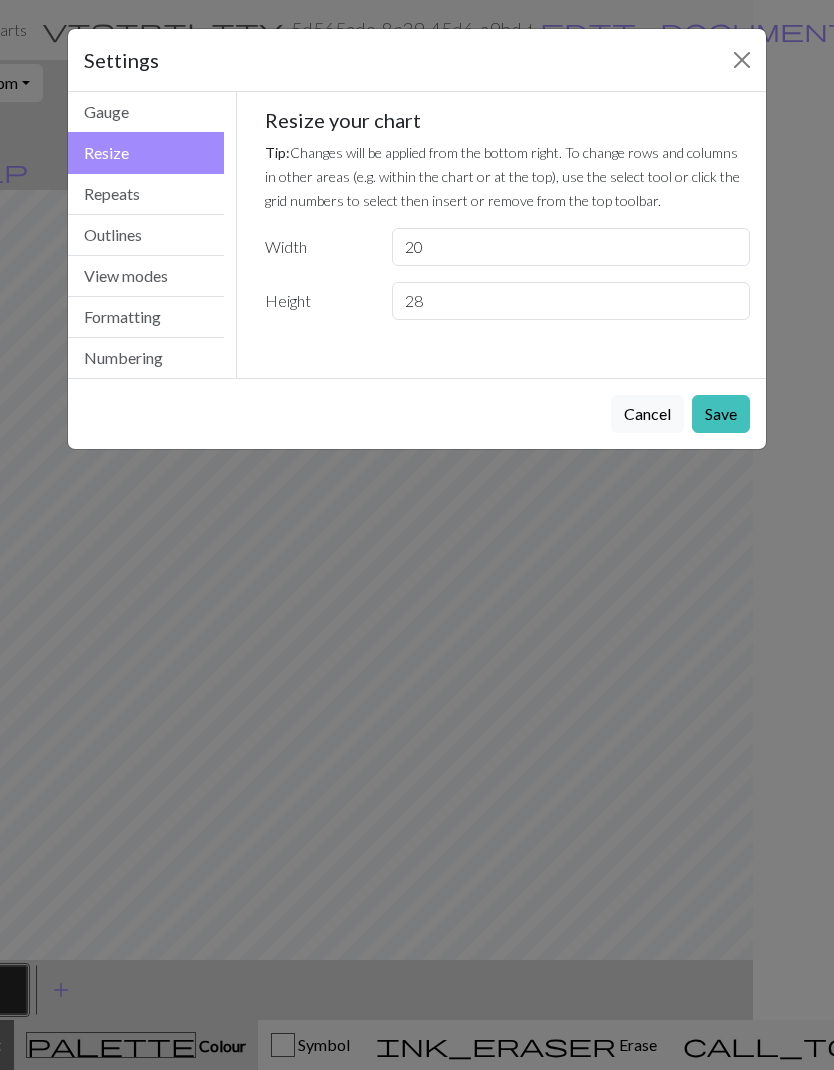 click on "Save" at bounding box center (721, 414) 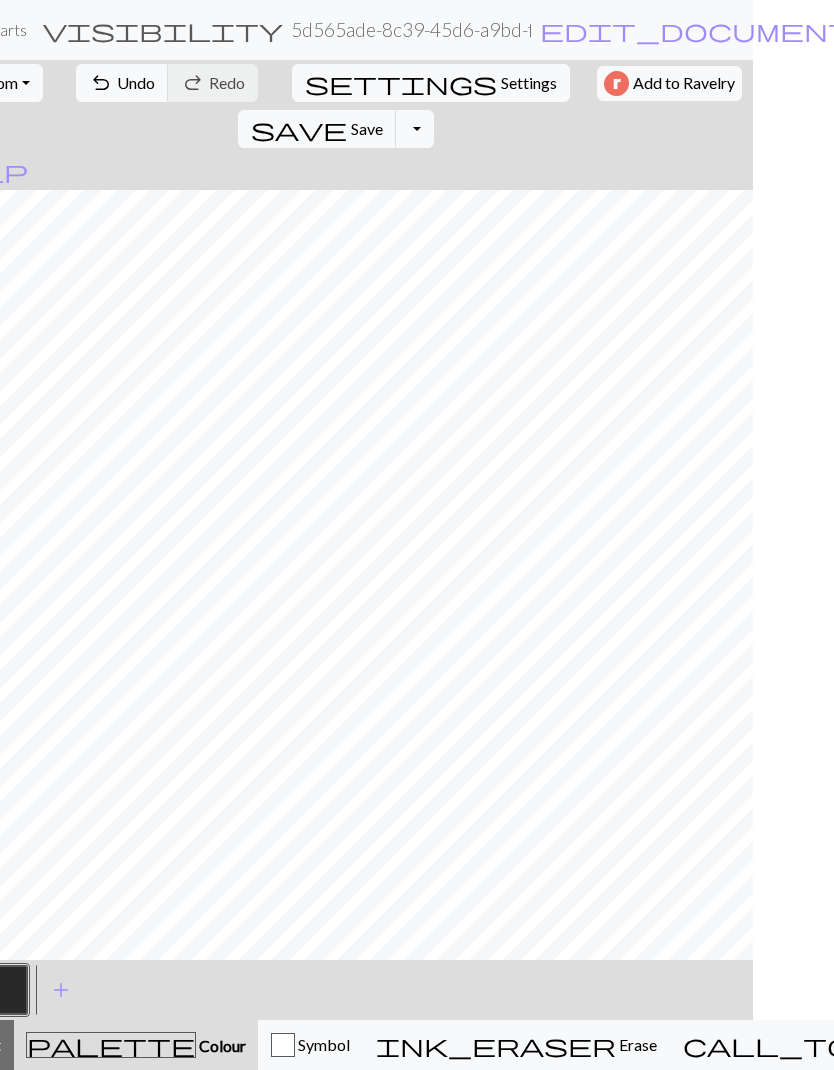 click on "highlight_alt   Select   Select" at bounding box center (-34, 1045) 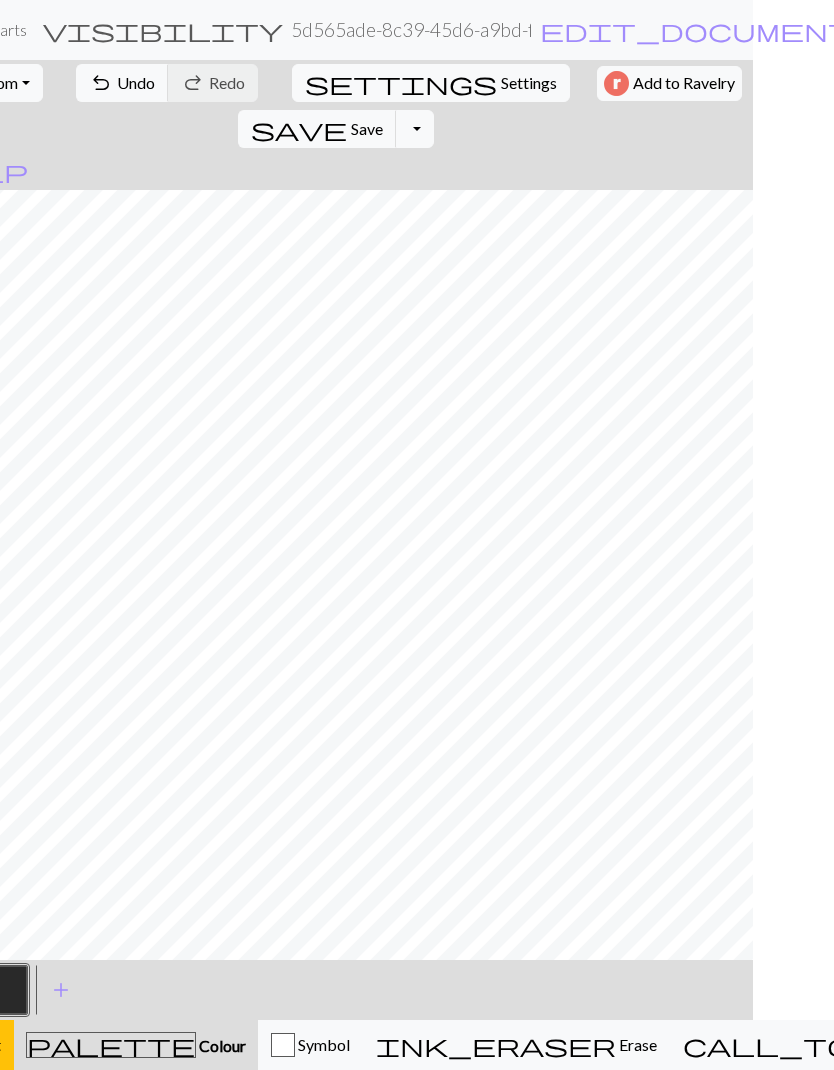 click on "Save" at bounding box center (367, 128) 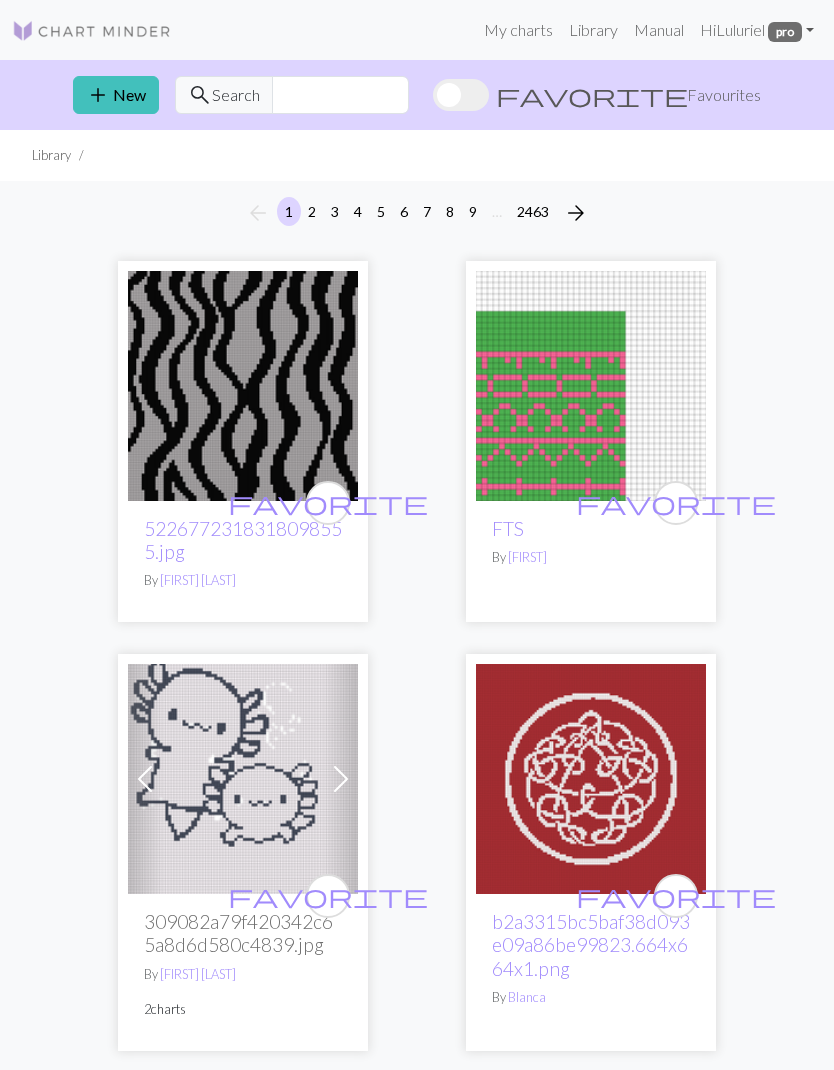 scroll, scrollTop: 0, scrollLeft: 0, axis: both 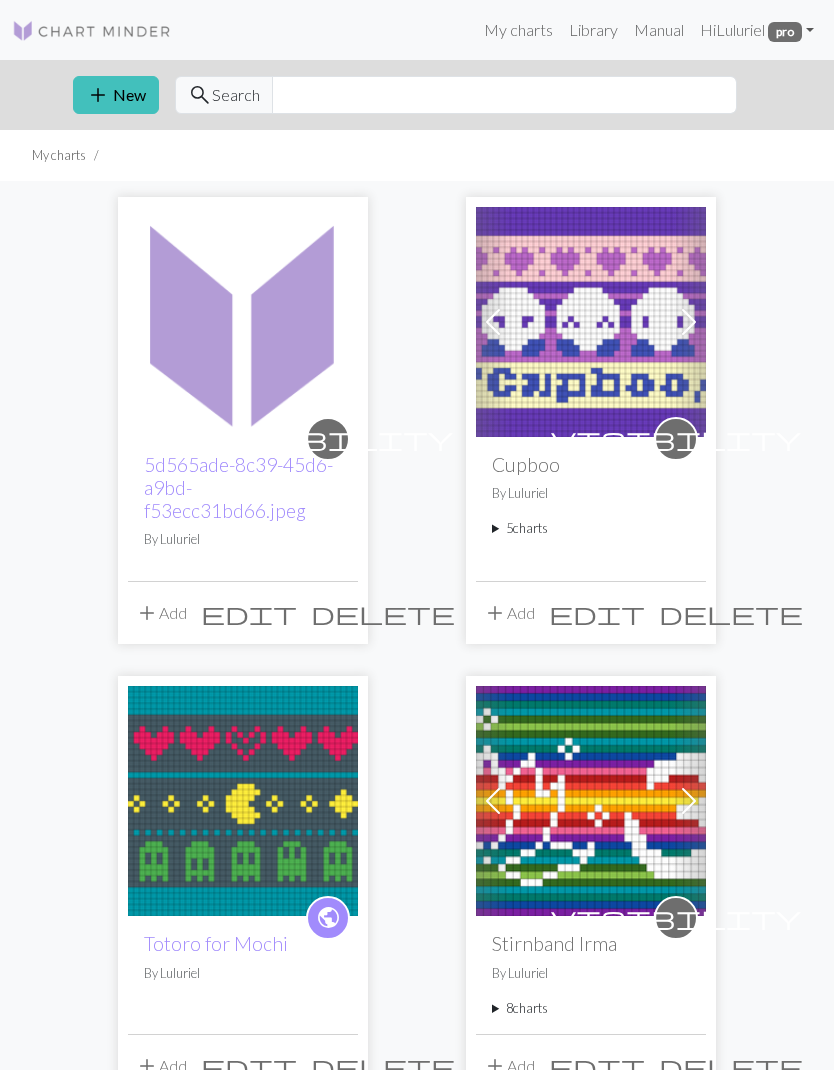 click at bounding box center (243, 322) 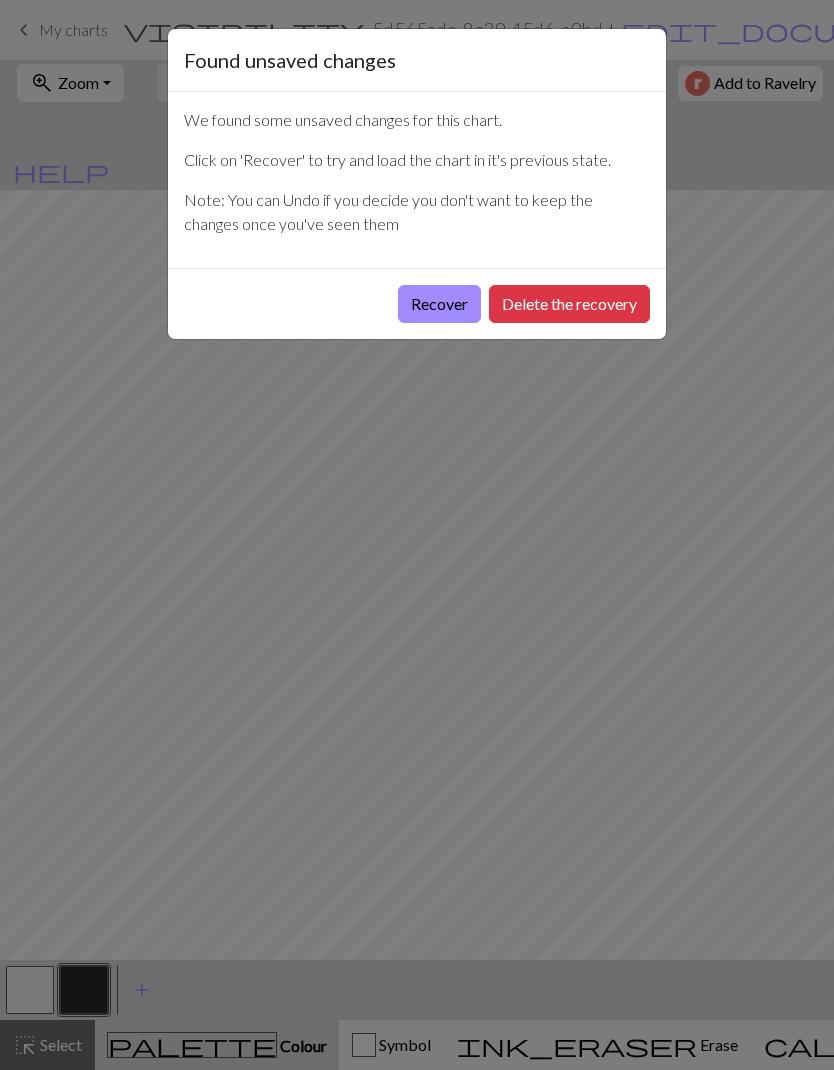 click on "Delete the recovery" at bounding box center [569, 304] 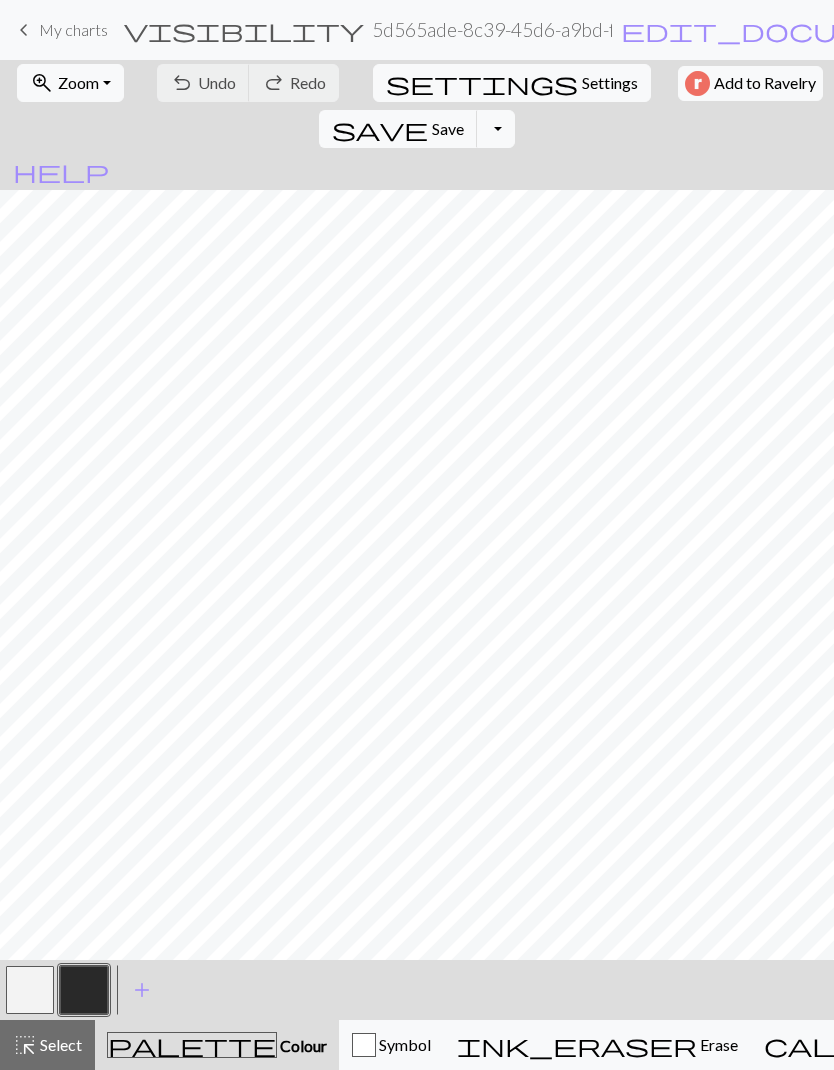 click on "highlight_alt   Select   Select" at bounding box center [47, 1045] 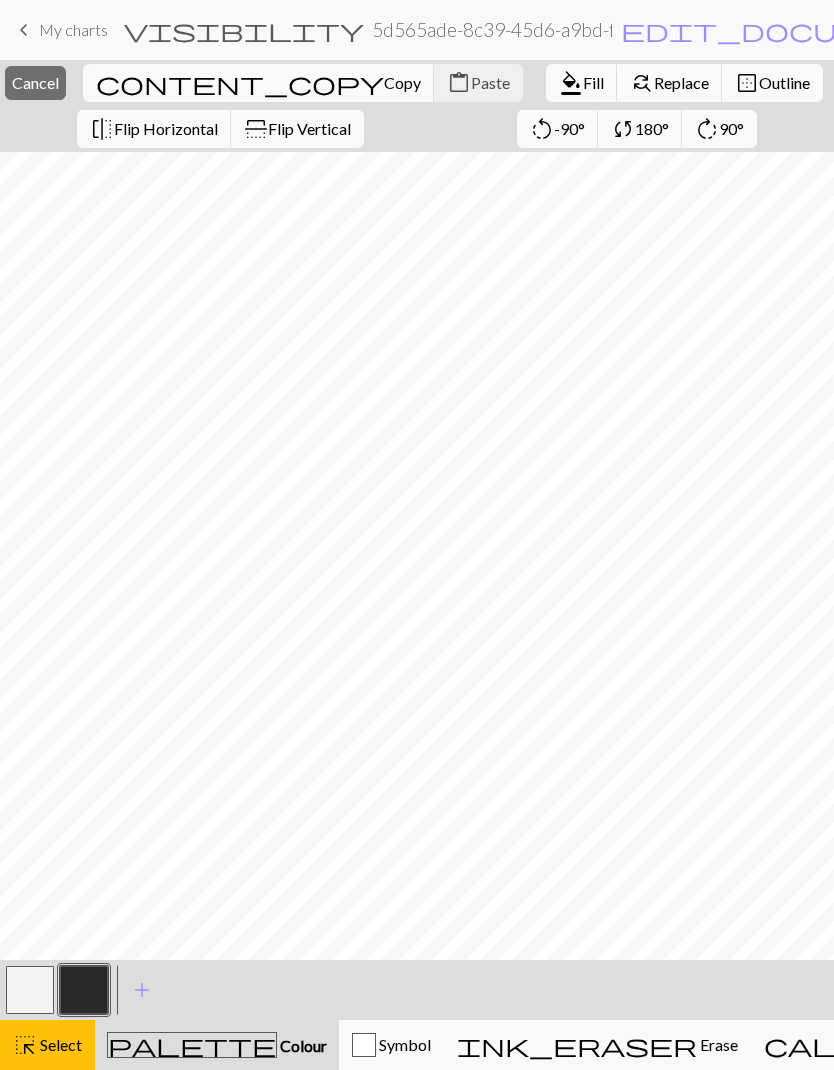 click on "Copy" at bounding box center [402, 82] 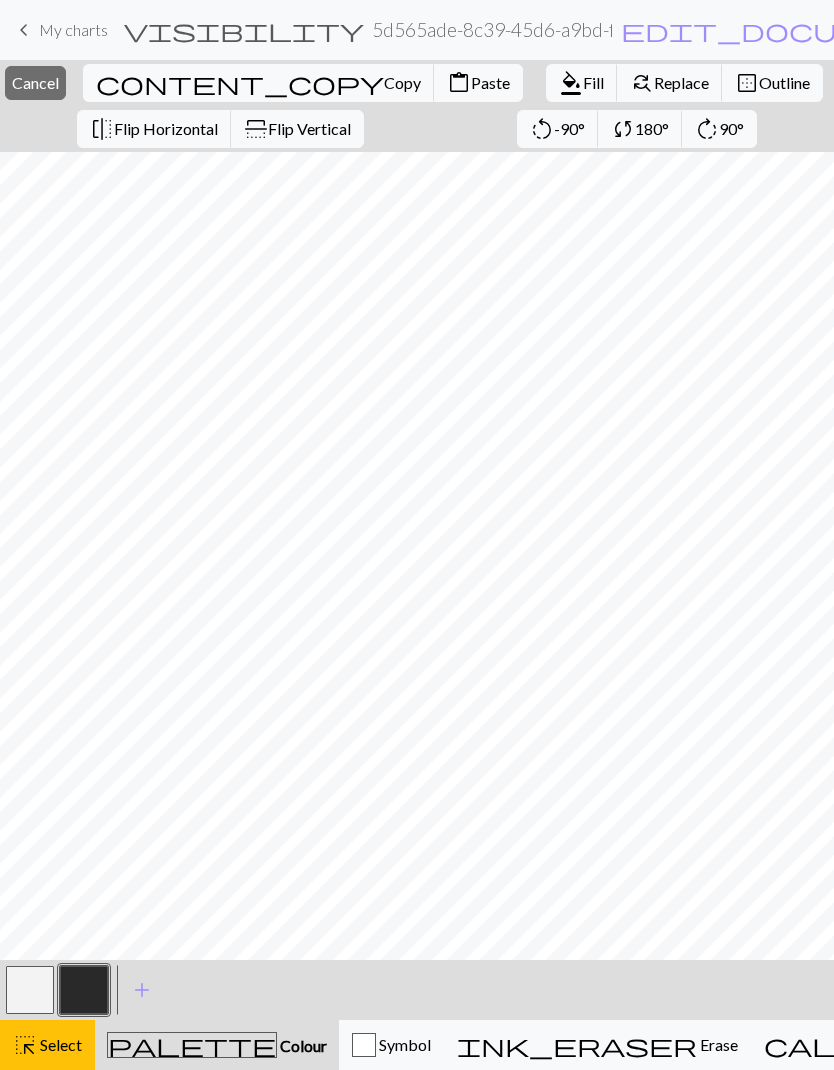 click on "Paste" at bounding box center (490, 82) 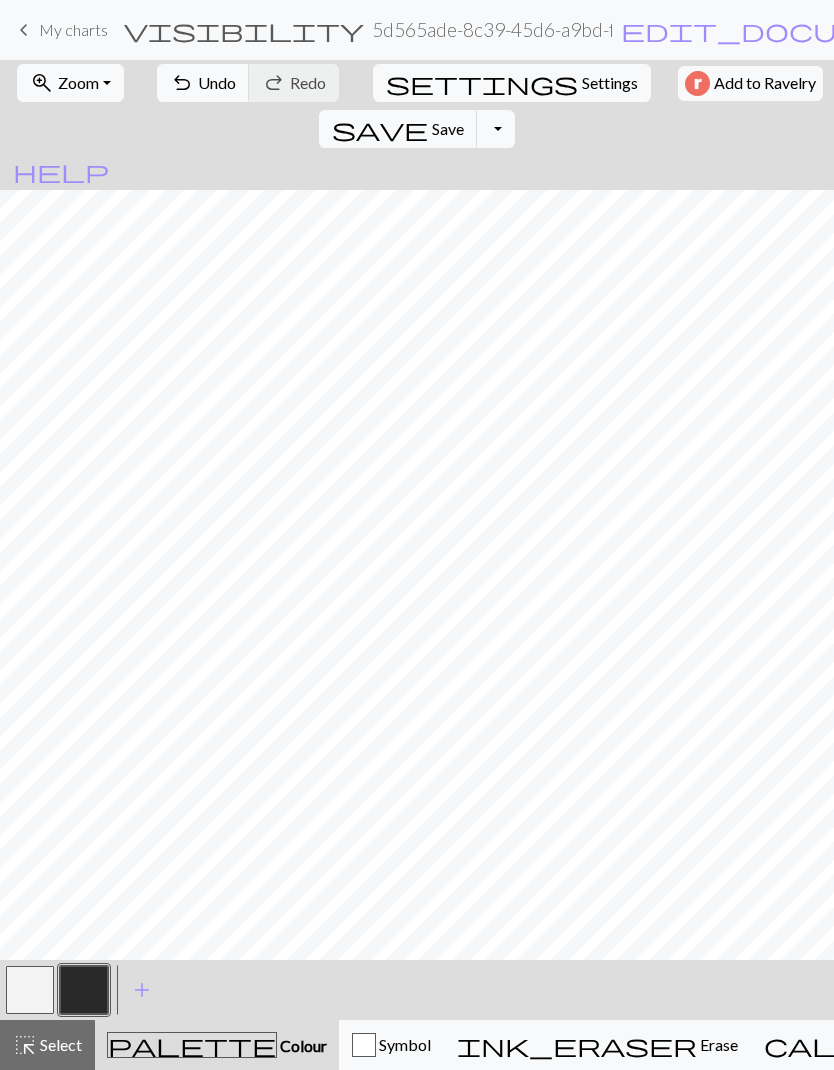 click at bounding box center (30, 990) 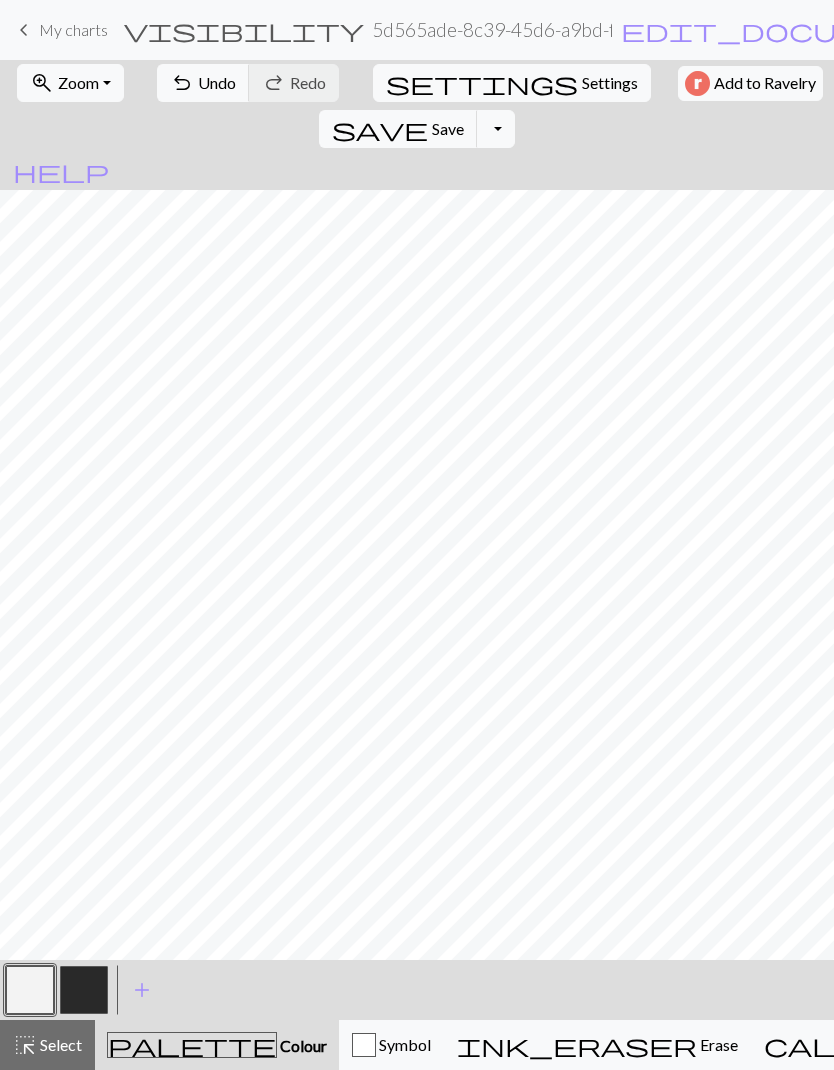 click on "Save" at bounding box center (448, 128) 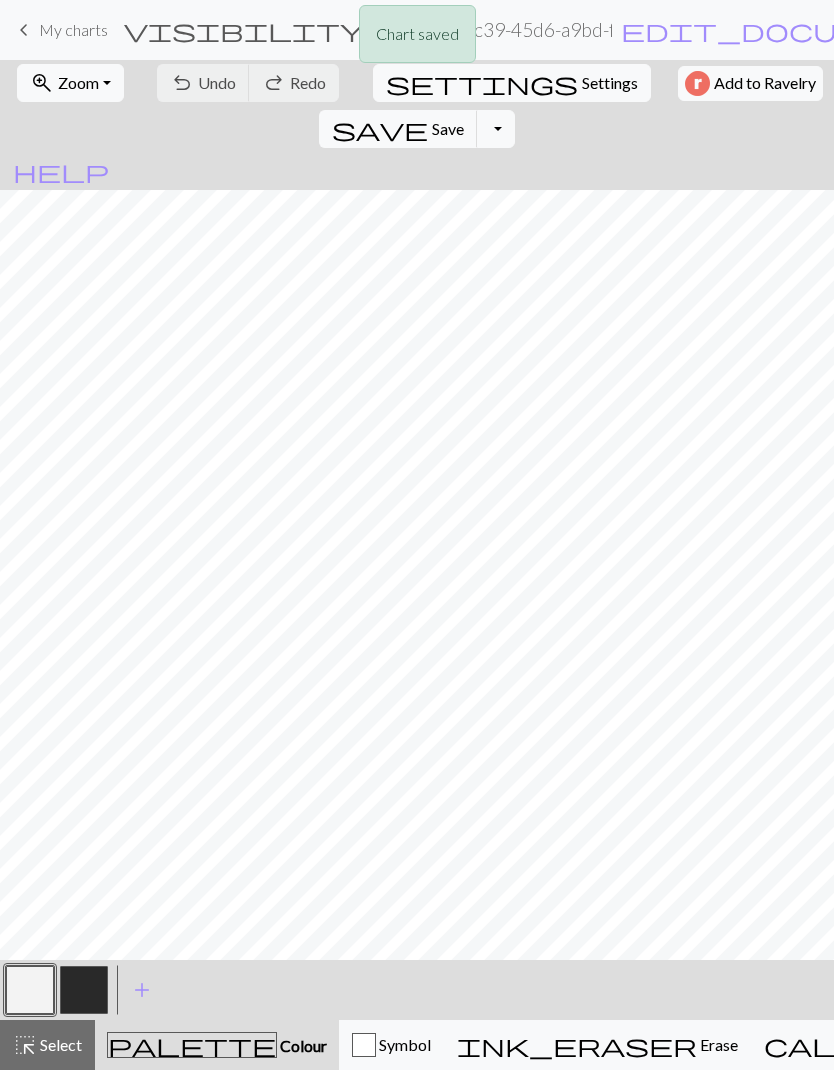 click on "Settings" at bounding box center [610, 83] 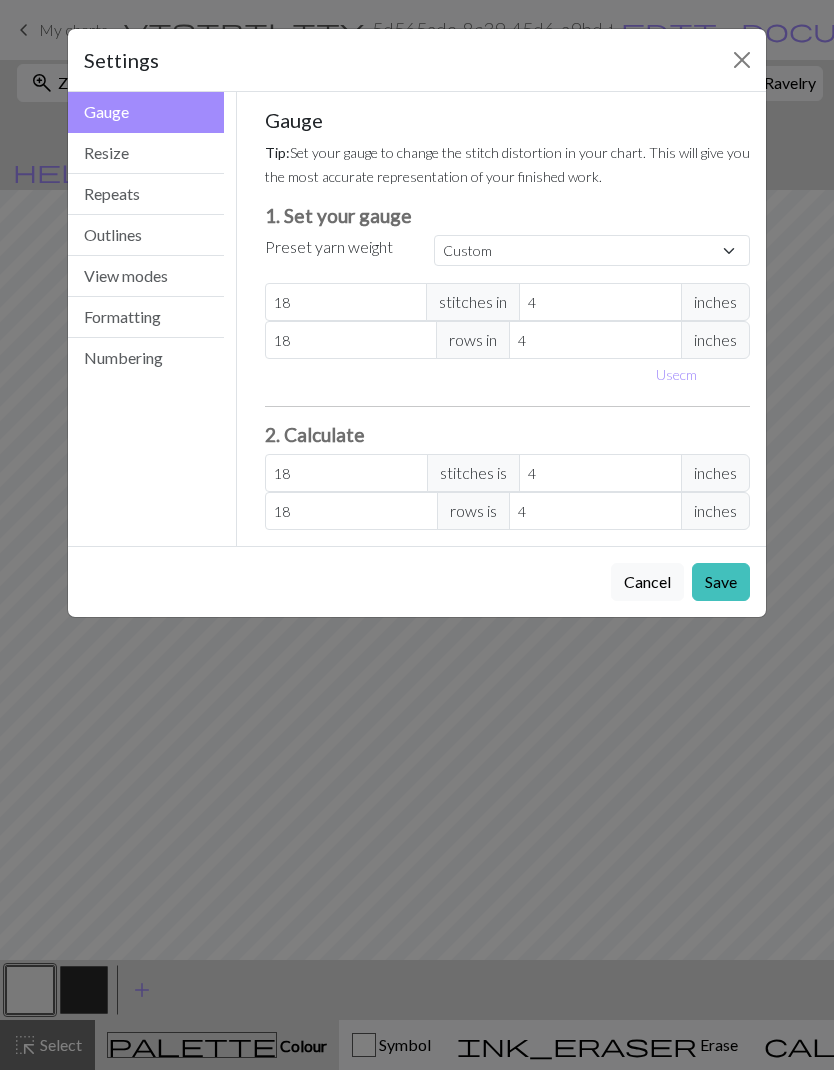 click on "Repeats" at bounding box center [146, 194] 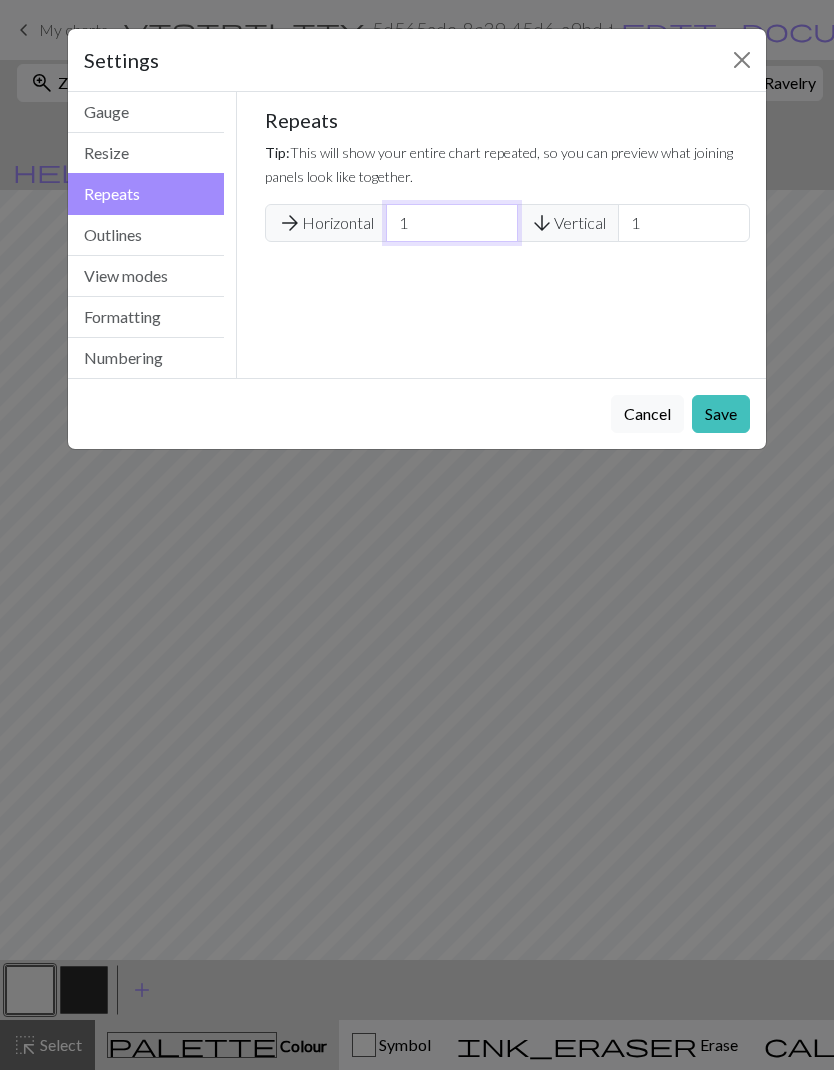 click on "1" at bounding box center [452, 223] 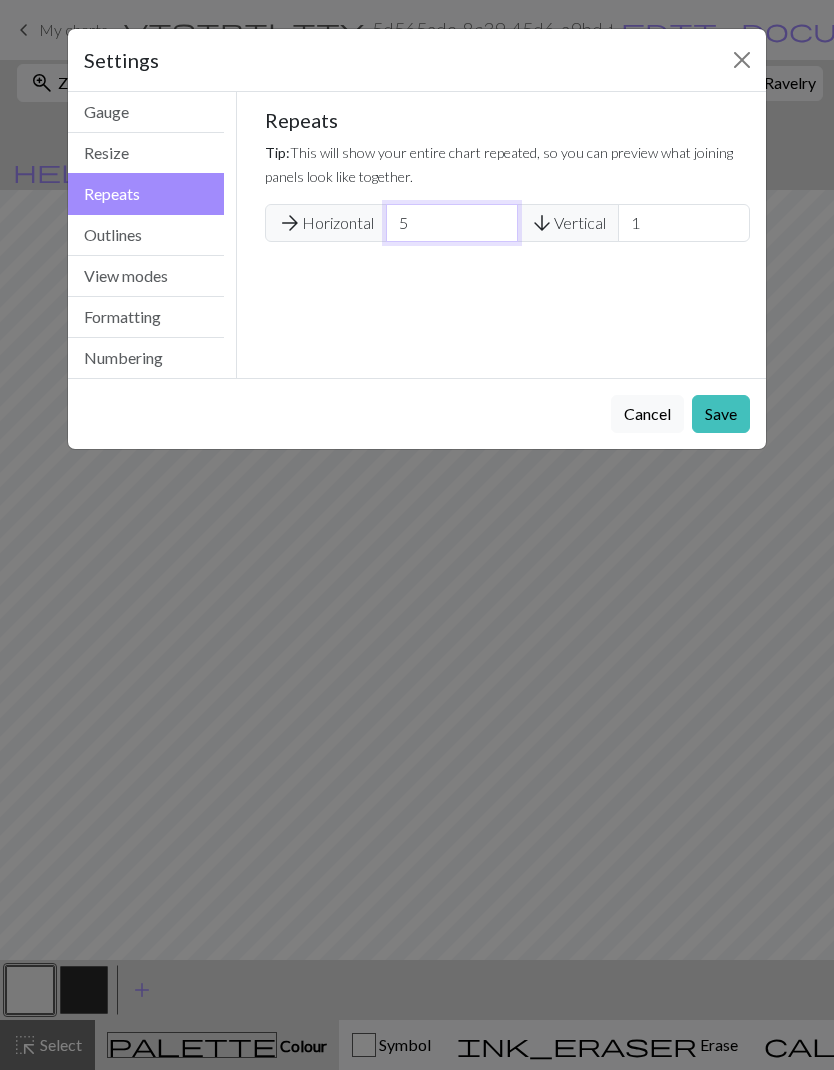 type on "5" 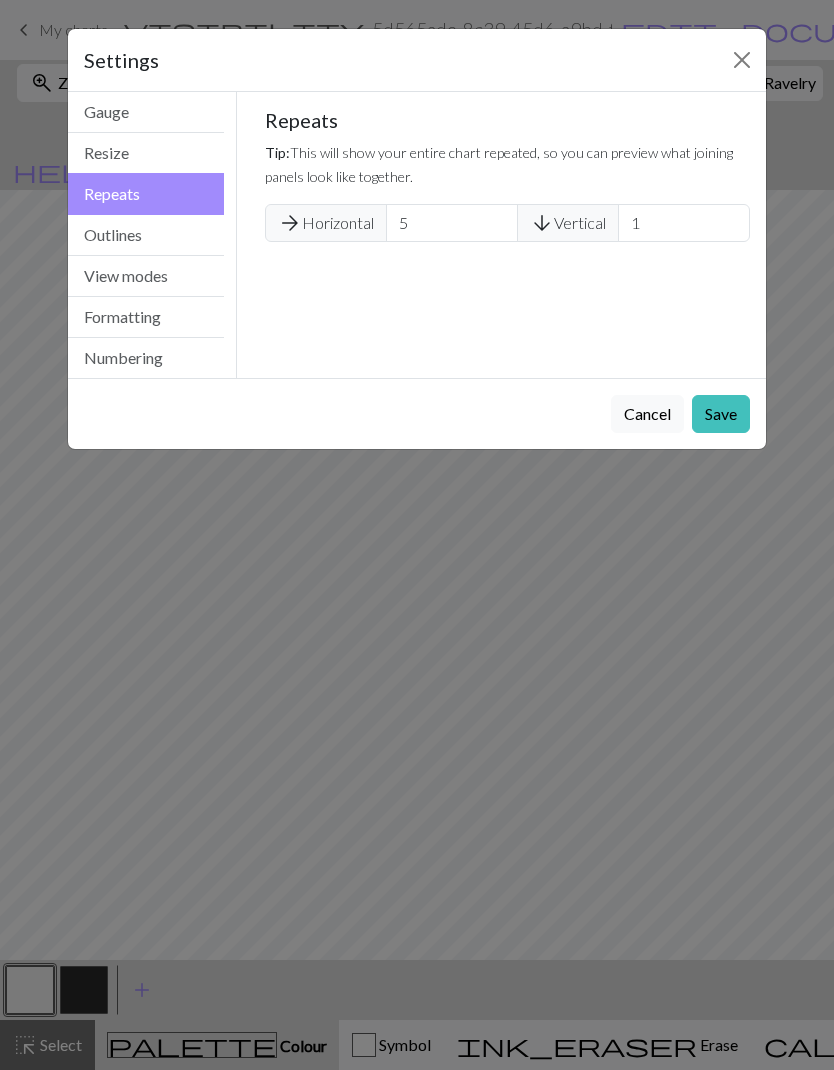 click on "Save" at bounding box center [721, 414] 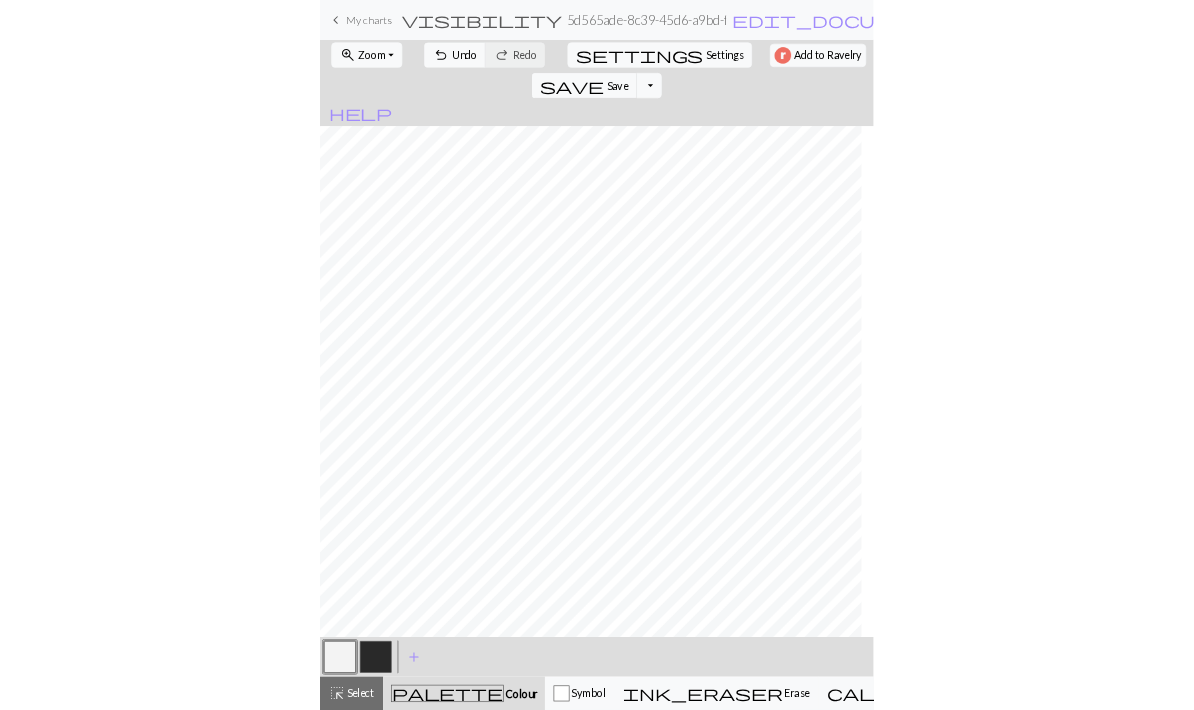 scroll, scrollTop: 0, scrollLeft: 342, axis: horizontal 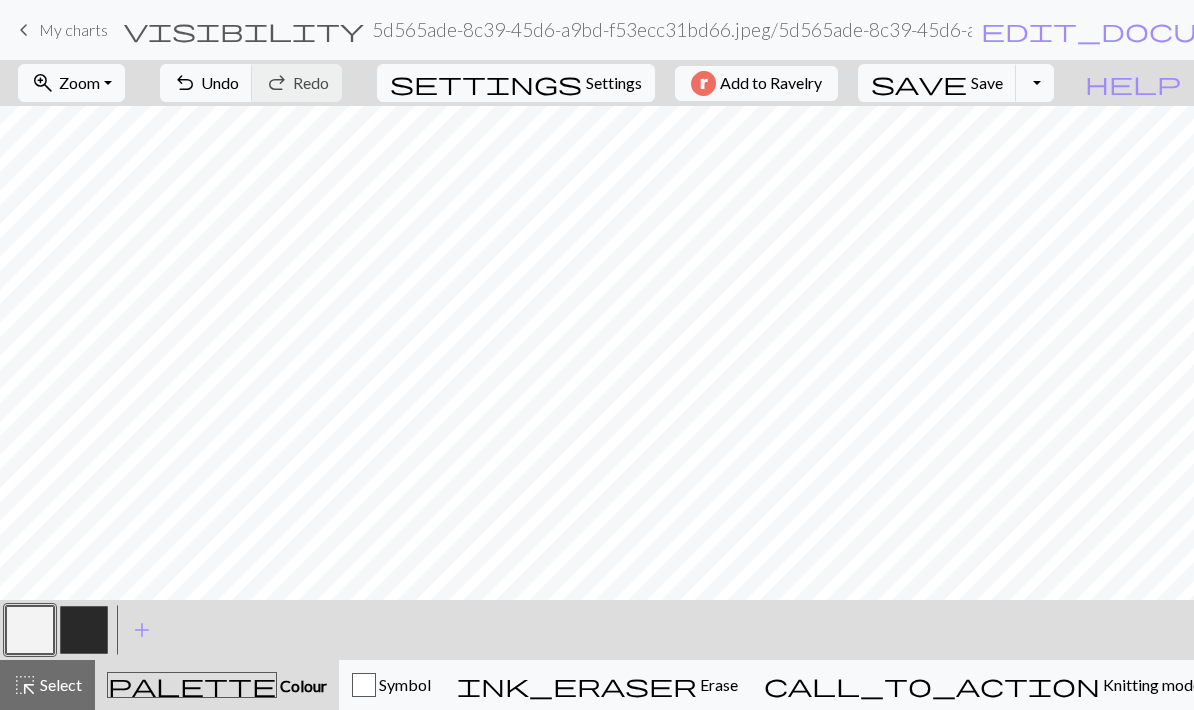 click at bounding box center (84, 630) 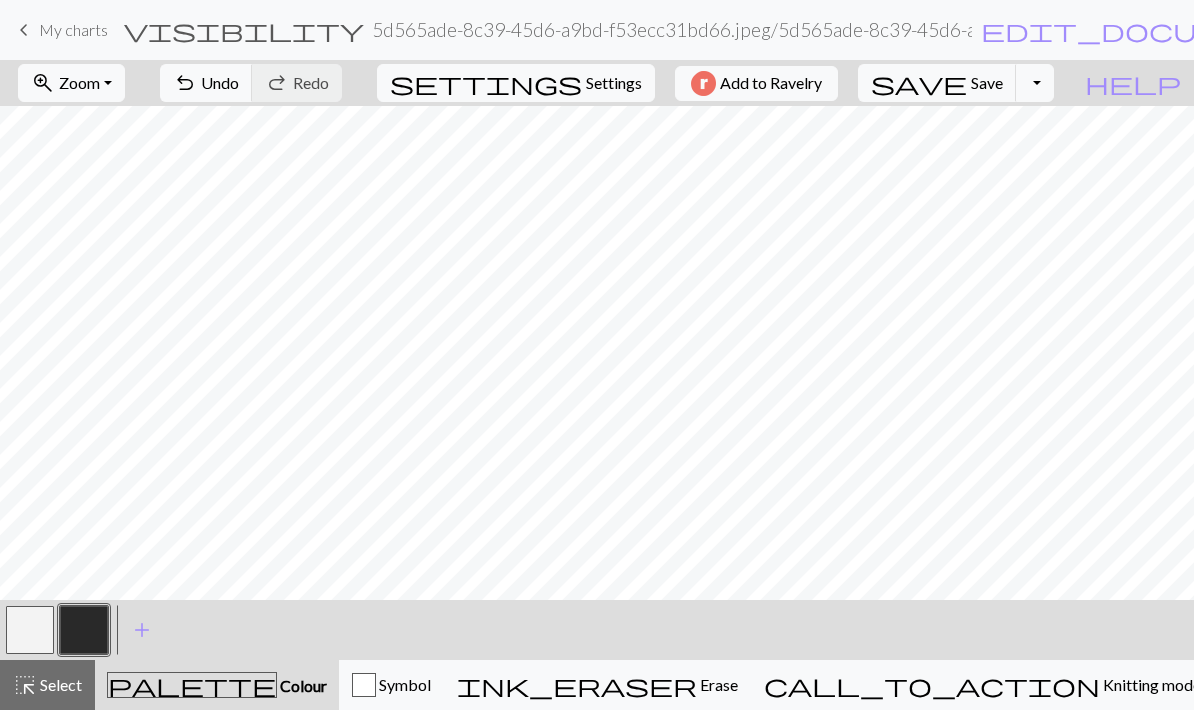click on "Undo" at bounding box center (220, 82) 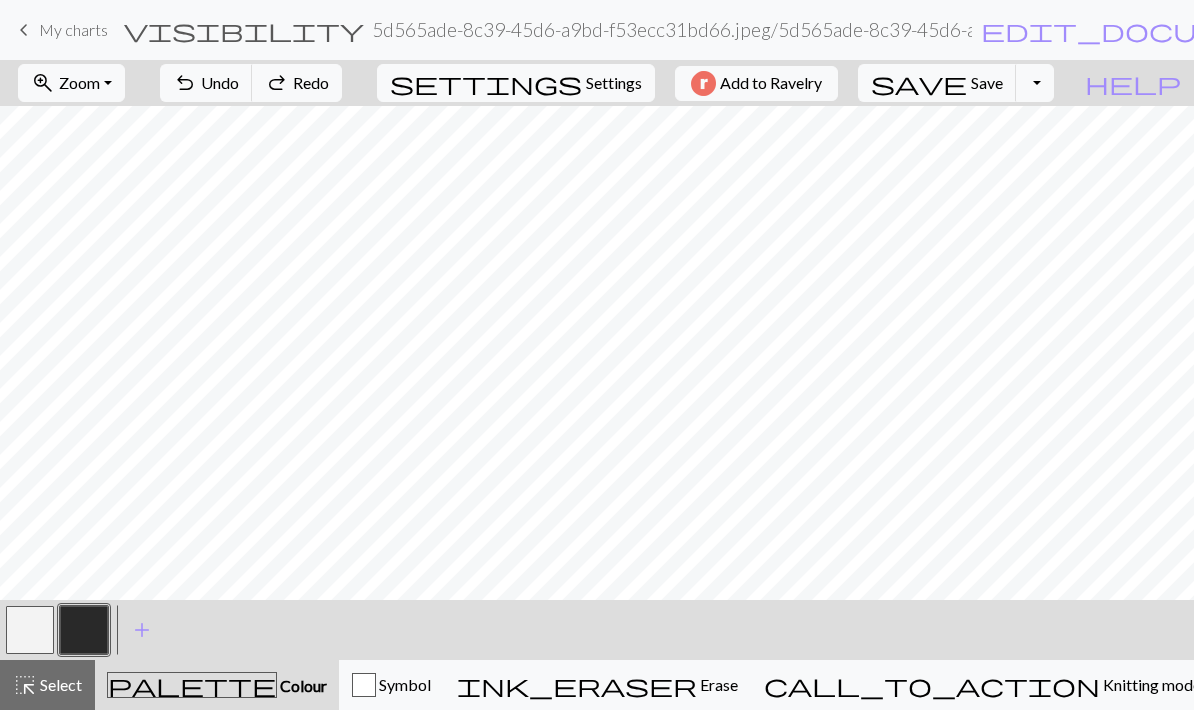 click on "Undo" at bounding box center (220, 82) 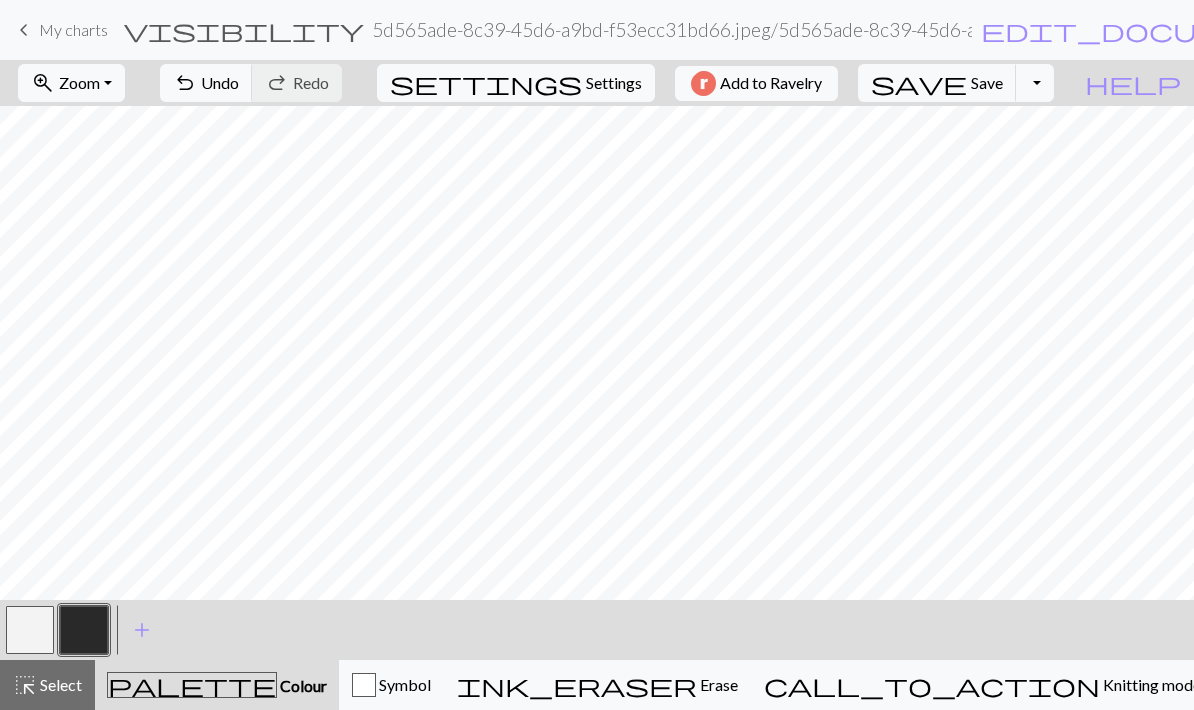 click on "Save" at bounding box center [987, 82] 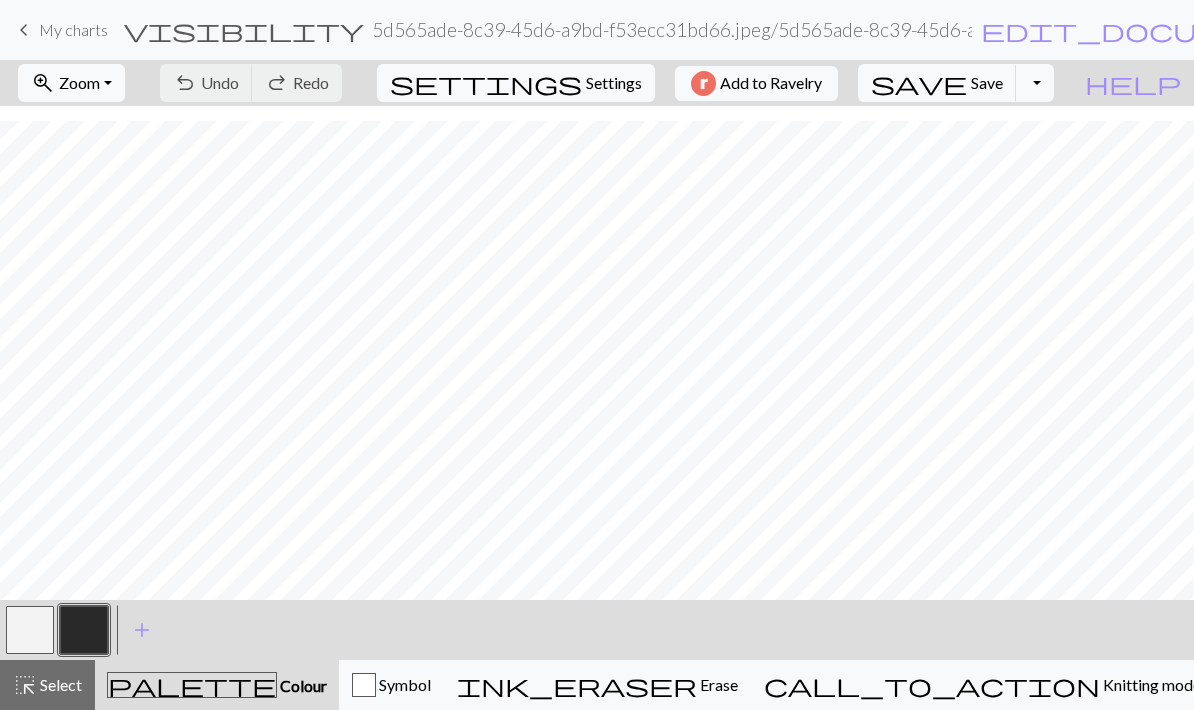 scroll, scrollTop: 48, scrollLeft: 0, axis: vertical 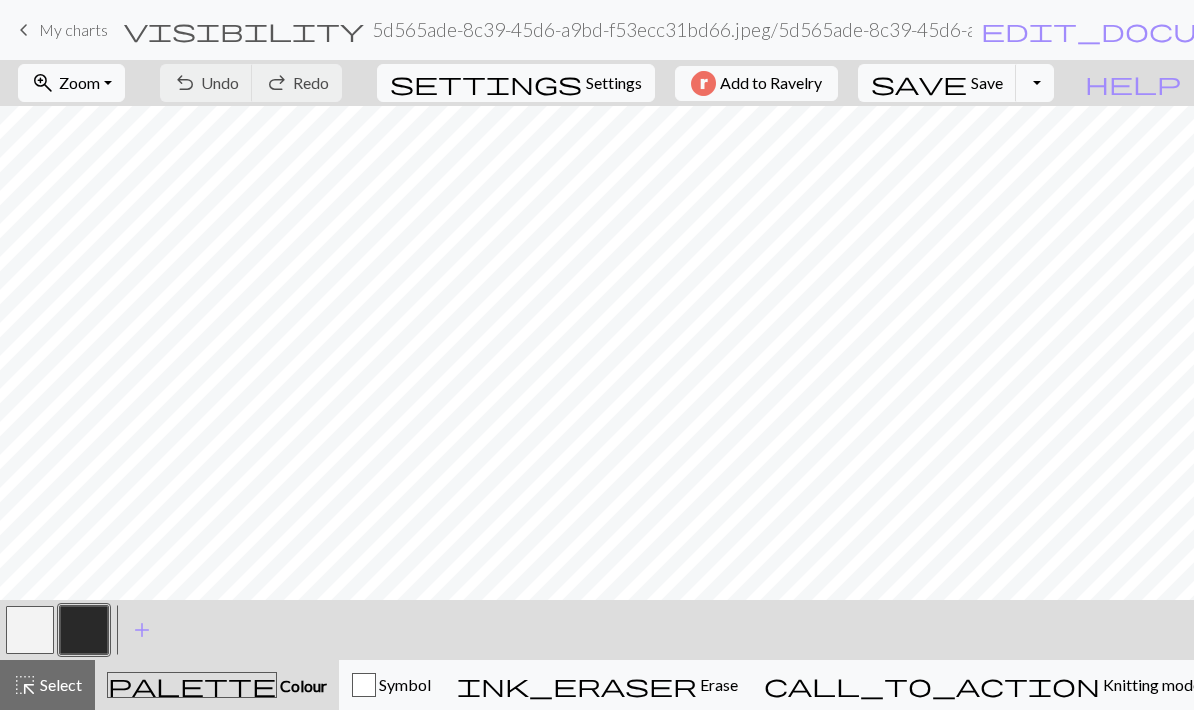 click on "Select" at bounding box center (59, 684) 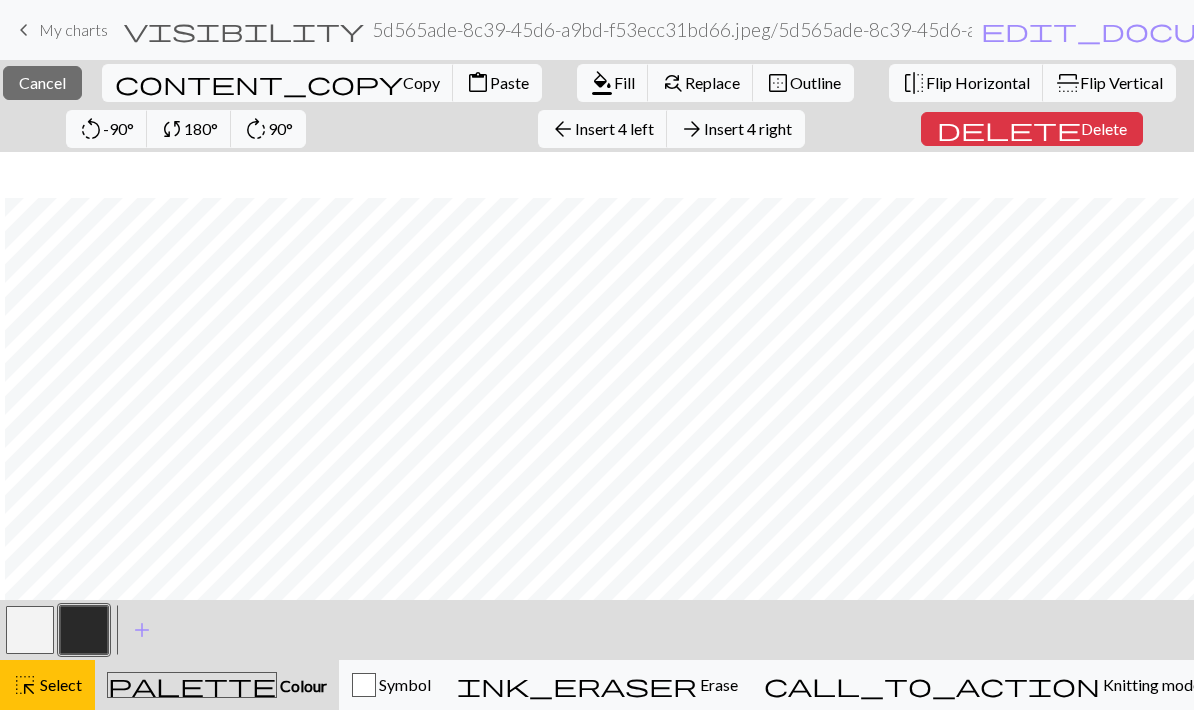scroll, scrollTop: 94, scrollLeft: 0, axis: vertical 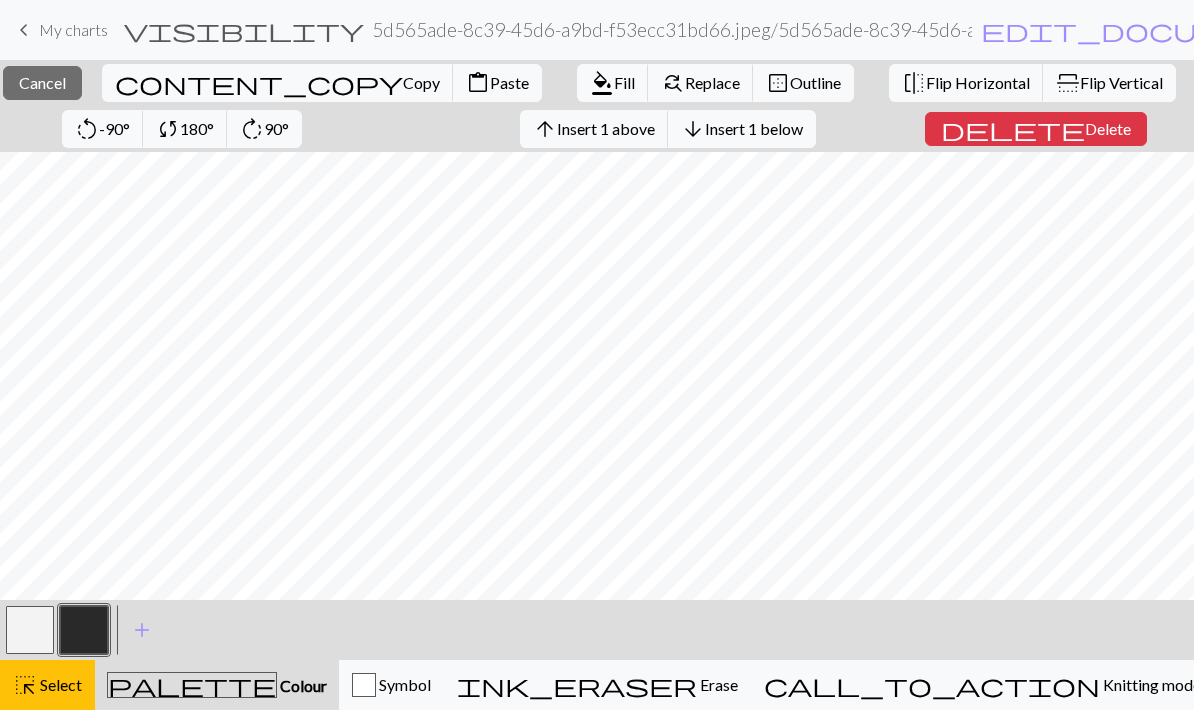 click on "Delete" at bounding box center [1108, 128] 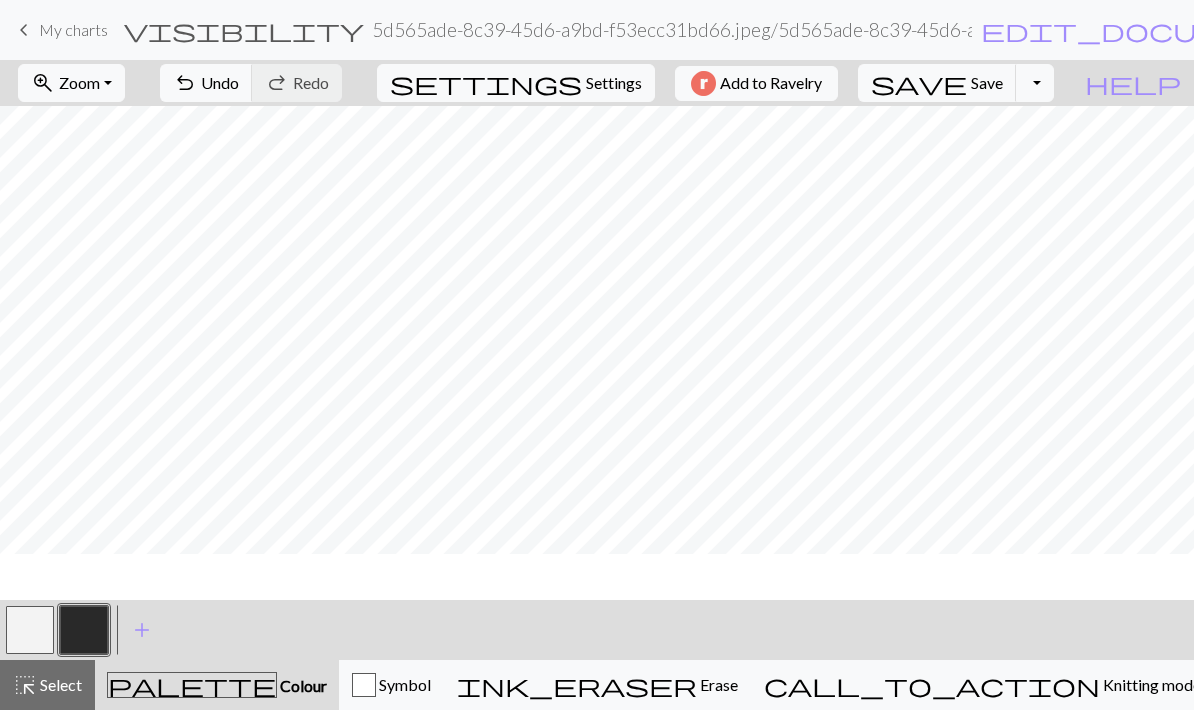 scroll, scrollTop: 32, scrollLeft: 0, axis: vertical 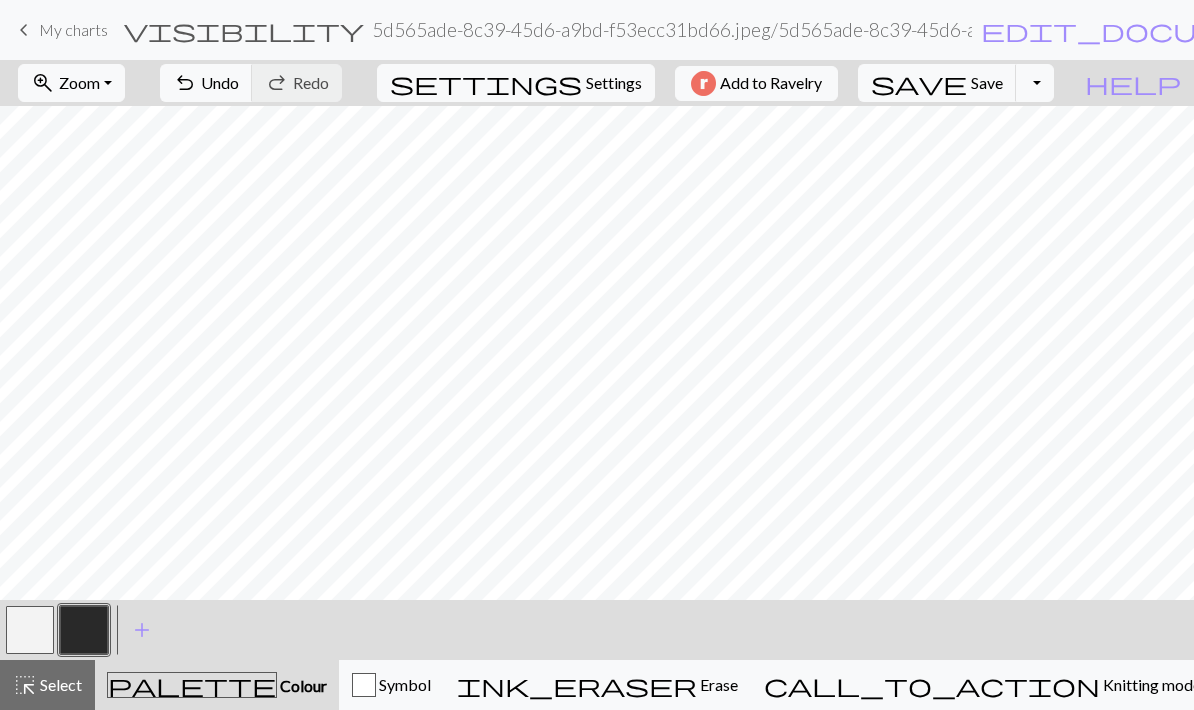 click on "Settings" at bounding box center (614, 83) 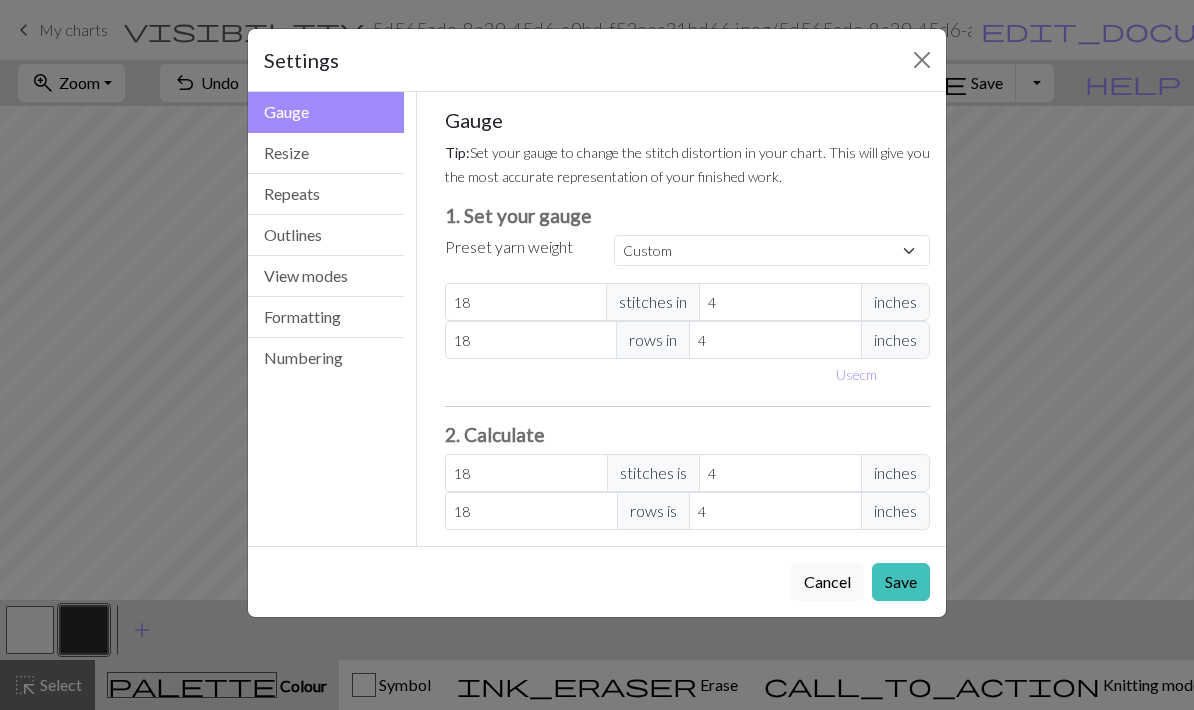 click on "Numbering" at bounding box center (326, 358) 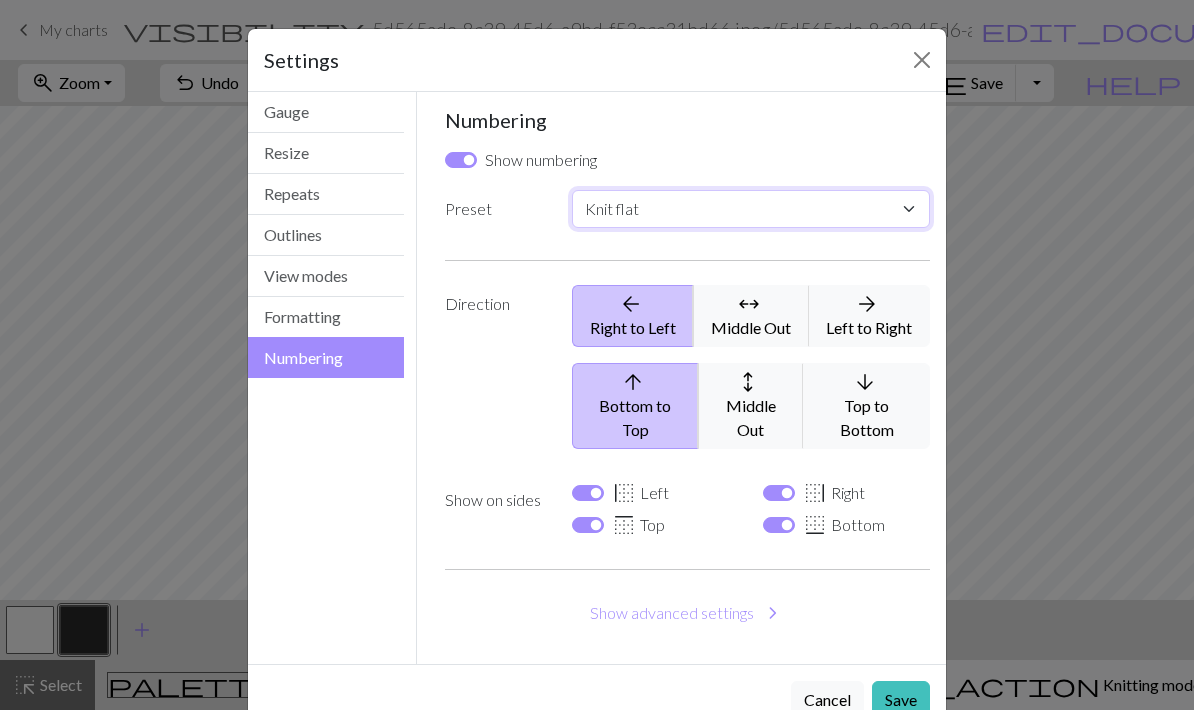 click on "Custom Knit flat Knit in the round Lace knitting Cross stitch" at bounding box center [751, 209] 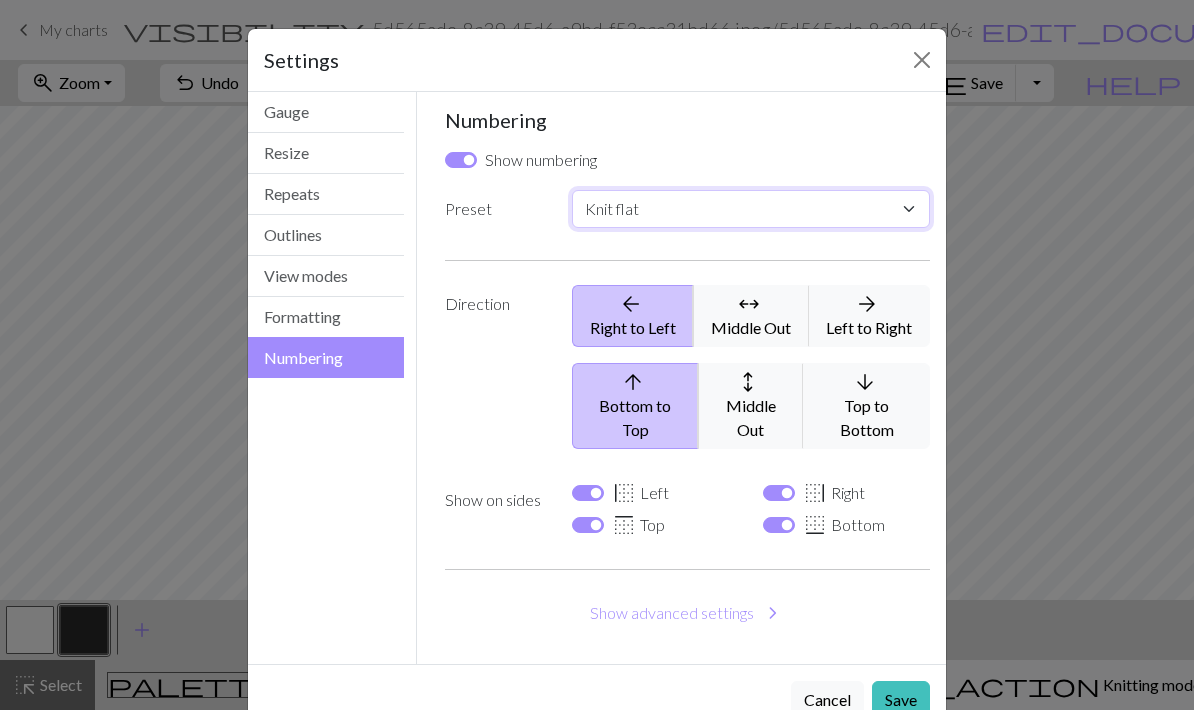 select on "round" 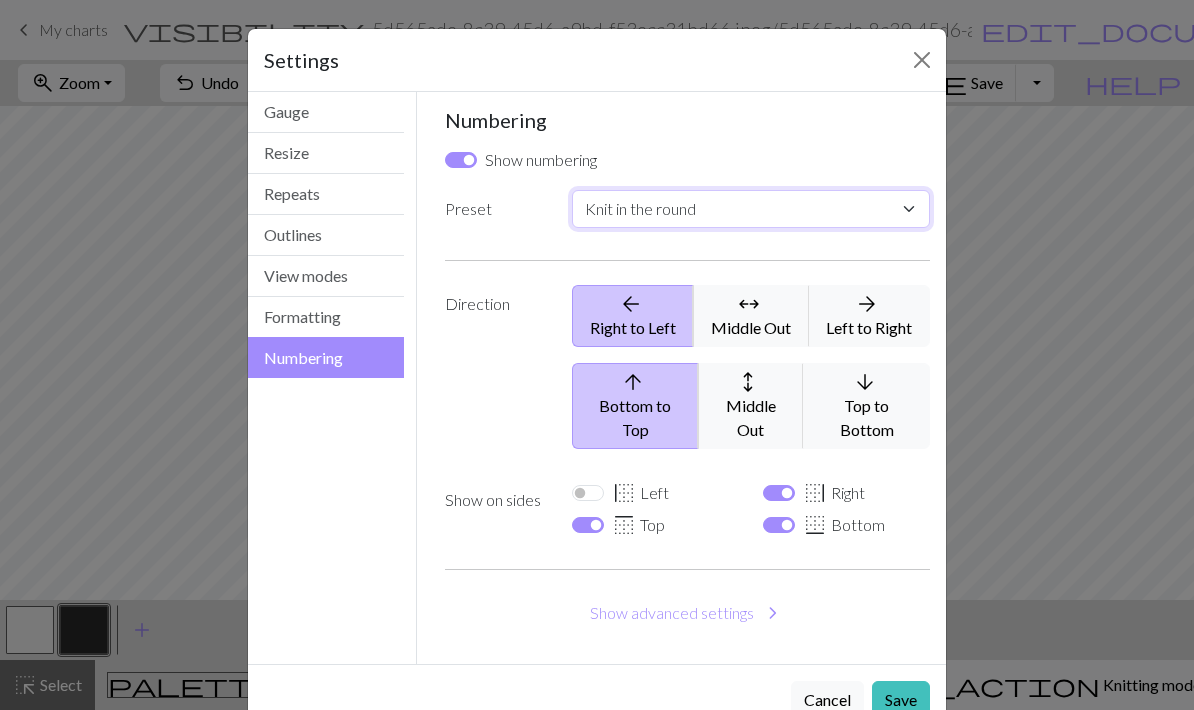 checkbox on "false" 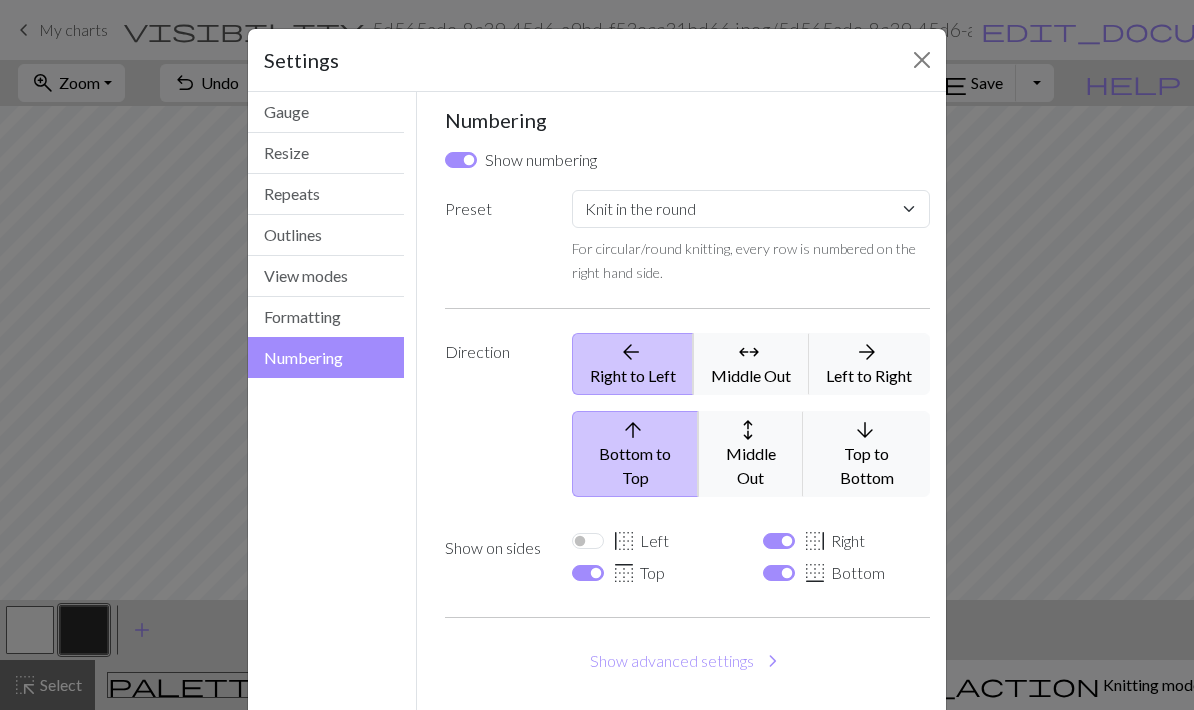 click at bounding box center (922, 60) 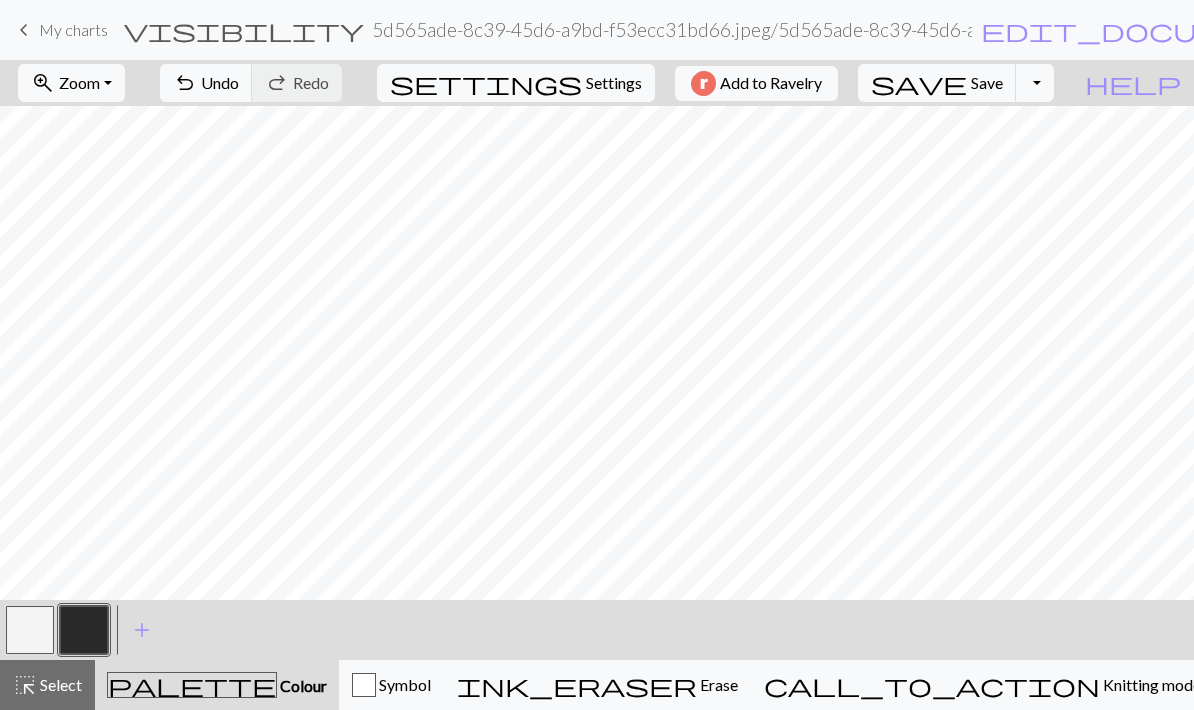 click on "Settings" at bounding box center [614, 83] 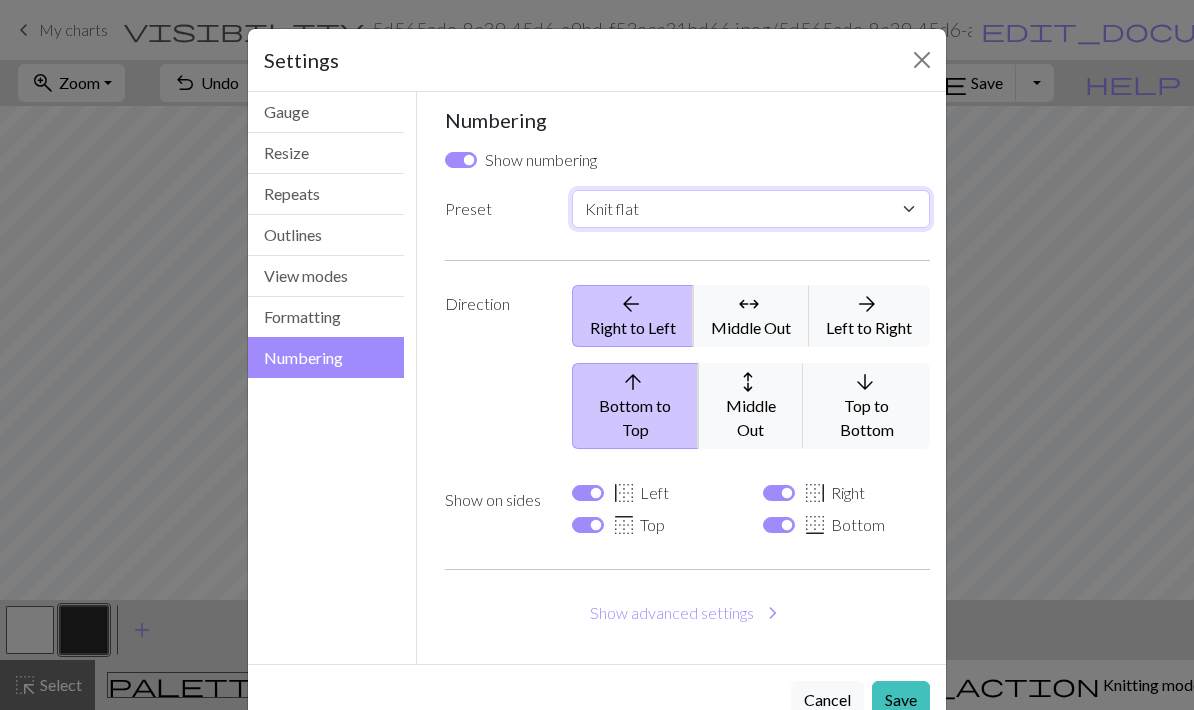 click on "Custom Knit flat Knit in the round Lace knitting Cross stitch" at bounding box center (751, 209) 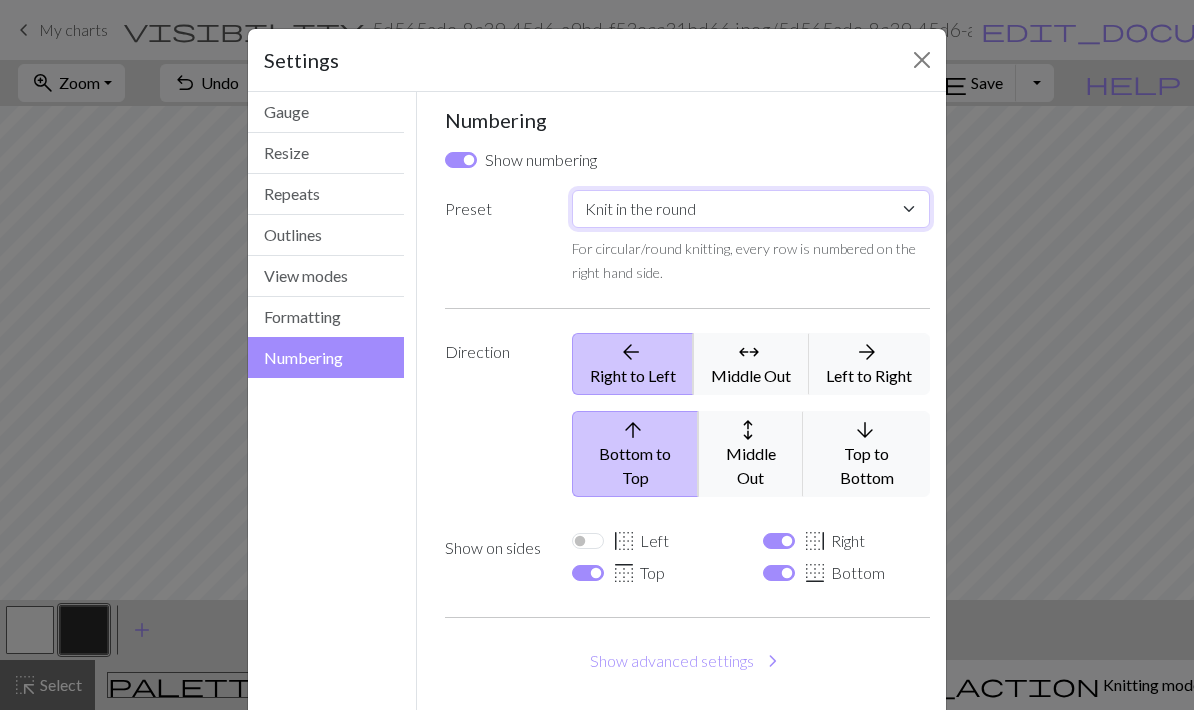 checkbox on "false" 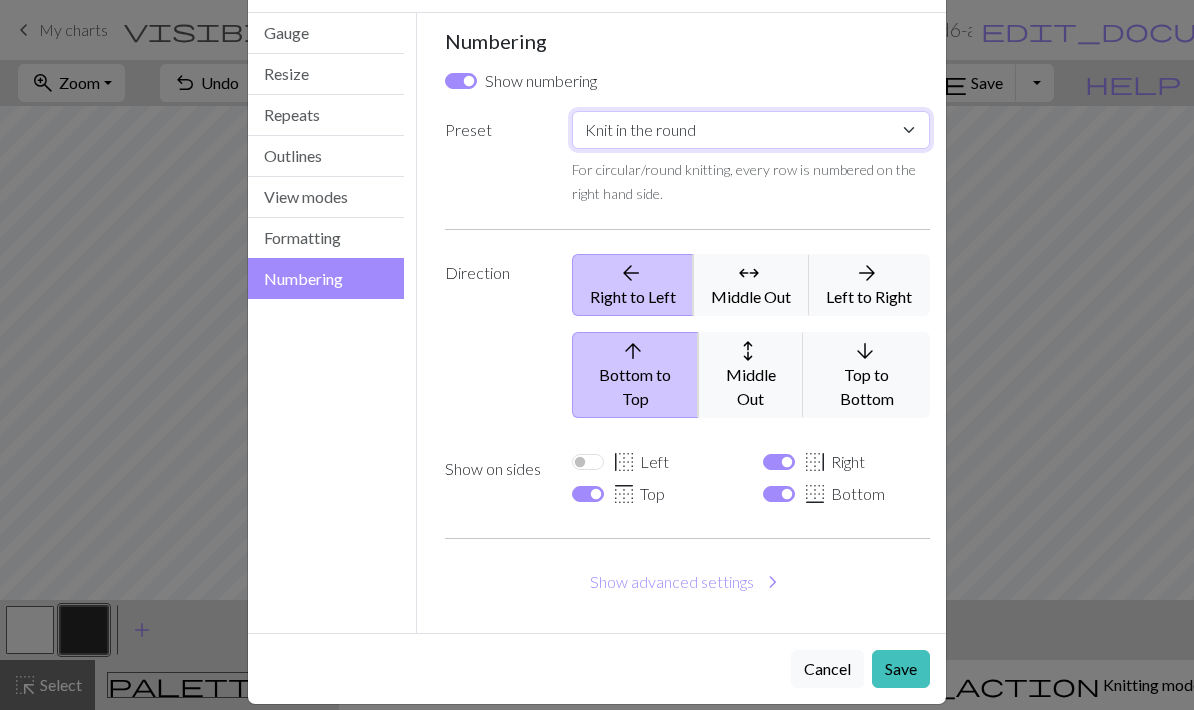 scroll, scrollTop: 78, scrollLeft: 0, axis: vertical 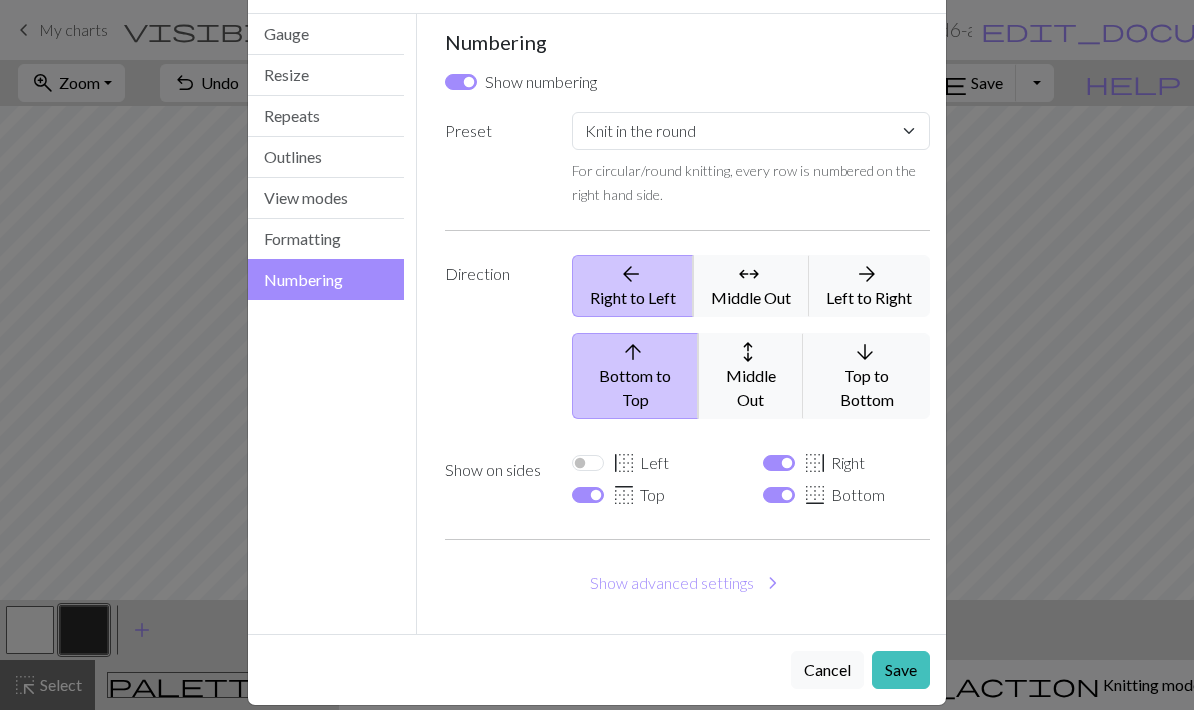 click on "Save" at bounding box center (901, 670) 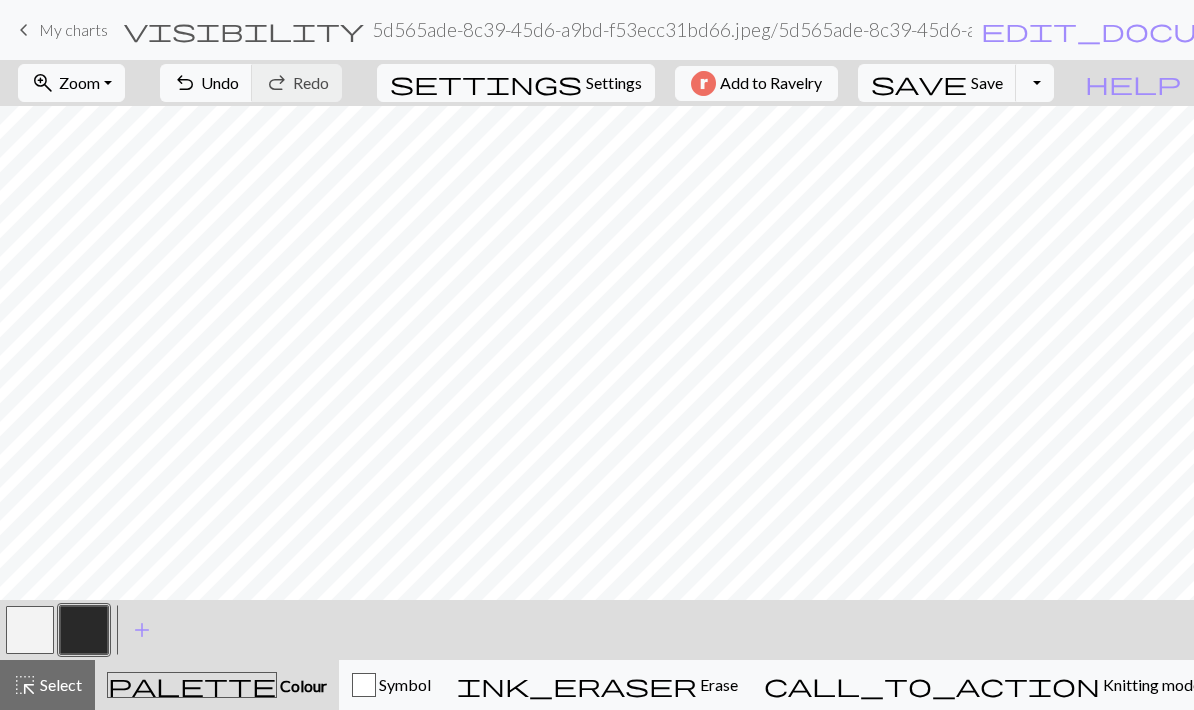 click at bounding box center (84, 630) 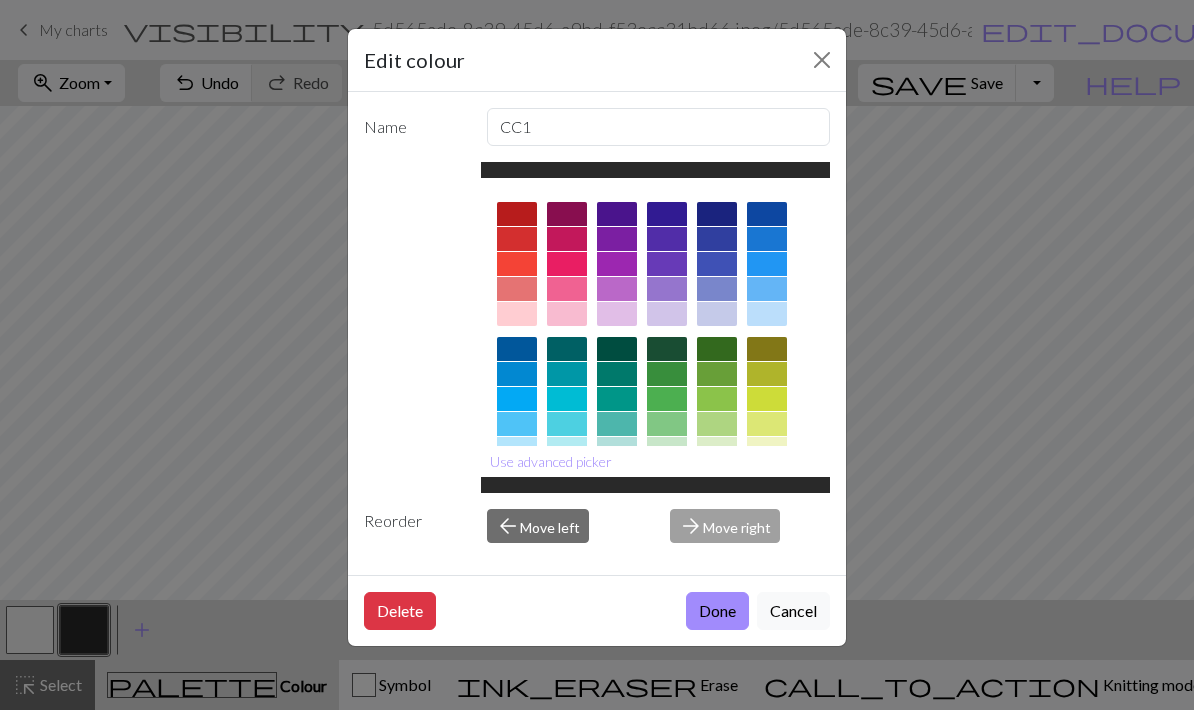 click at bounding box center (822, 60) 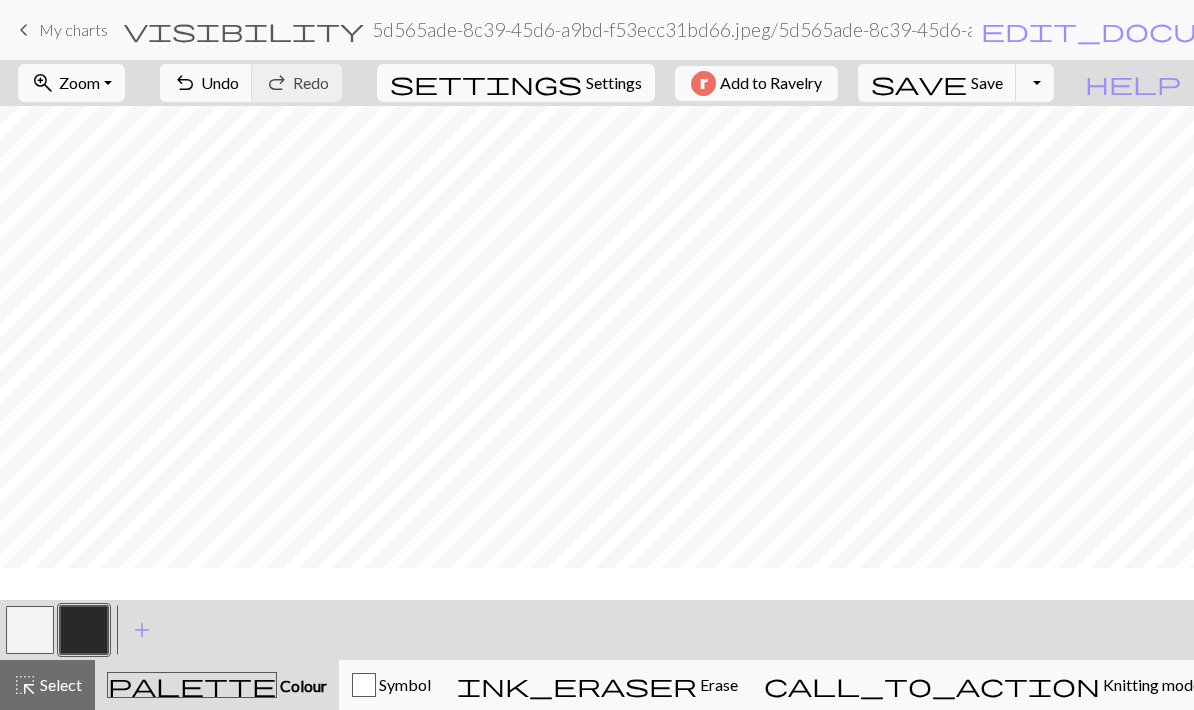 scroll, scrollTop: 0, scrollLeft: 0, axis: both 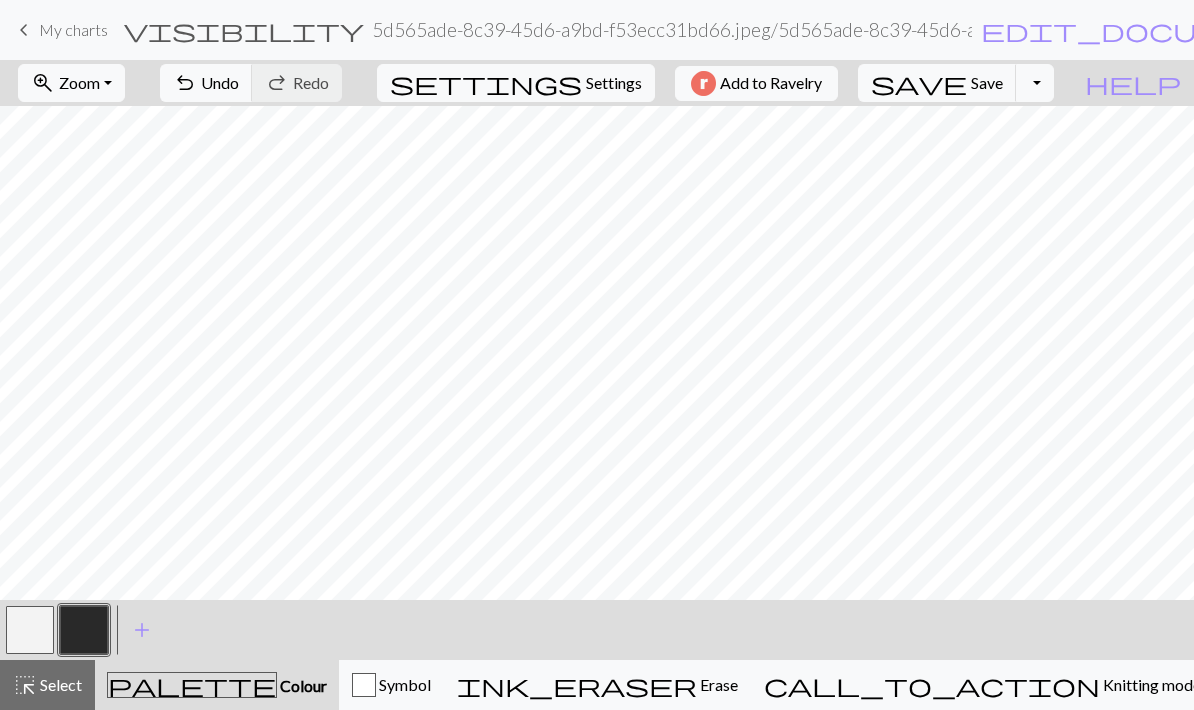 click at bounding box center (30, 630) 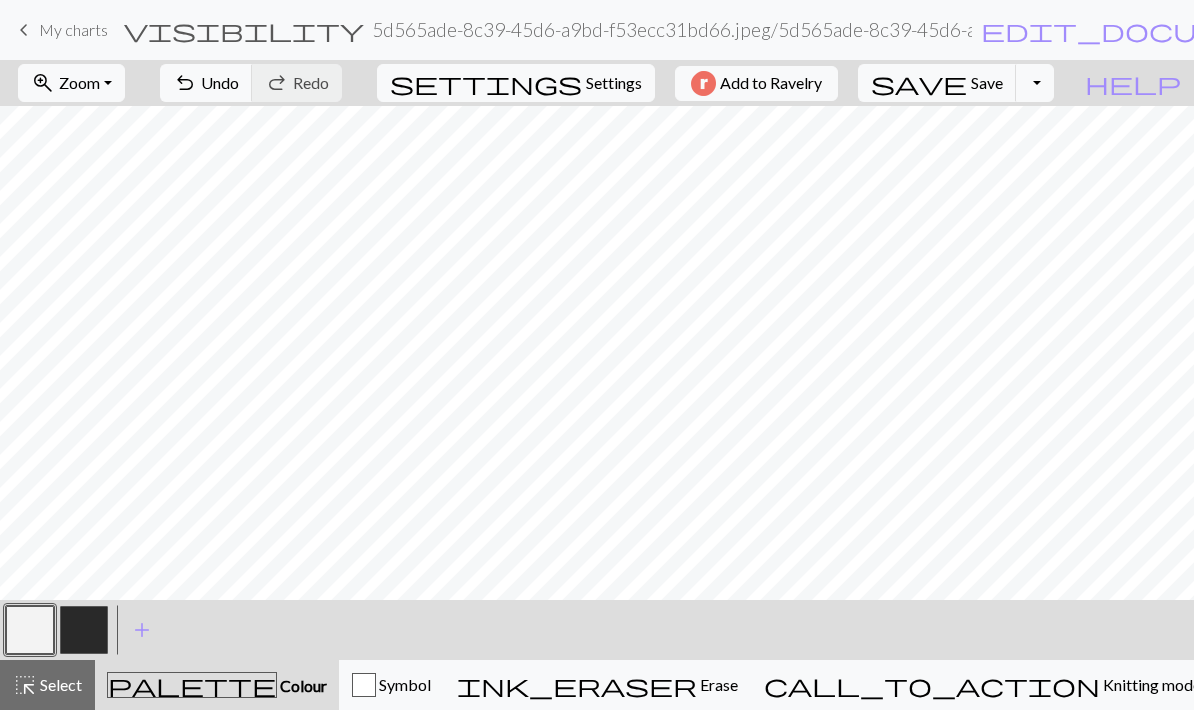 click at bounding box center [84, 630] 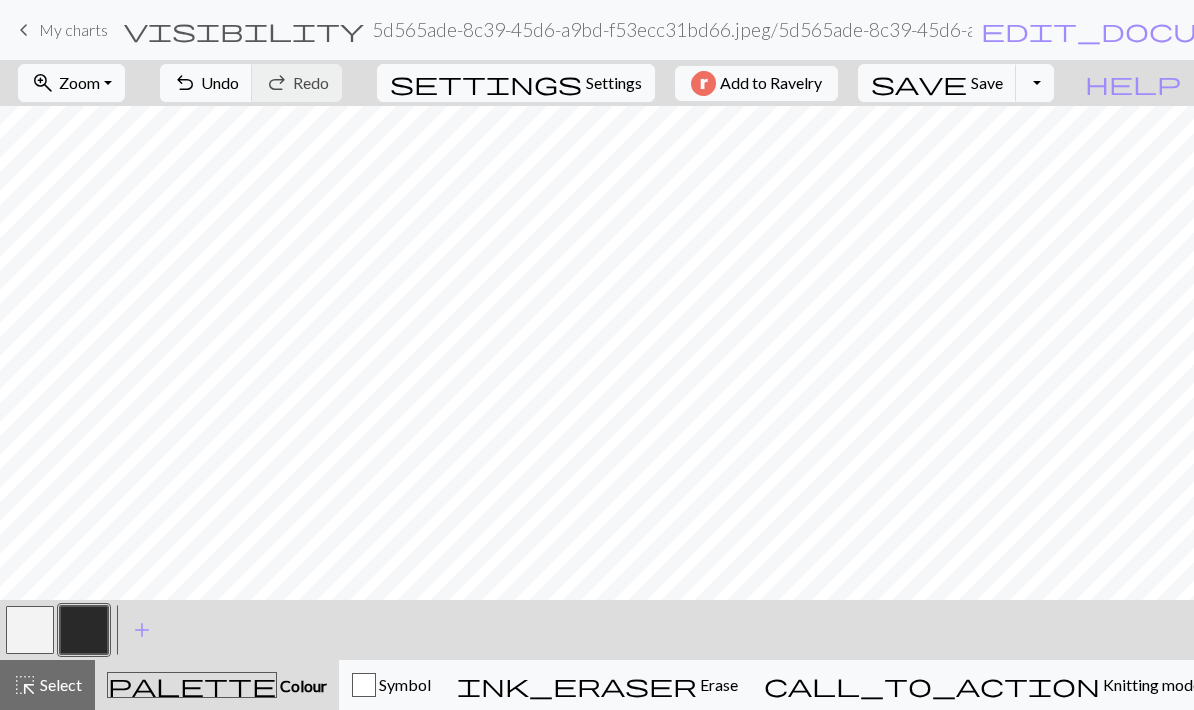 click on "Save" at bounding box center (987, 82) 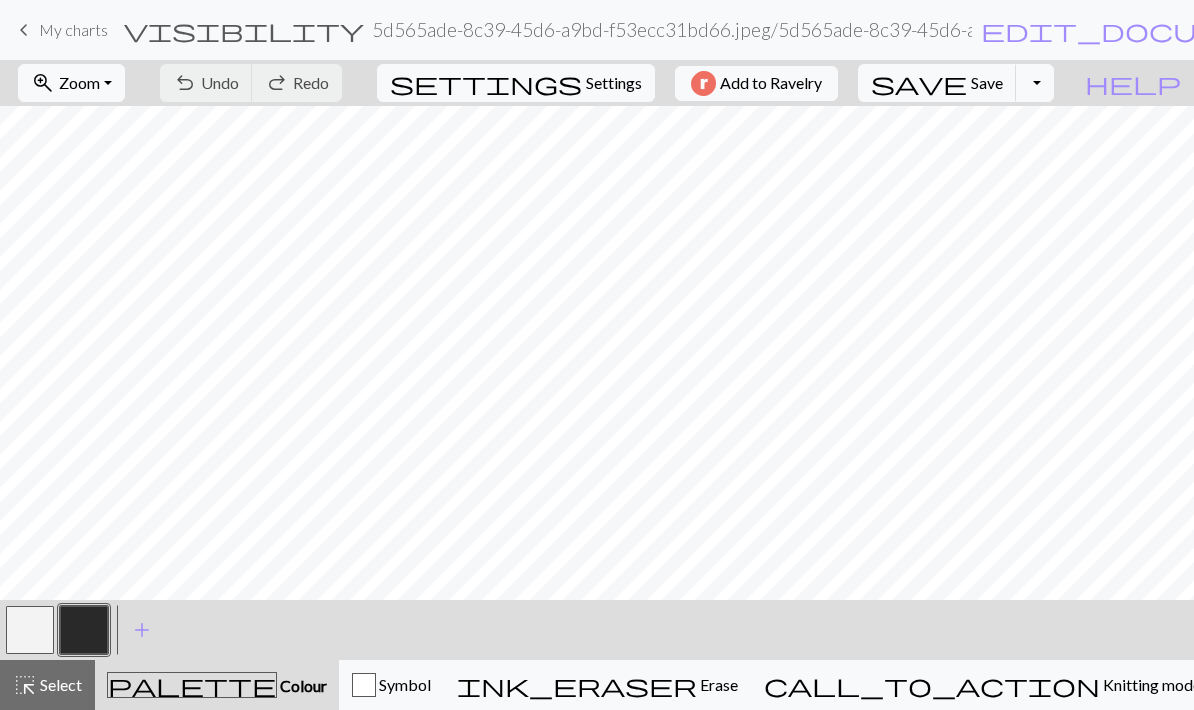 click on "settings  Settings" at bounding box center (516, 83) 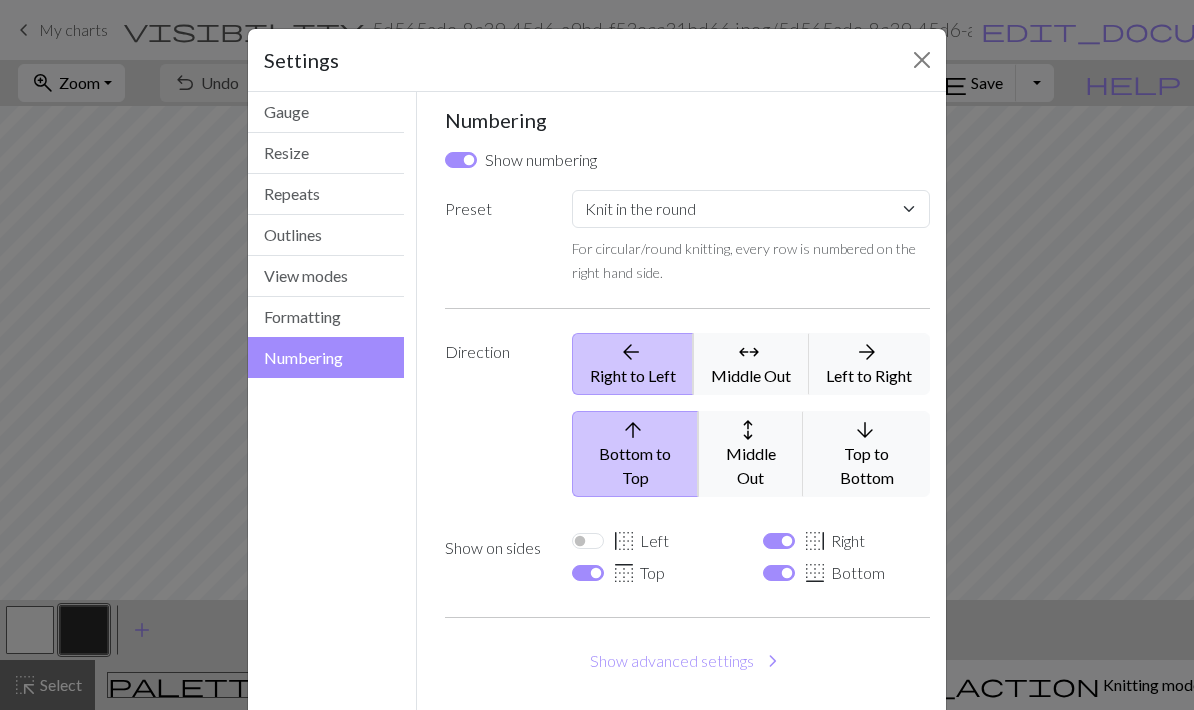 click on "Repeats" at bounding box center [326, 194] 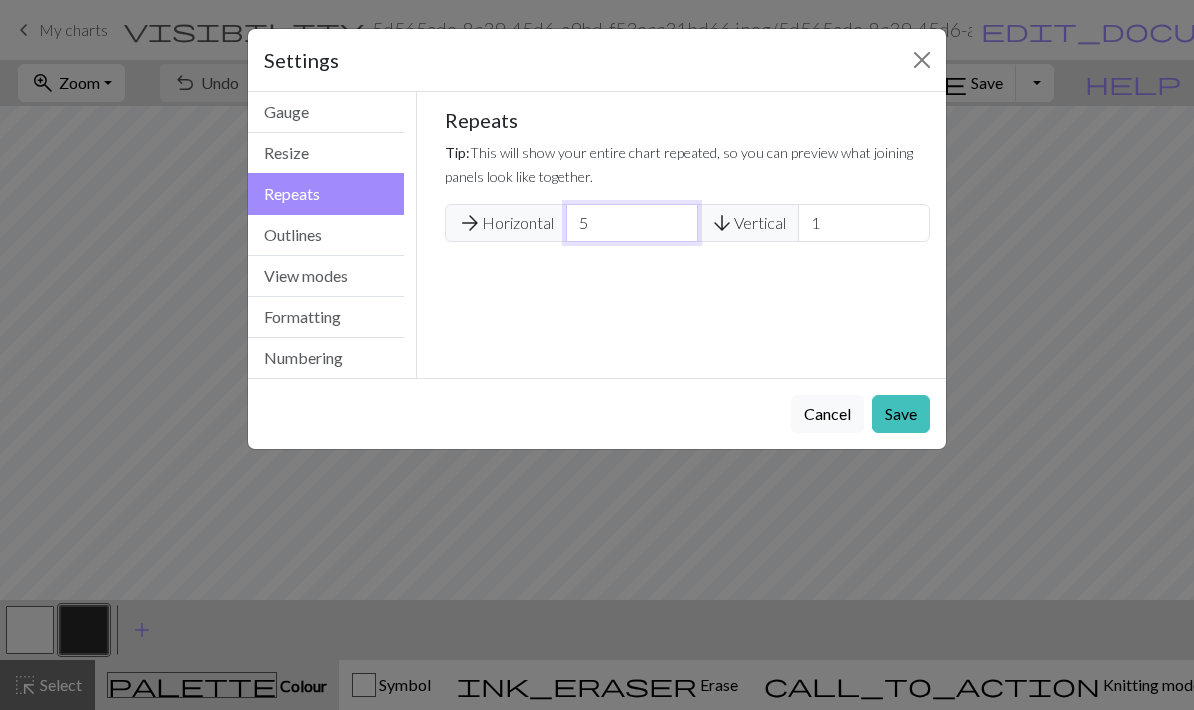 click on "5" at bounding box center (632, 223) 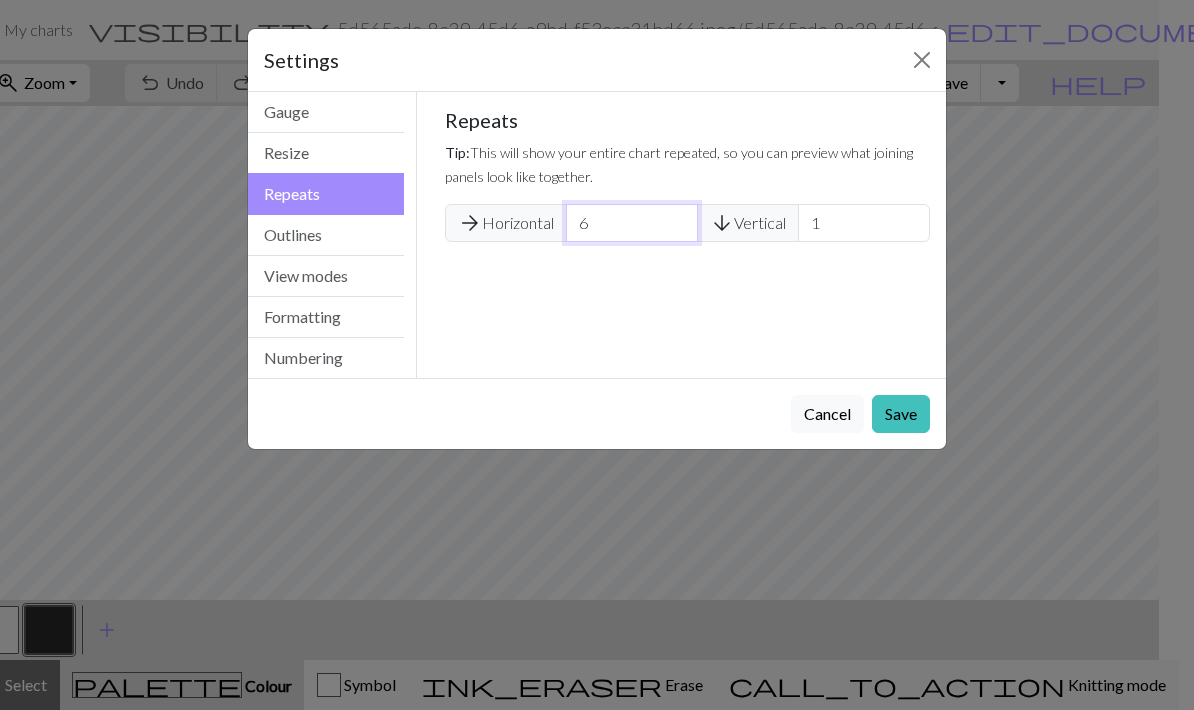 type on "6" 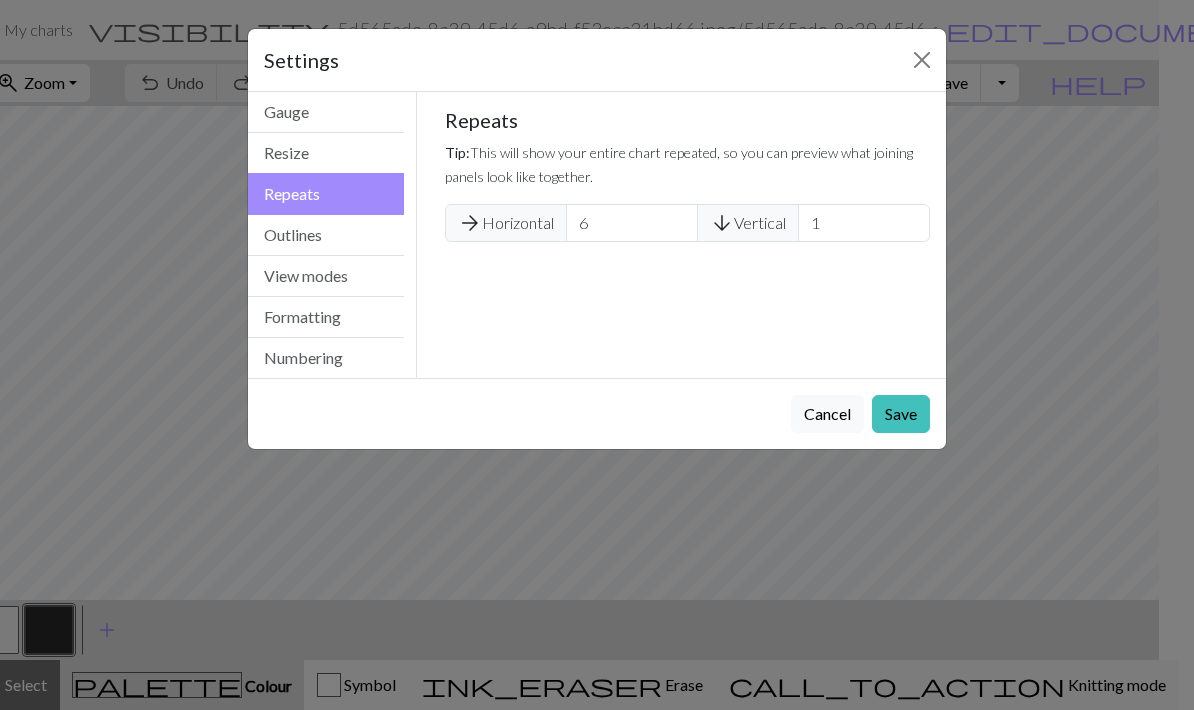 click on "Save" at bounding box center (901, 414) 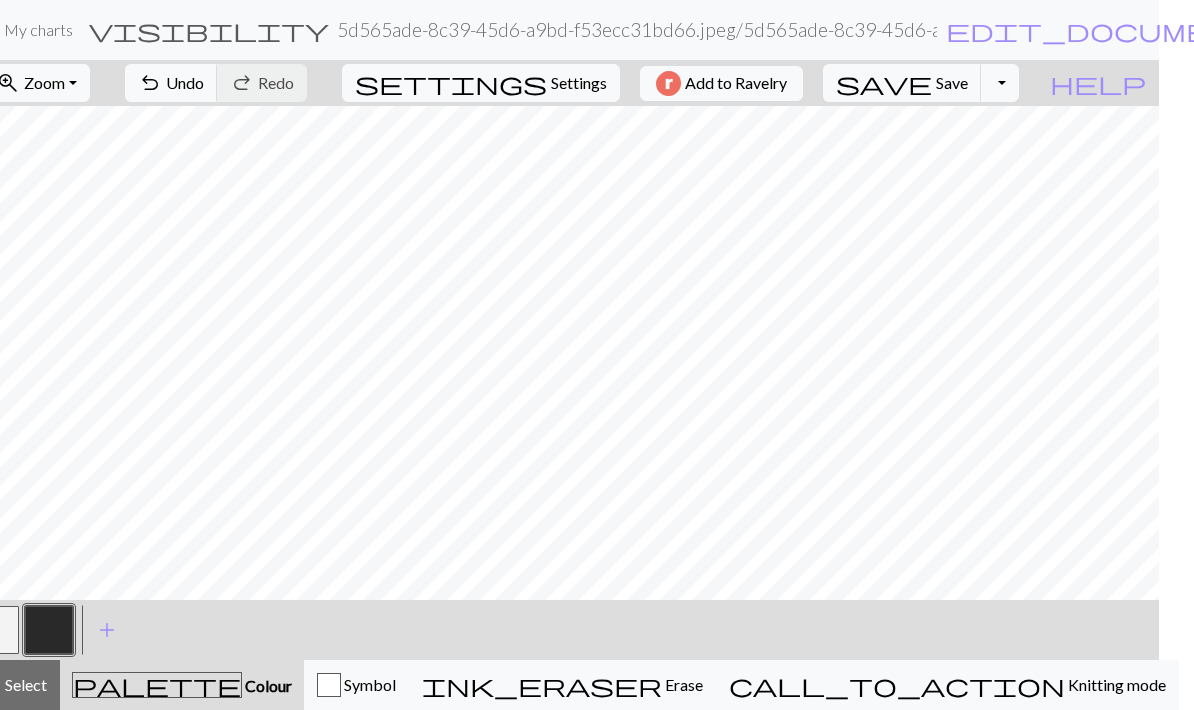 click on "save Save Save" at bounding box center [902, 83] 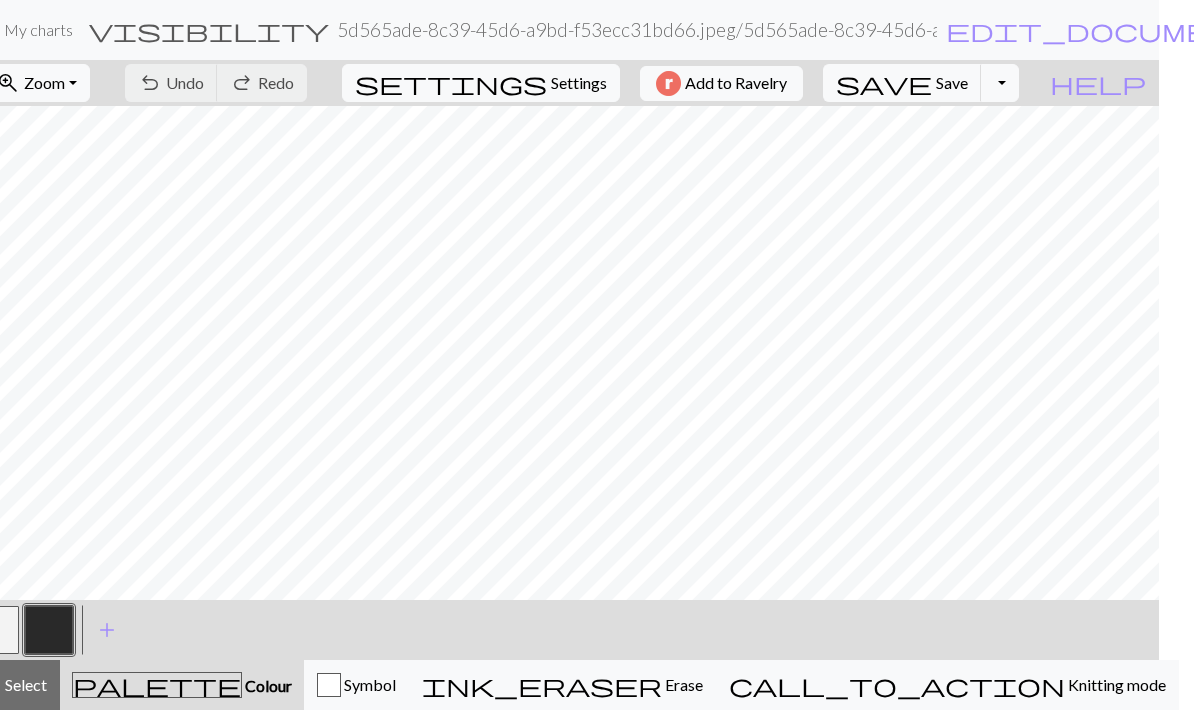 click on "Toggle Dropdown" at bounding box center [1000, 83] 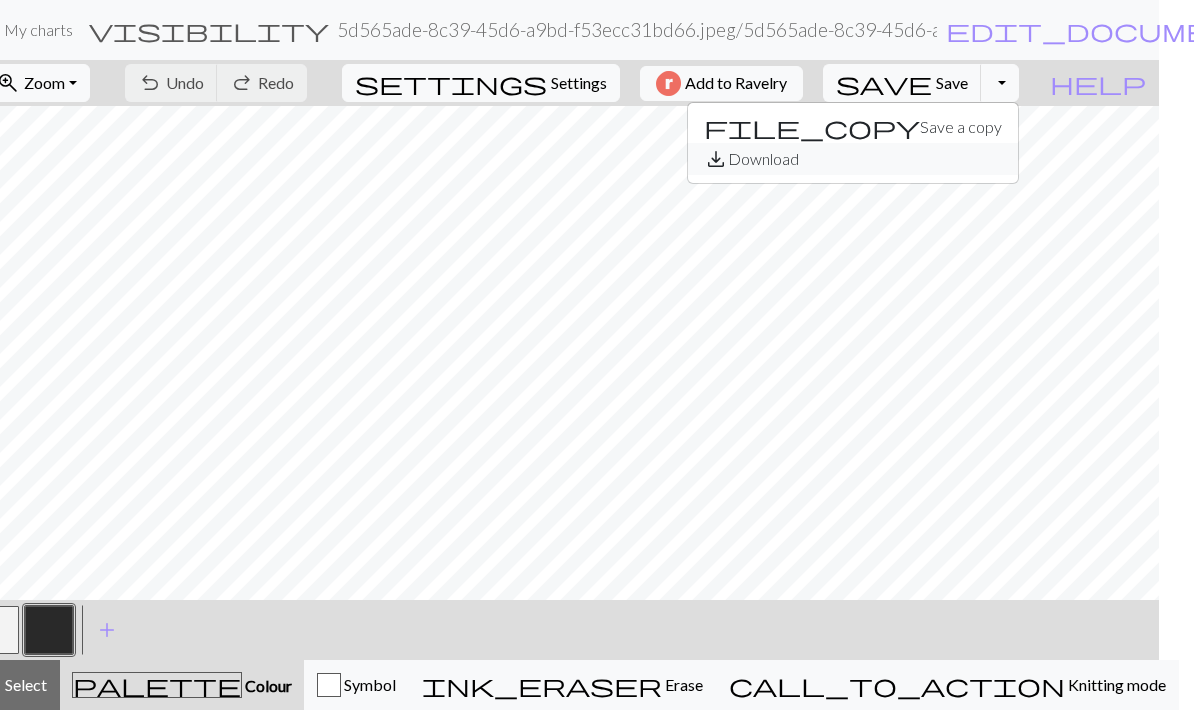 click on "save_alt  Download" at bounding box center (853, 159) 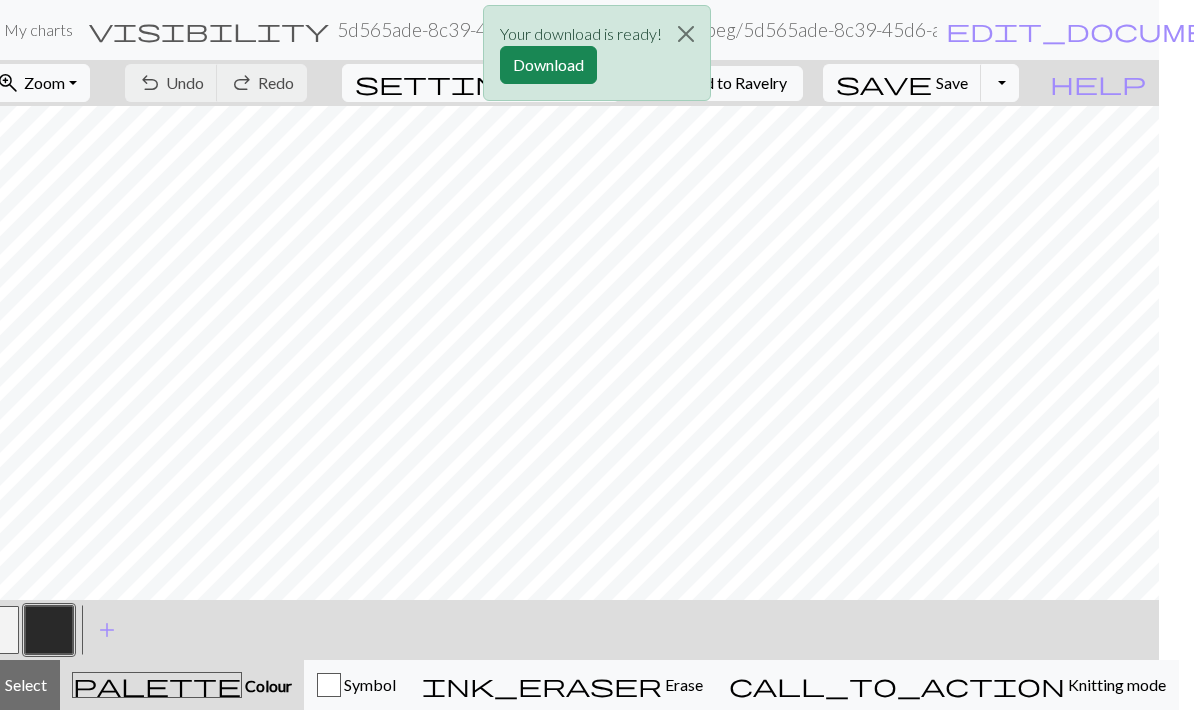 click on "Download" at bounding box center [548, 65] 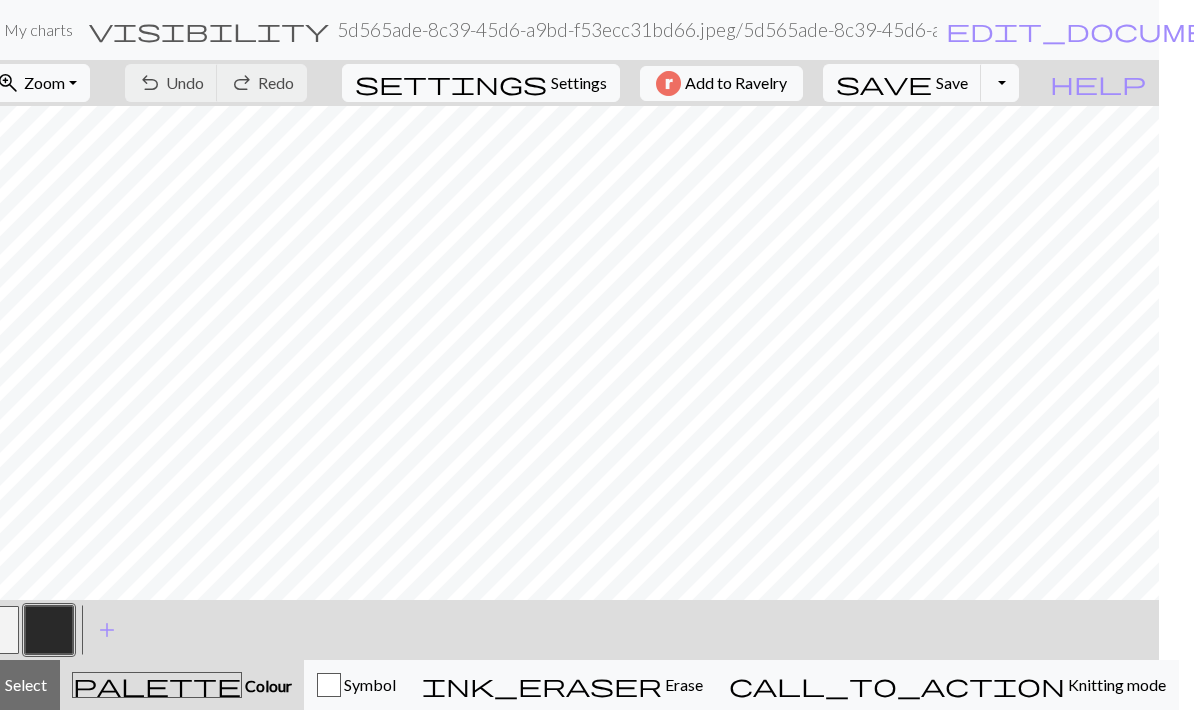 click on "Save" at bounding box center (952, 82) 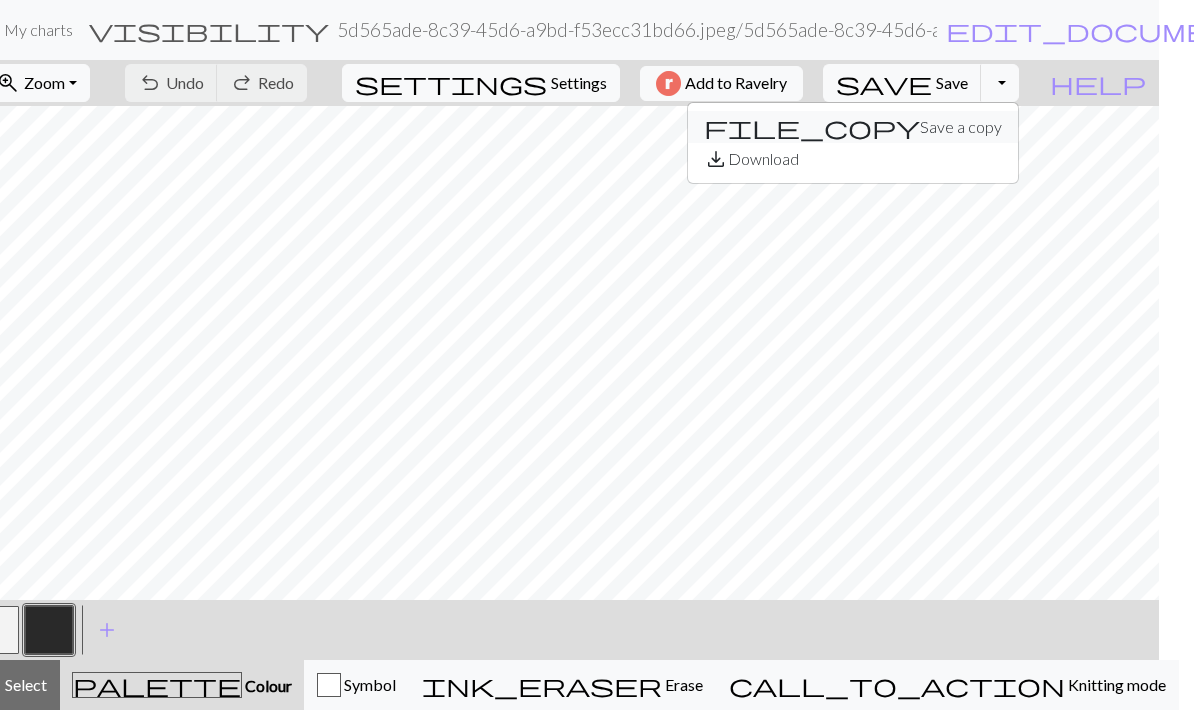 click on "file_copy  Save a copy" at bounding box center (853, 127) 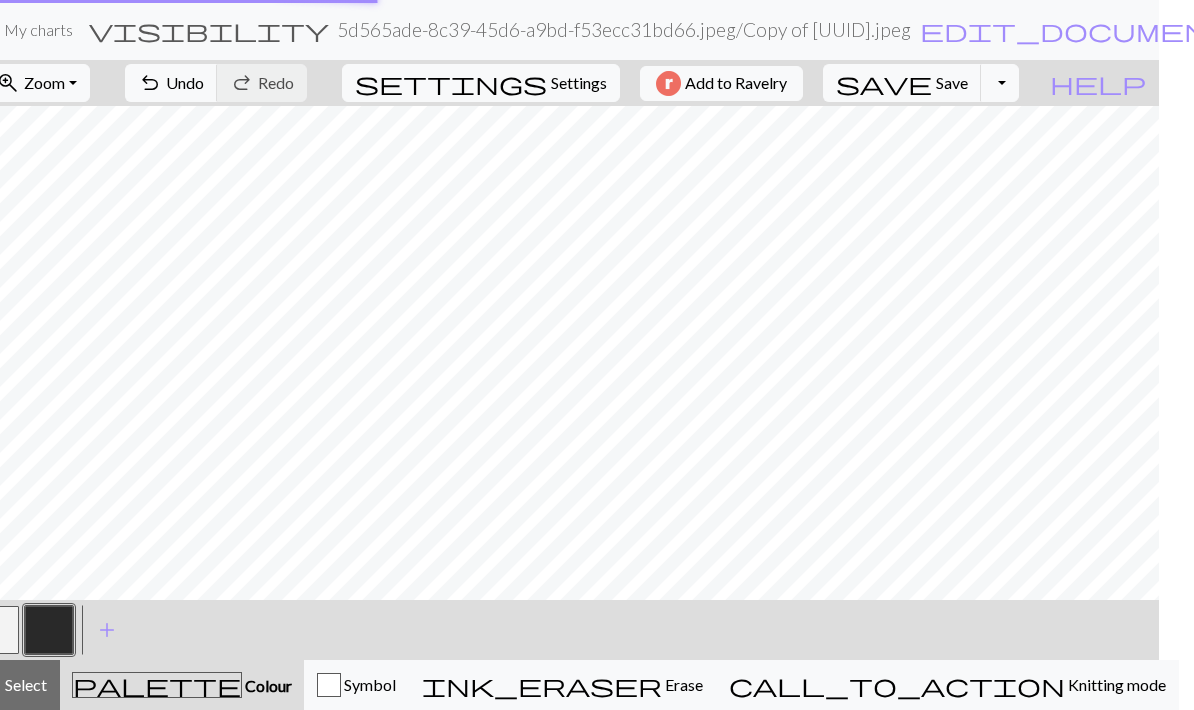 scroll, scrollTop: 0, scrollLeft: 0, axis: both 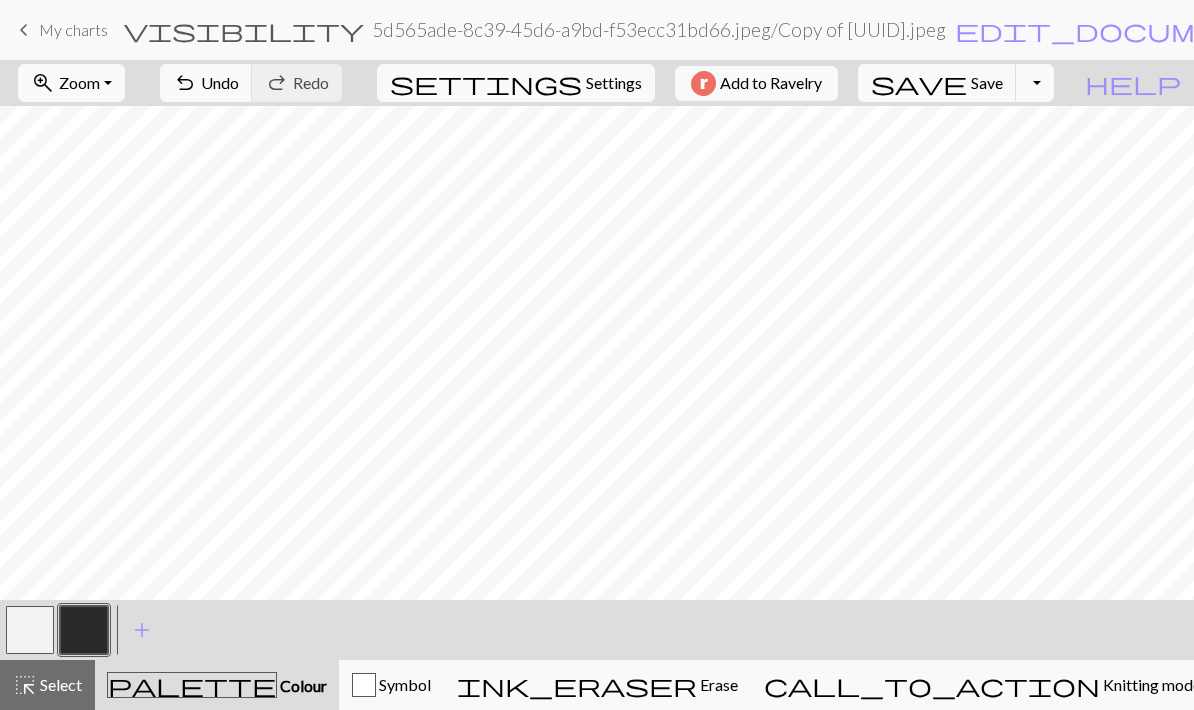 click on "[UUID].jpeg  /  Copy of [UUID].jpeg" at bounding box center [659, 29] 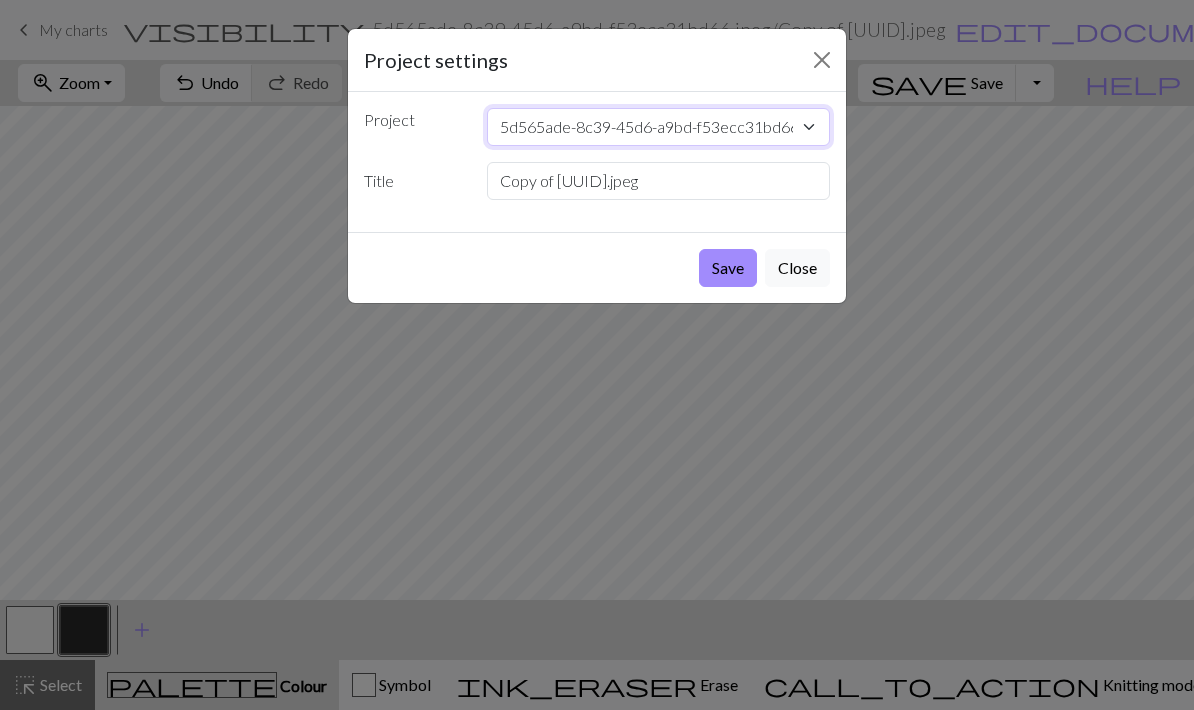 click on "[UUID].jpeg Cupboo Totoro for Mochi Stirnband Irma Totoro Sweater Japan Pulli IMG_8950.jpeg Japanese collection Foyka Mint Sweater- Leumuneule Nordkalotten Pullover Alasuq Polar Totoro cowl" at bounding box center [659, 127] 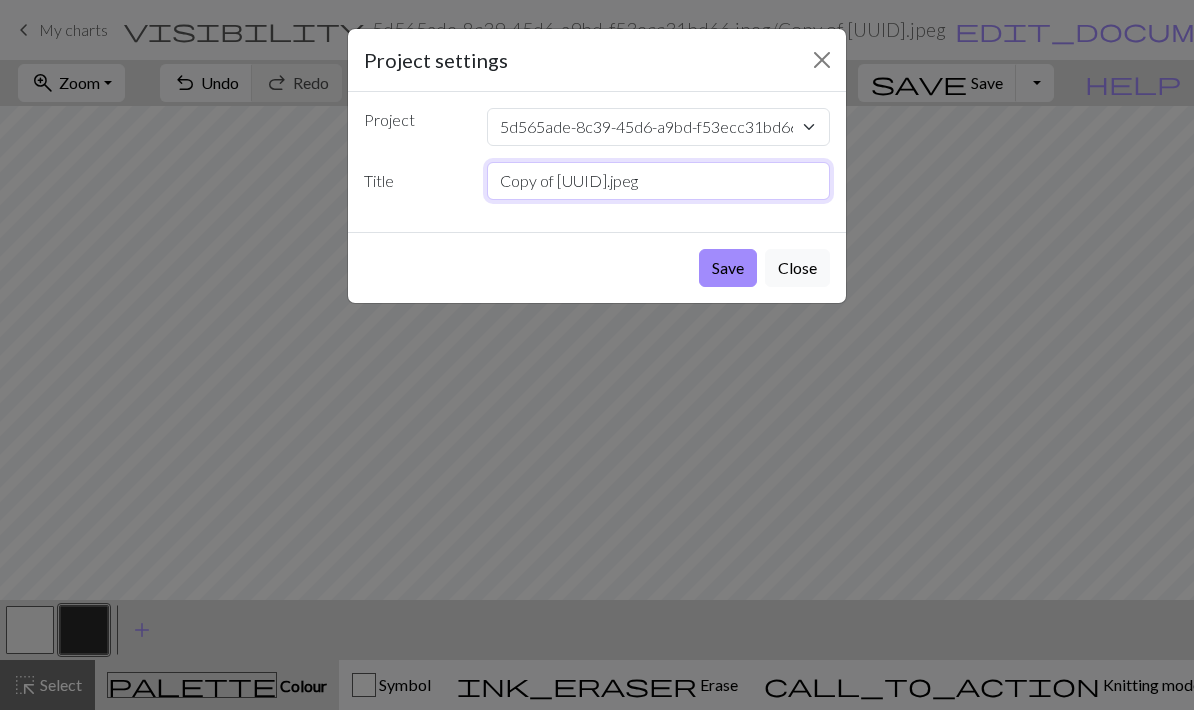click on "Copy of [UUID].jpeg" at bounding box center (659, 181) 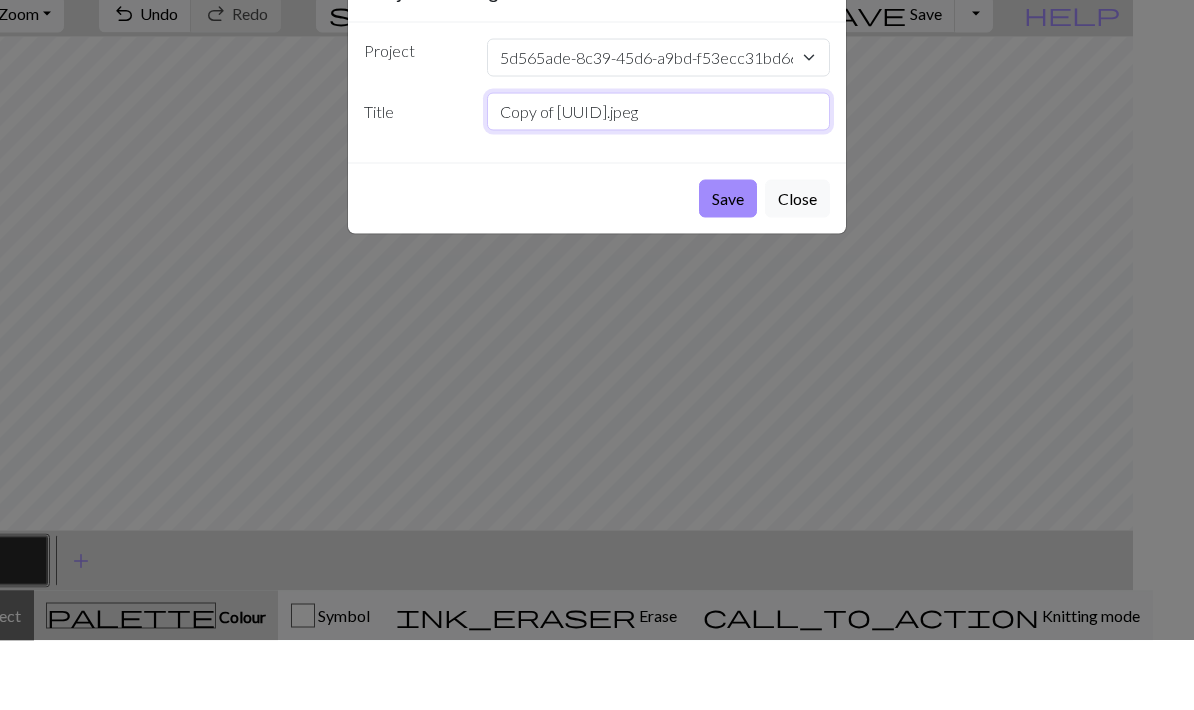 click on "Copy of [UUID].jpeg" at bounding box center [659, 181] 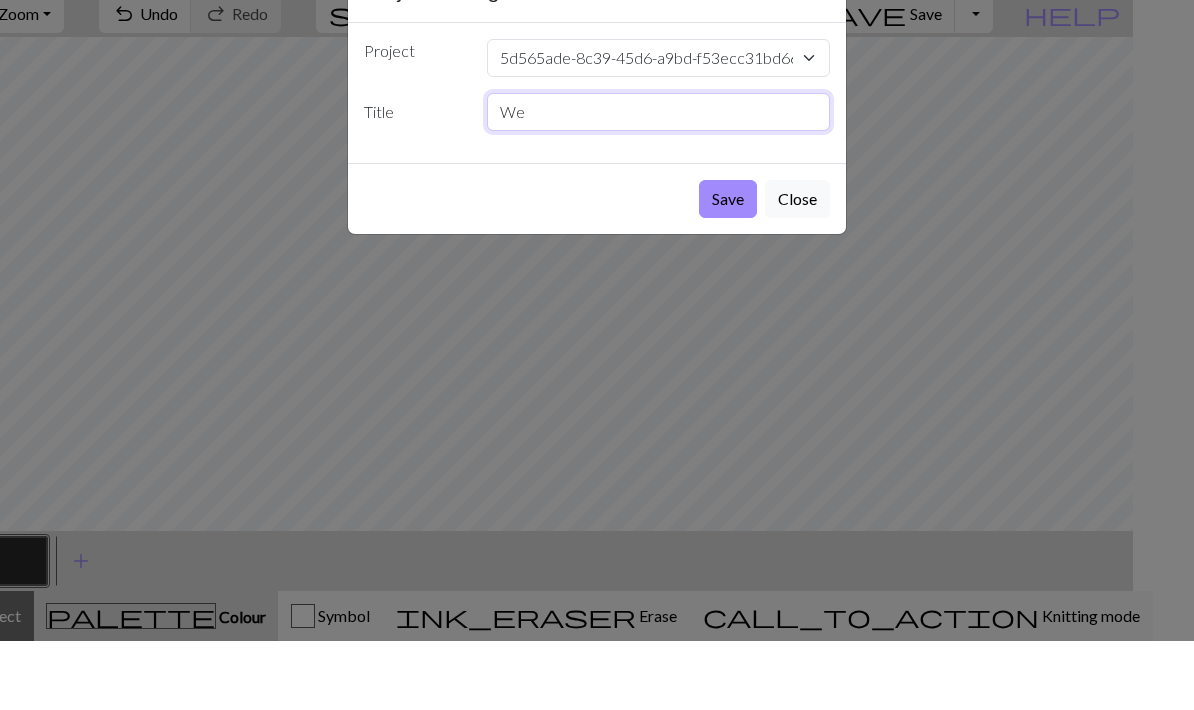 type on "W" 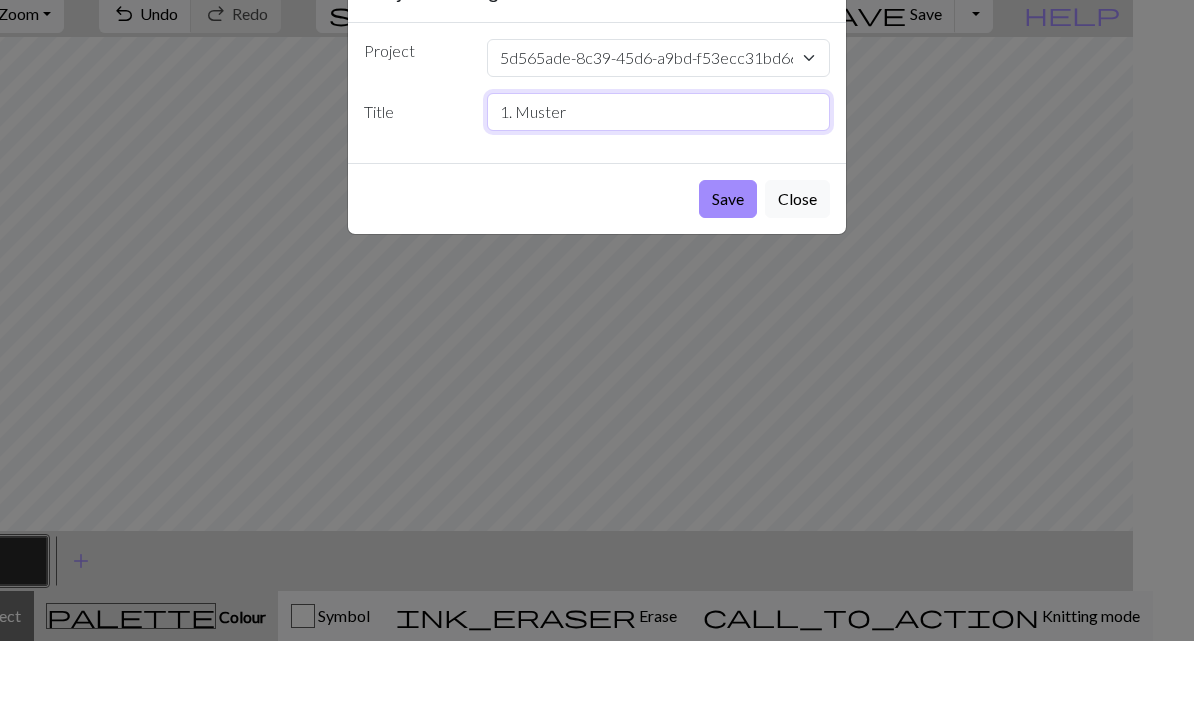 type on "1. Muster" 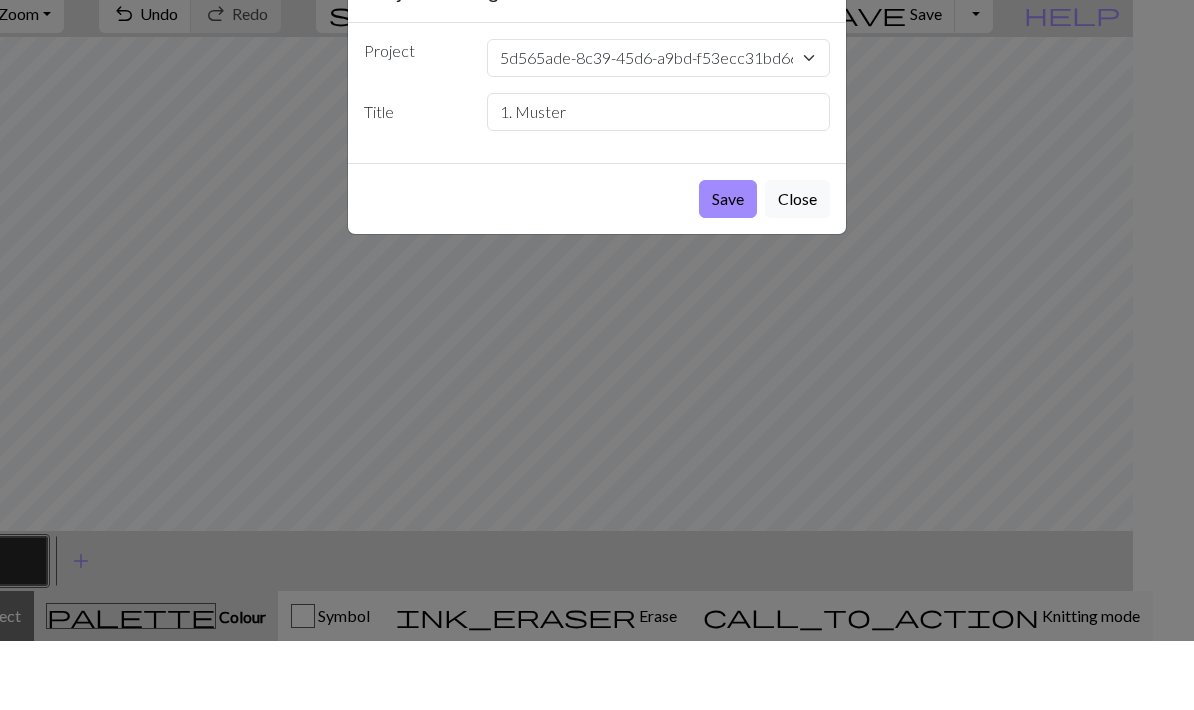 click on "Save" at bounding box center [728, 268] 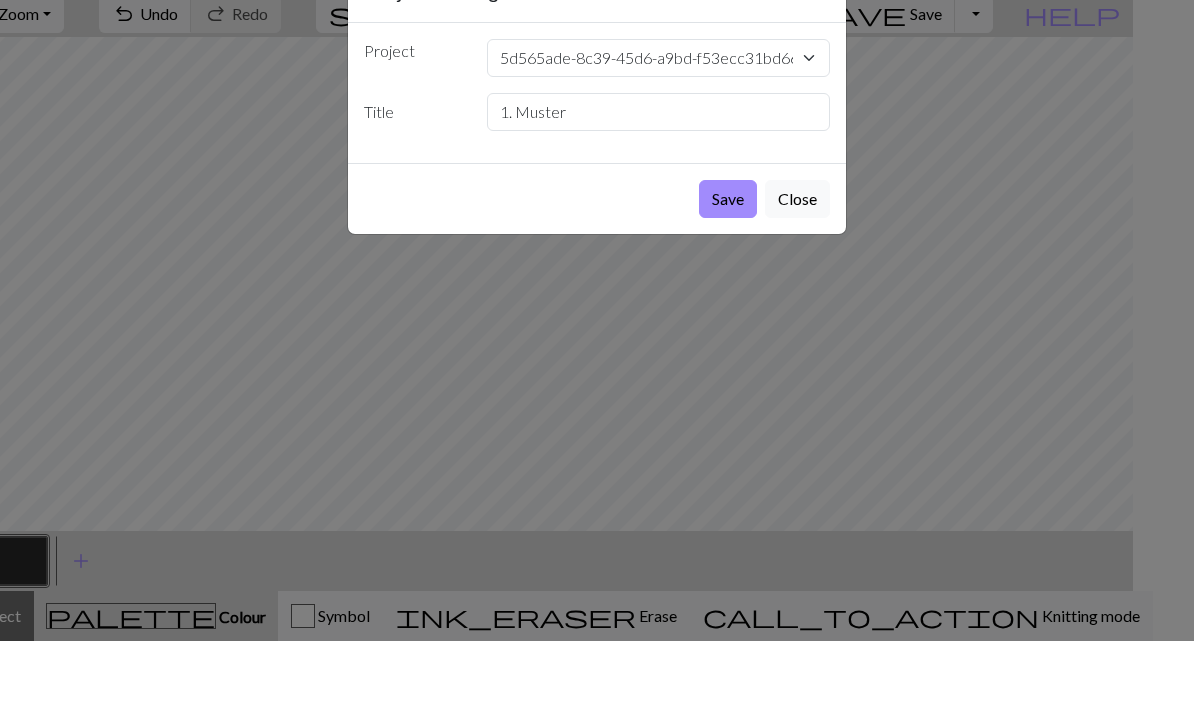 scroll, scrollTop: 0, scrollLeft: 0, axis: both 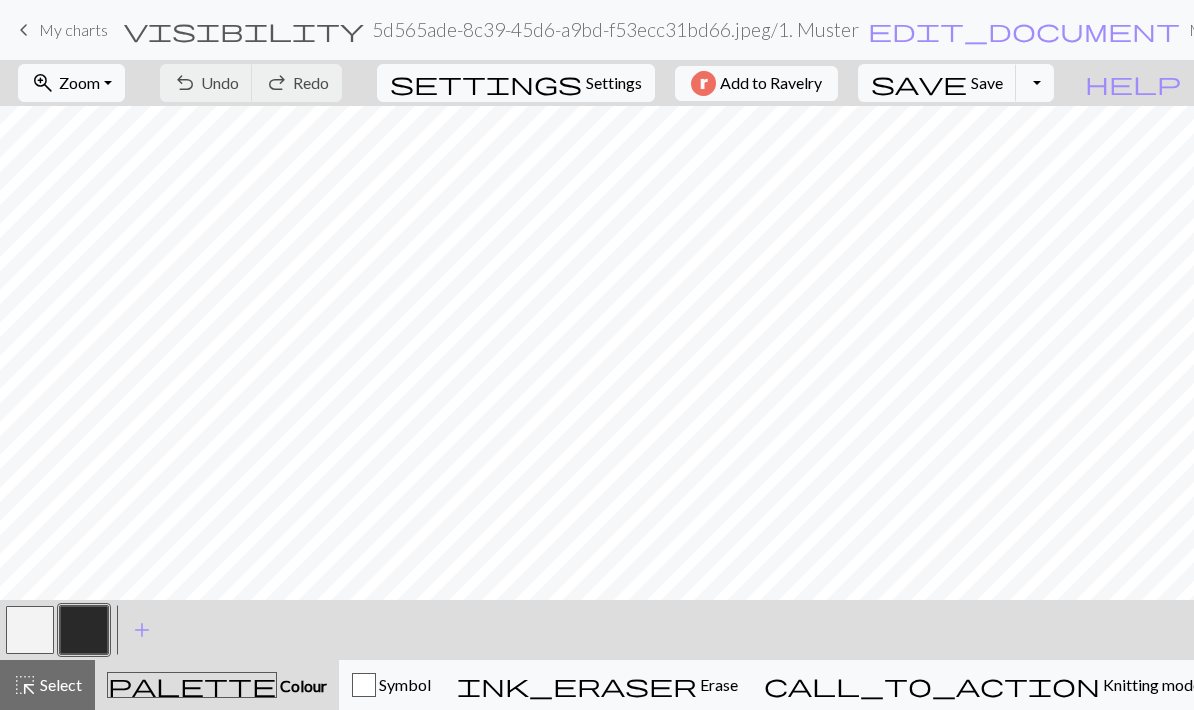 click on "Settings" at bounding box center [614, 83] 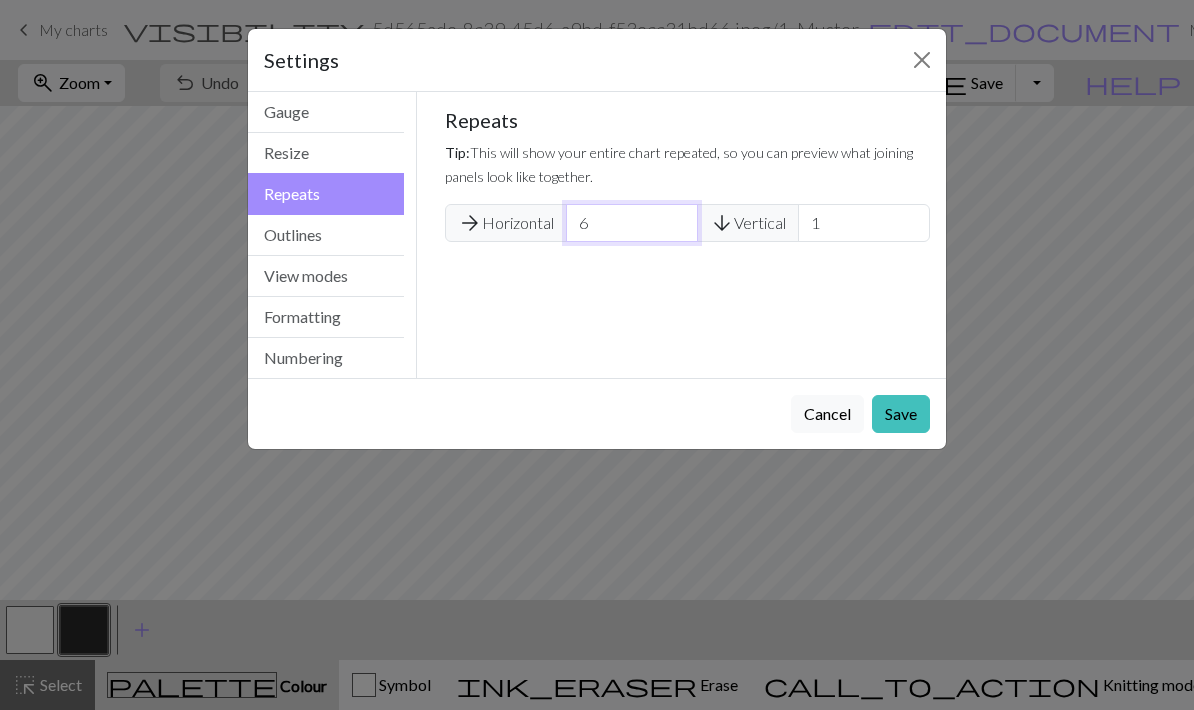 click on "6" at bounding box center [632, 223] 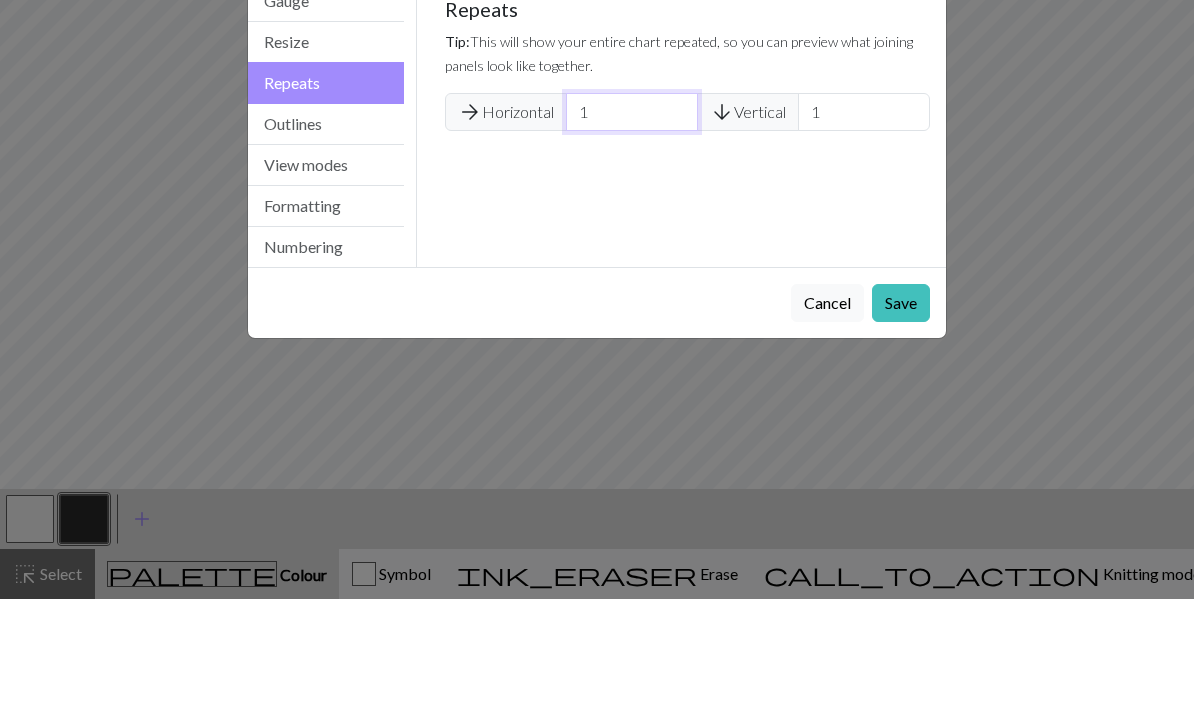 type on "1" 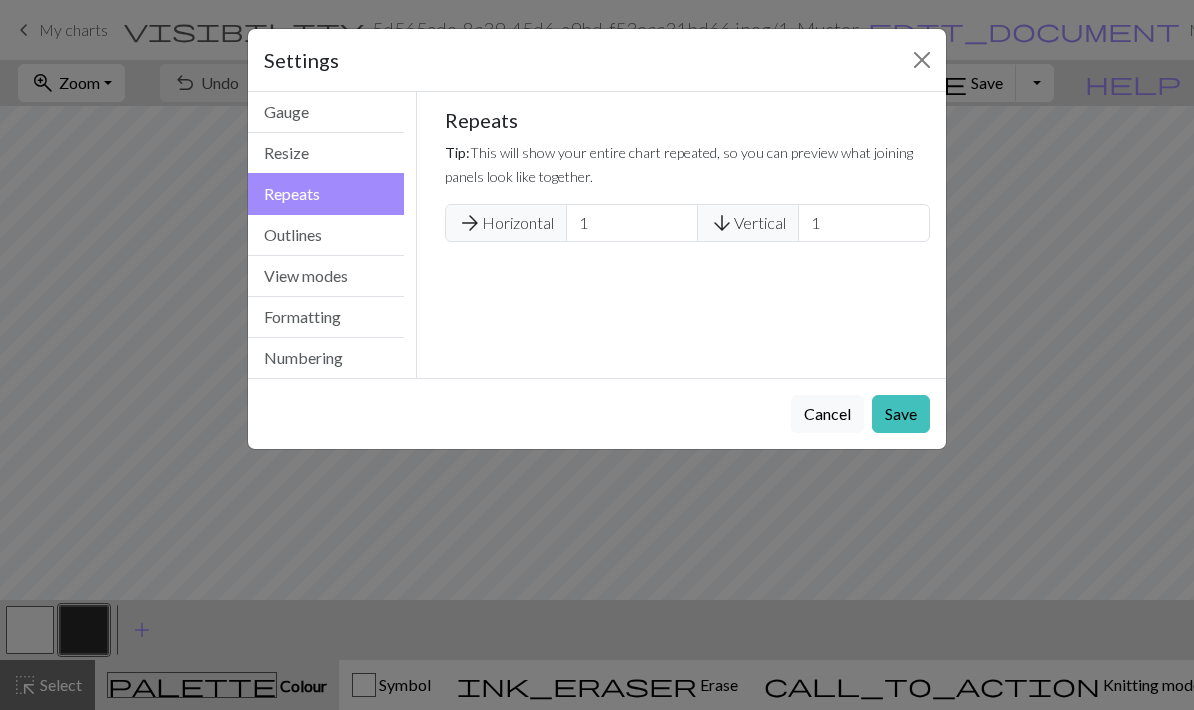 click on "Save" at bounding box center (901, 414) 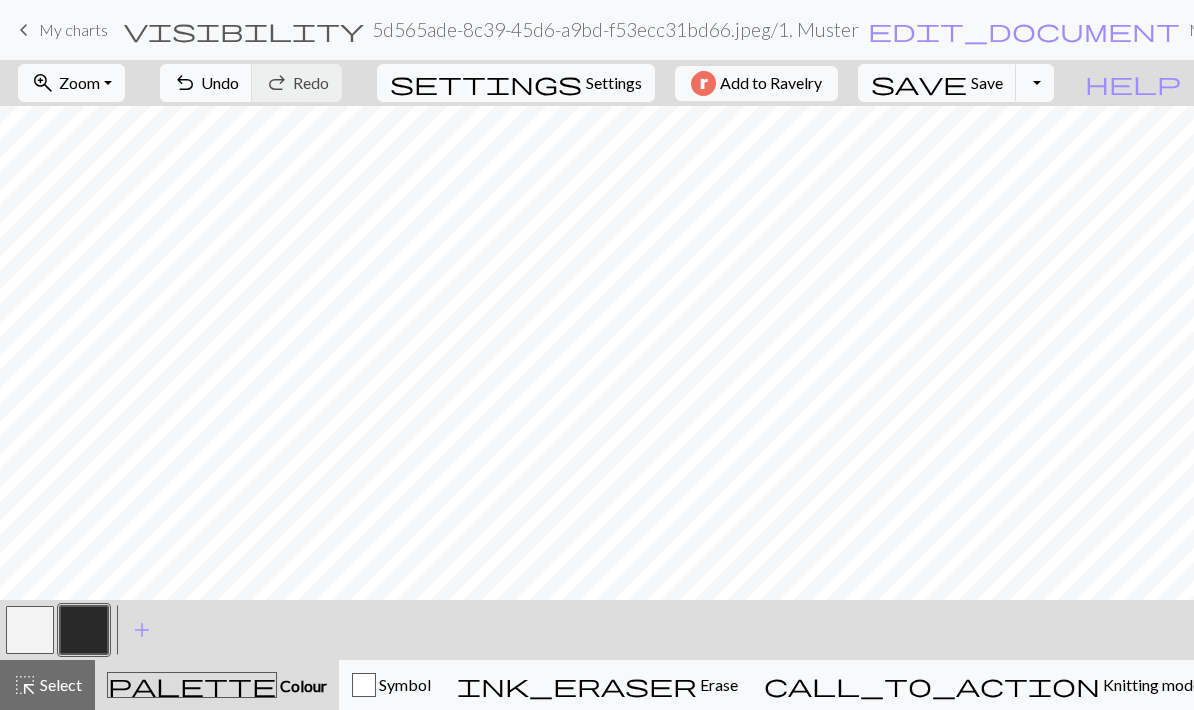 click on "Select" at bounding box center [59, 684] 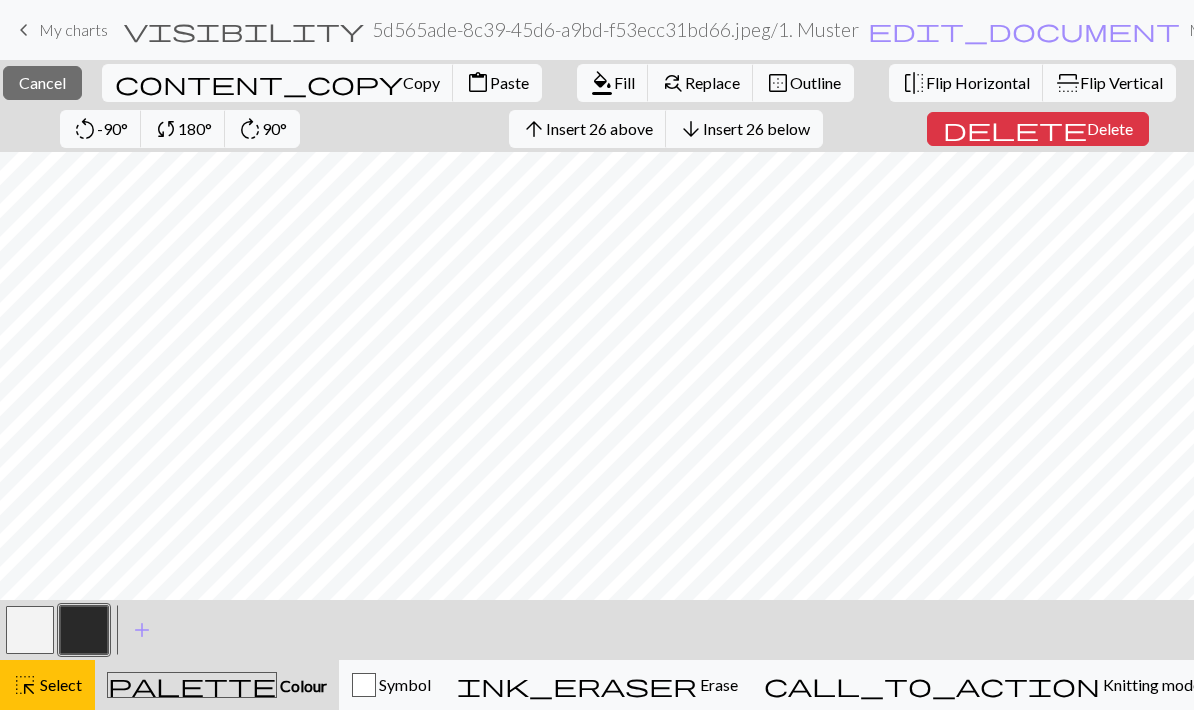 click on "Delete" at bounding box center (1110, 128) 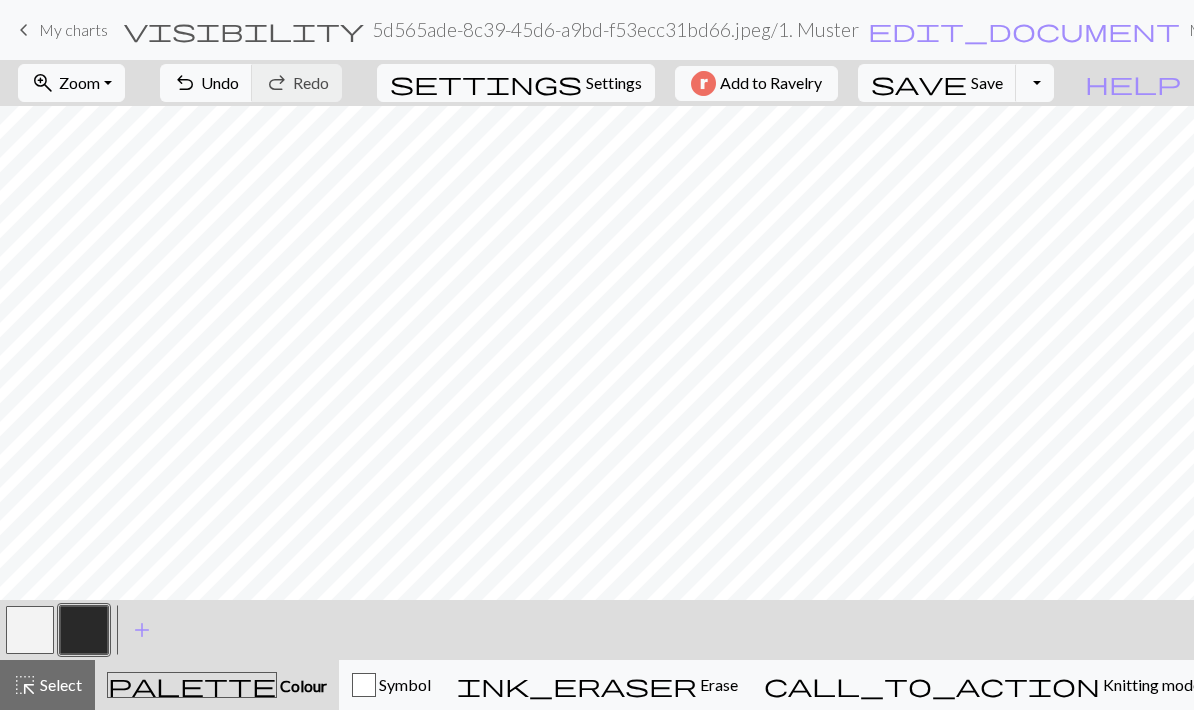 click on "Settings" at bounding box center [614, 83] 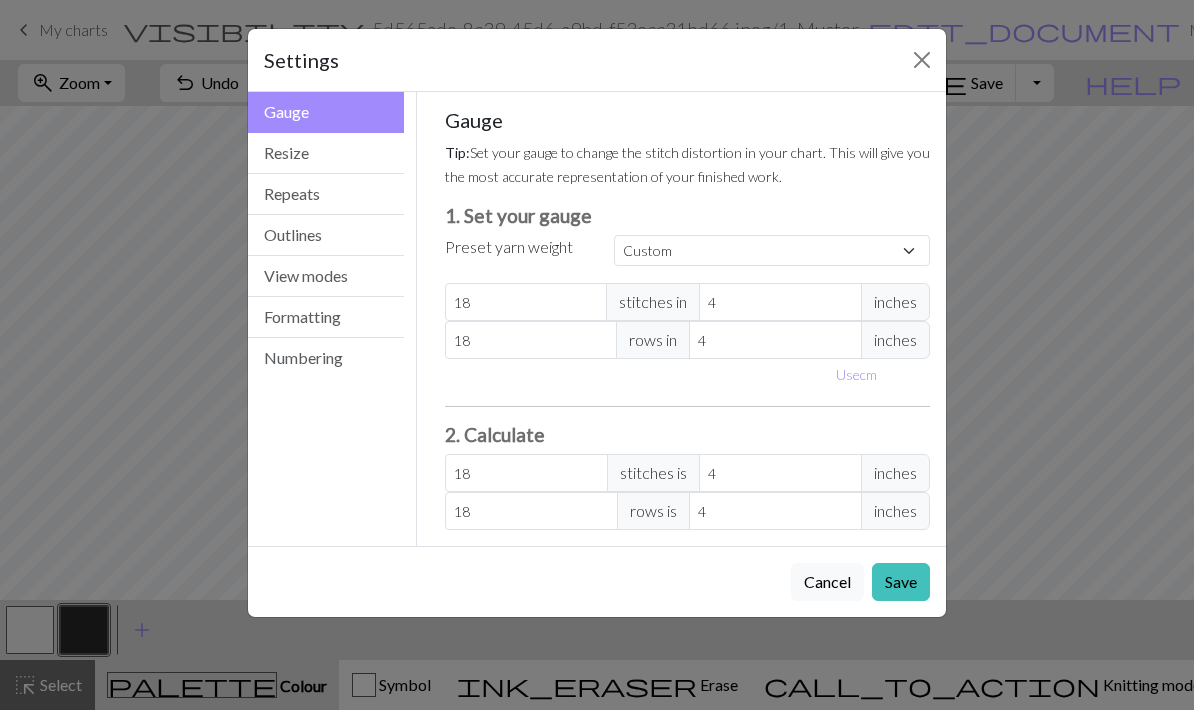 click on "Resize" at bounding box center (326, 153) 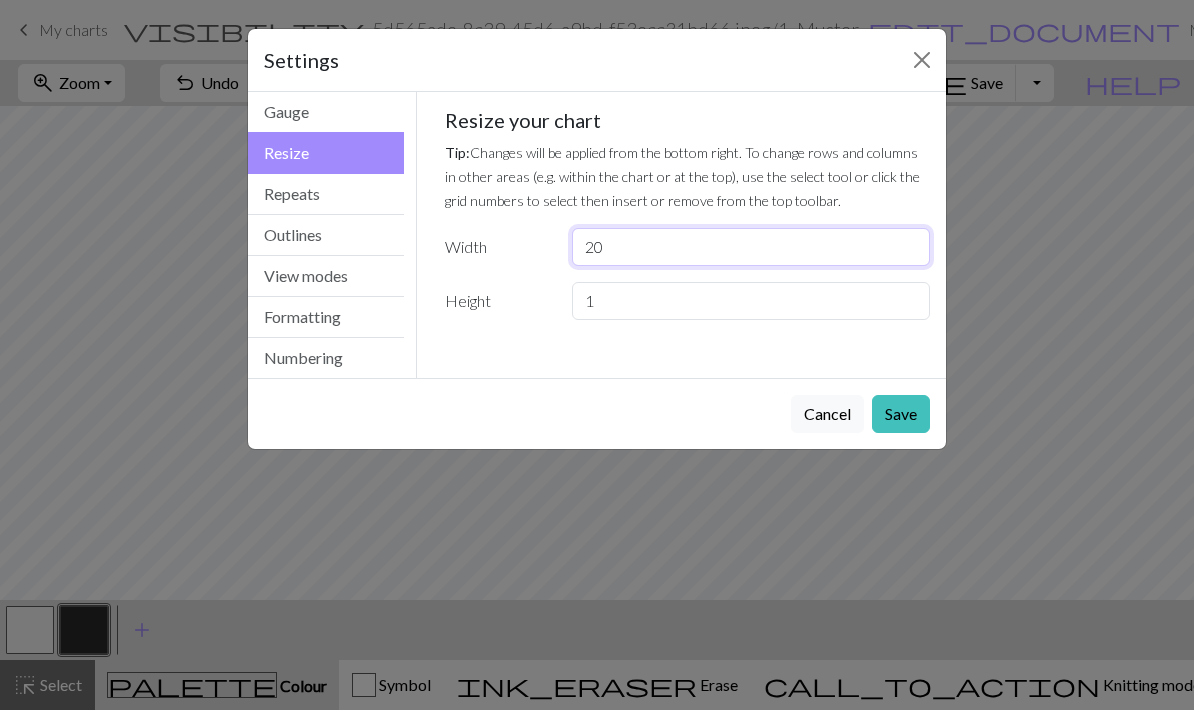 click on "20" at bounding box center (751, 247) 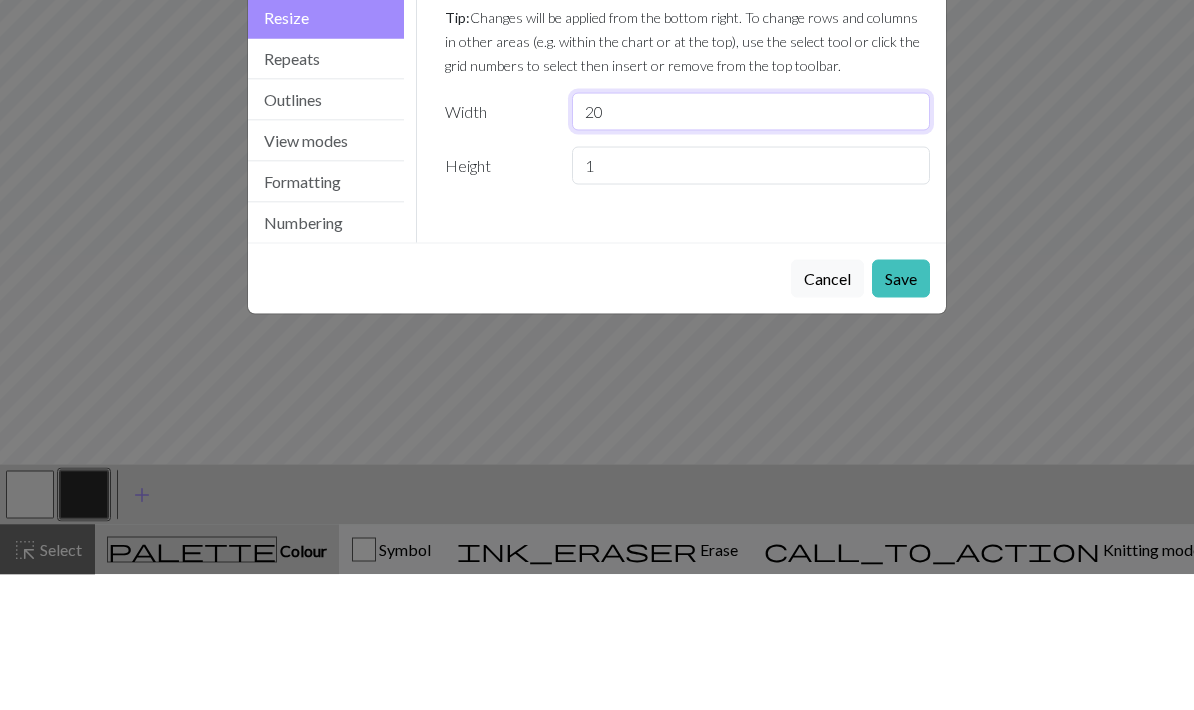 type on "2" 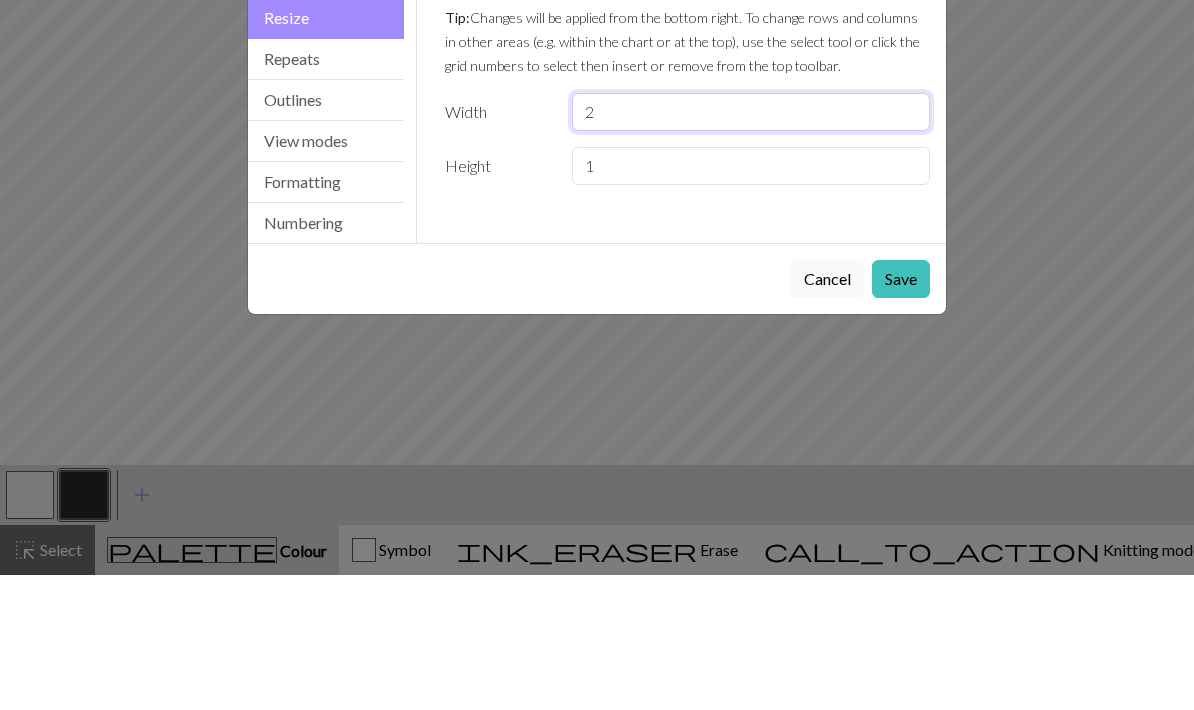 type on "20" 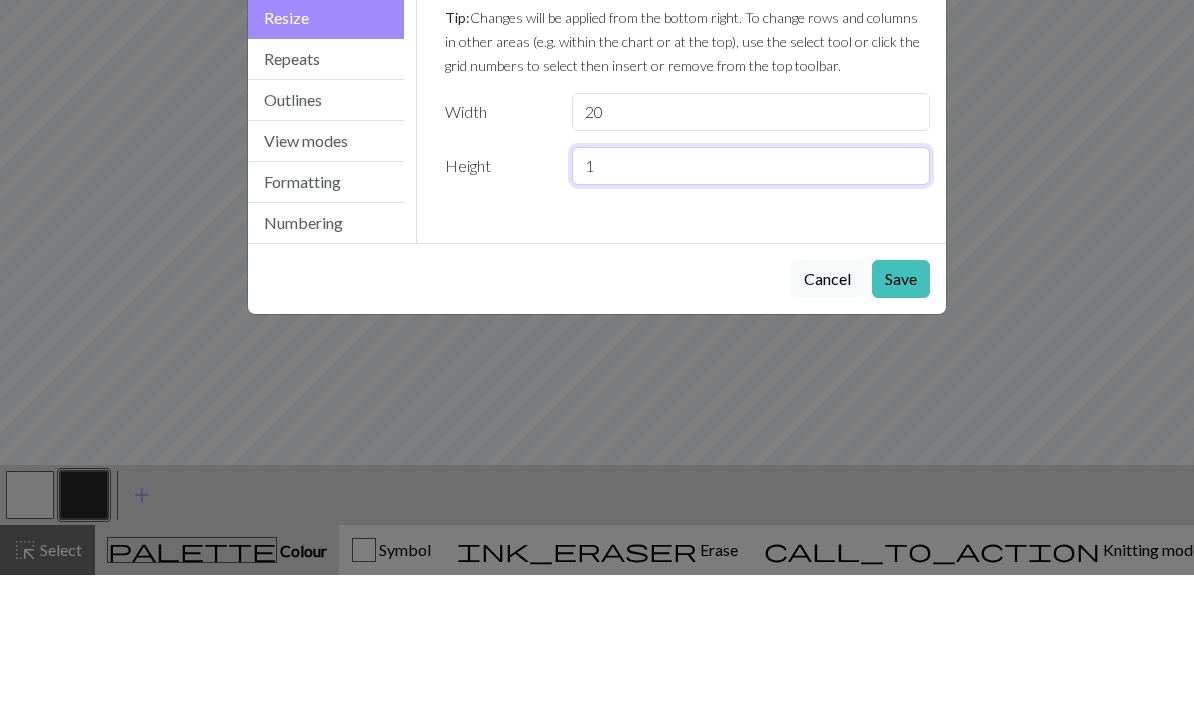 click on "1" at bounding box center [751, 301] 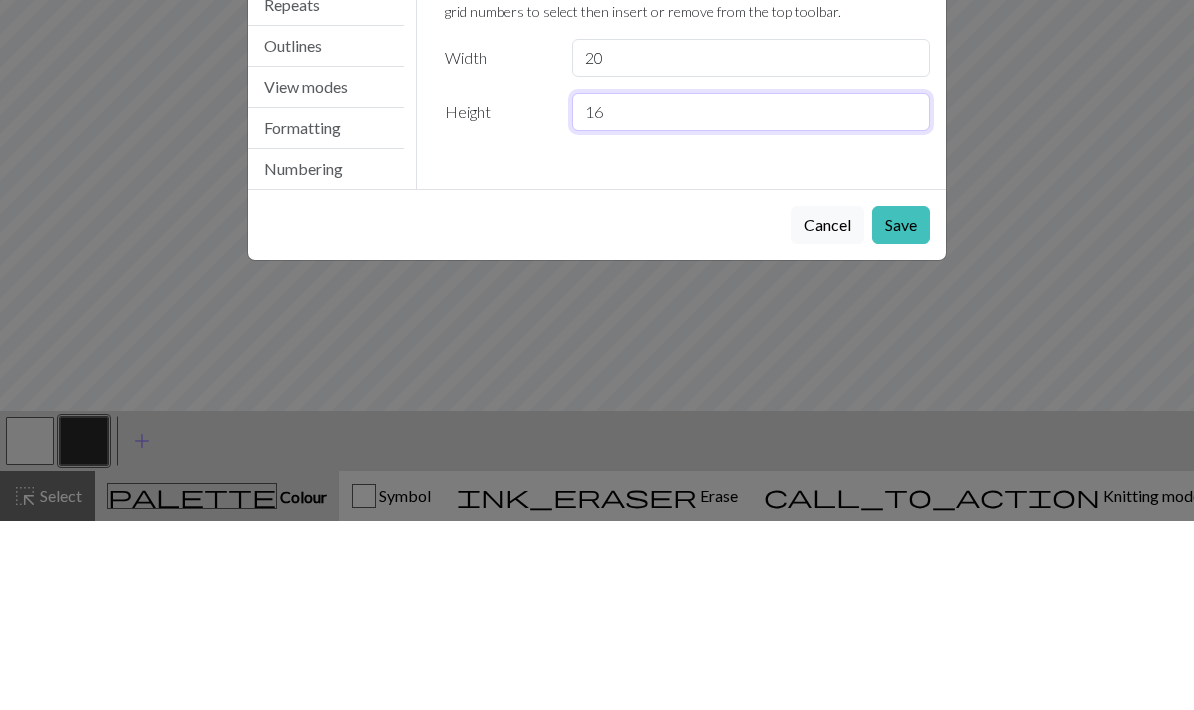 type on "16" 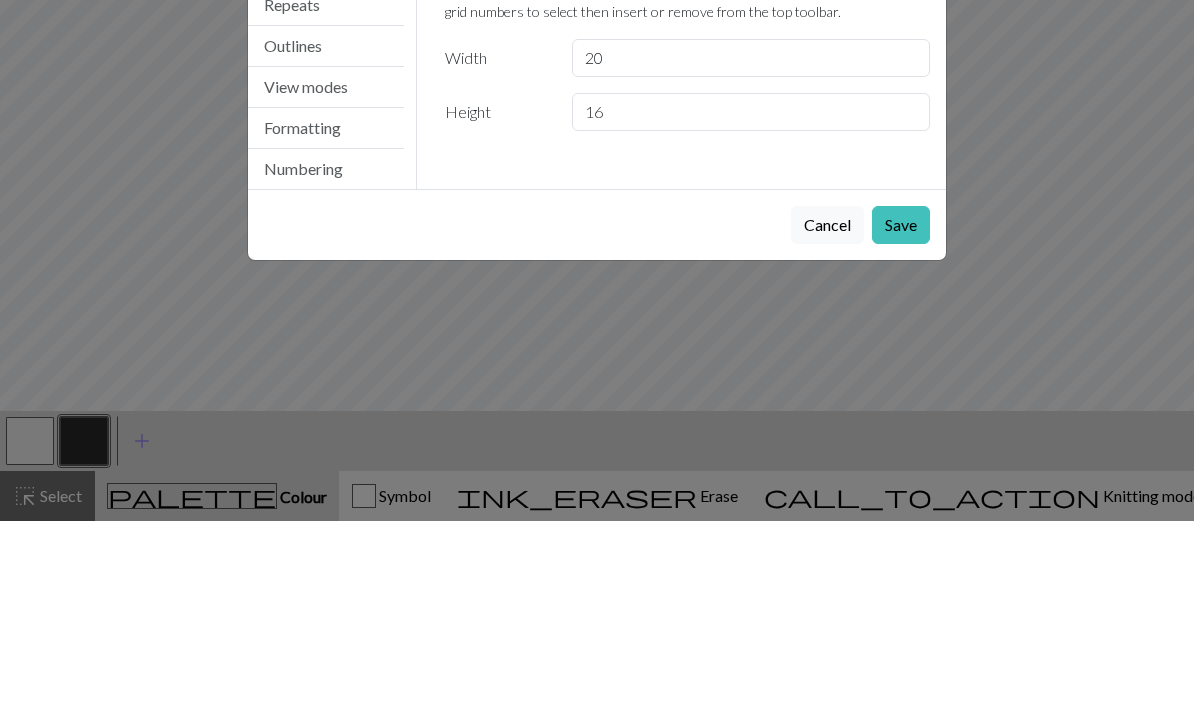 click on "Save" at bounding box center [901, 414] 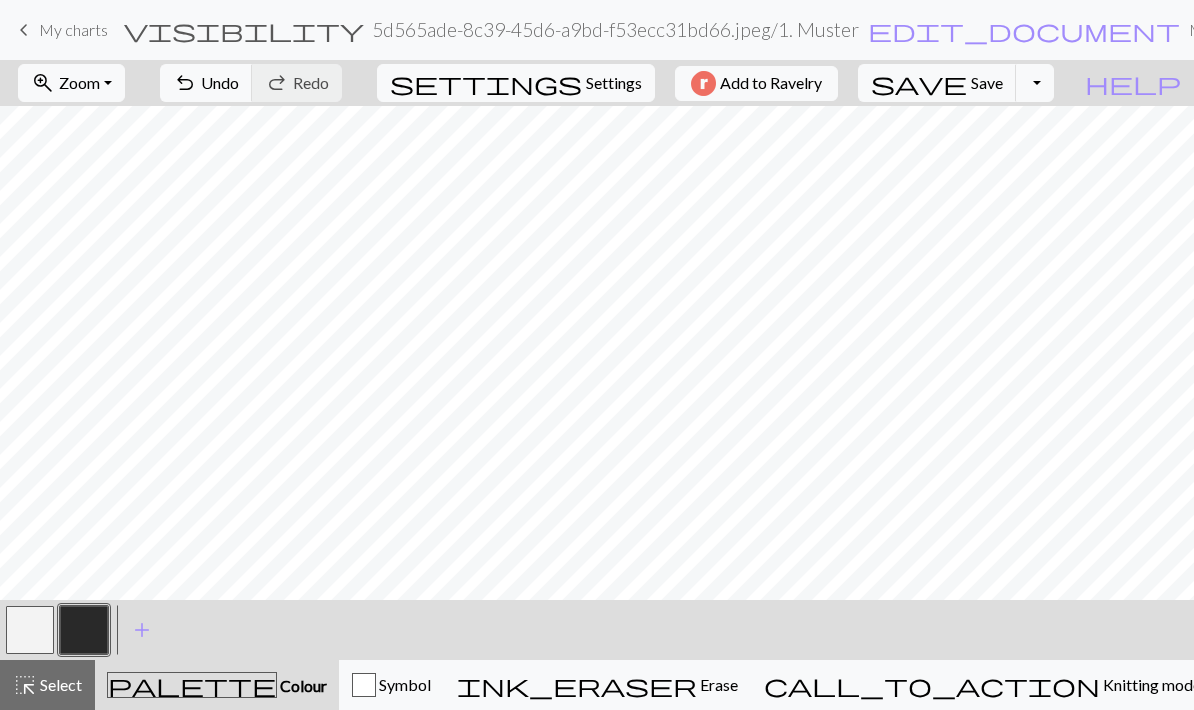 click at bounding box center [30, 630] 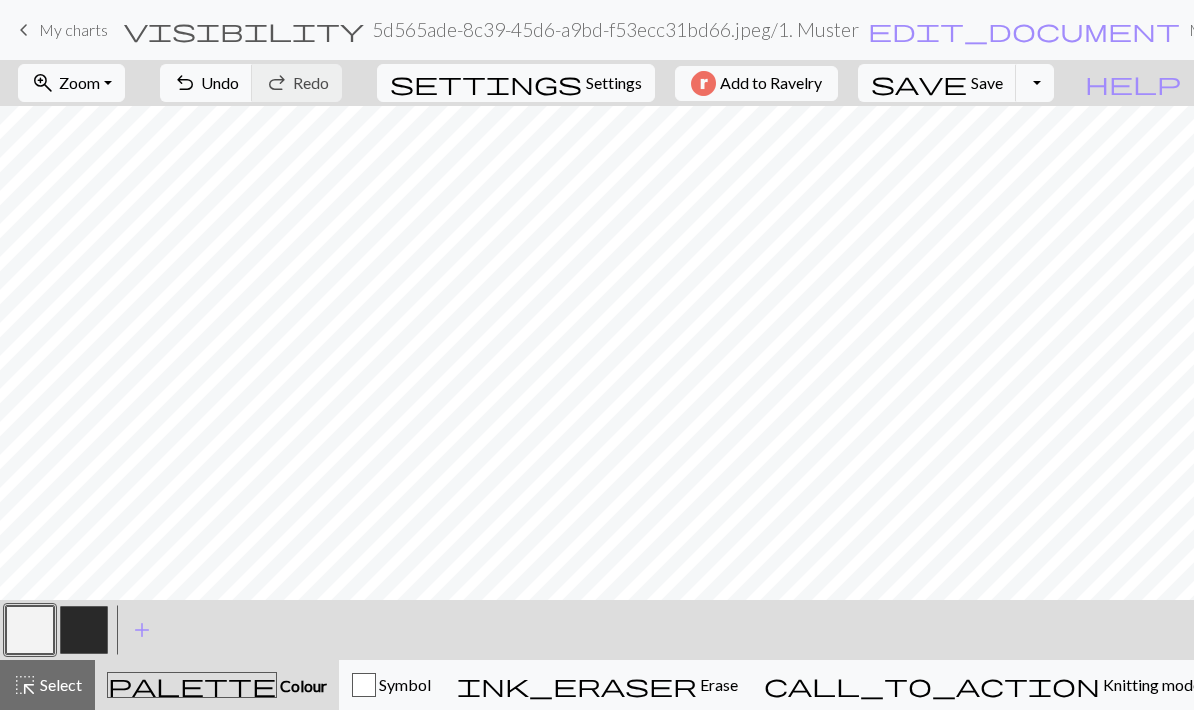 click on "Settings" at bounding box center [614, 83] 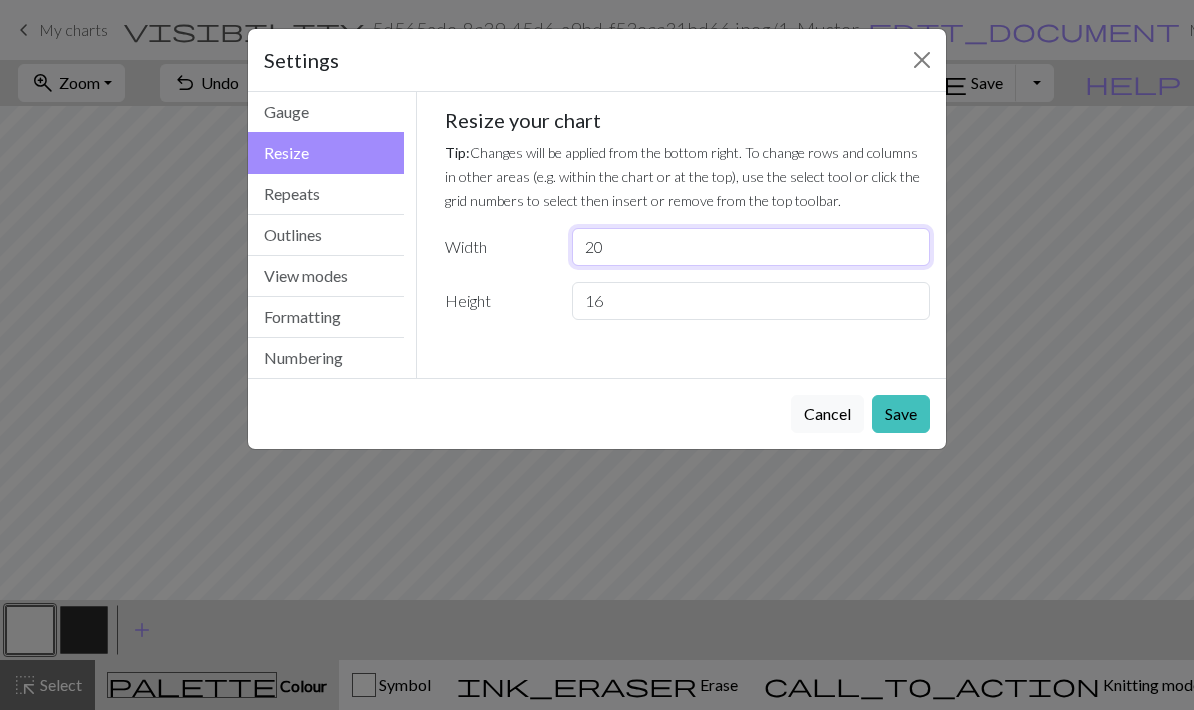click on "20" at bounding box center (751, 247) 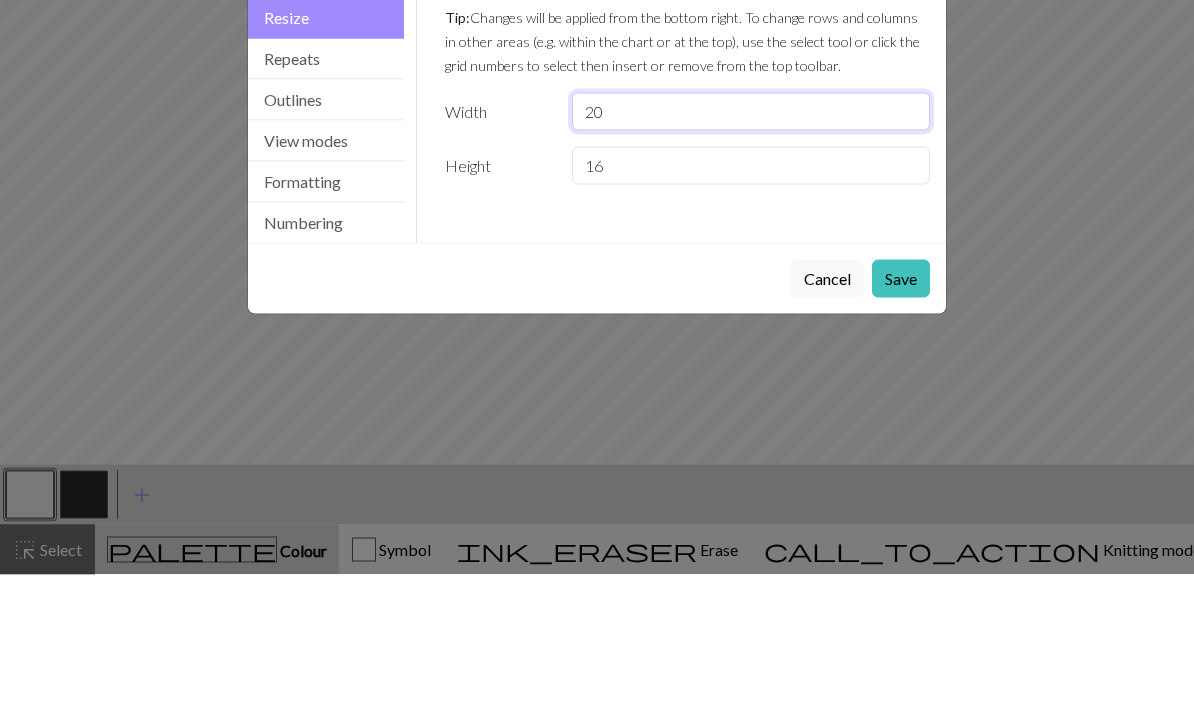 type on "2" 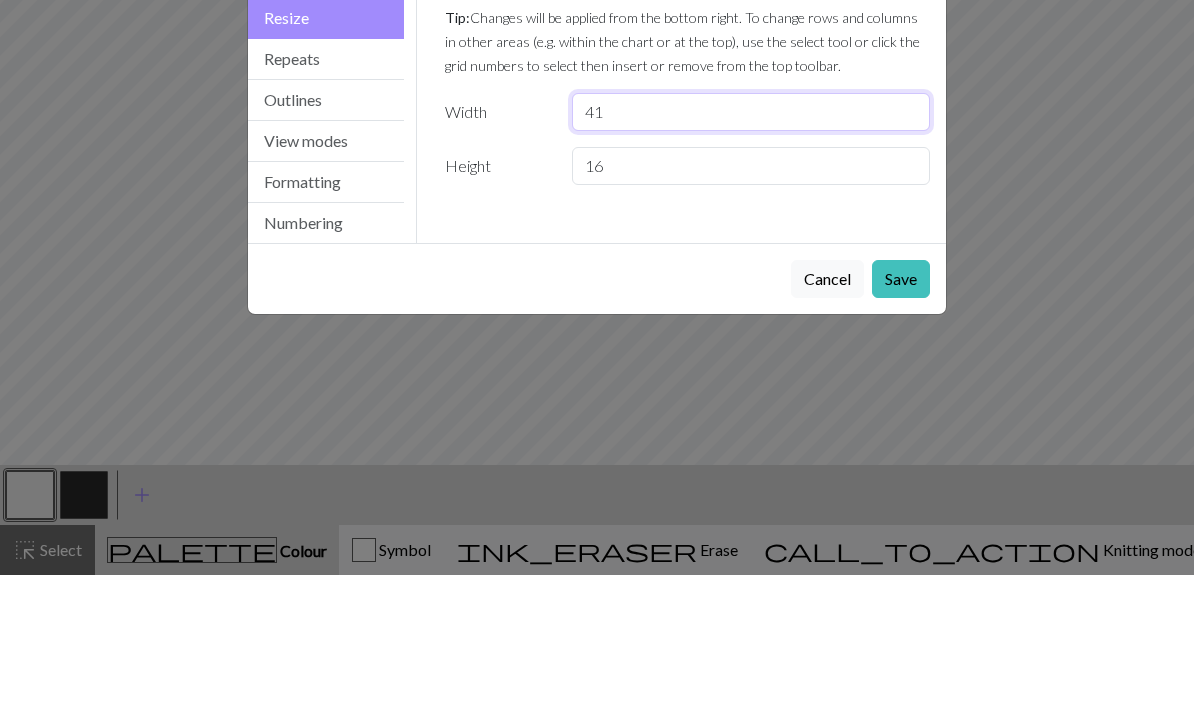 type on "41" 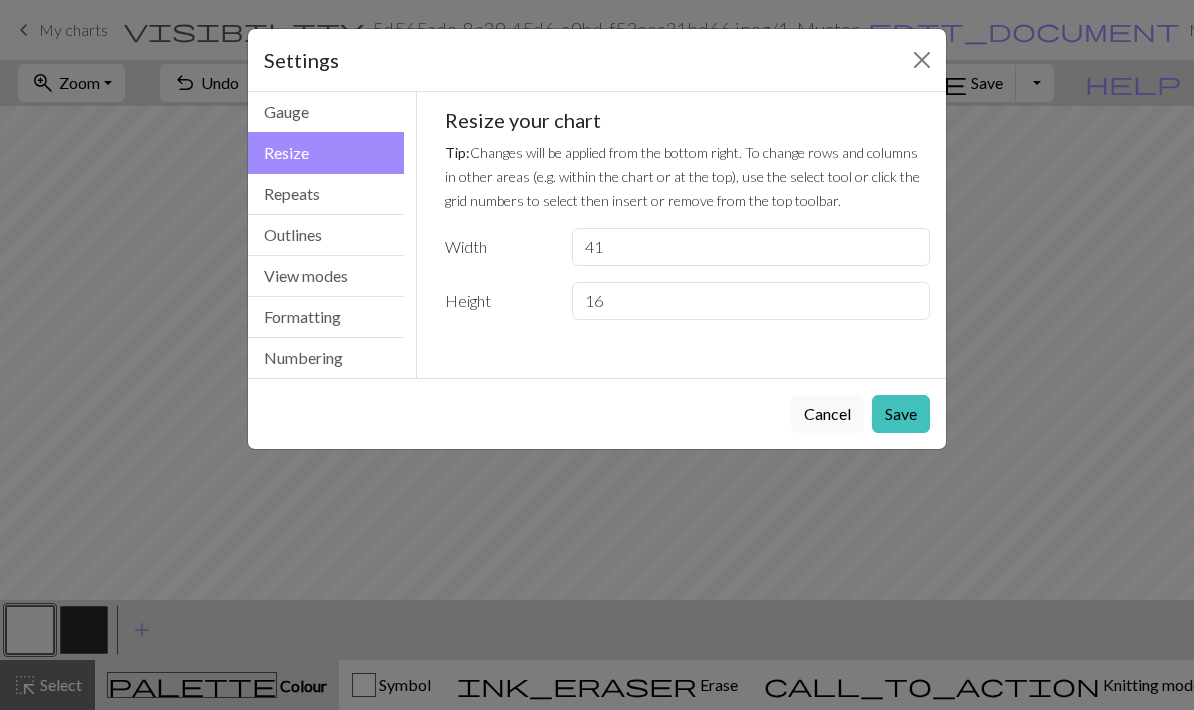 click on "Save" at bounding box center [901, 414] 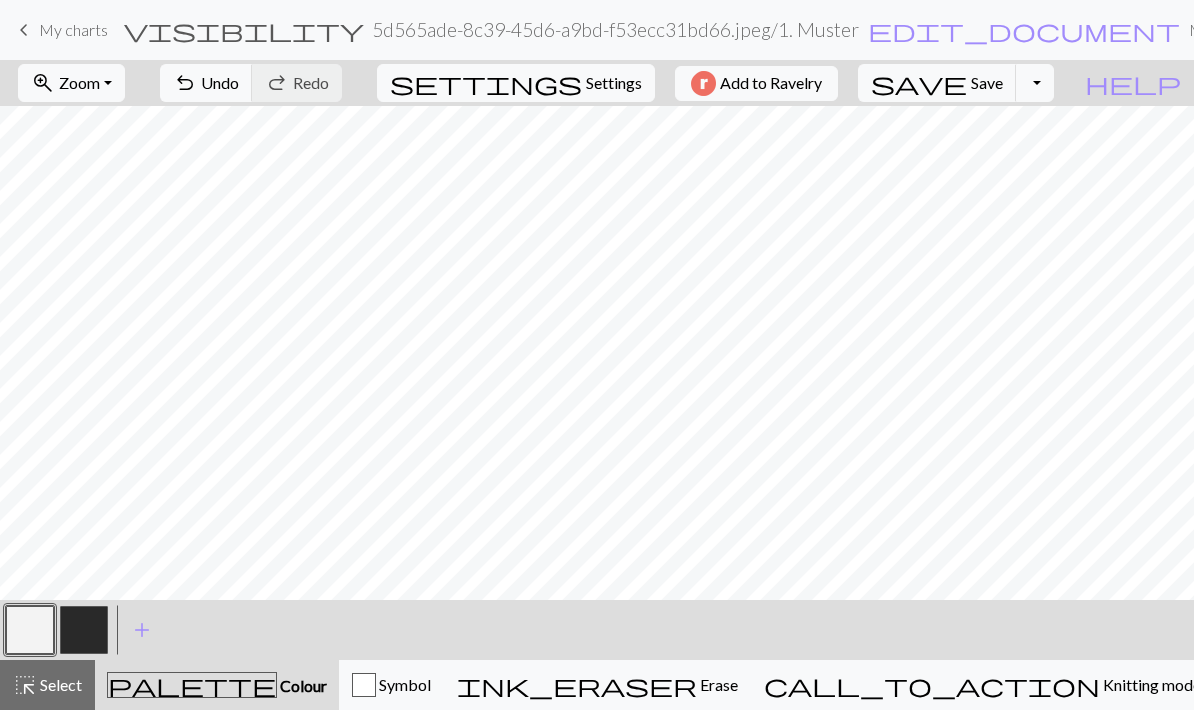 click at bounding box center [84, 630] 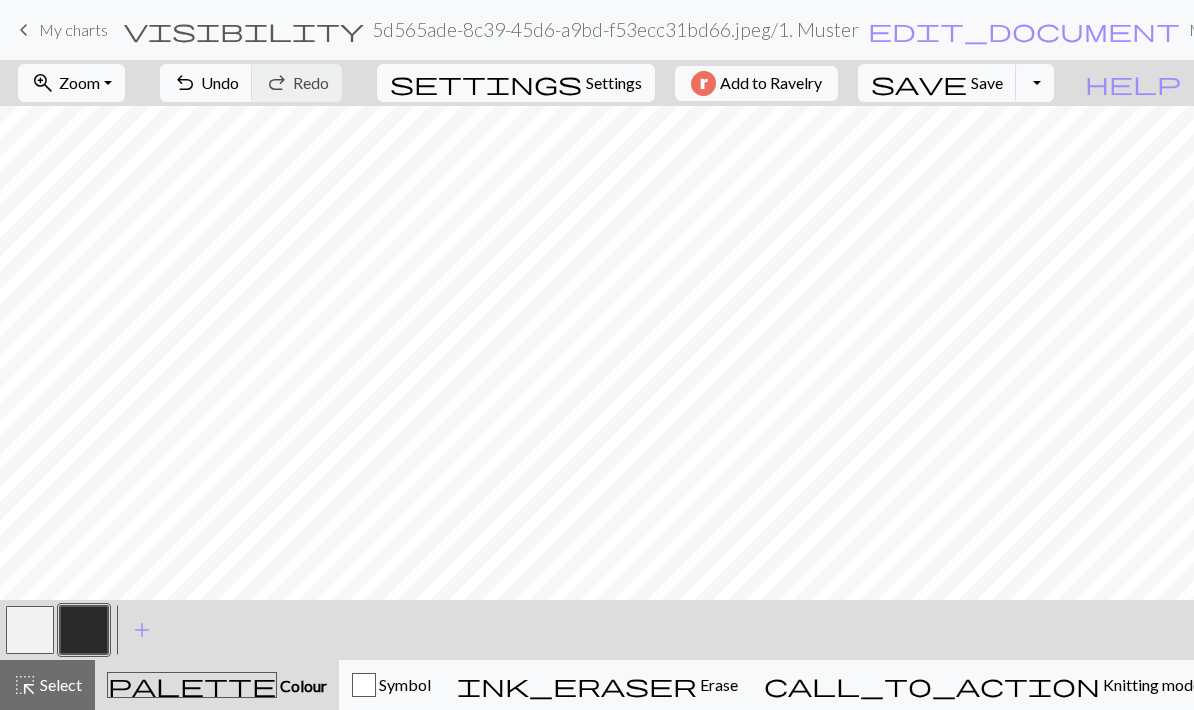 click on "add" at bounding box center [142, 630] 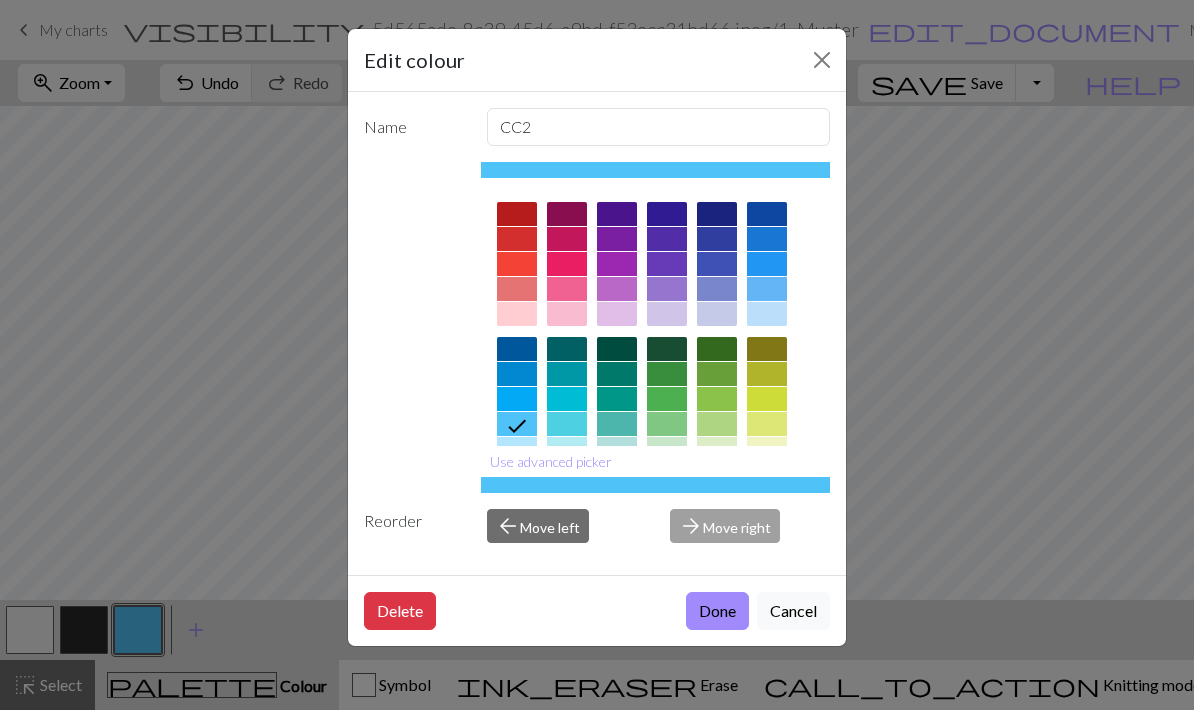 click at bounding box center (767, 214) 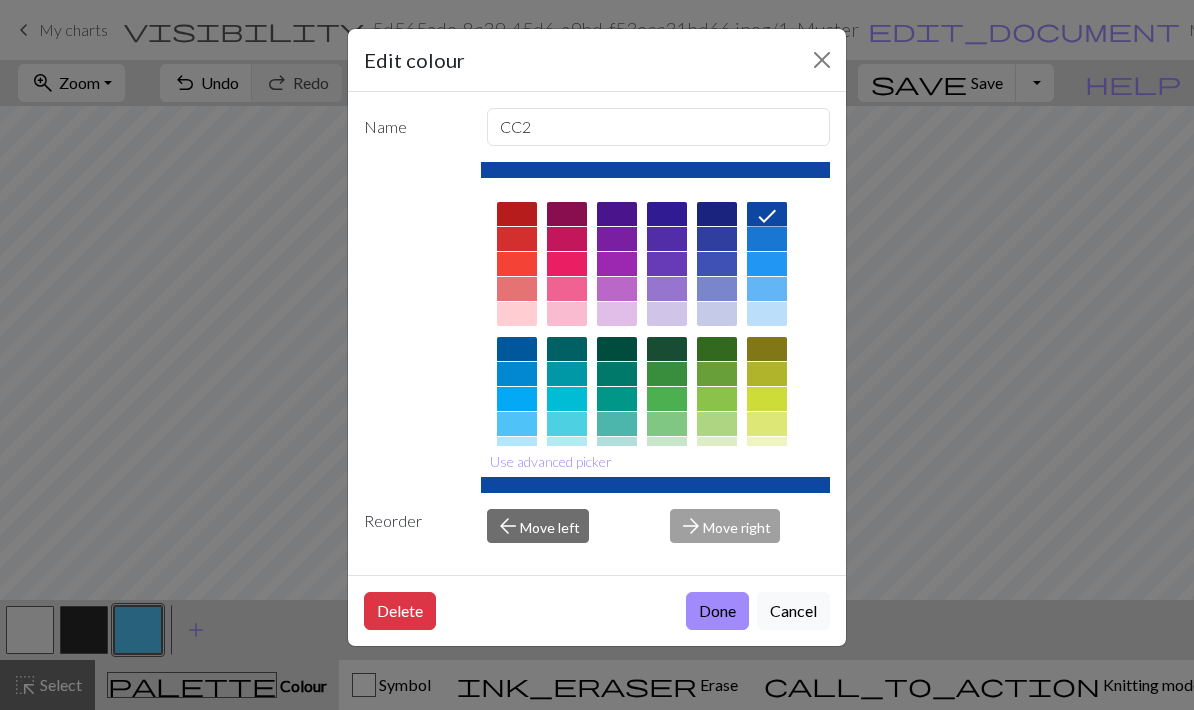 click on "Done" at bounding box center [717, 611] 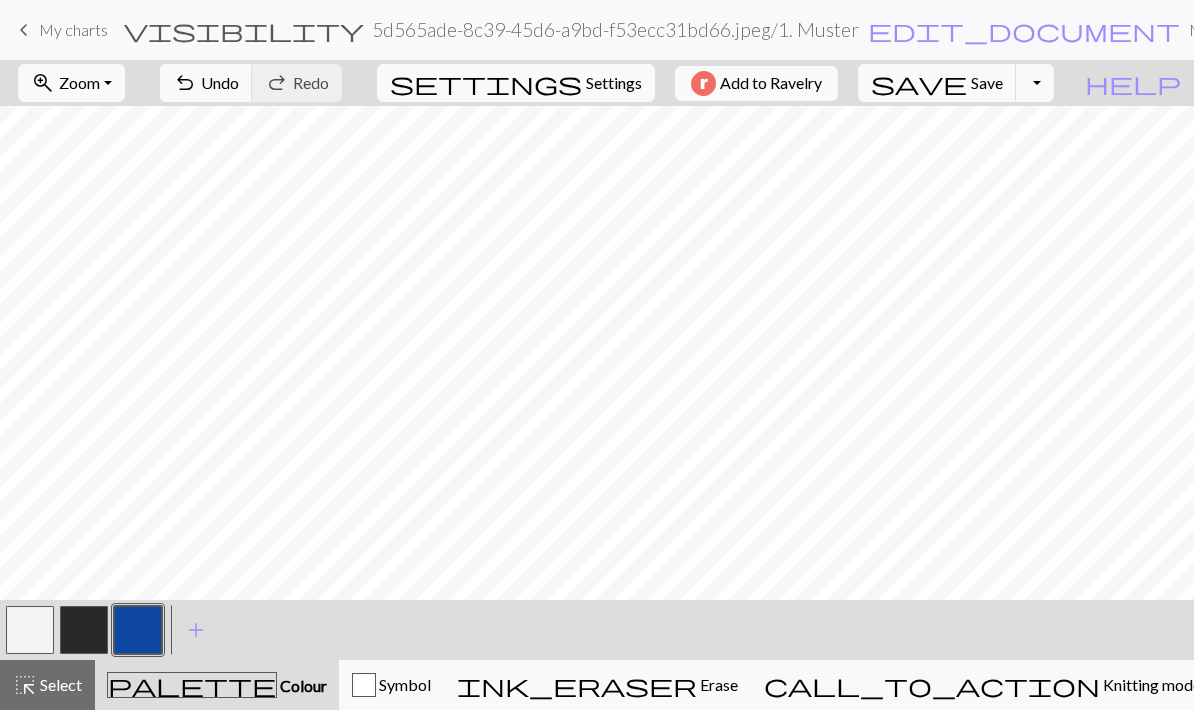 click on "Settings" at bounding box center [614, 83] 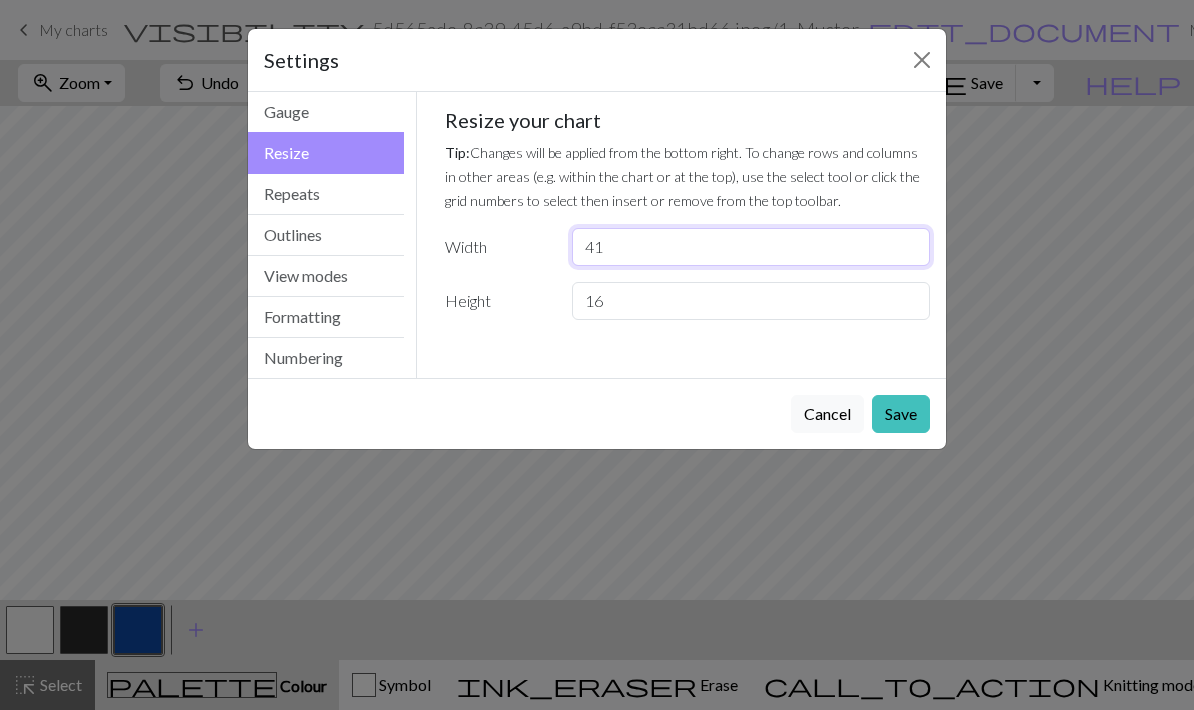click on "41" at bounding box center [751, 247] 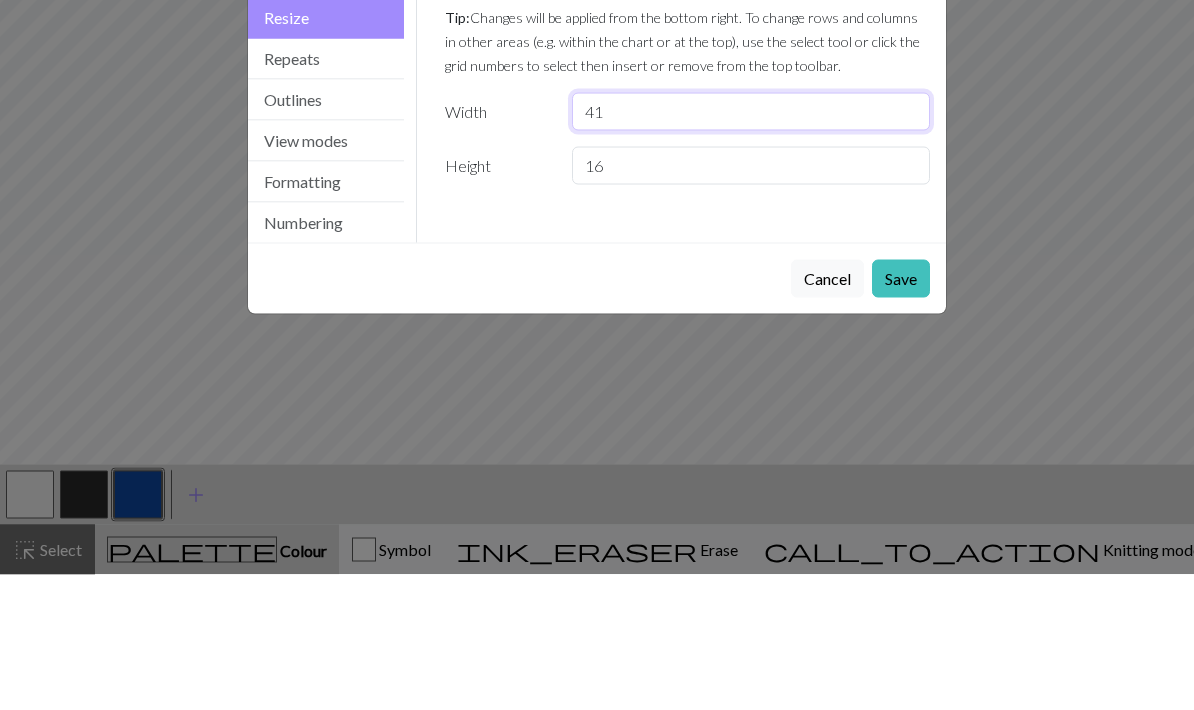 type on "4" 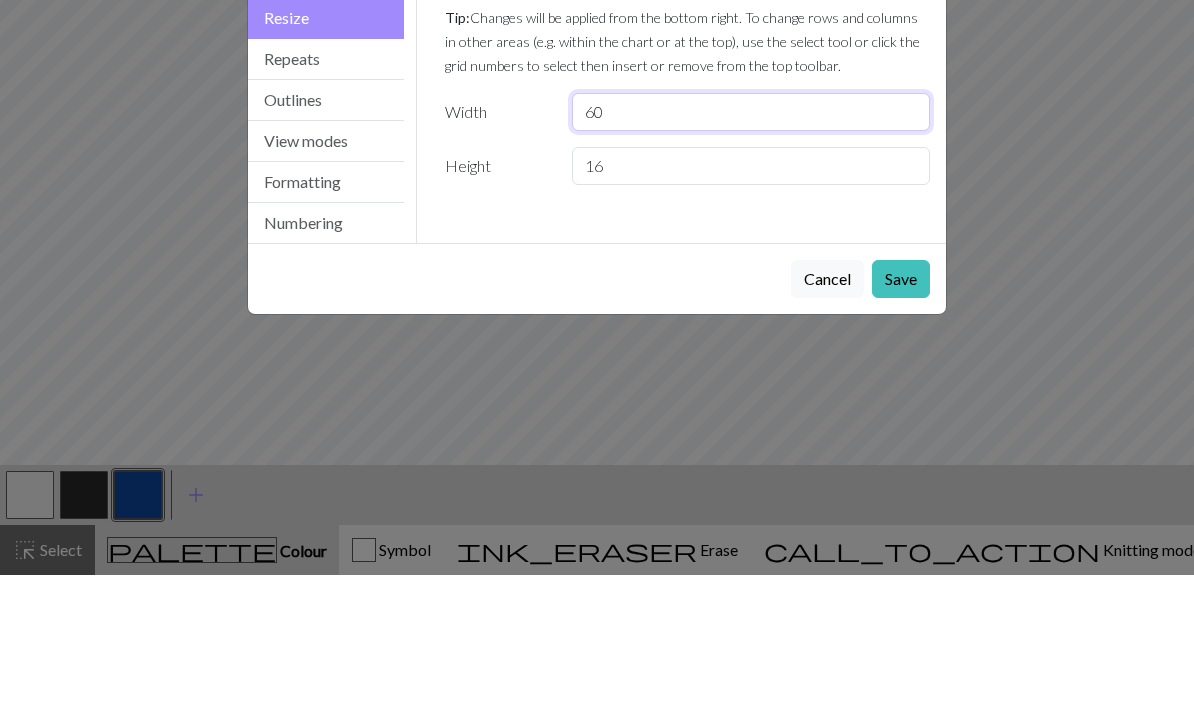 type on "6" 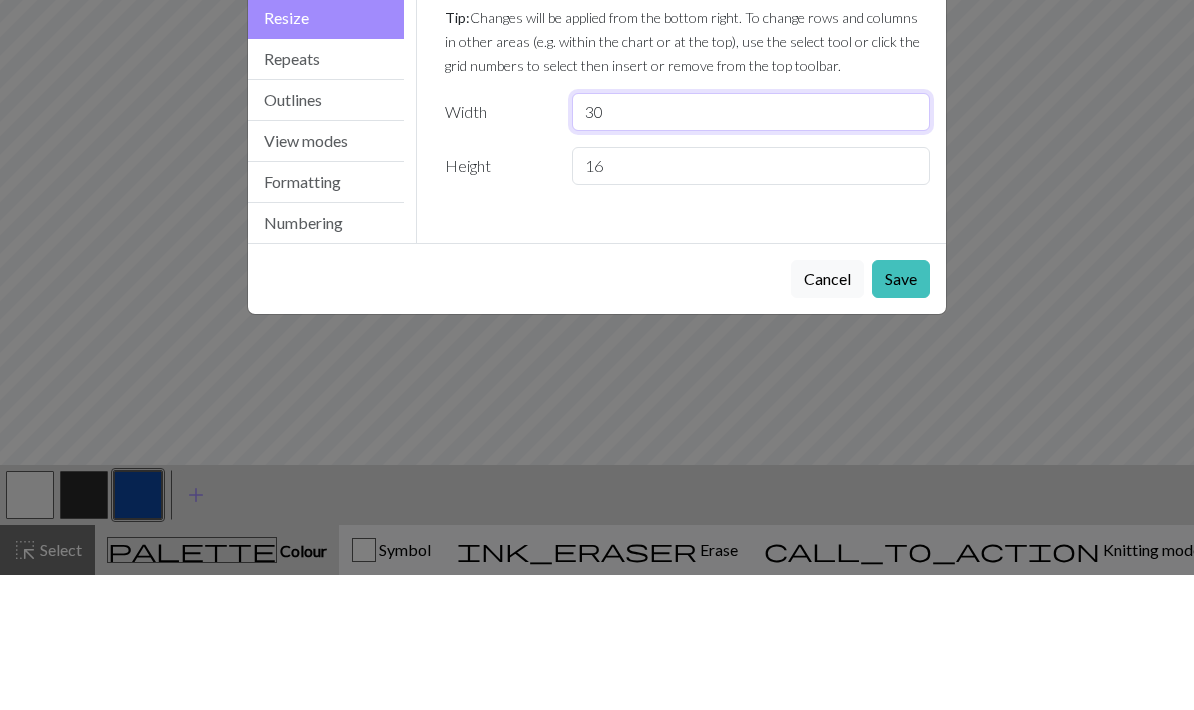 type on "30" 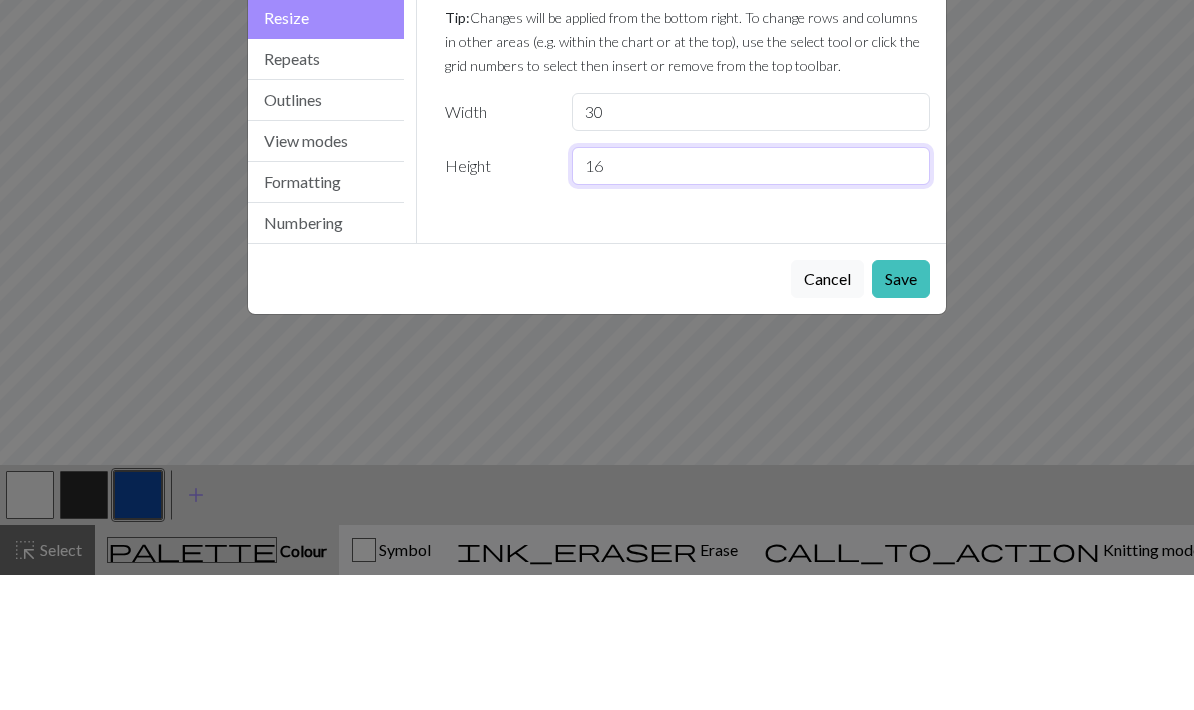 click on "16" at bounding box center [751, 301] 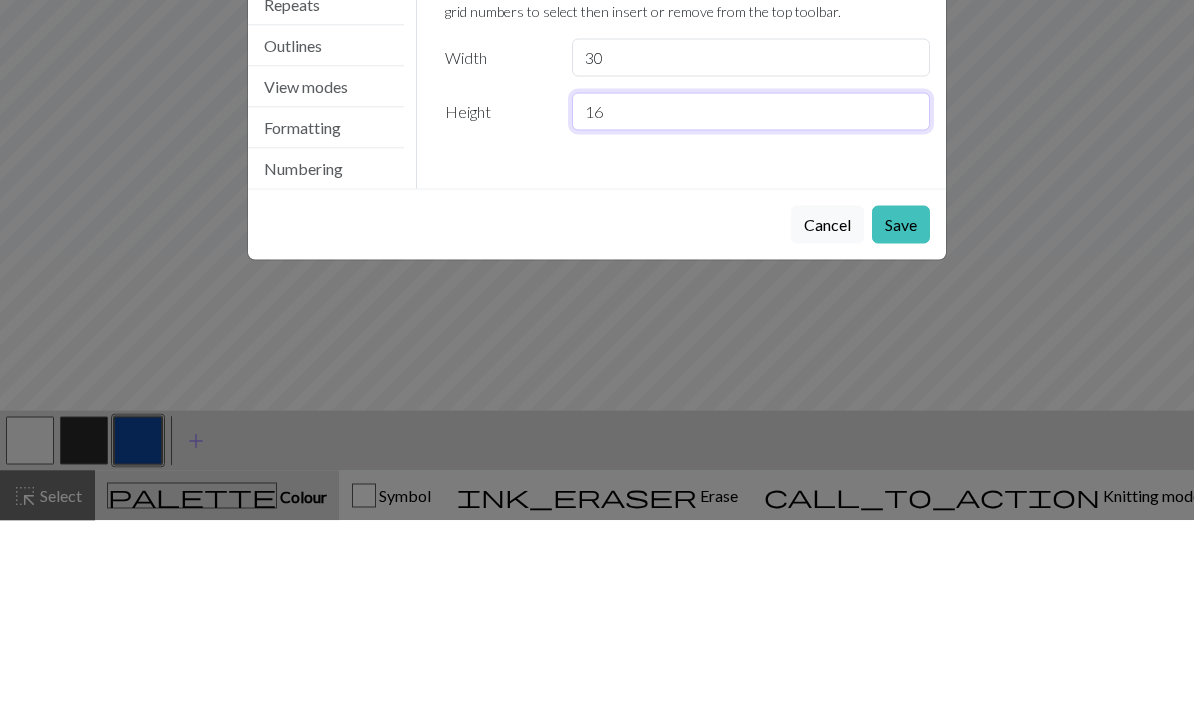 type on "1" 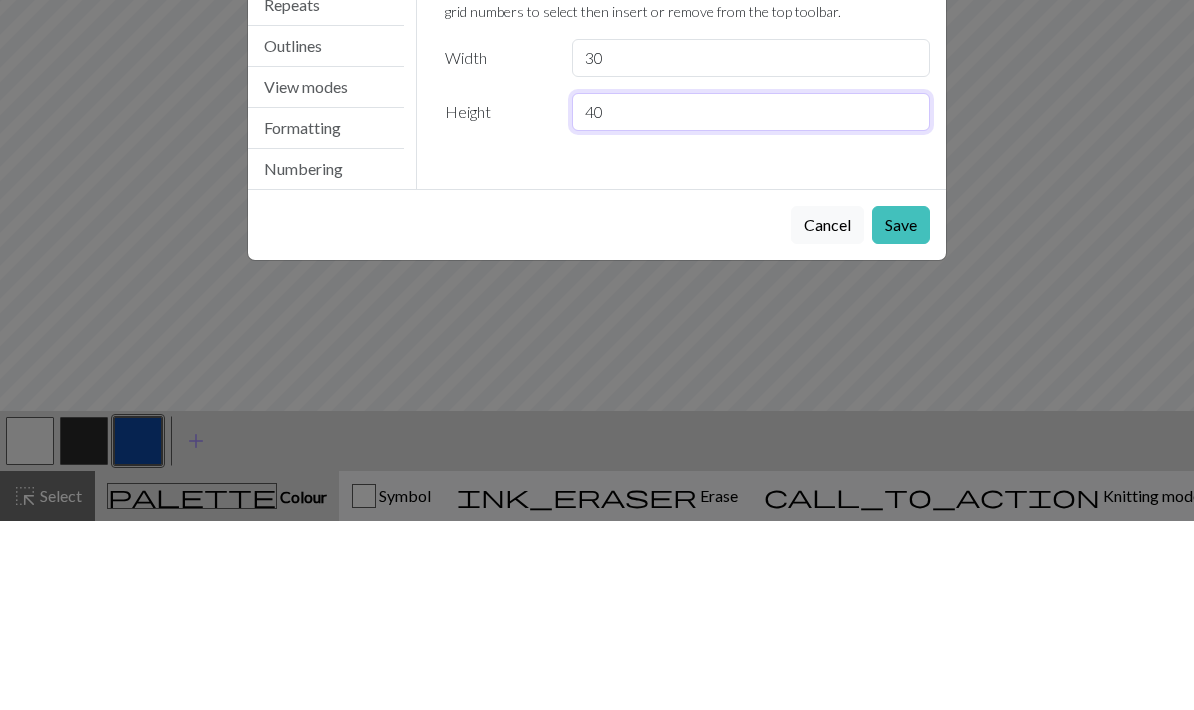 type on "40" 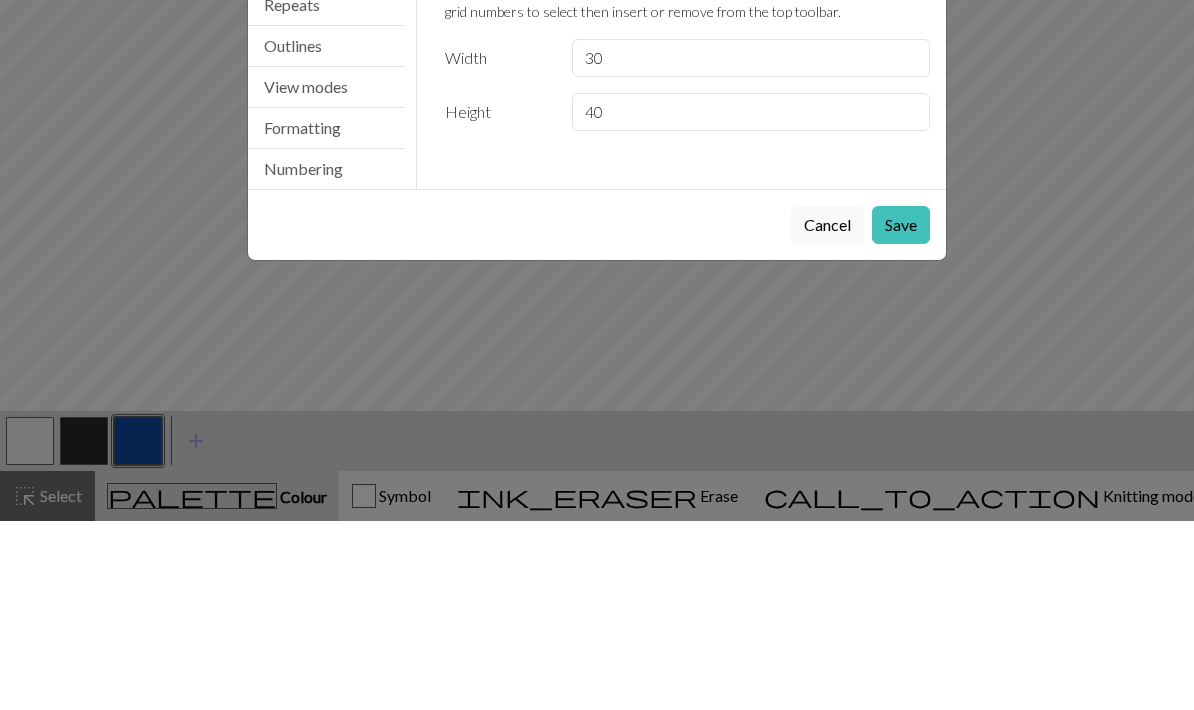 click on "Save" at bounding box center (901, 414) 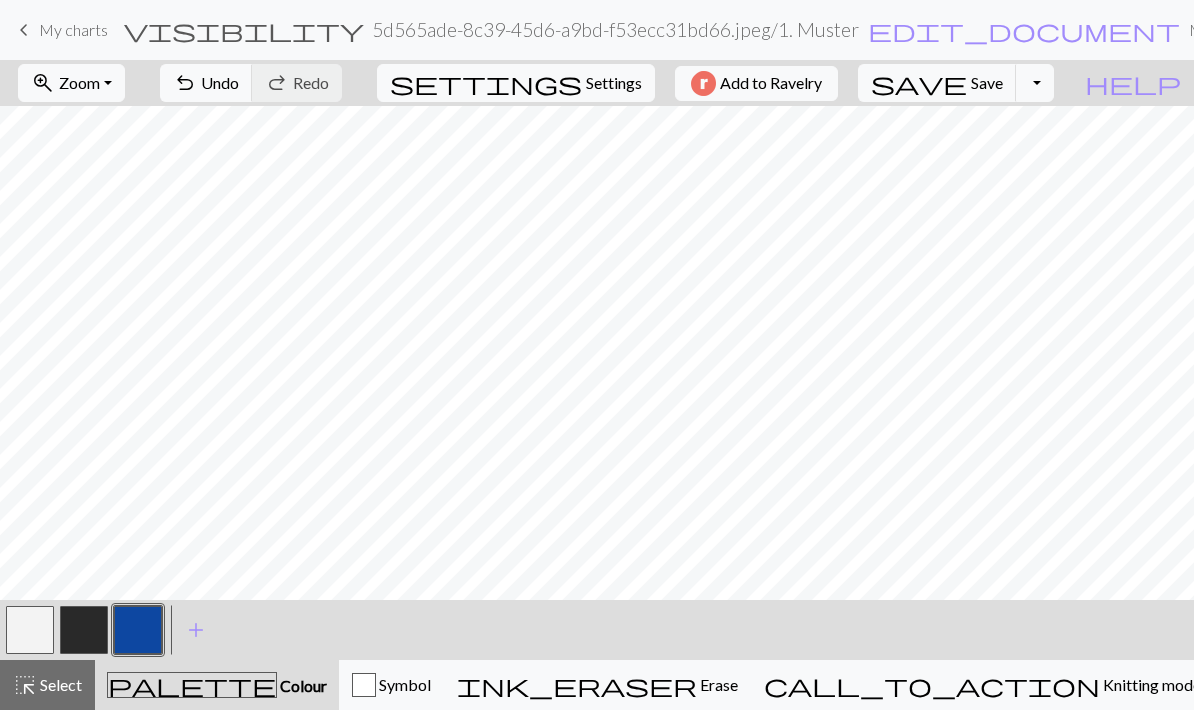 click at bounding box center (30, 630) 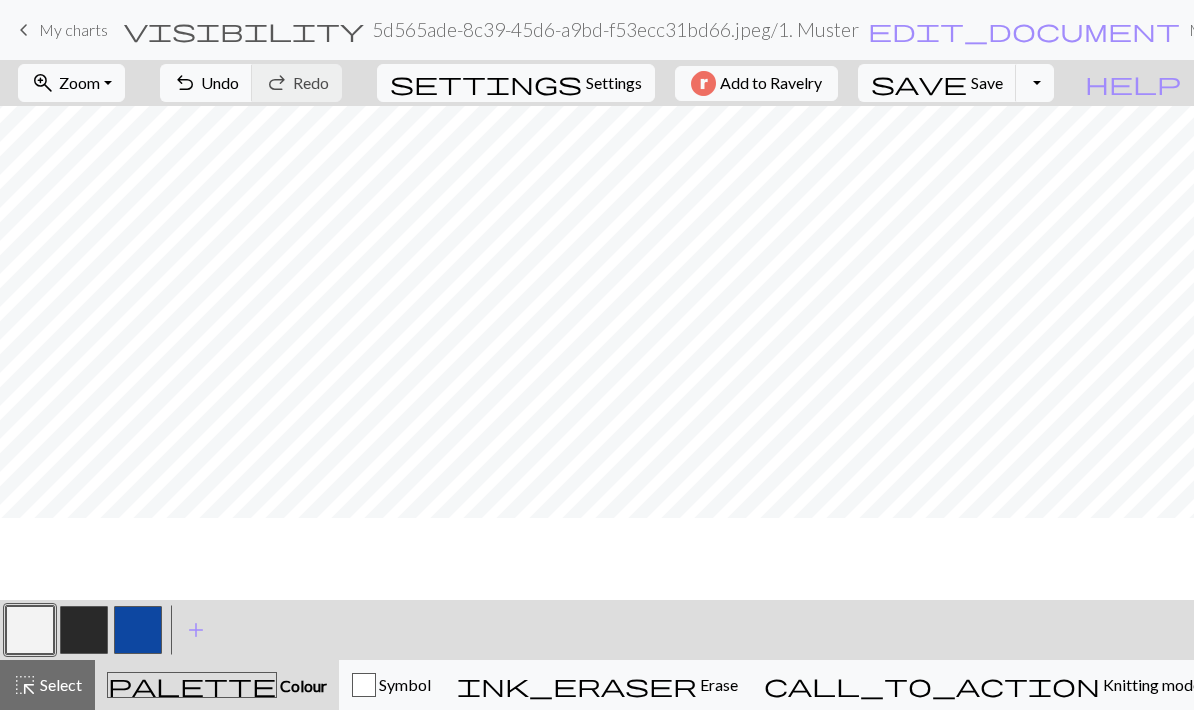 scroll, scrollTop: 245, scrollLeft: 0, axis: vertical 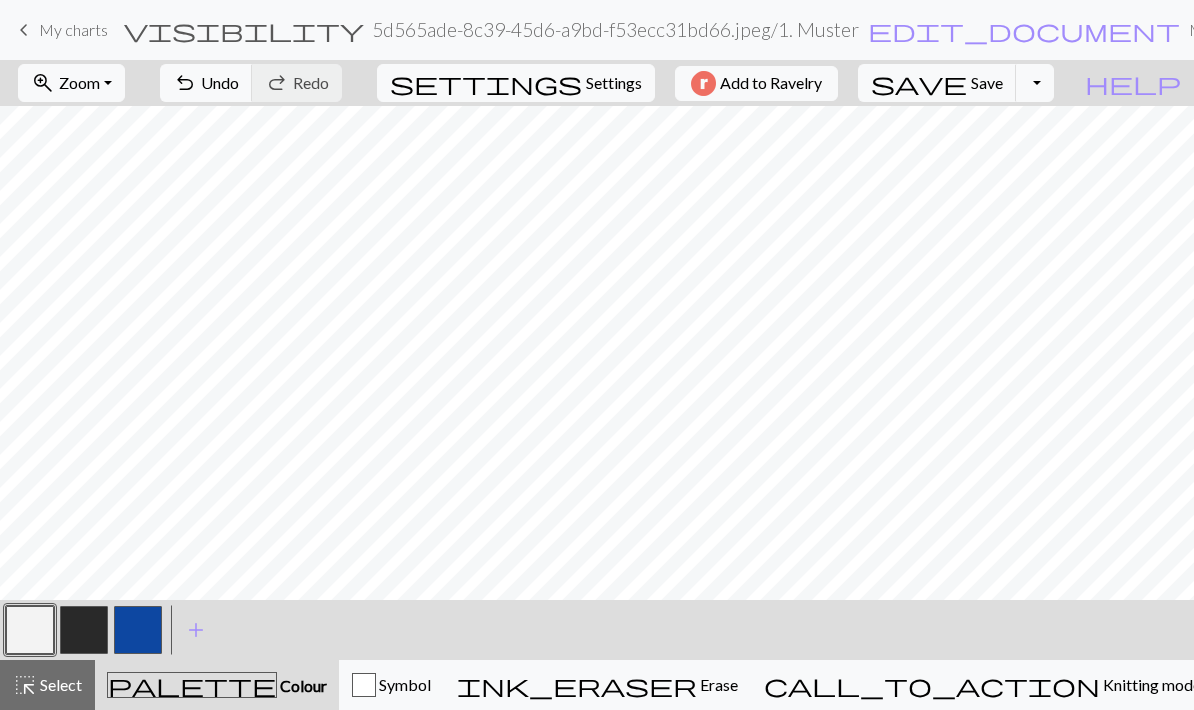 click at bounding box center (138, 630) 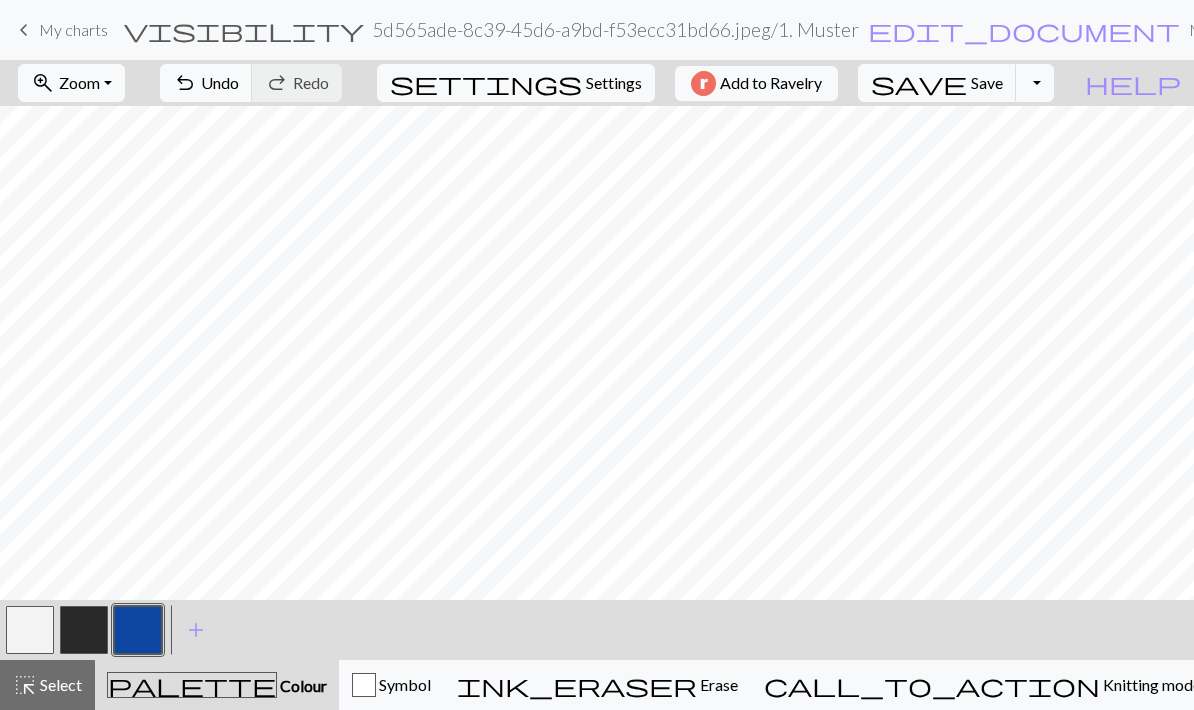 click on "Knitting mode" at bounding box center (1150, 684) 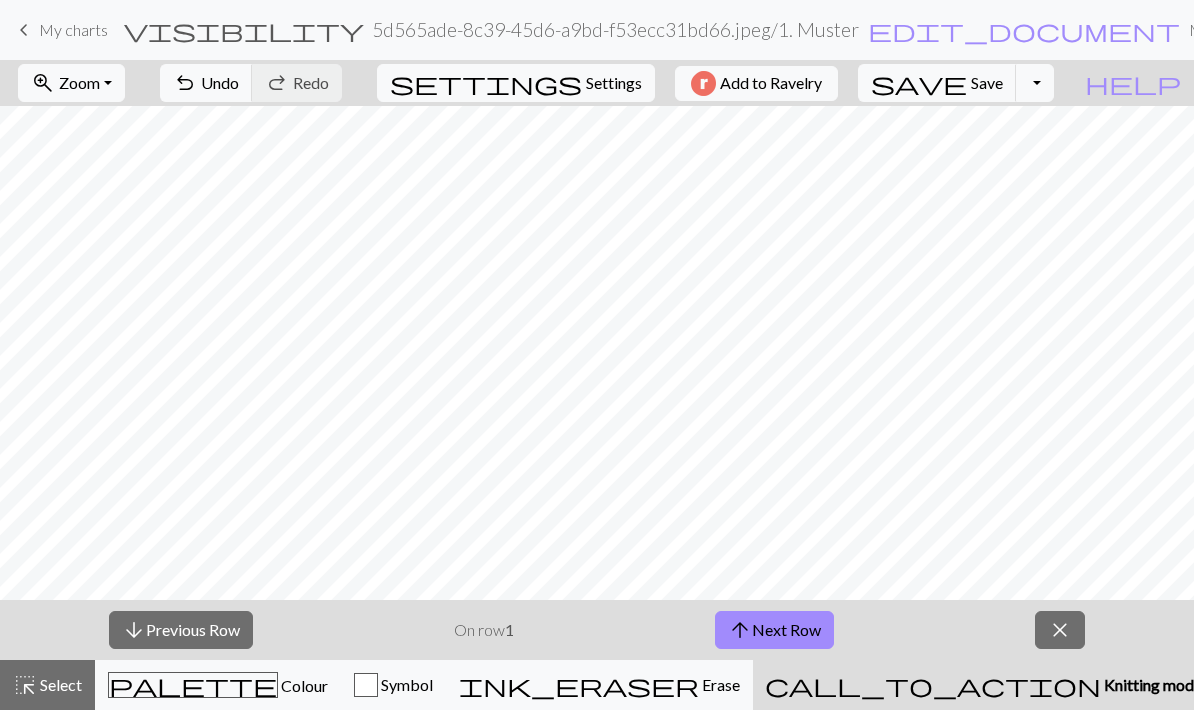 click on "Select" at bounding box center (59, 684) 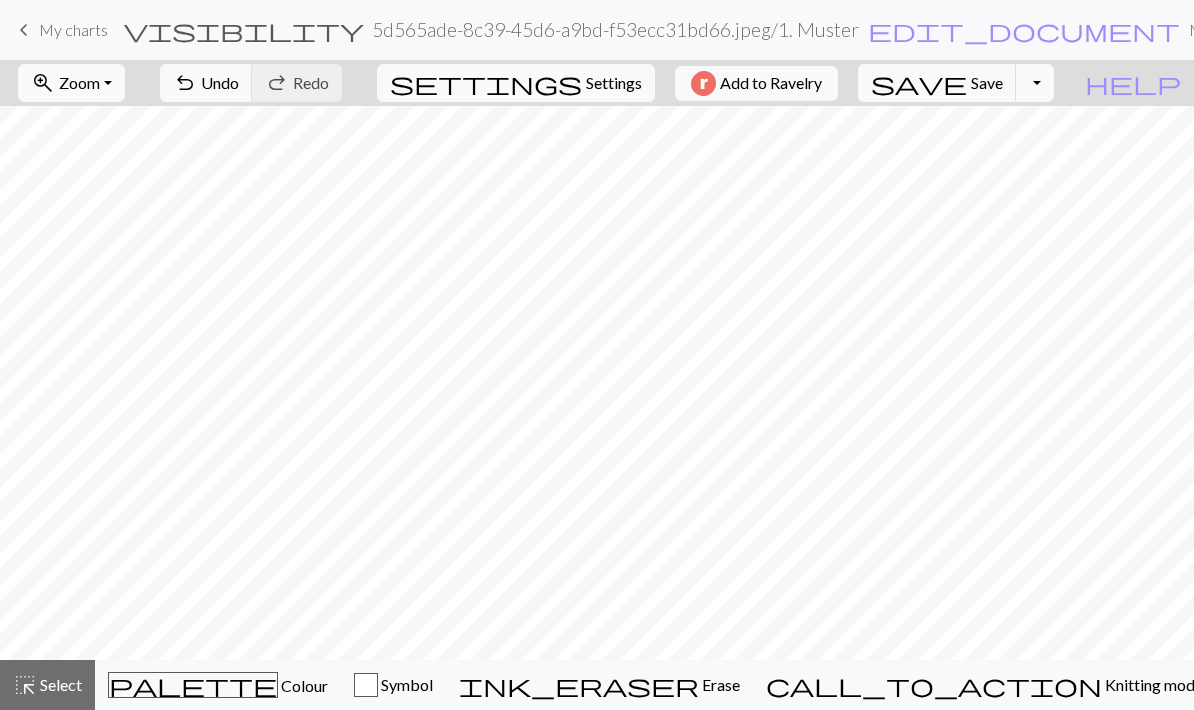 click on "Colour" at bounding box center [303, 685] 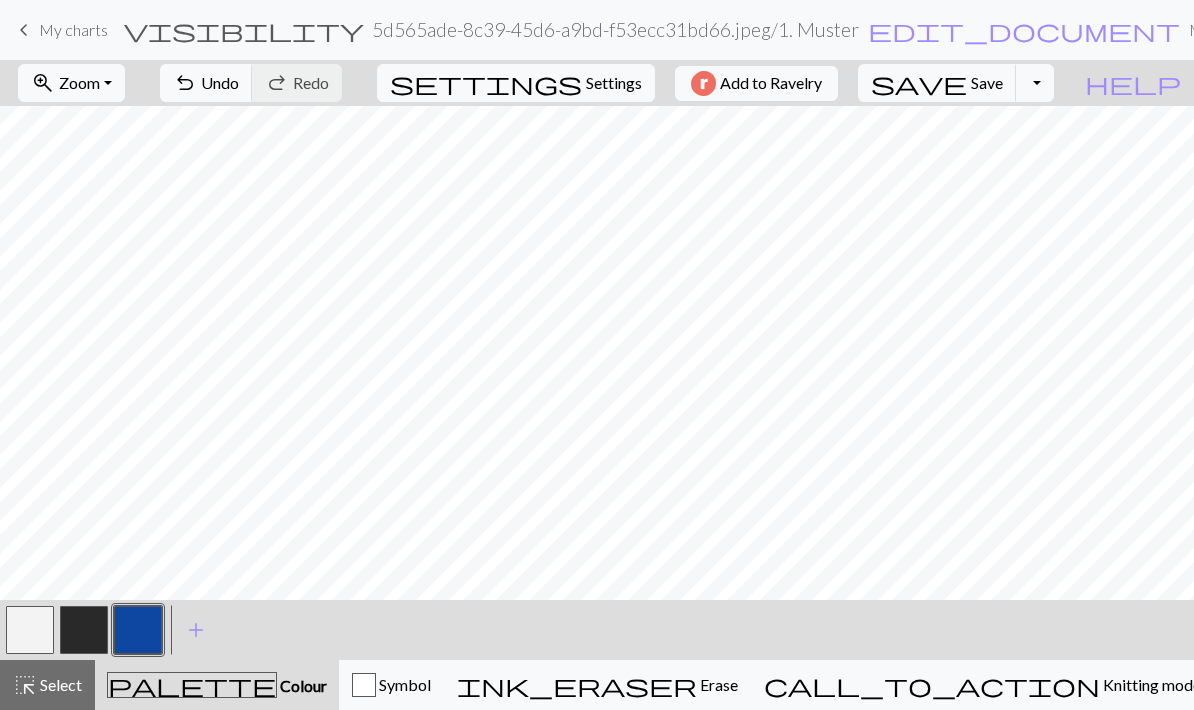 scroll, scrollTop: 320, scrollLeft: 0, axis: vertical 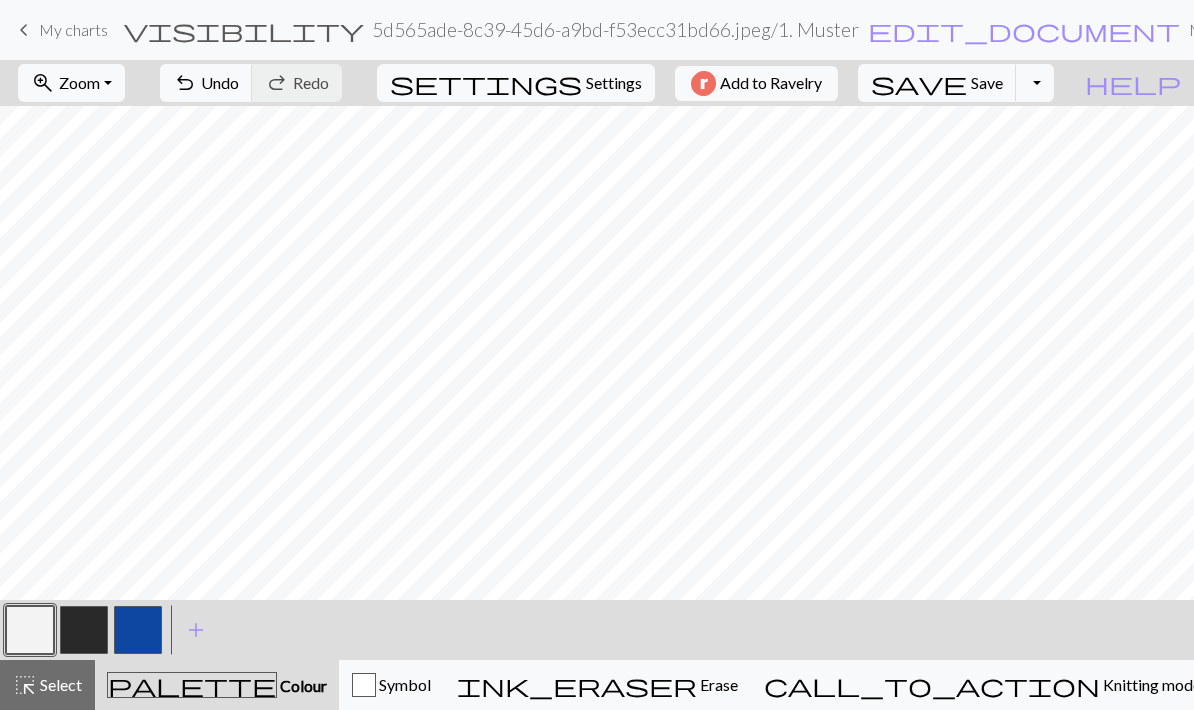 click at bounding box center [138, 630] 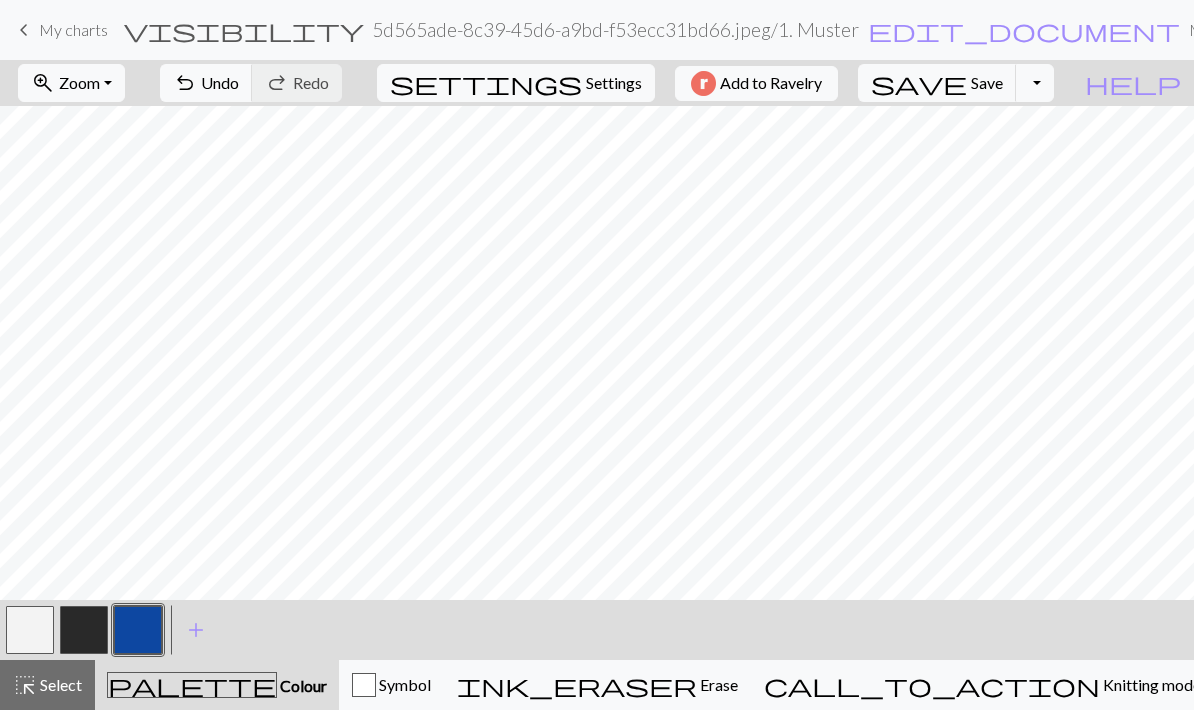 click at bounding box center [30, 630] 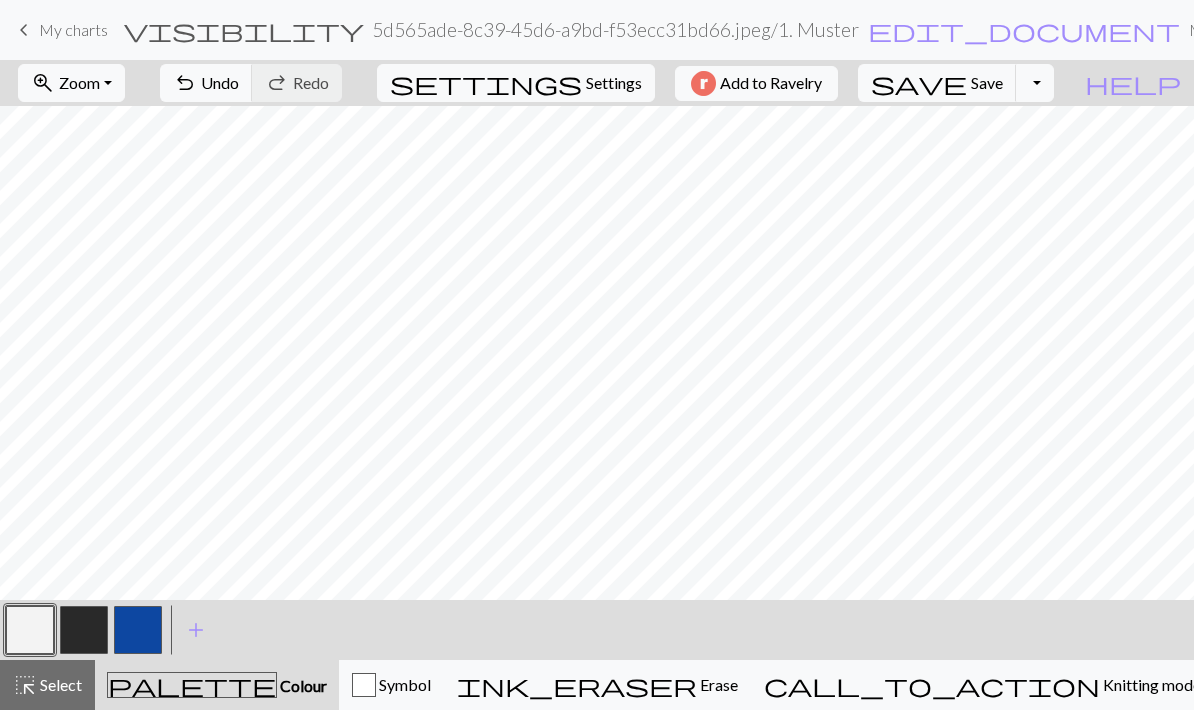 click at bounding box center (138, 630) 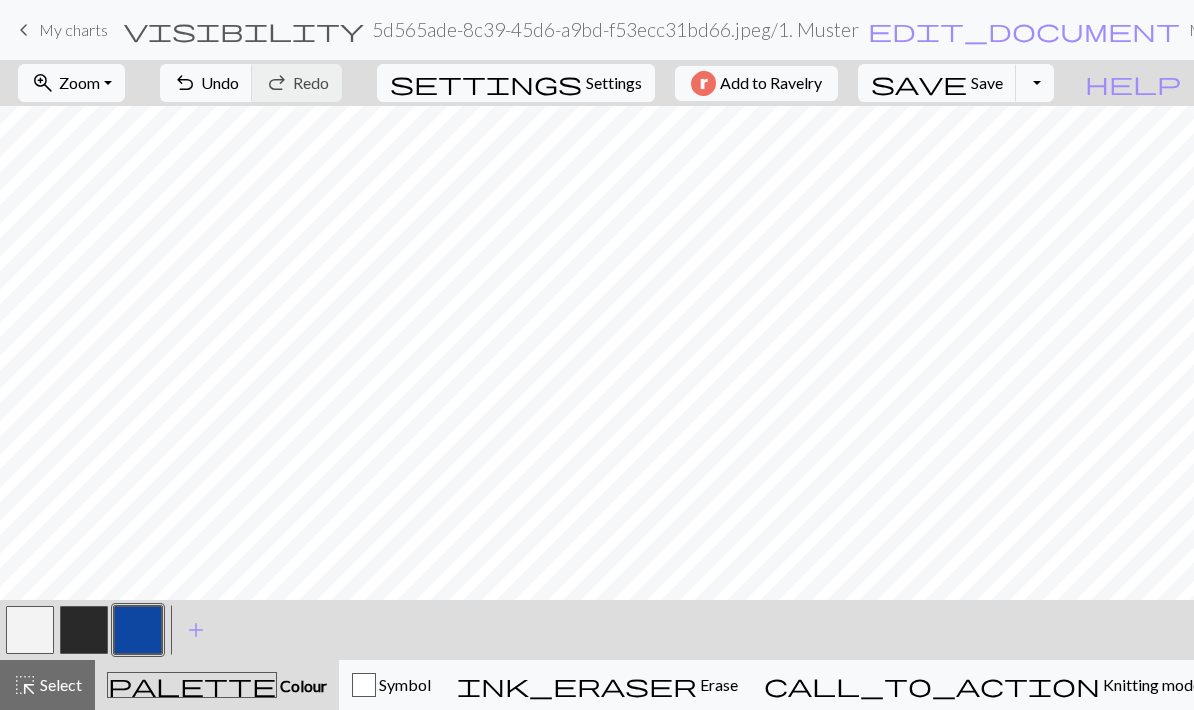 click at bounding box center [30, 630] 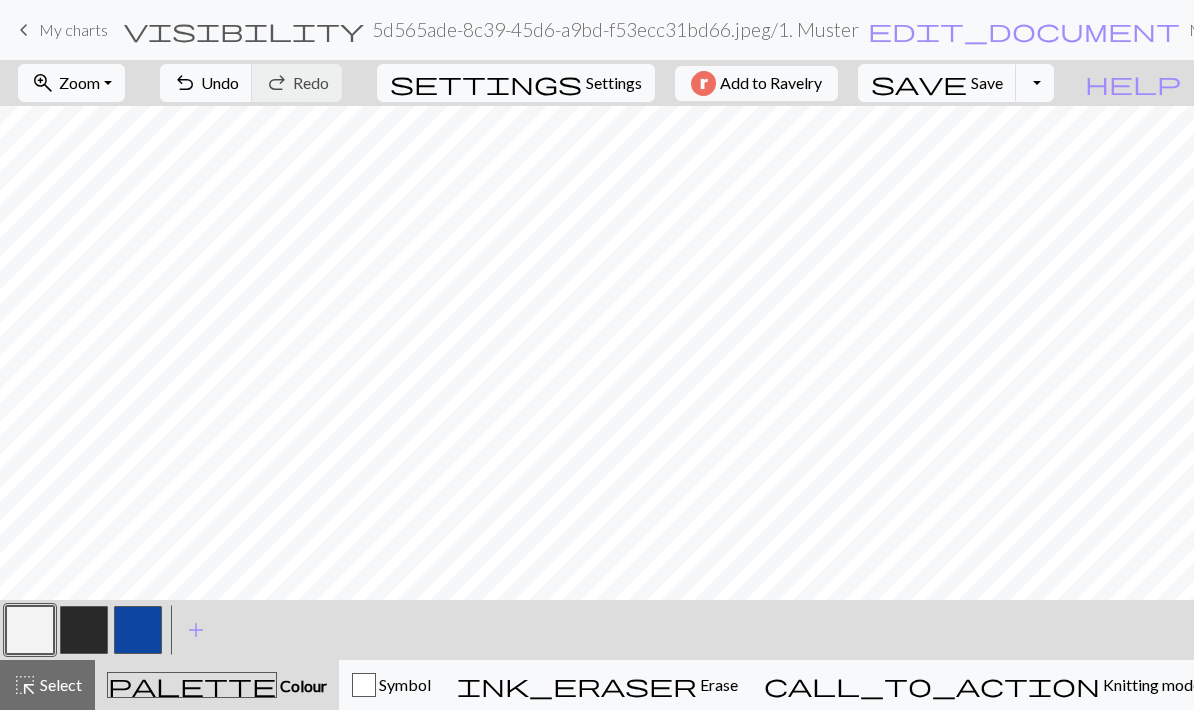 click at bounding box center (138, 630) 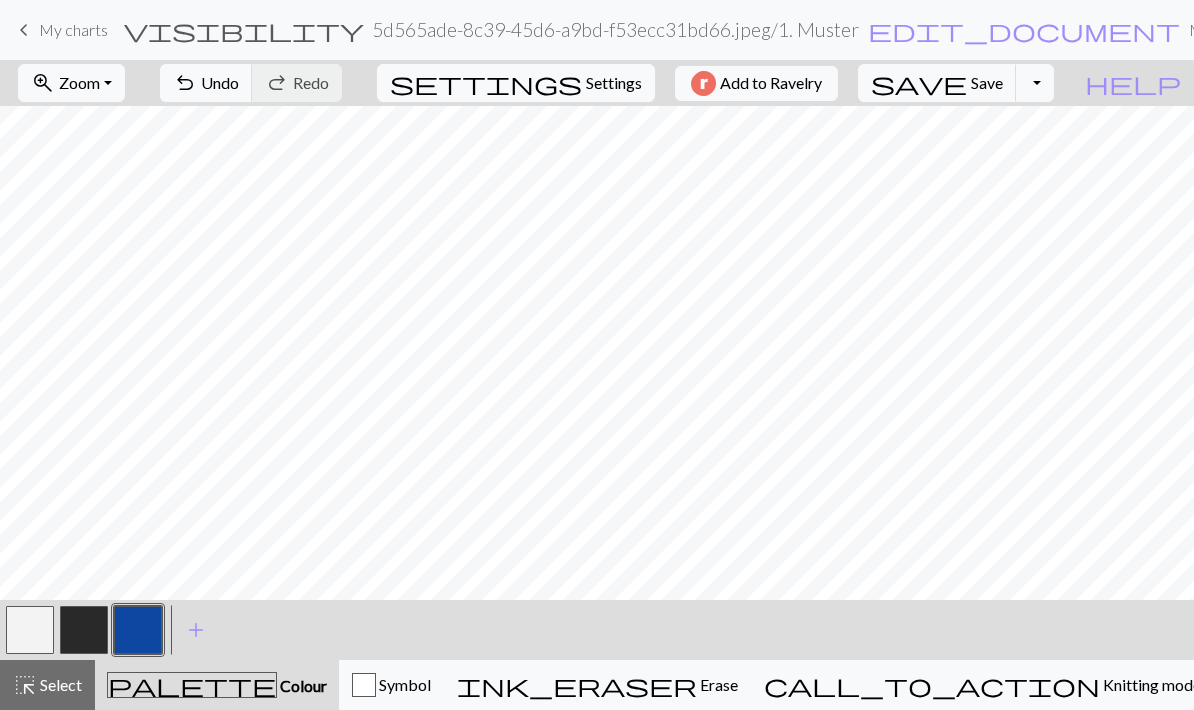 click on "Undo" at bounding box center (220, 82) 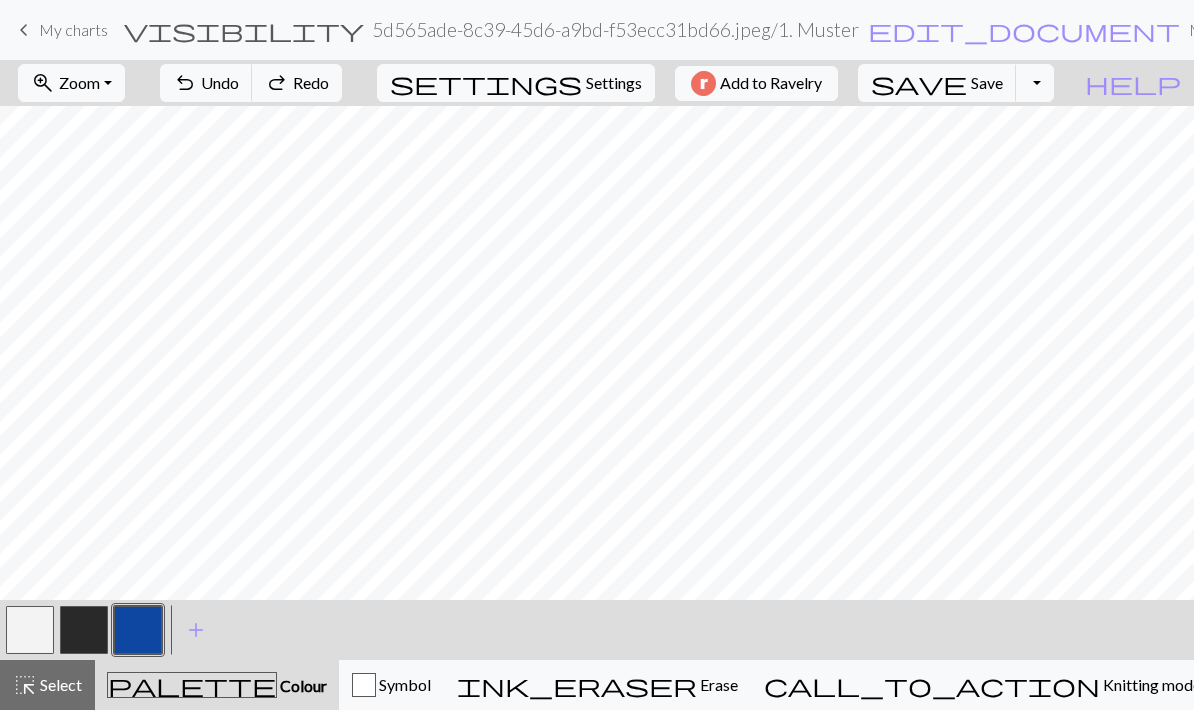 click on "Undo" at bounding box center [220, 82] 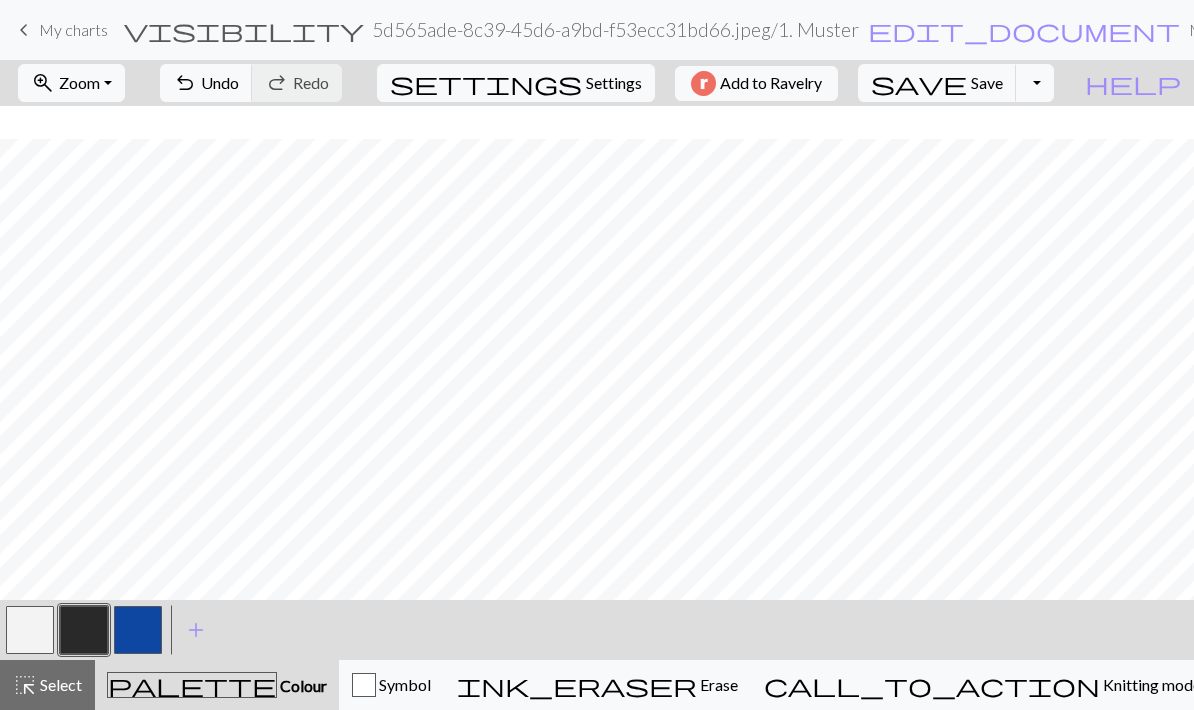 scroll, scrollTop: 130, scrollLeft: 0, axis: vertical 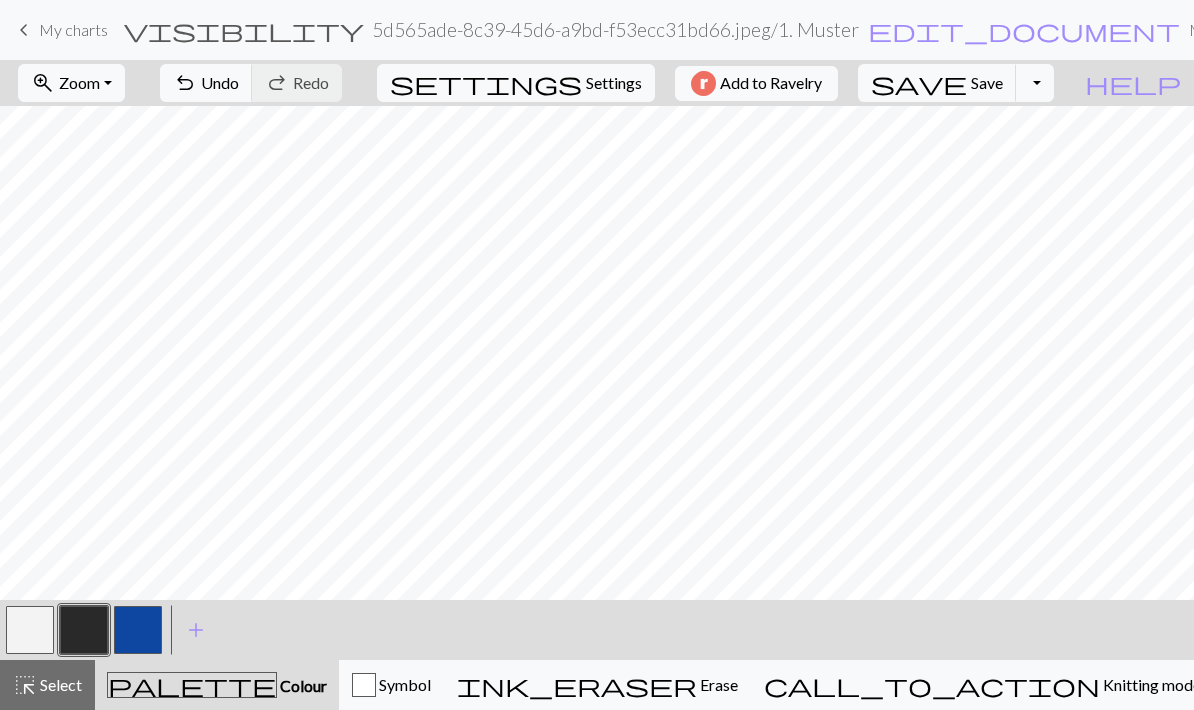 click on "add" at bounding box center (196, 630) 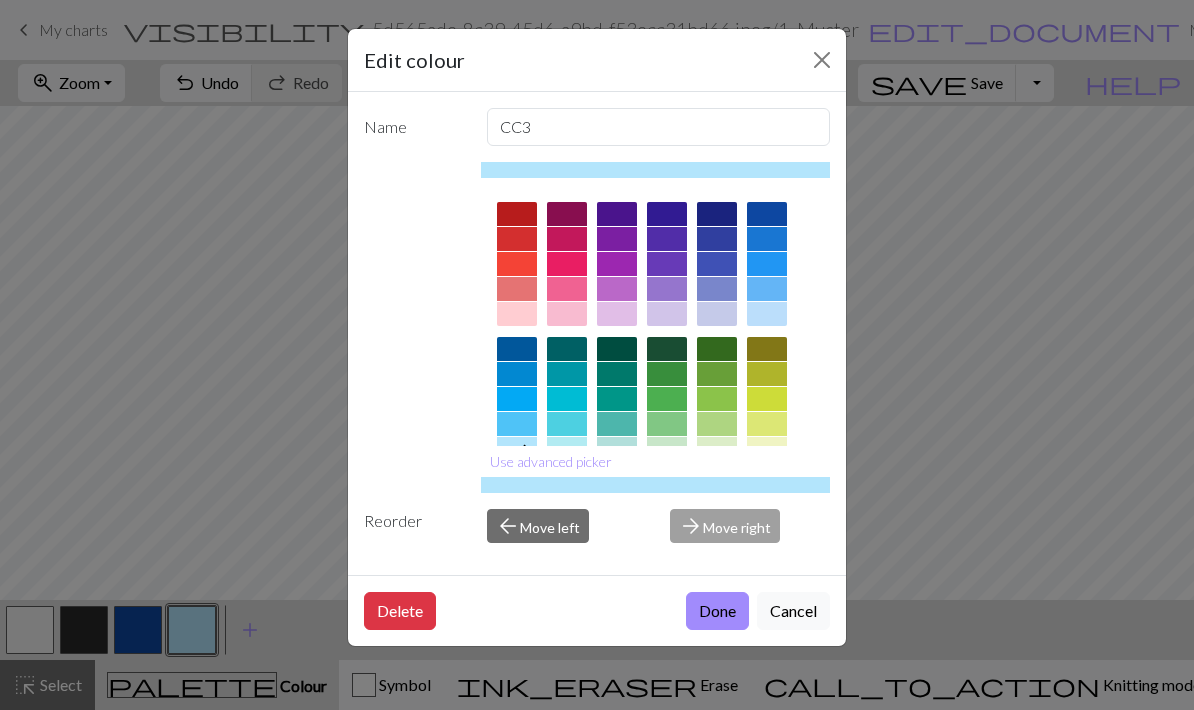 click at bounding box center (517, 214) 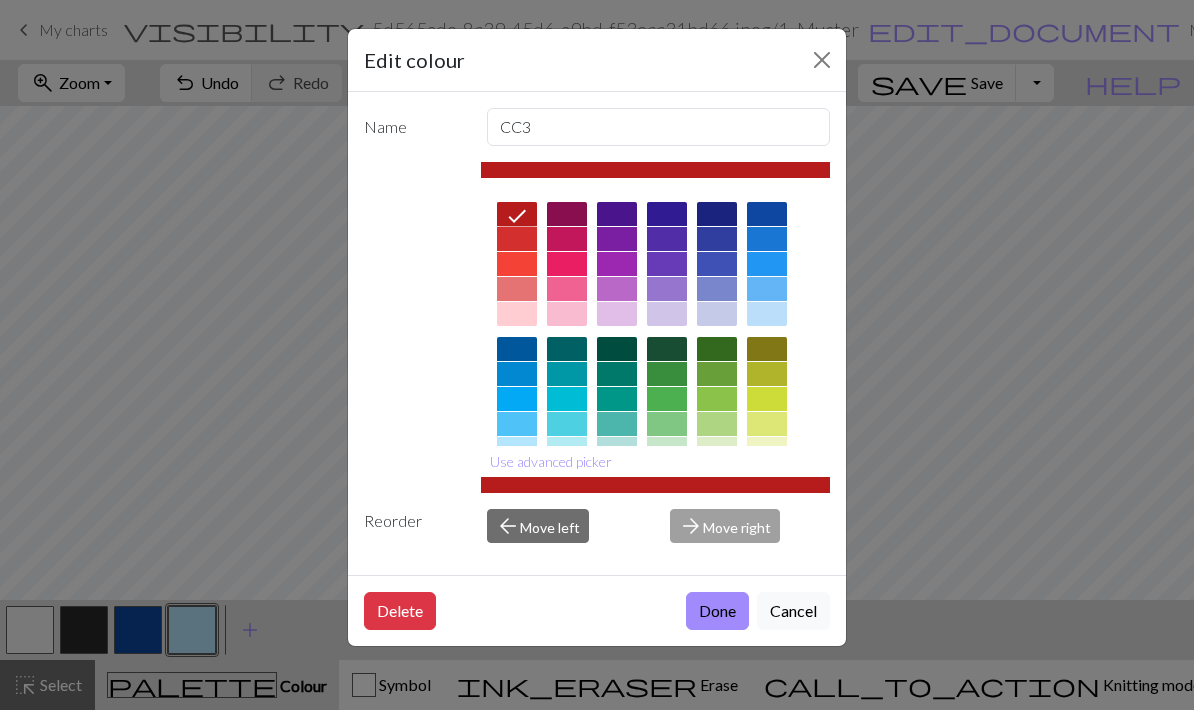 click at bounding box center [822, 60] 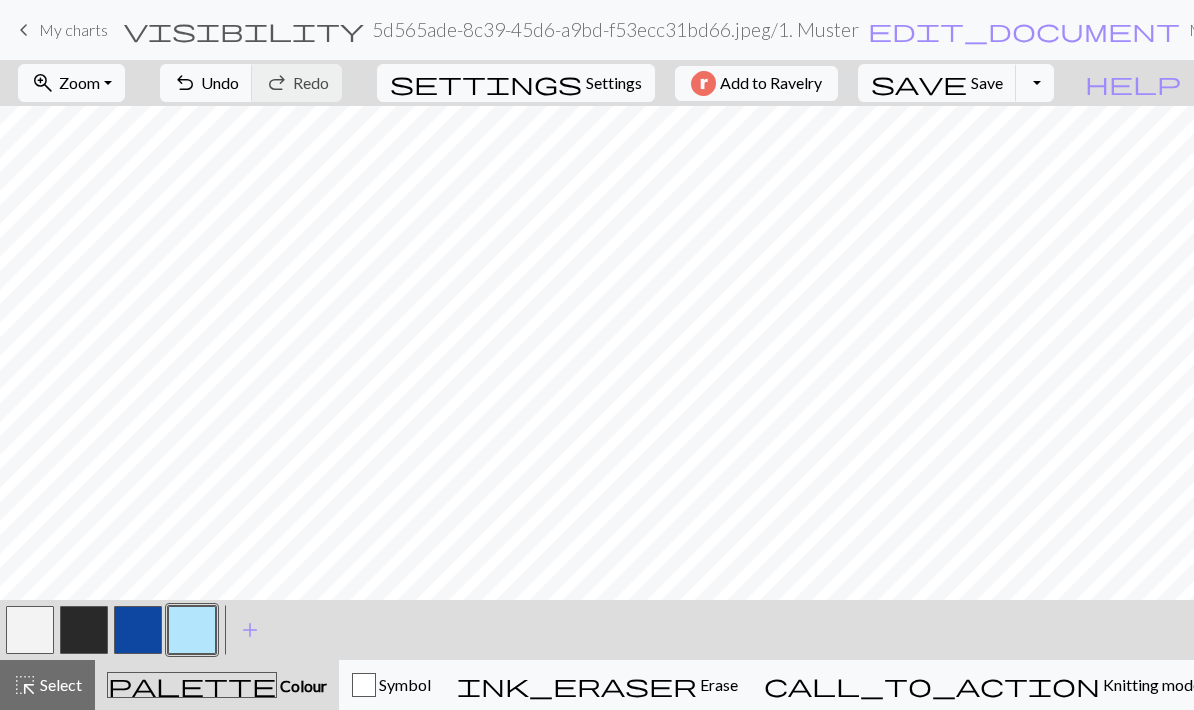 click at bounding box center [192, 630] 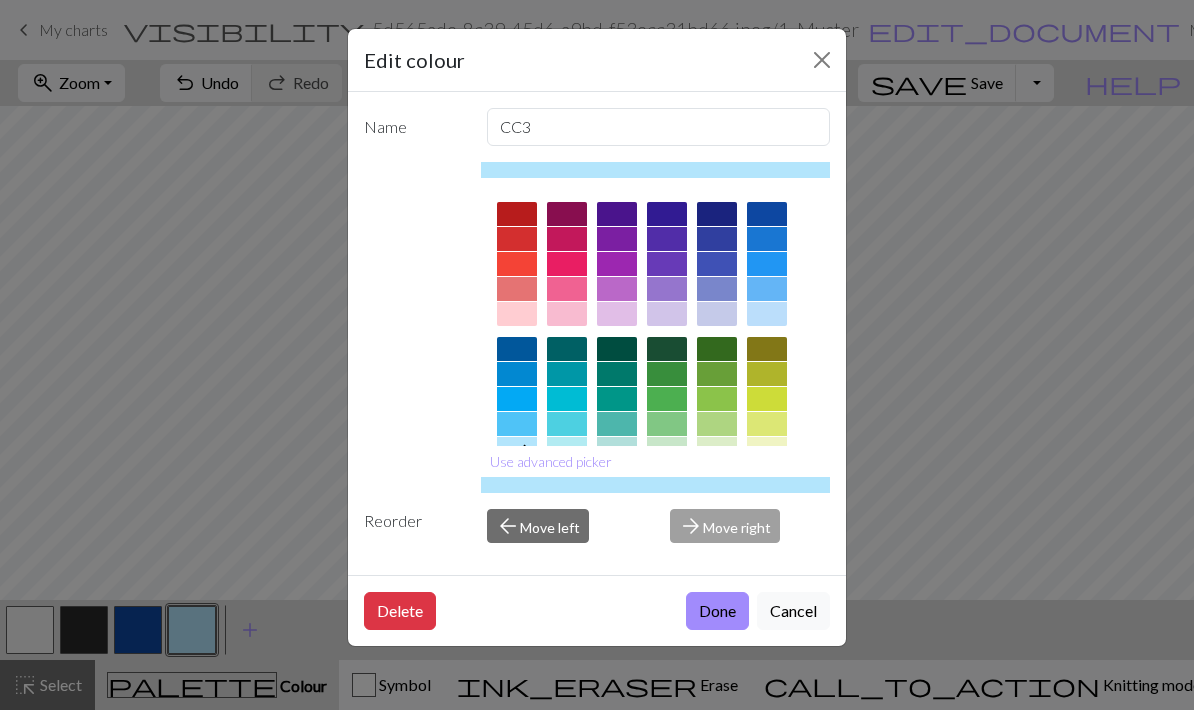 click at bounding box center [667, 484] 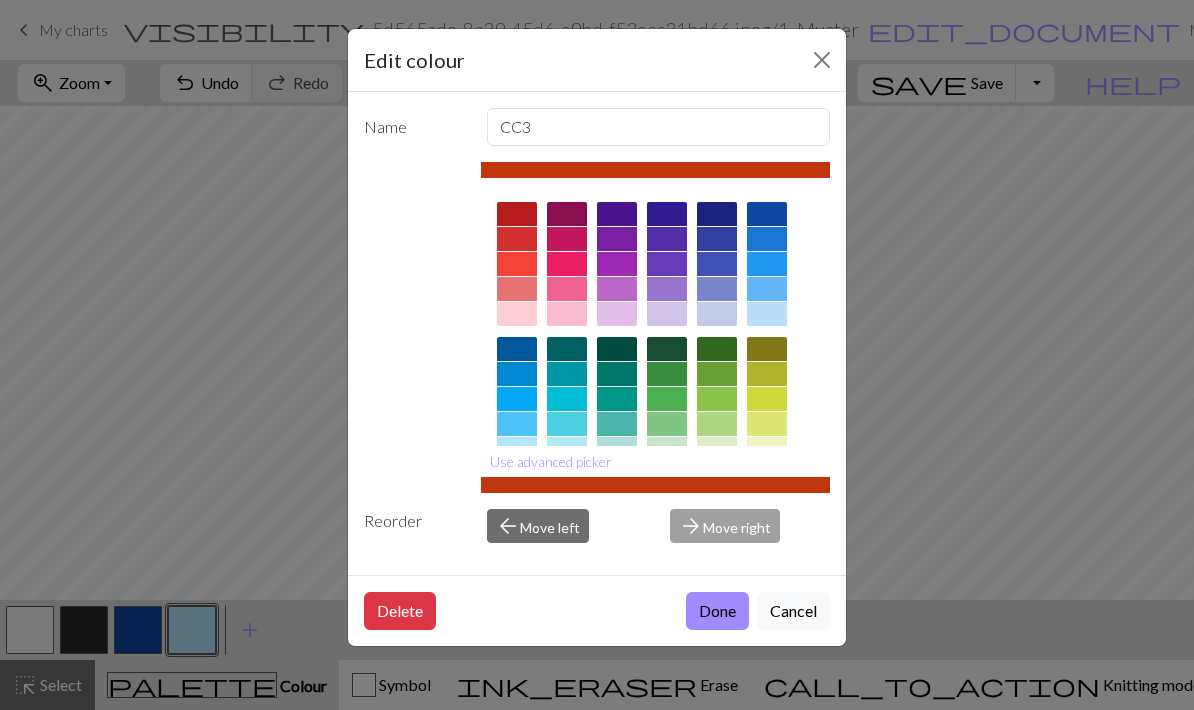 click on "Done" at bounding box center [717, 611] 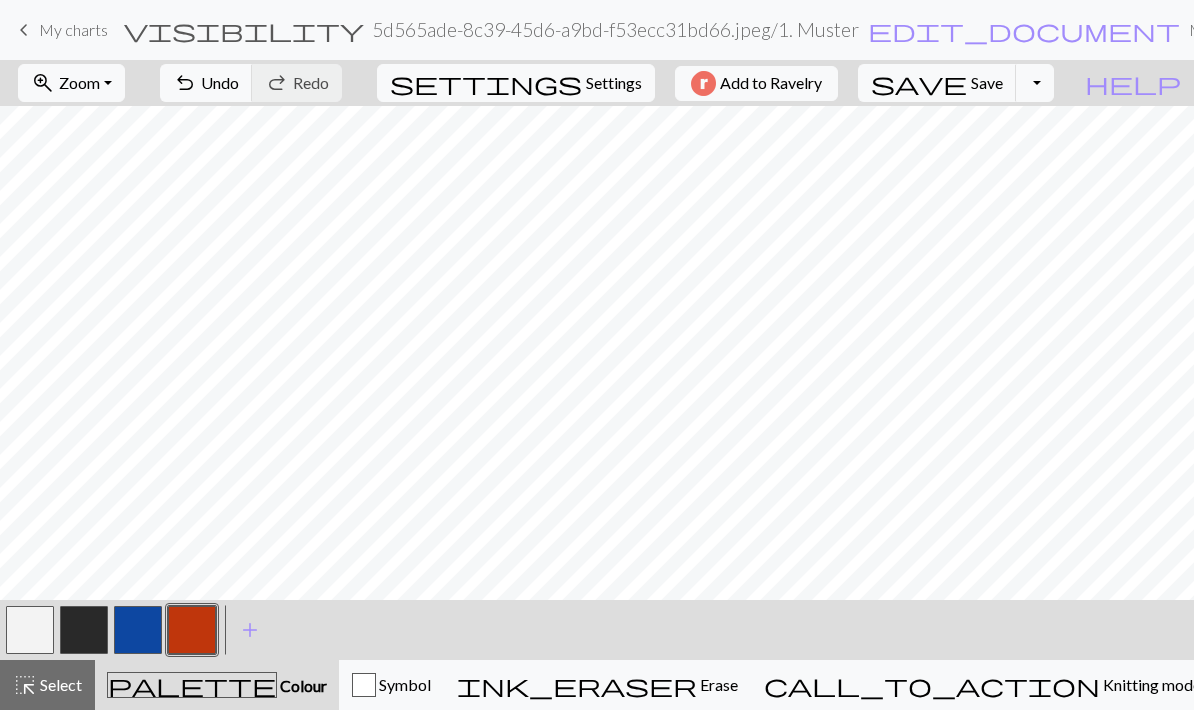 click at bounding box center (84, 630) 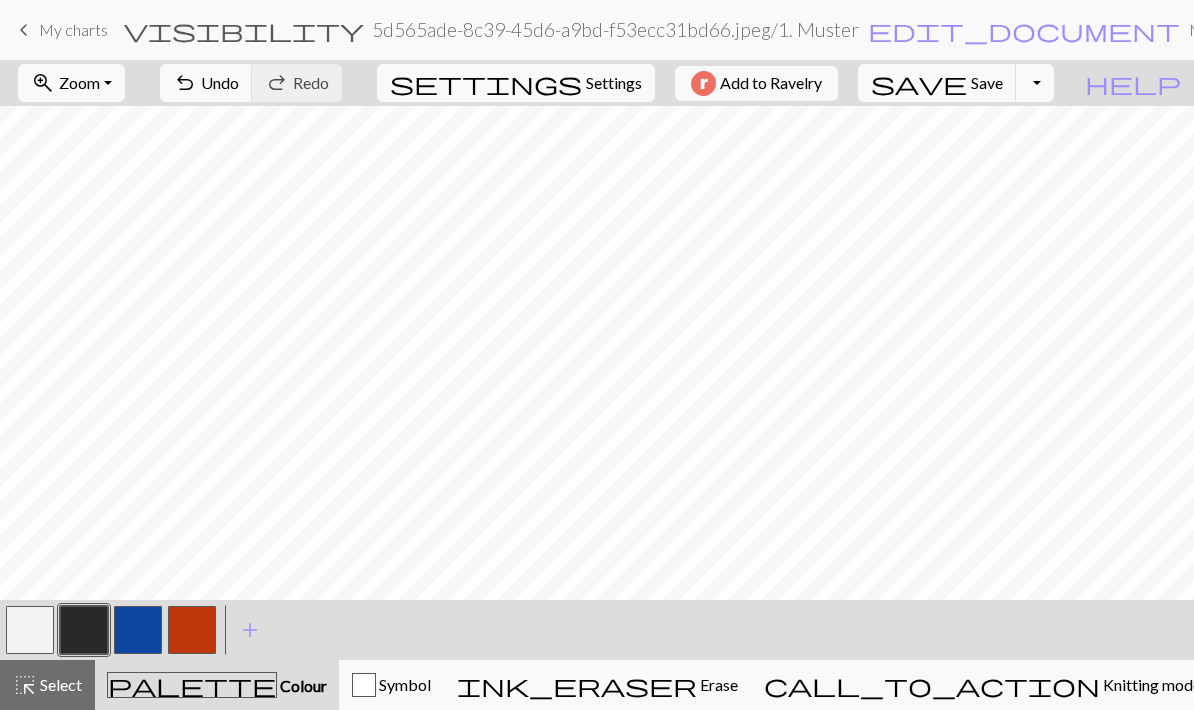 click at bounding box center (192, 630) 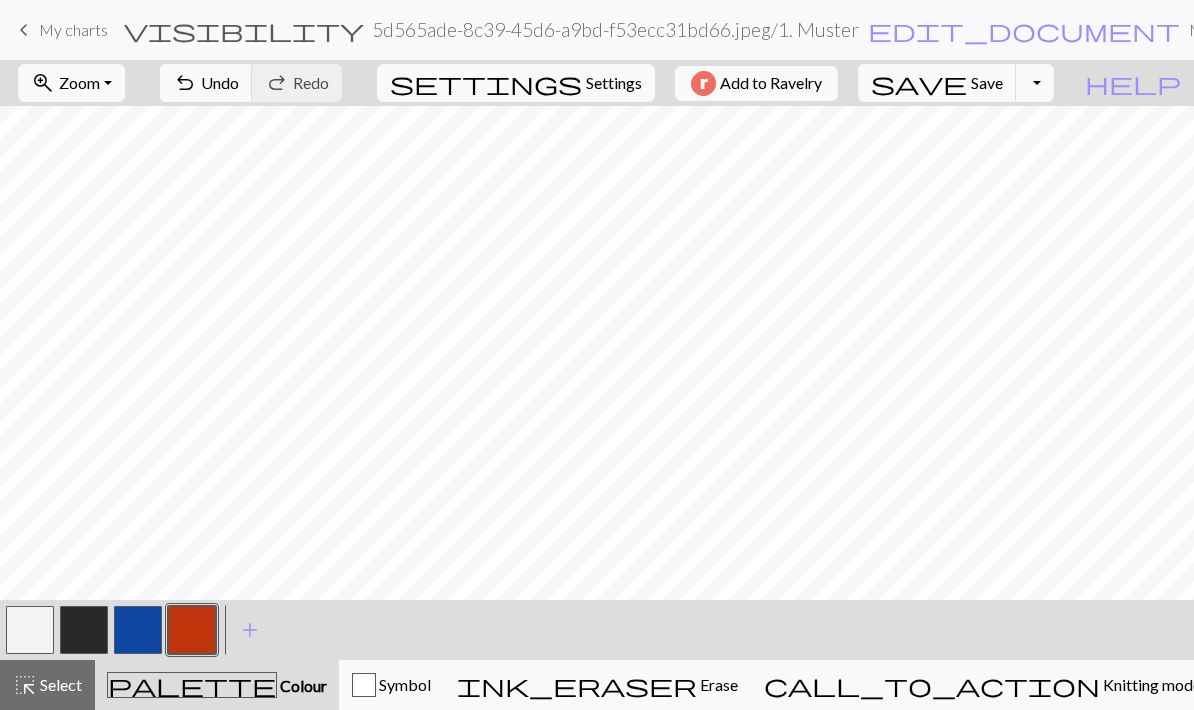 click at bounding box center (30, 630) 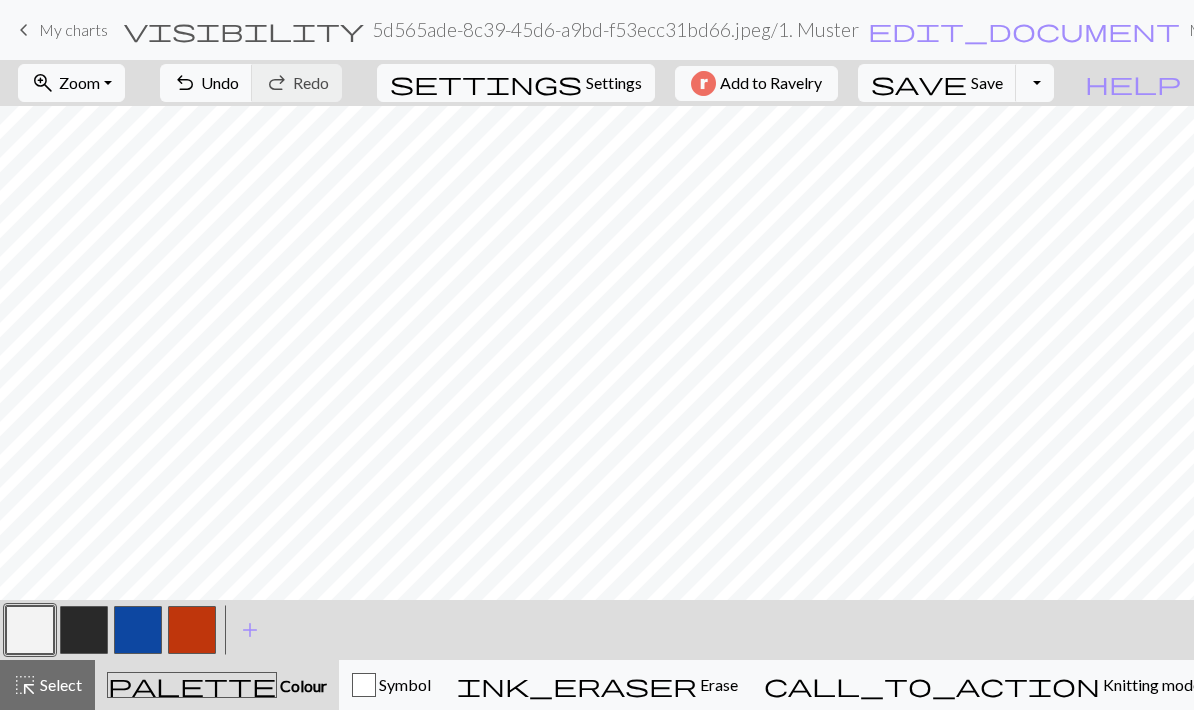 click at bounding box center [192, 630] 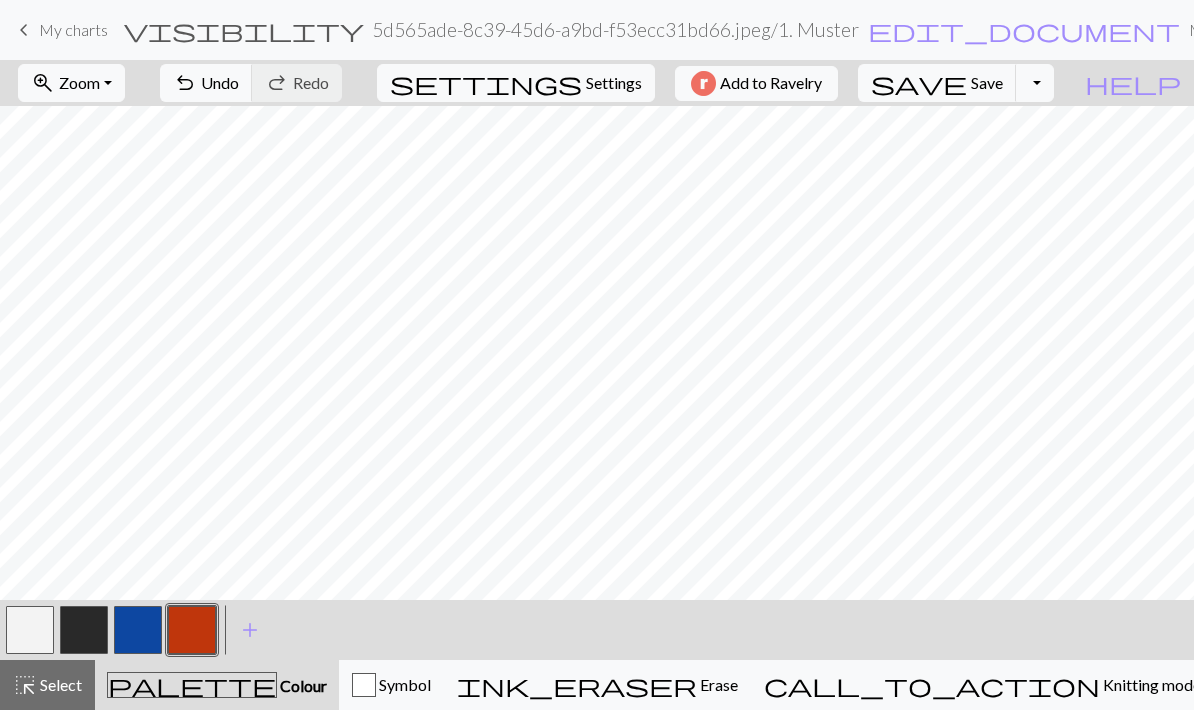 click on "Symbol" at bounding box center [391, 685] 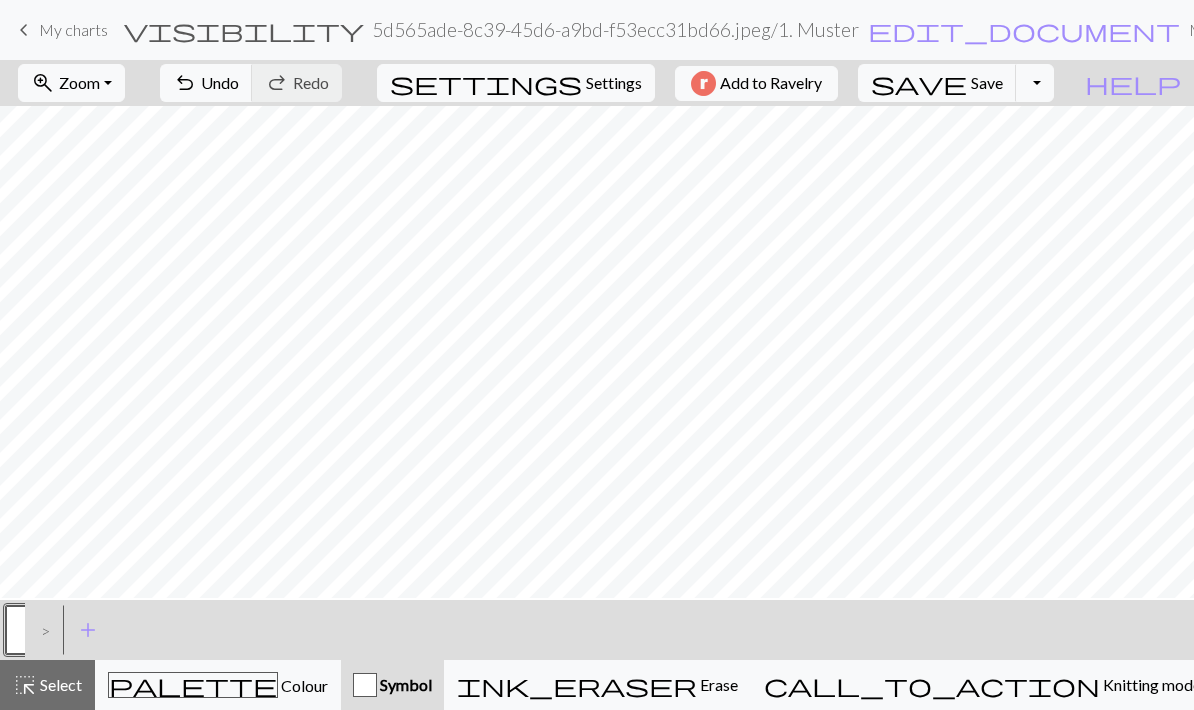 scroll, scrollTop: 216, scrollLeft: 0, axis: vertical 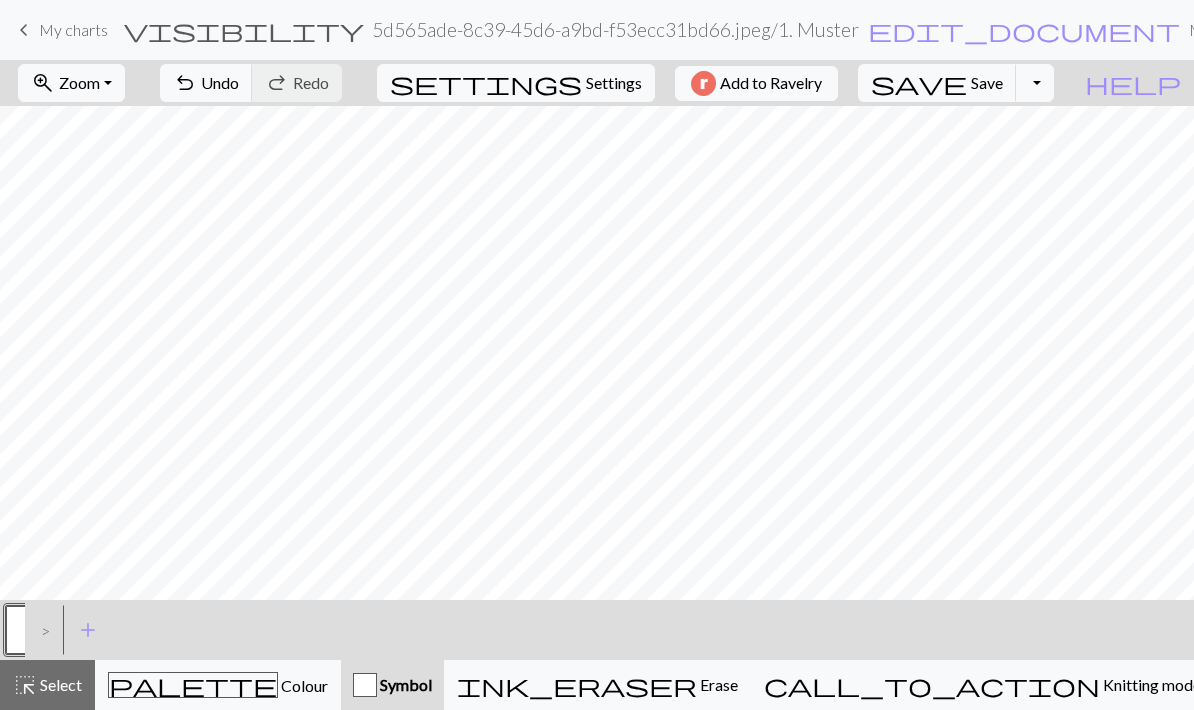 click on "save" at bounding box center (919, 83) 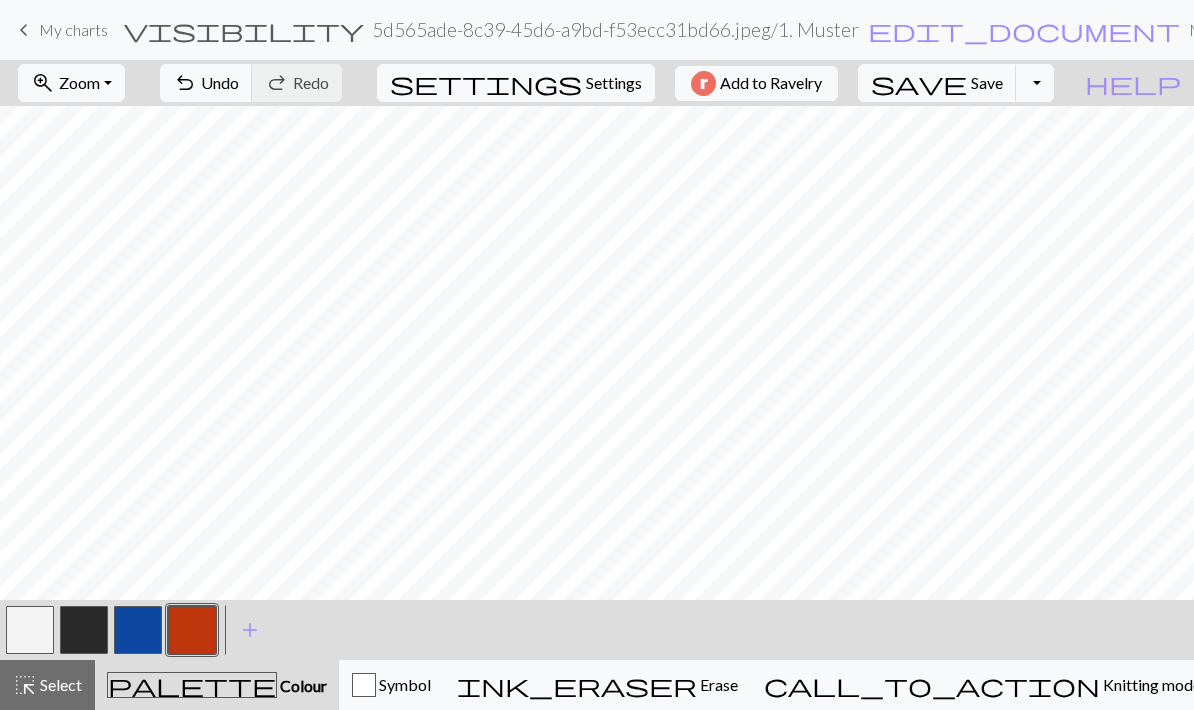 click at bounding box center (192, 630) 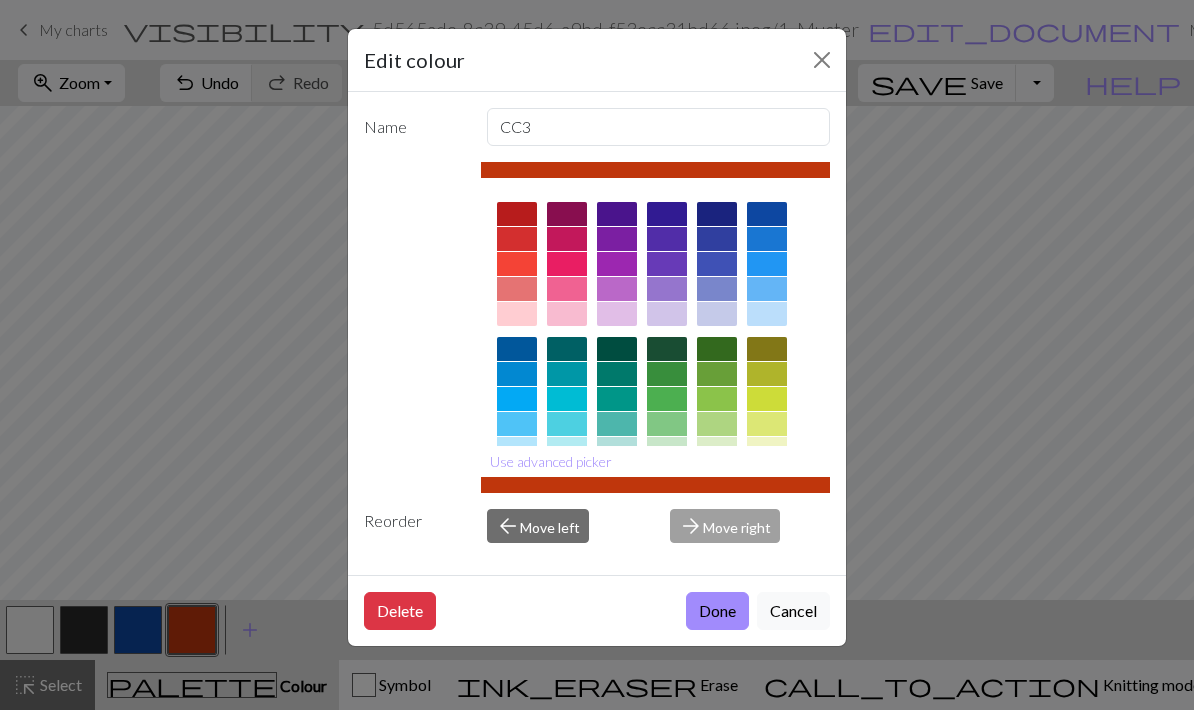 click at bounding box center [822, 60] 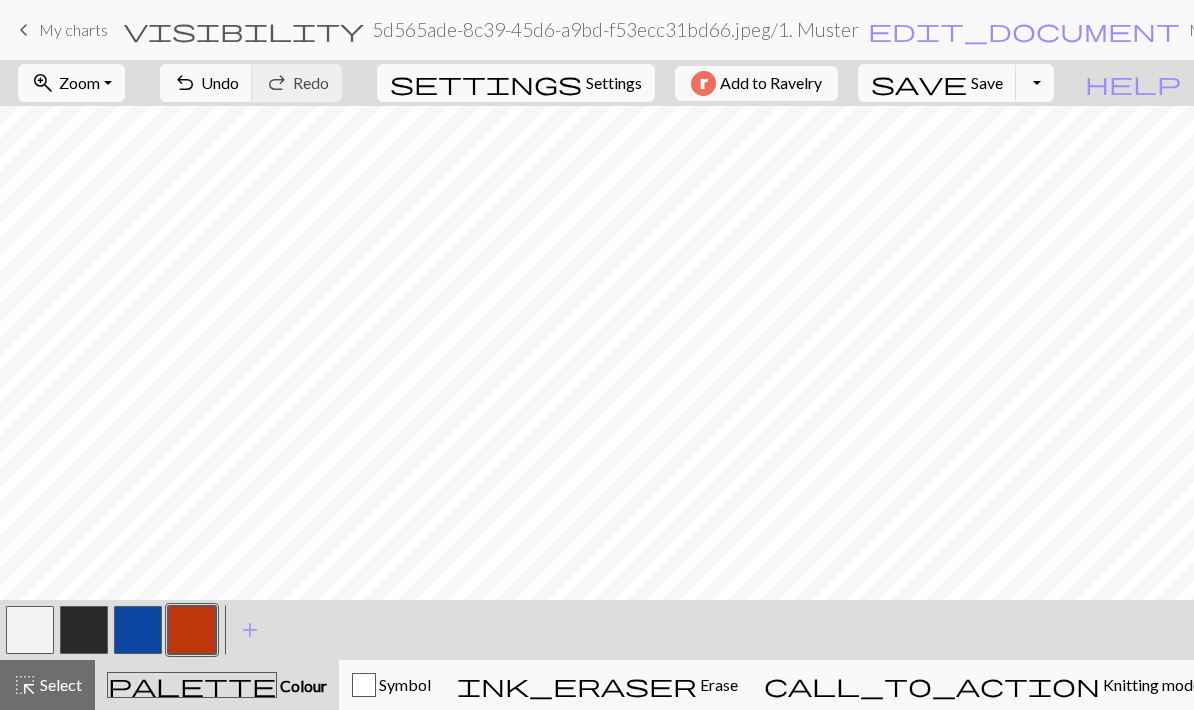 click at bounding box center [30, 630] 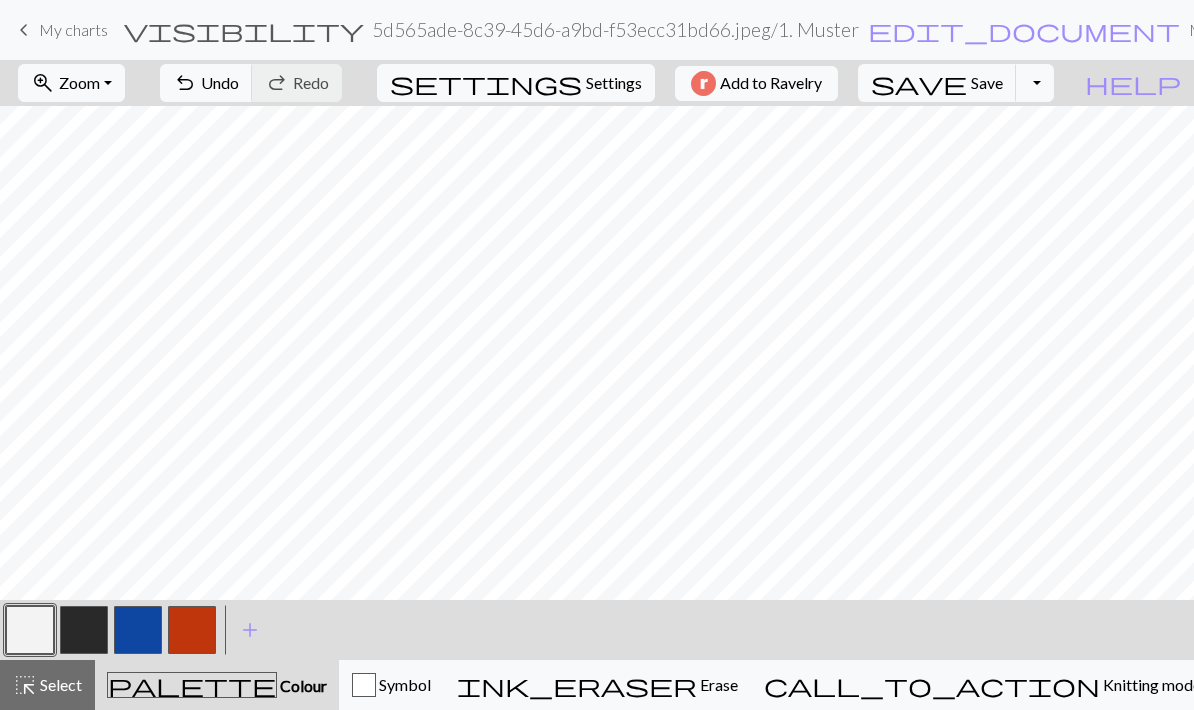 click at bounding box center (192, 630) 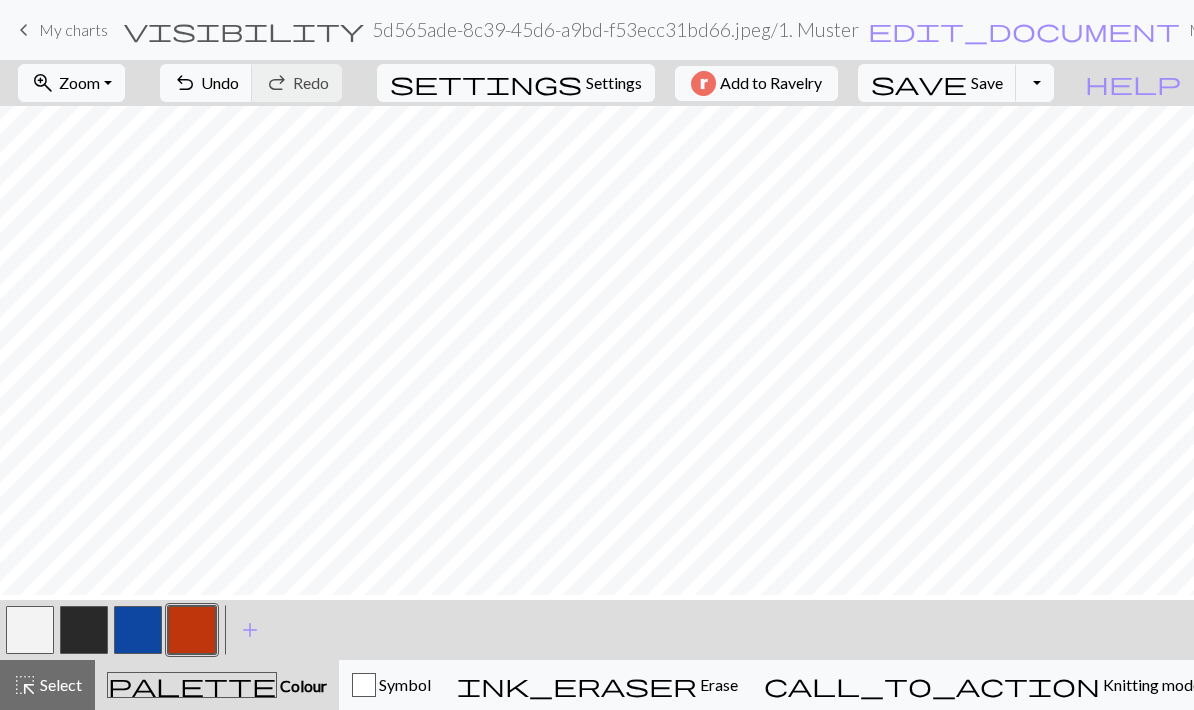 scroll, scrollTop: 4, scrollLeft: 0, axis: vertical 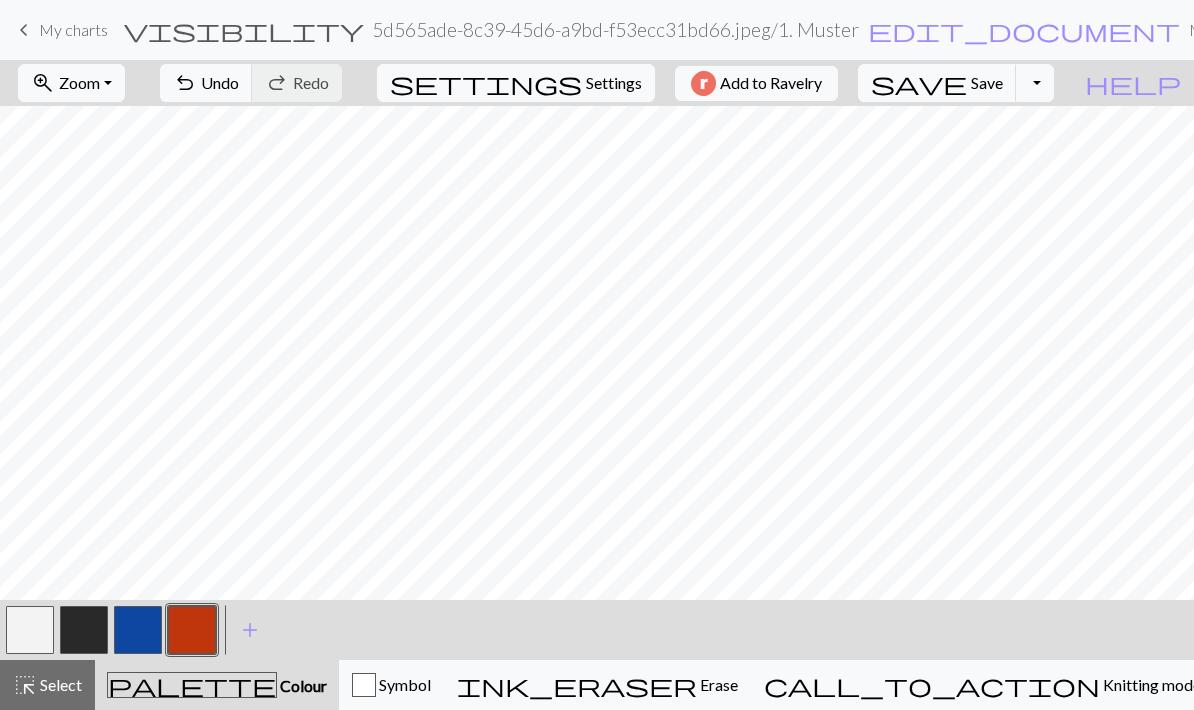 click at bounding box center [192, 630] 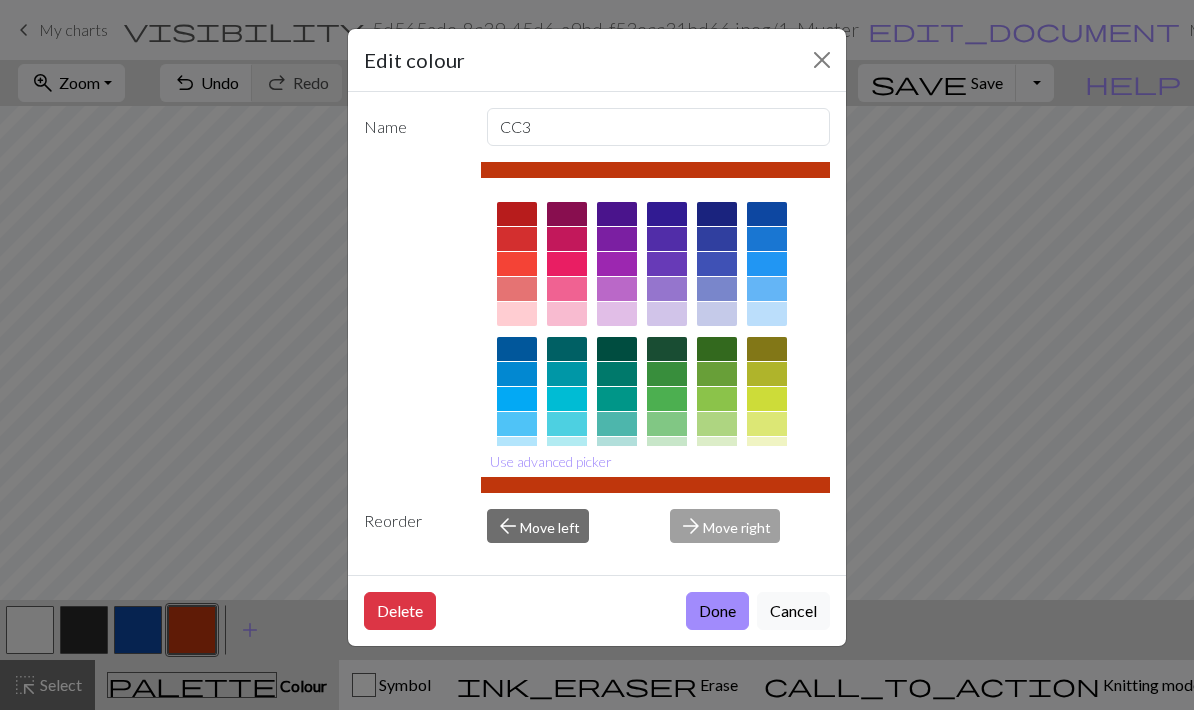 click at bounding box center [822, 60] 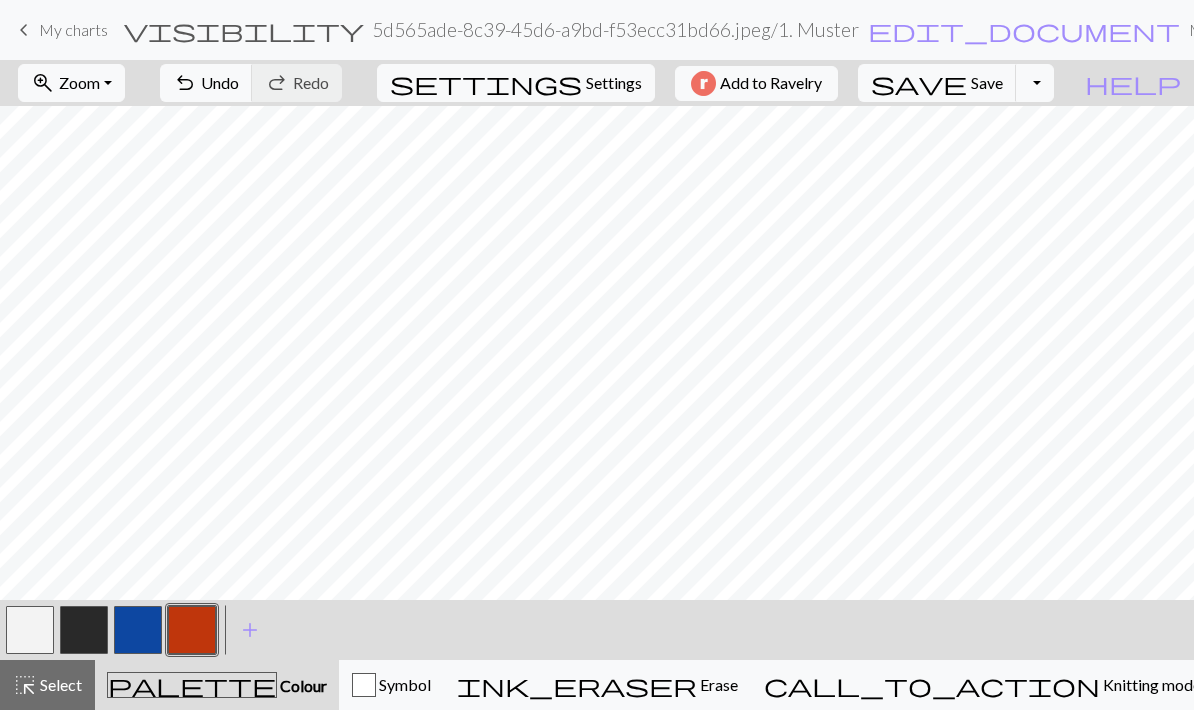 click at bounding box center [30, 630] 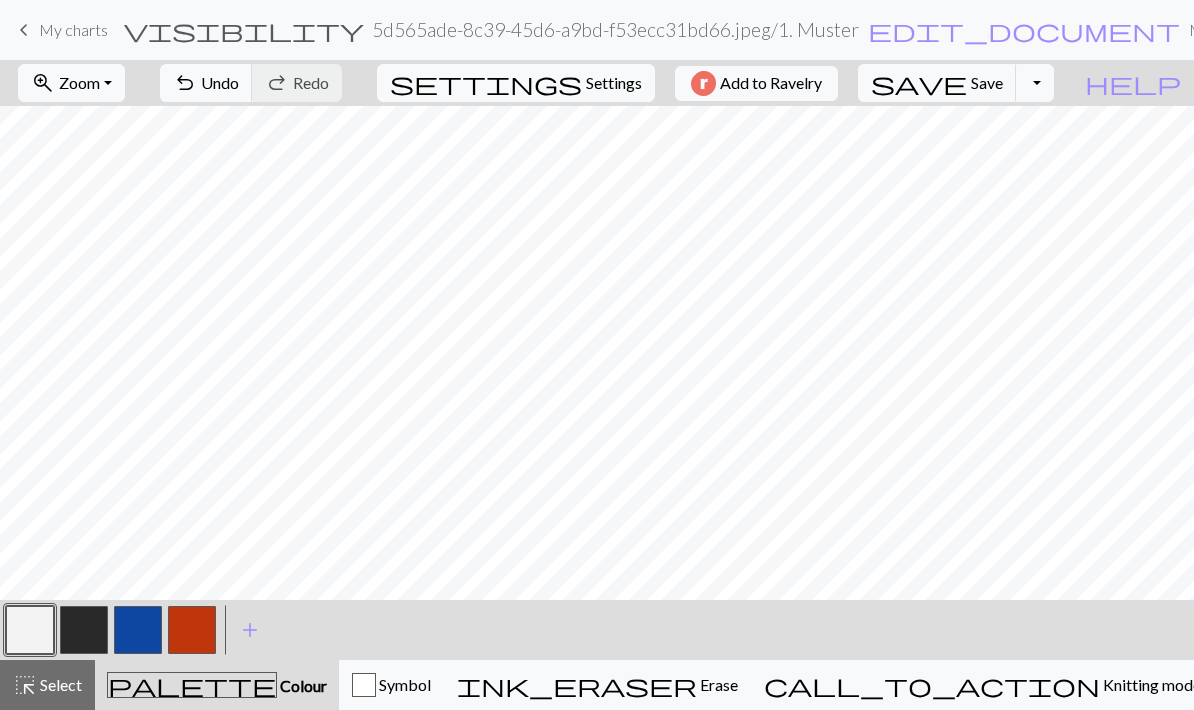 click at bounding box center [192, 630] 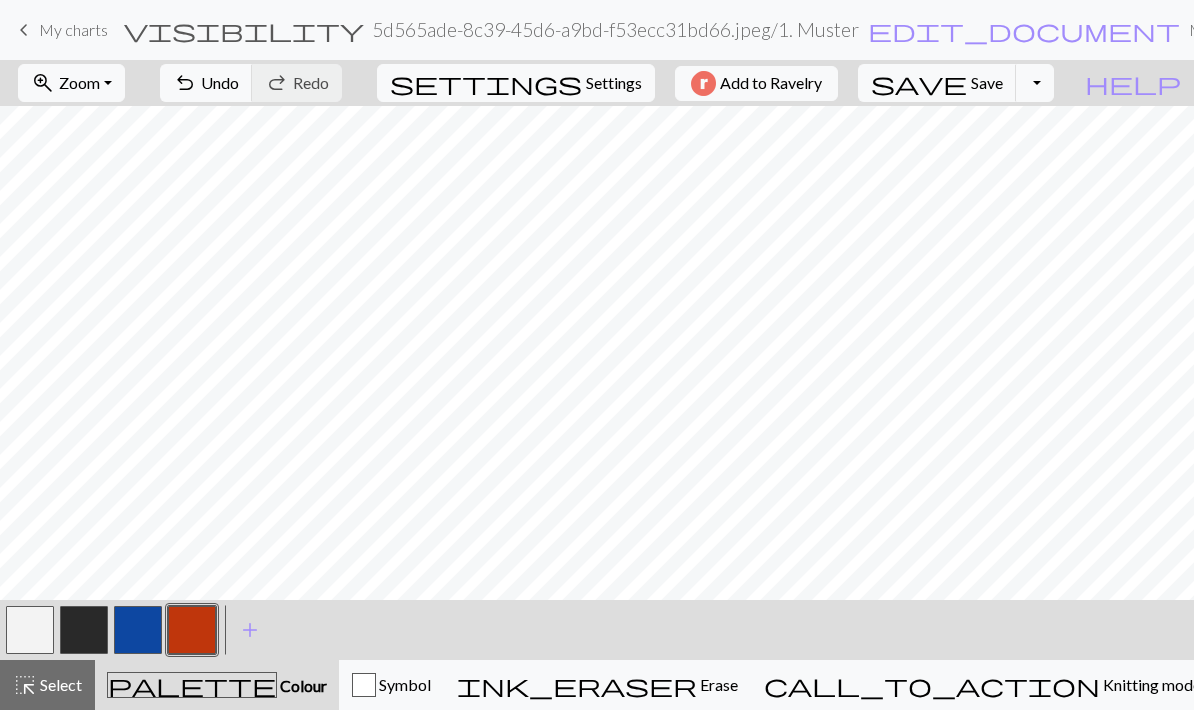 click at bounding box center [30, 630] 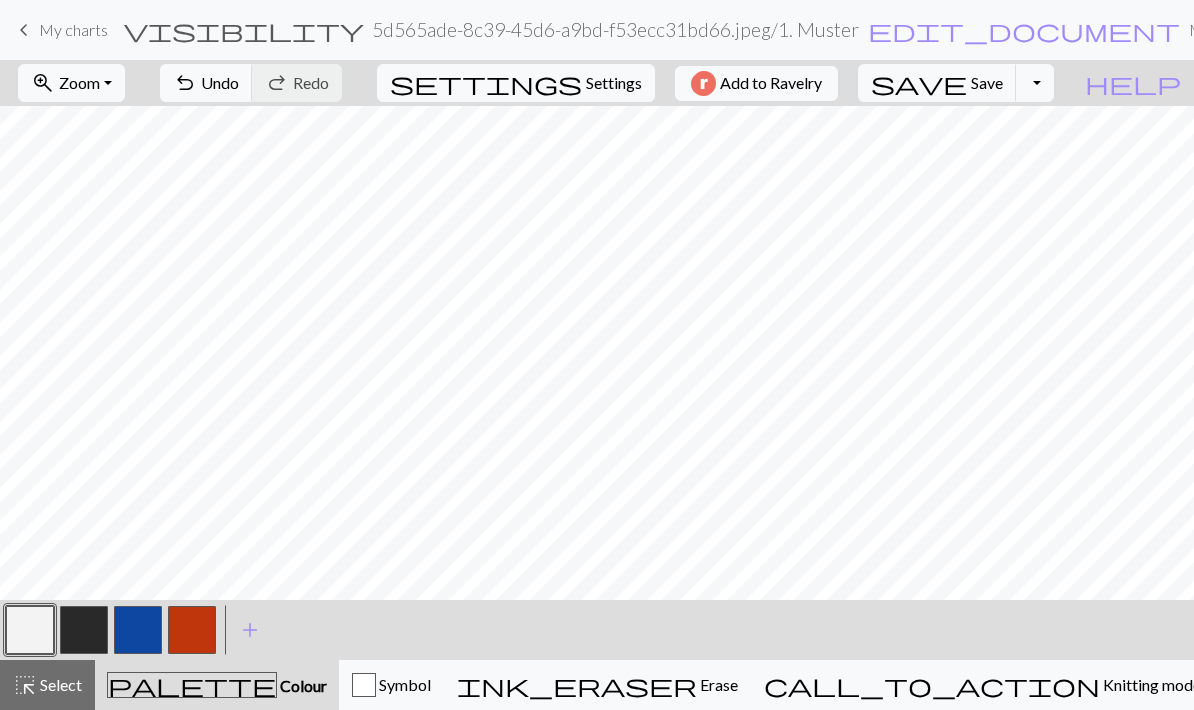 click at bounding box center (192, 630) 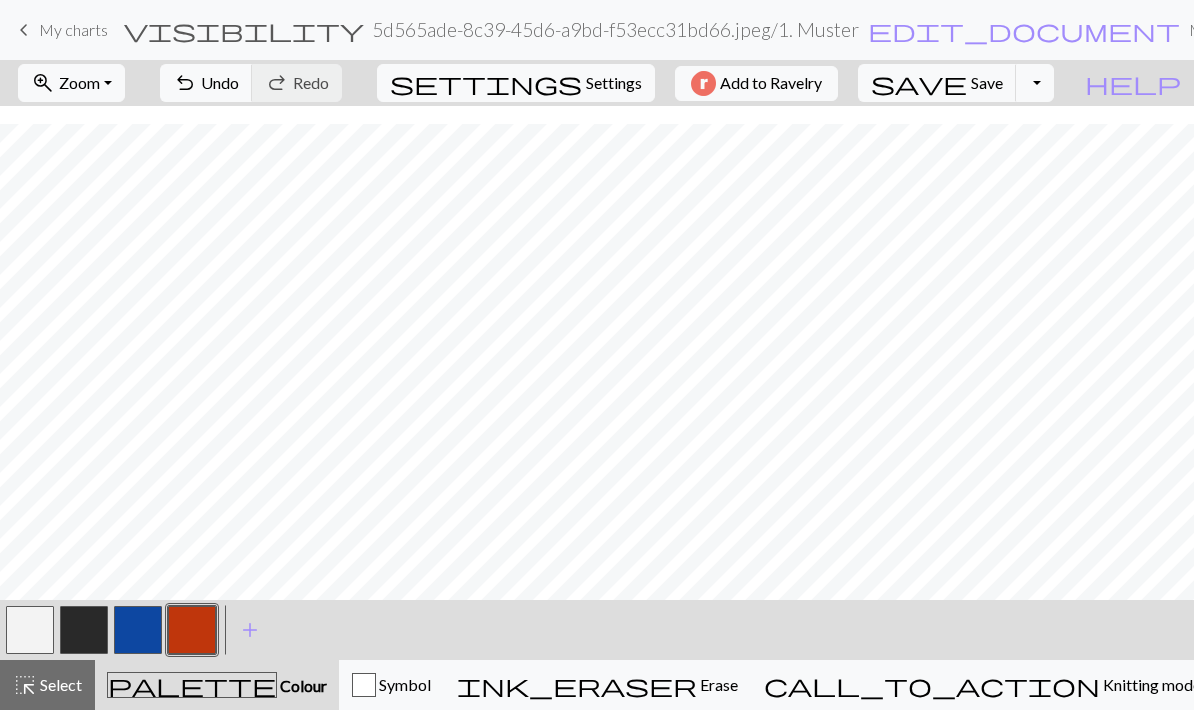 scroll, scrollTop: 142, scrollLeft: 0, axis: vertical 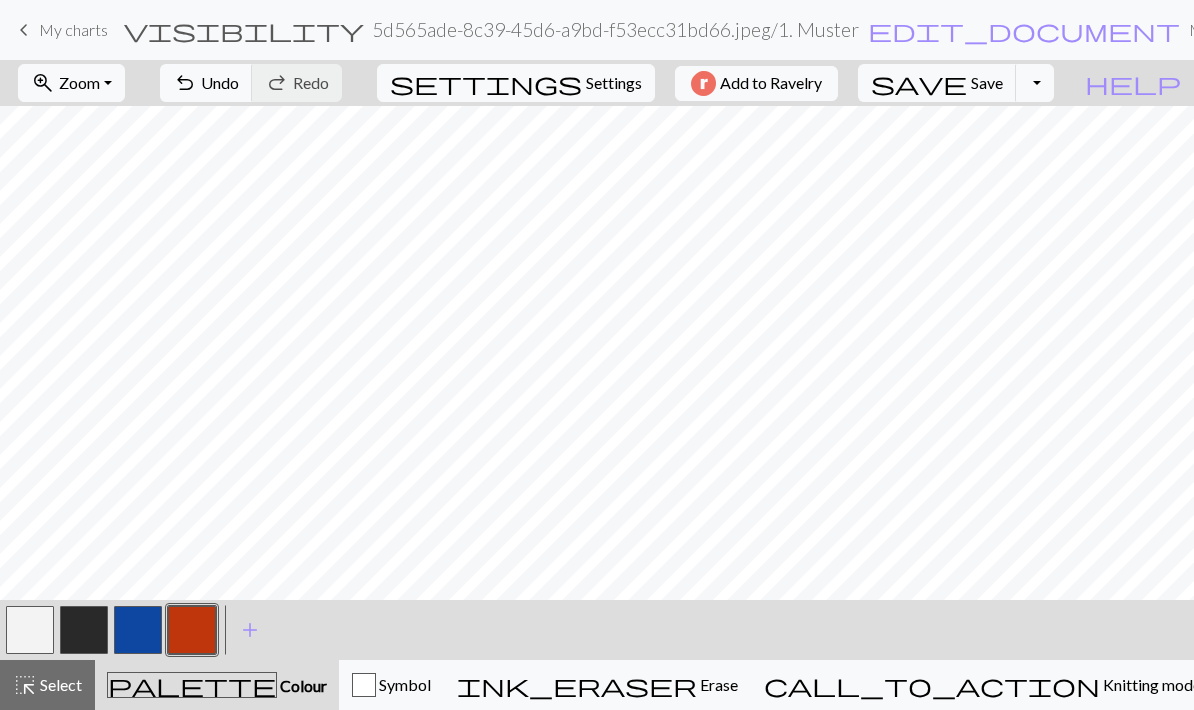 click on "Save" at bounding box center [987, 82] 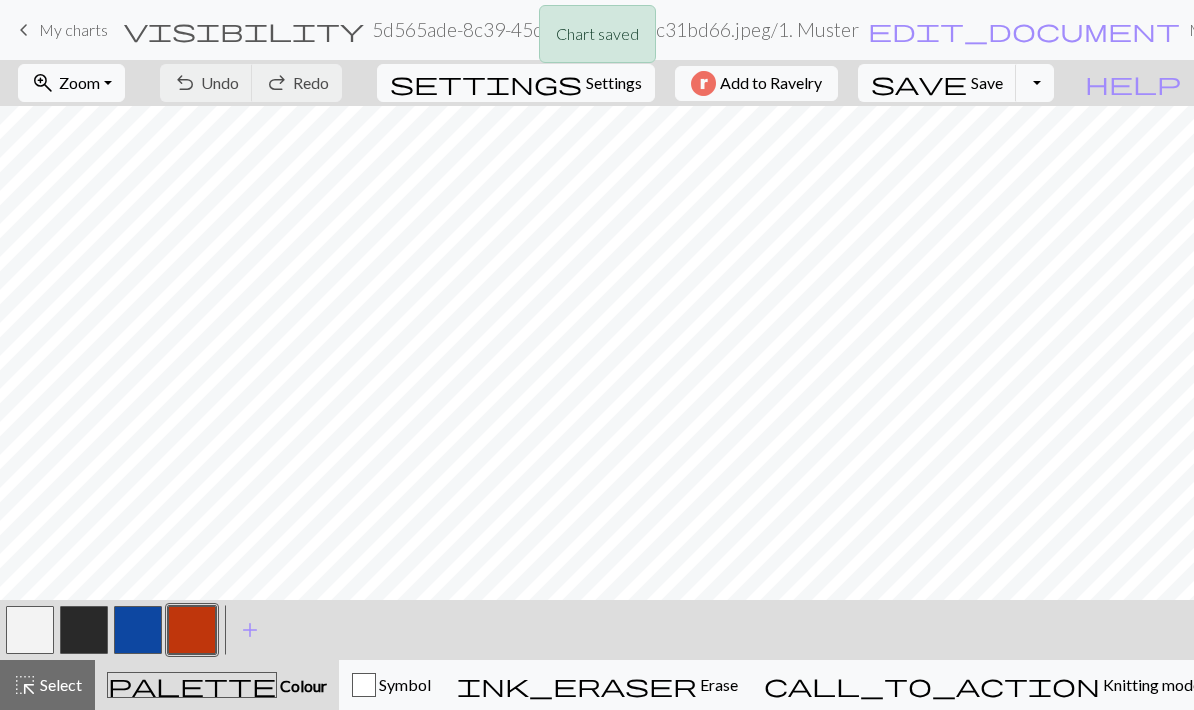 click on "Toggle Dropdown" at bounding box center (1035, 83) 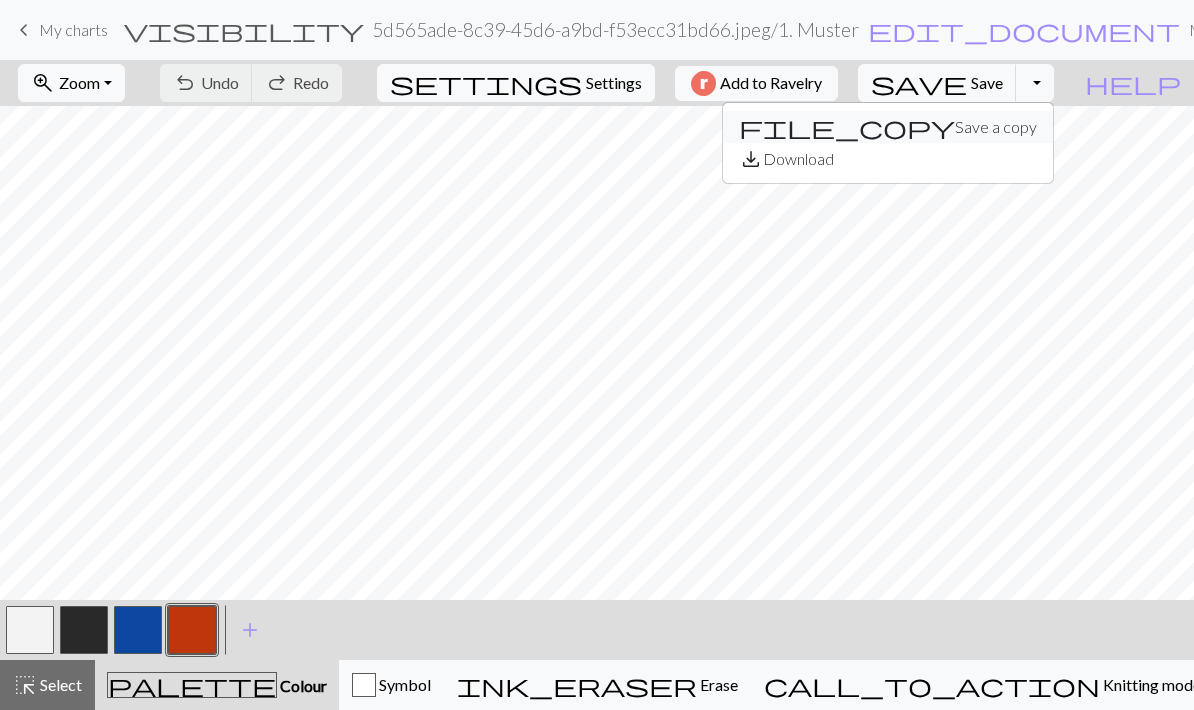 click on "file_copy  Save a copy" at bounding box center (888, 127) 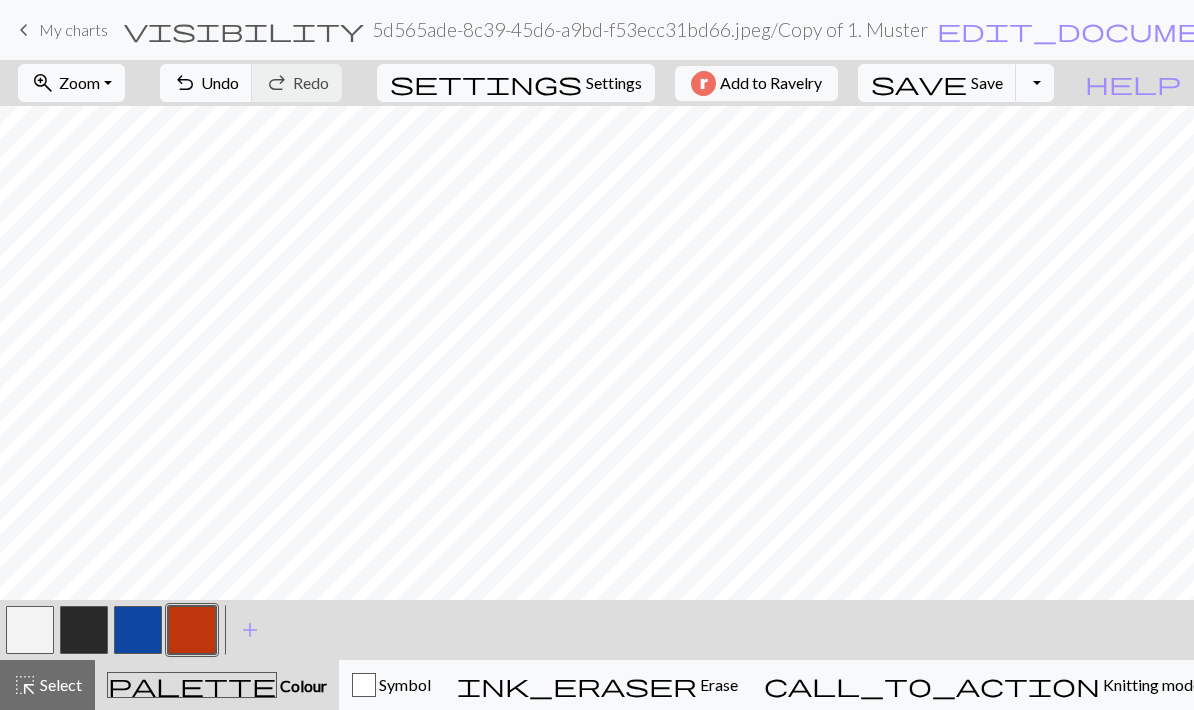 click on "edit_document" at bounding box center (1093, 30) 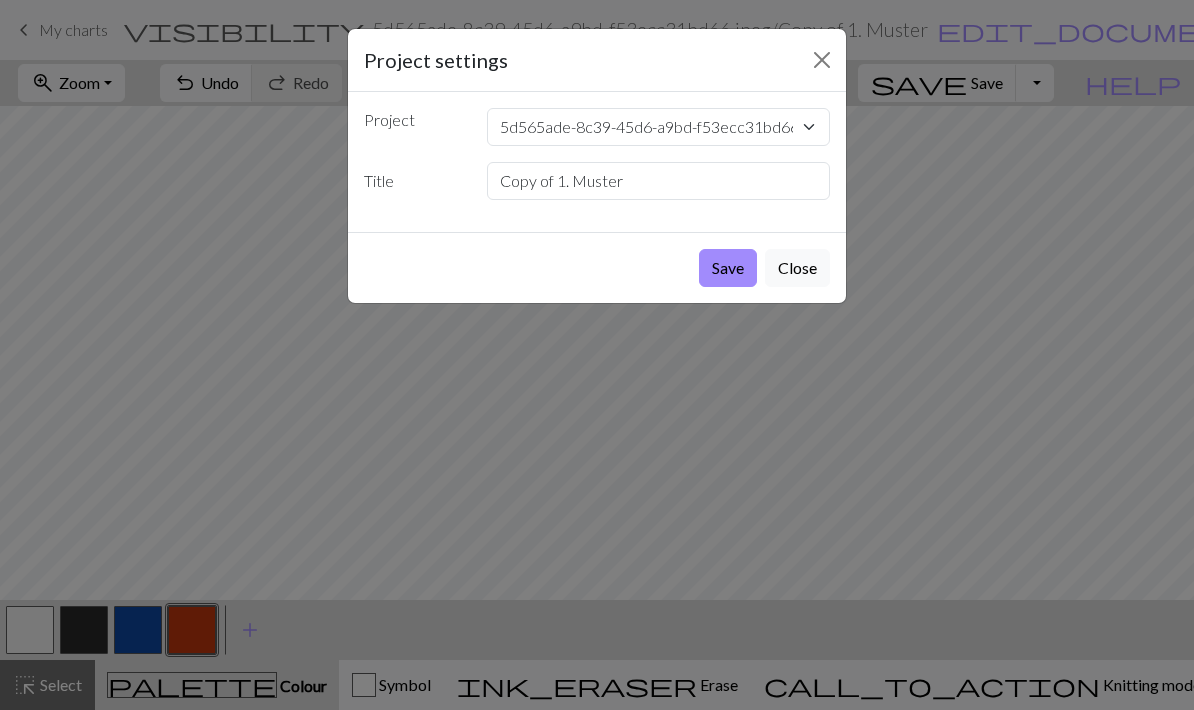click on "Close" at bounding box center [797, 268] 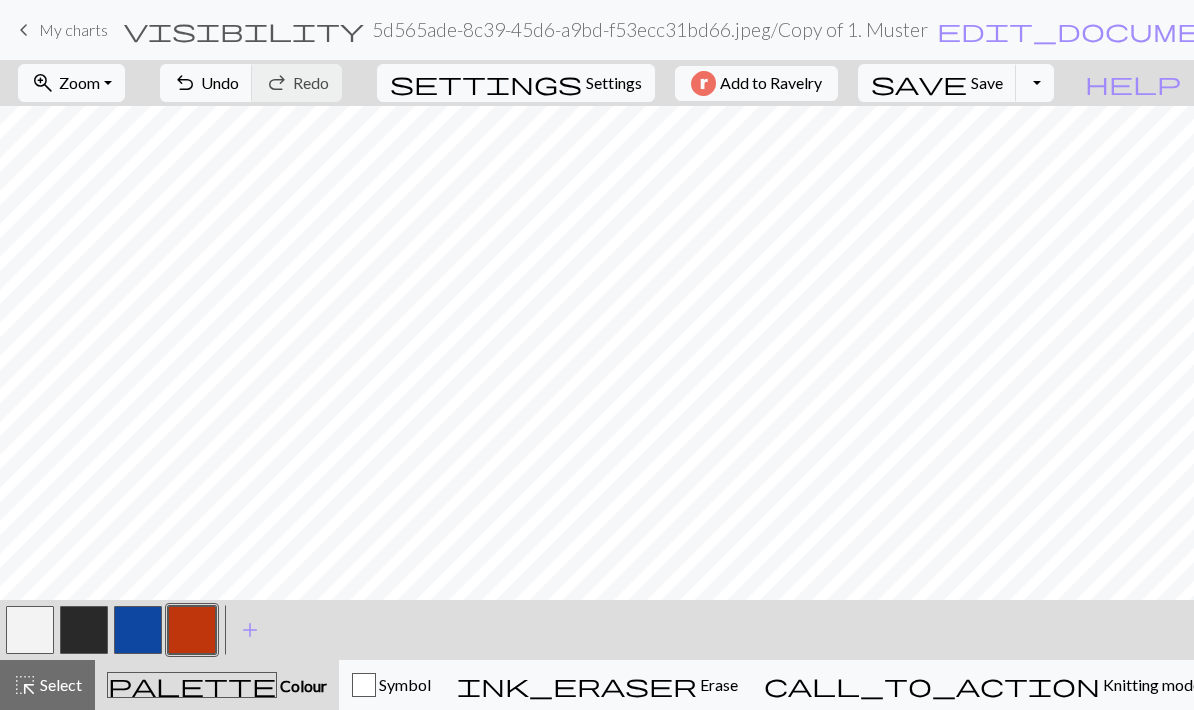click on "highlight_alt   Select   Select" at bounding box center (47, 685) 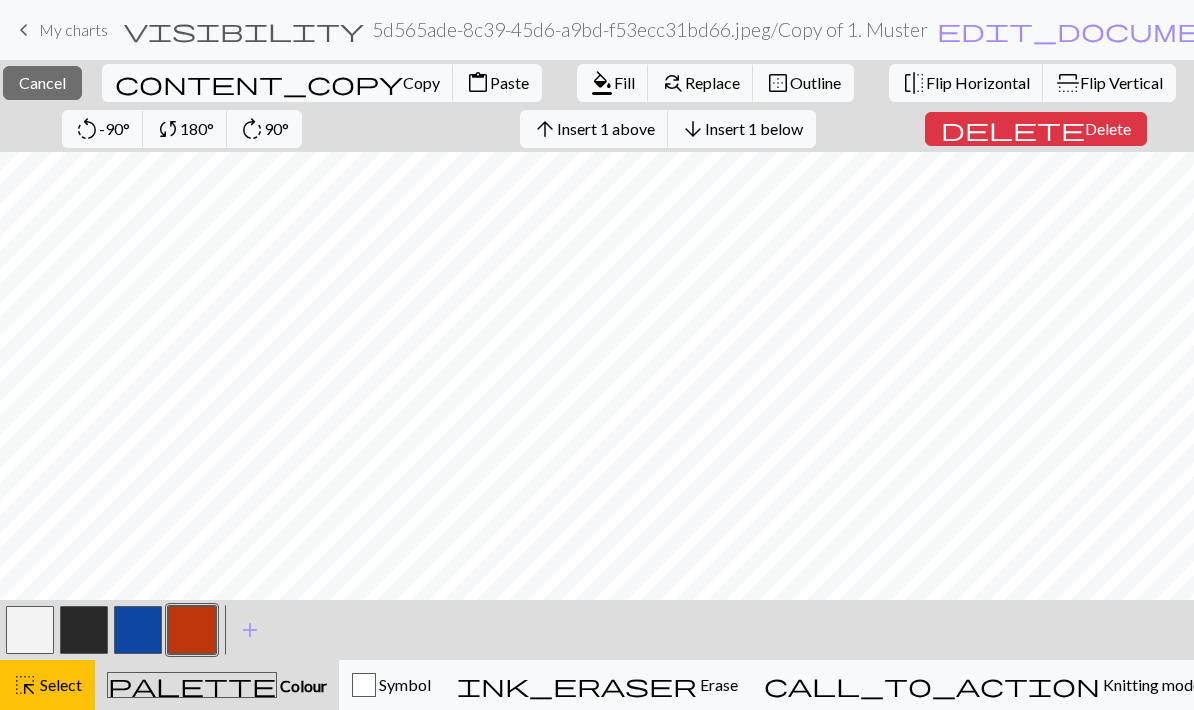 click on "Delete" at bounding box center (1108, 128) 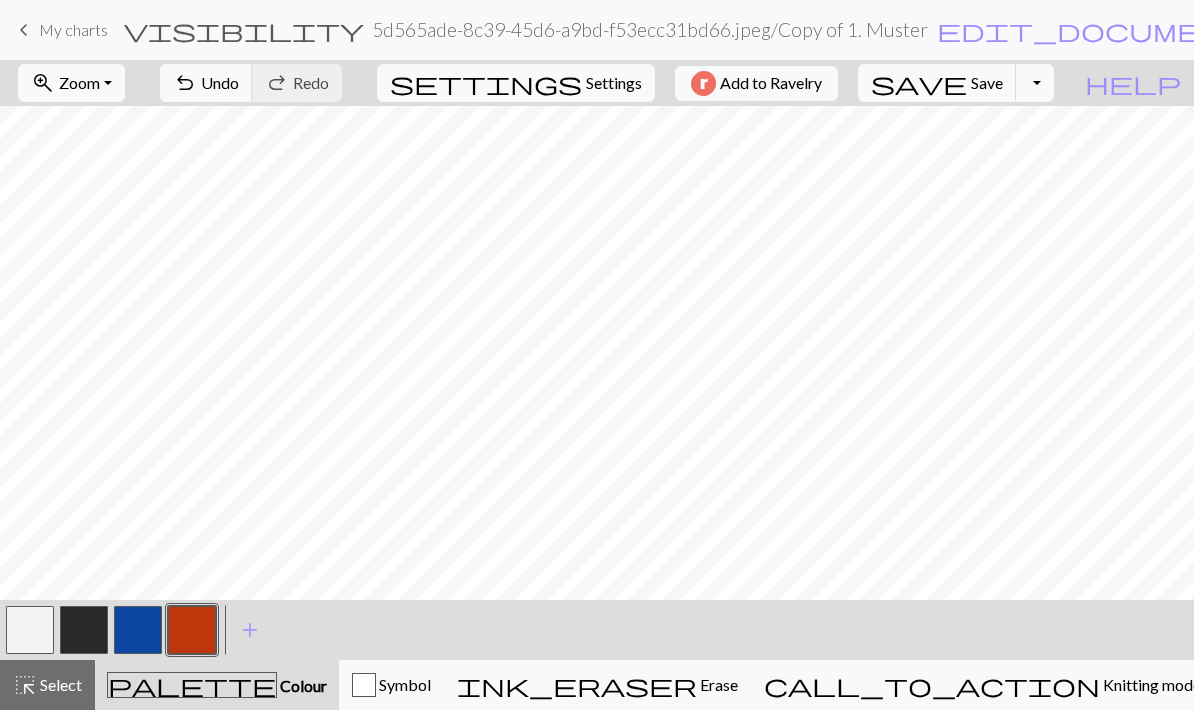 click on "Select" at bounding box center [59, 684] 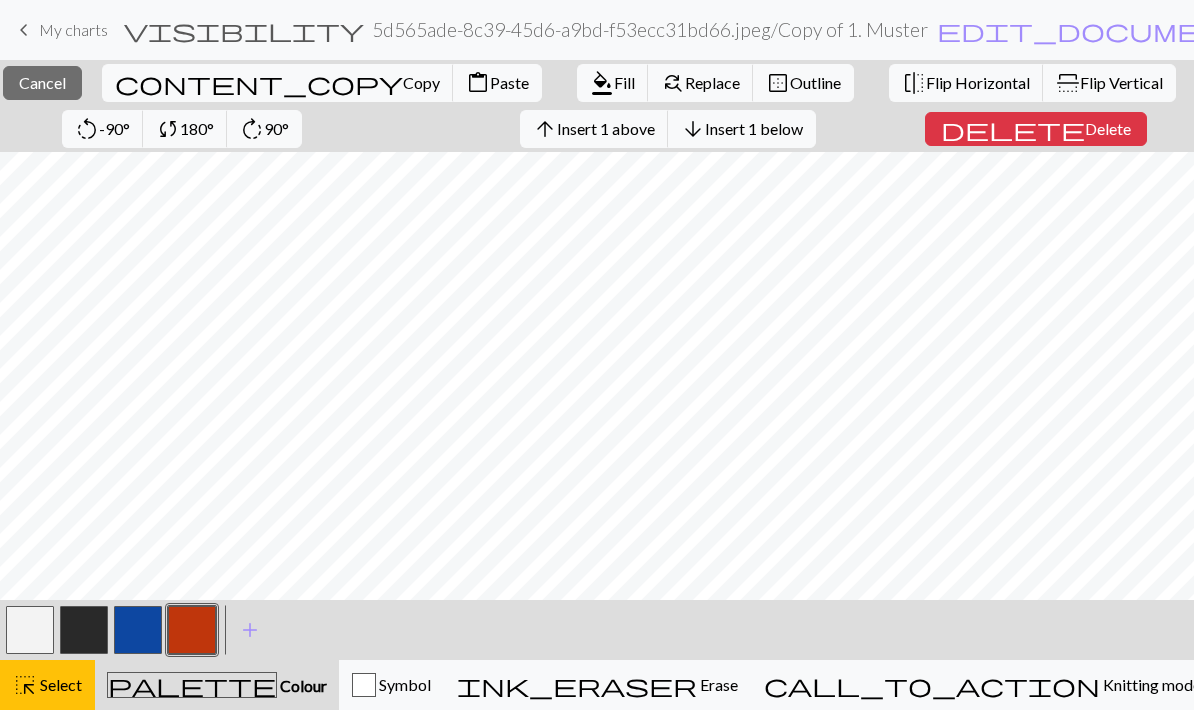 click on "Delete" at bounding box center [1108, 128] 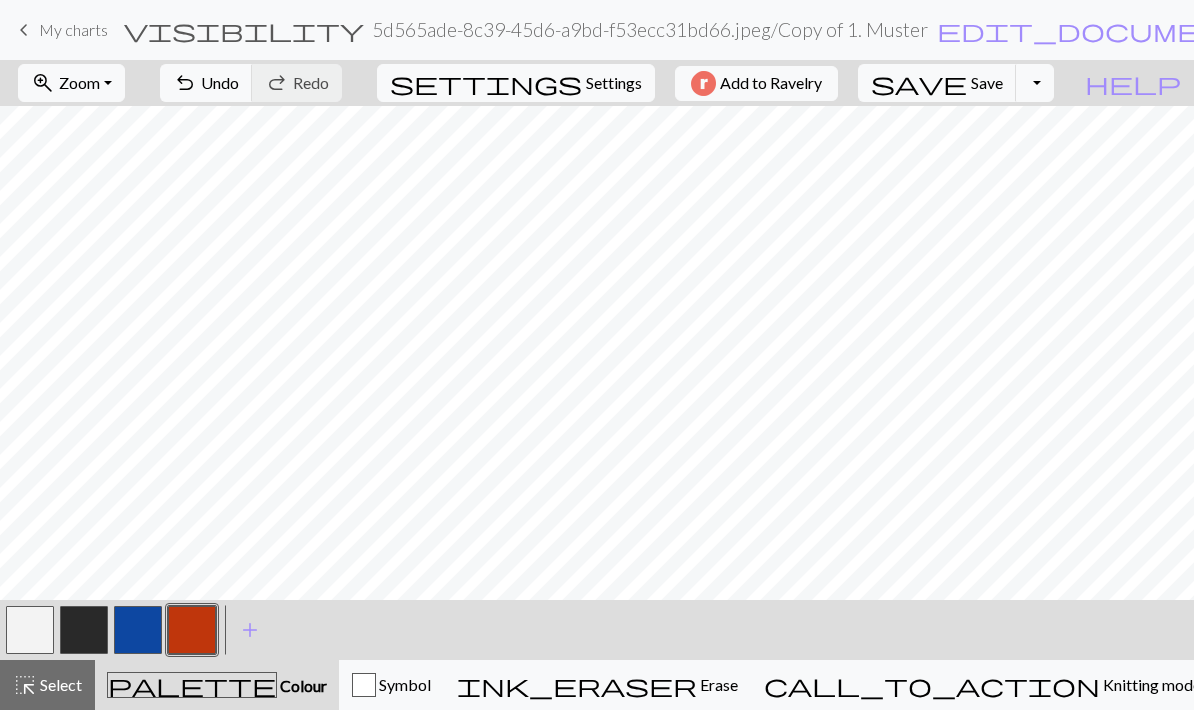 scroll, scrollTop: 160, scrollLeft: 0, axis: vertical 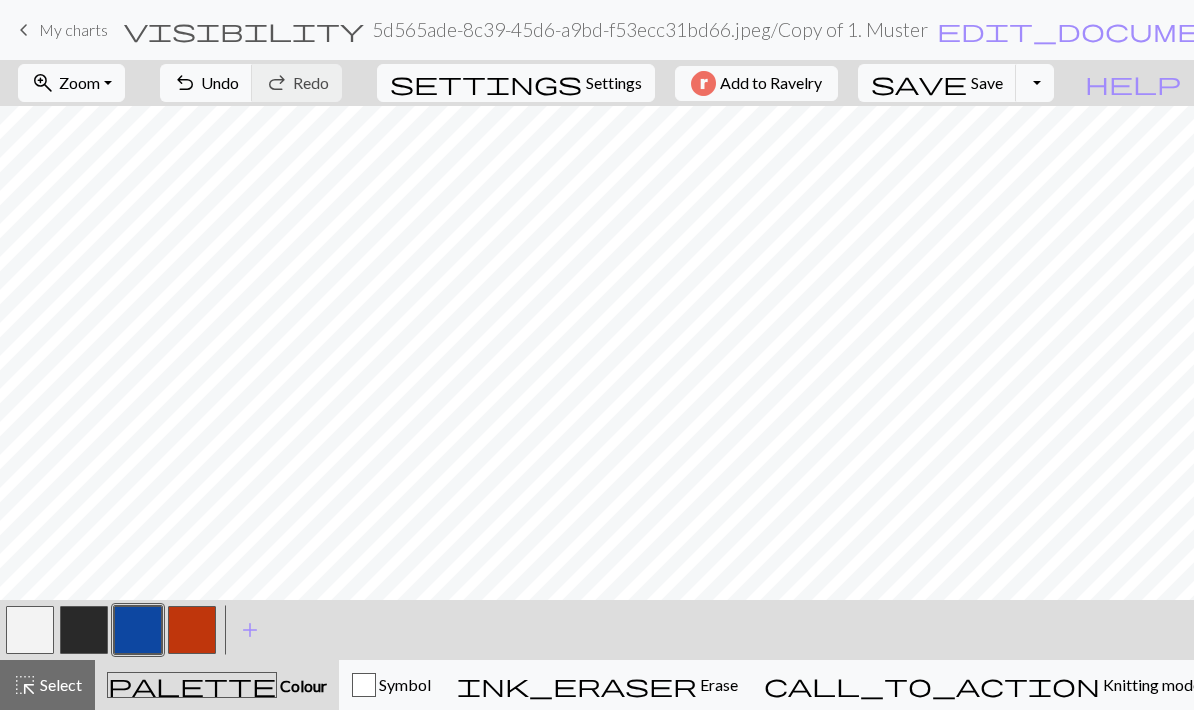 click on "Settings" at bounding box center (614, 83) 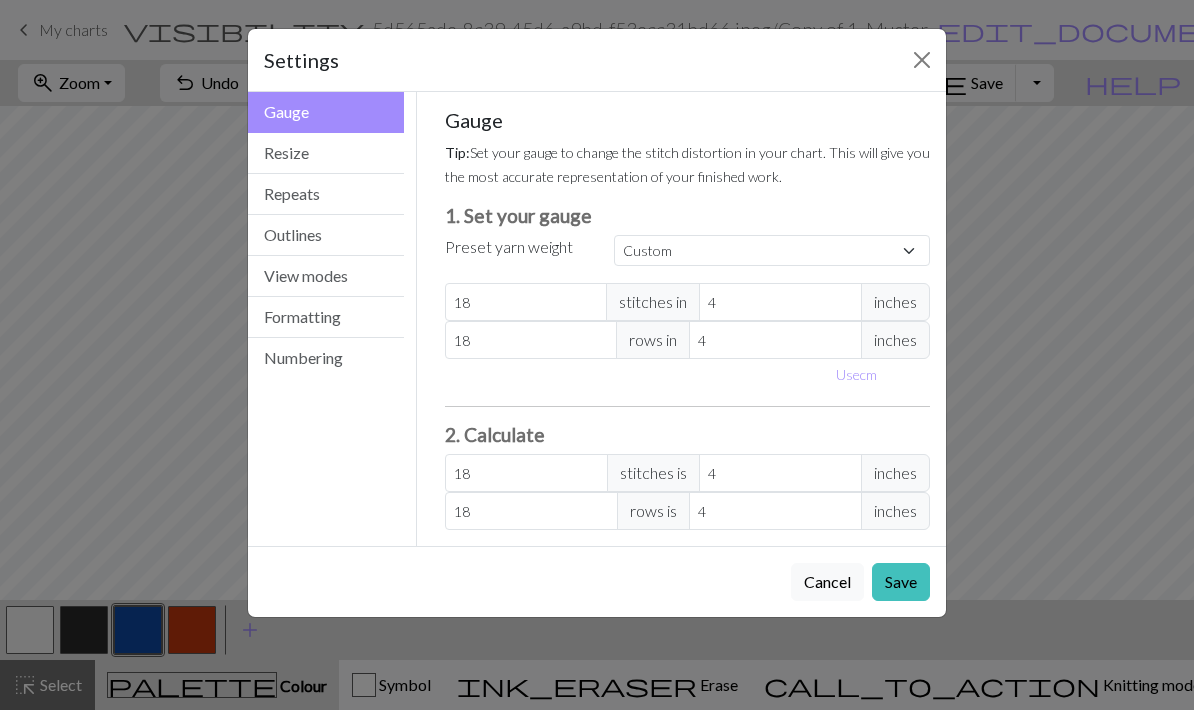 click on "Resize" at bounding box center [326, 153] 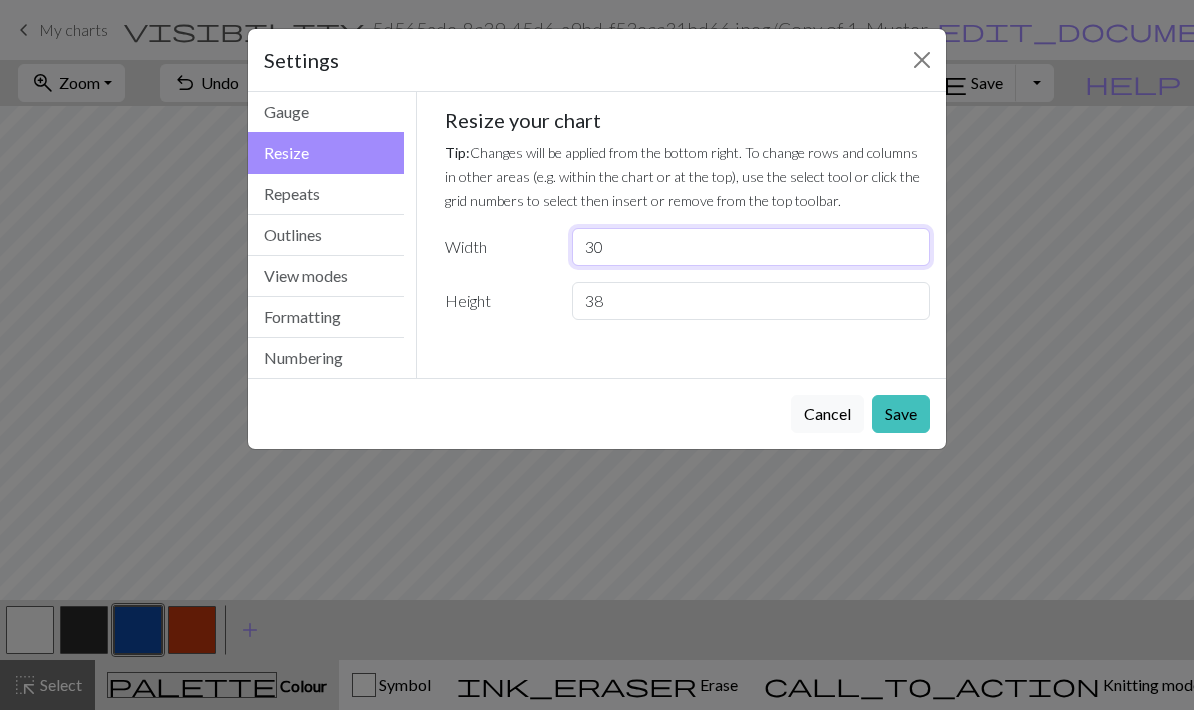 click on "30" at bounding box center [751, 247] 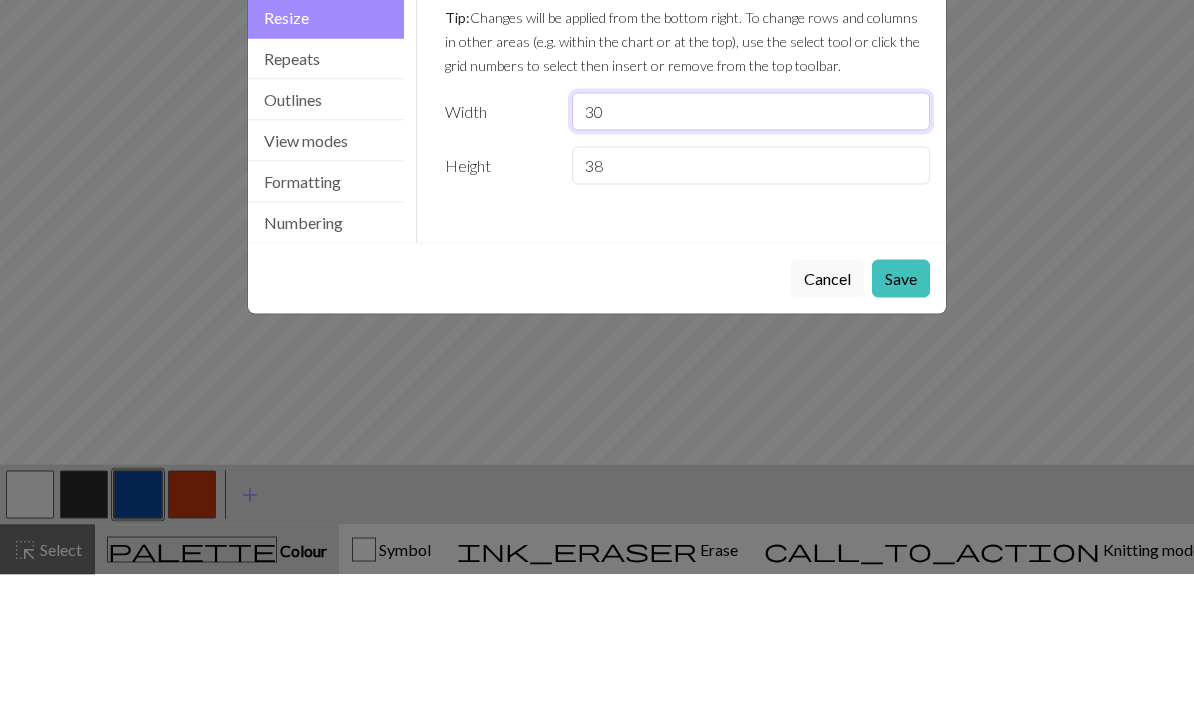type on "3" 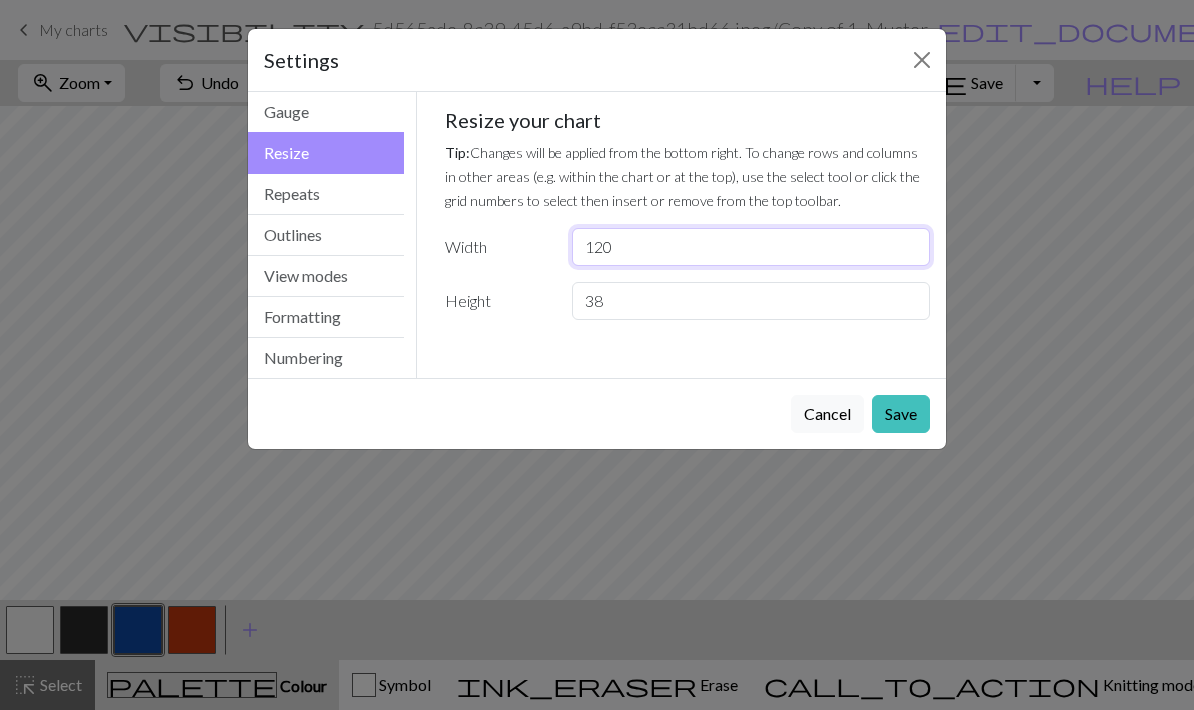 type on "120" 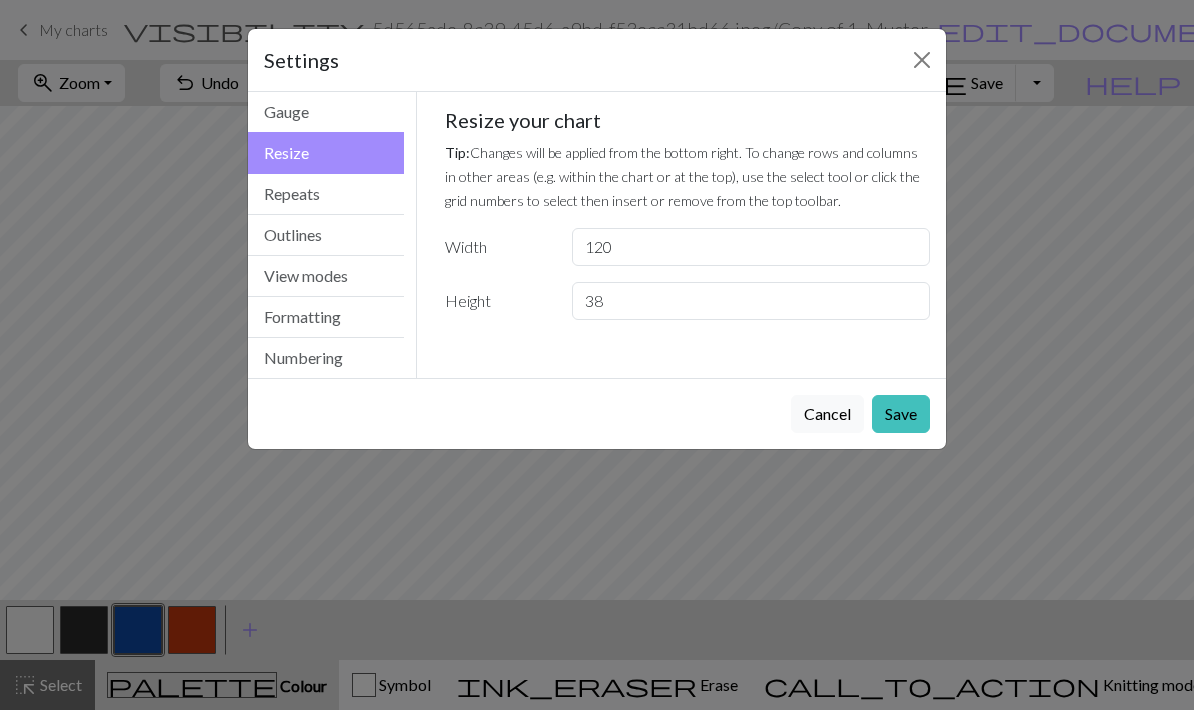 click on "Save" at bounding box center [901, 414] 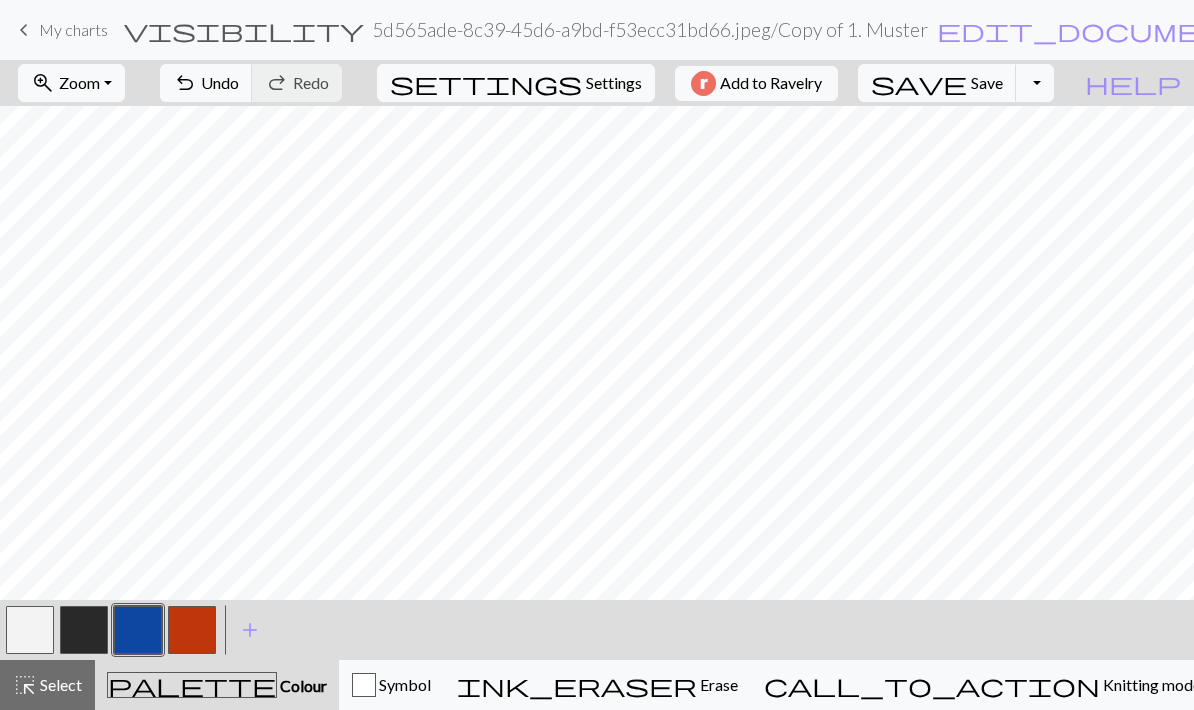 click on "Select" at bounding box center (59, 684) 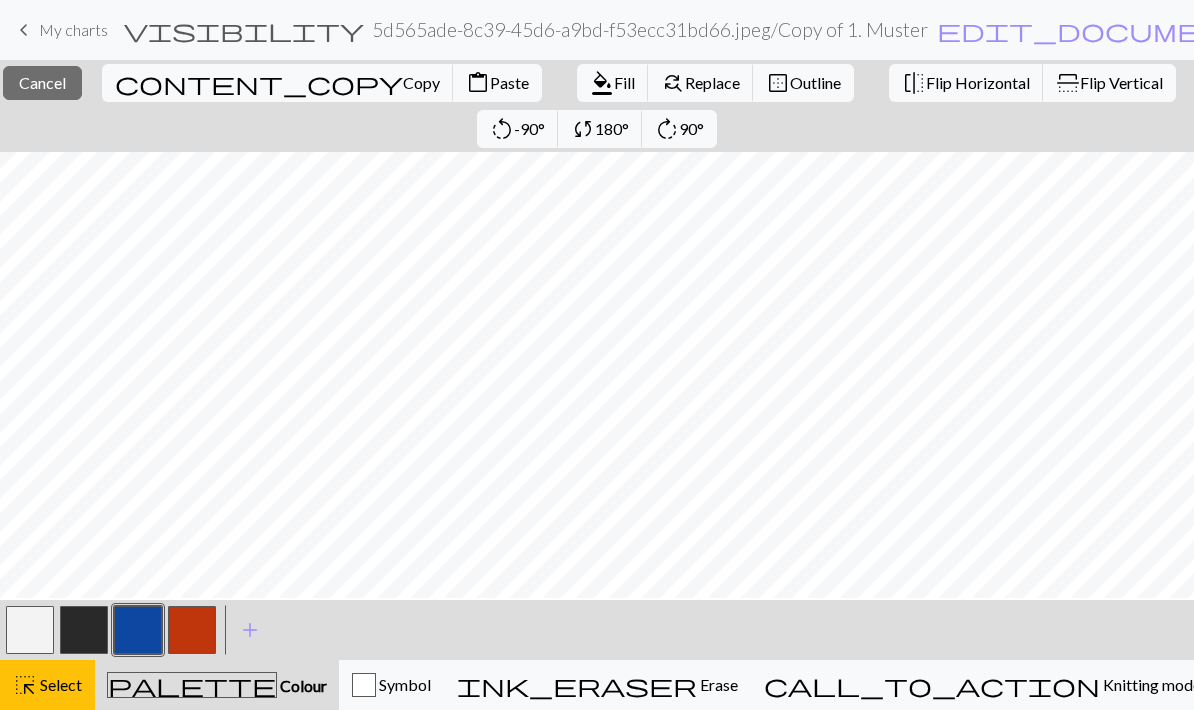 scroll, scrollTop: 206, scrollLeft: 0, axis: vertical 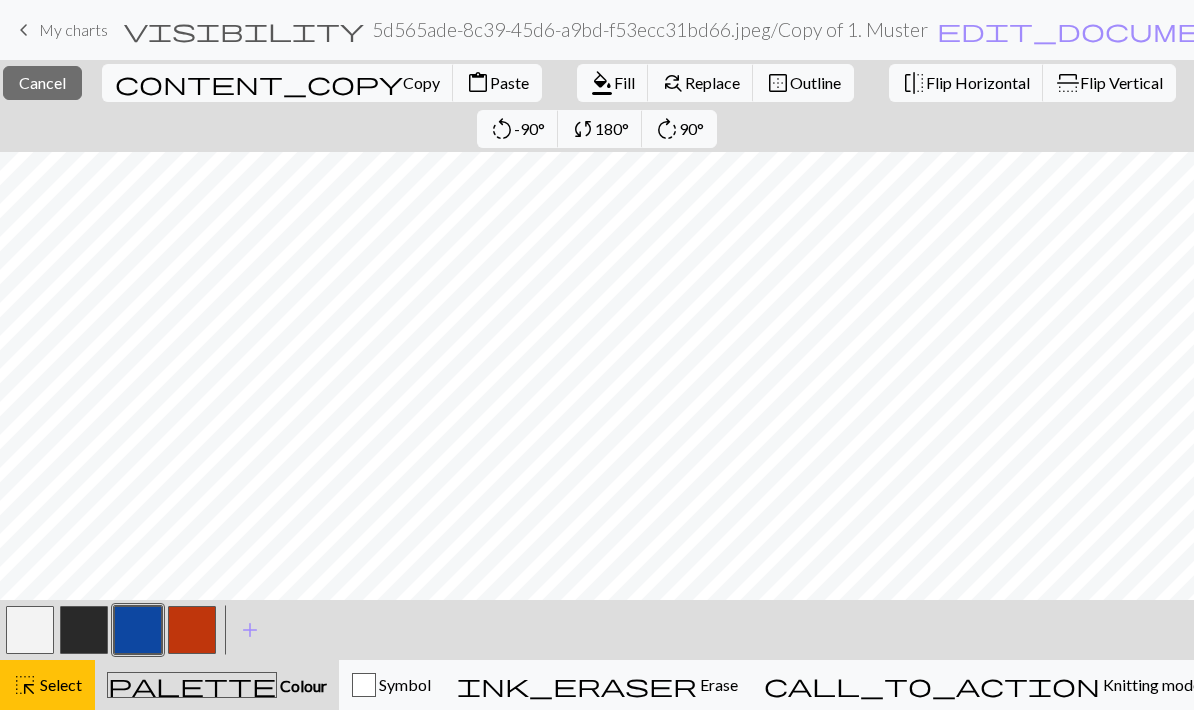 click on "Copy" at bounding box center [421, 82] 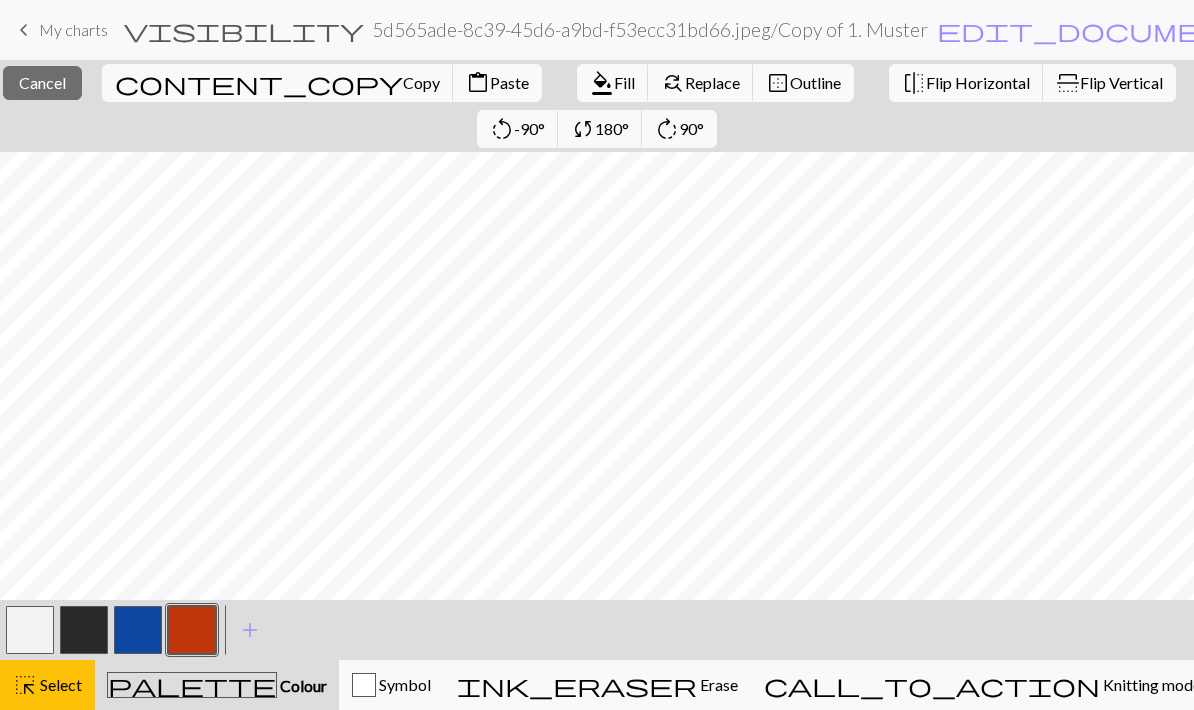 click at bounding box center [192, 630] 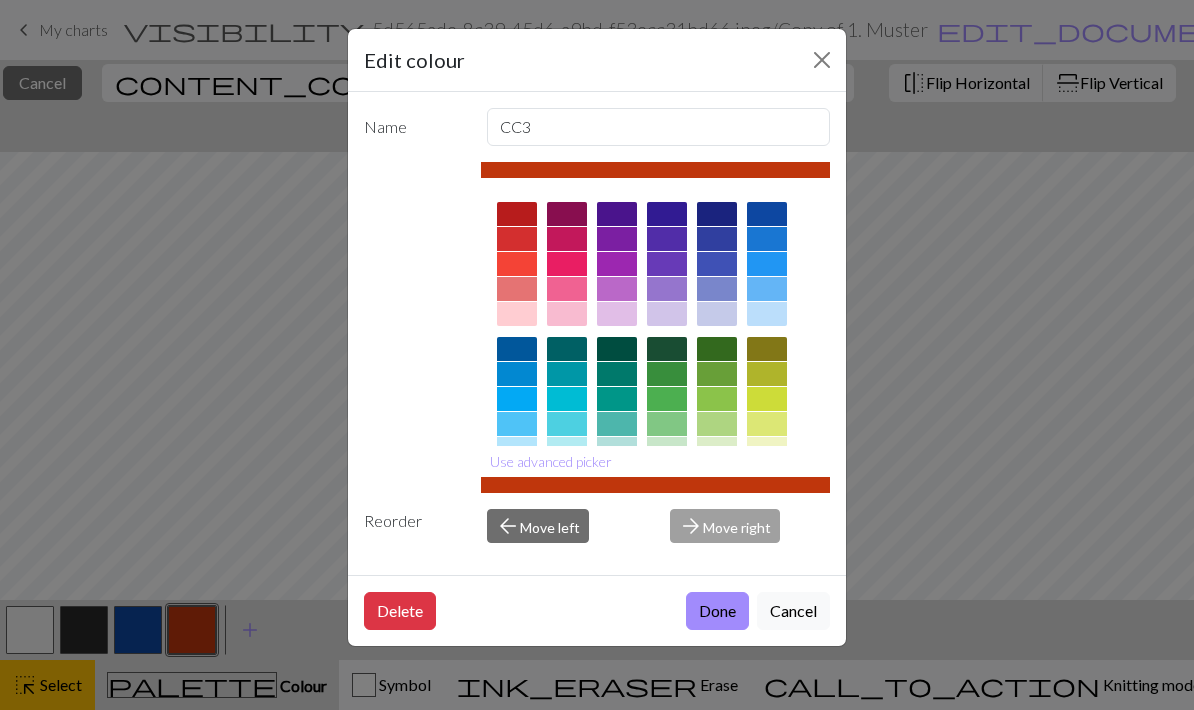 click at bounding box center [822, 60] 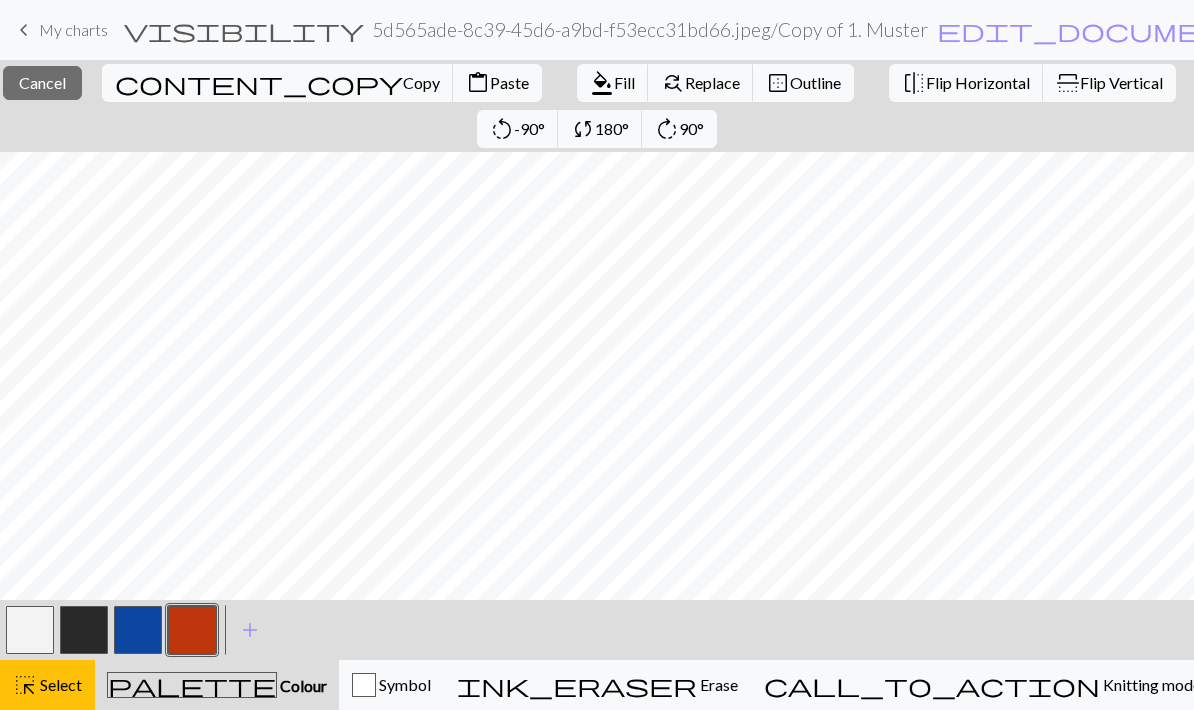 click at bounding box center [30, 630] 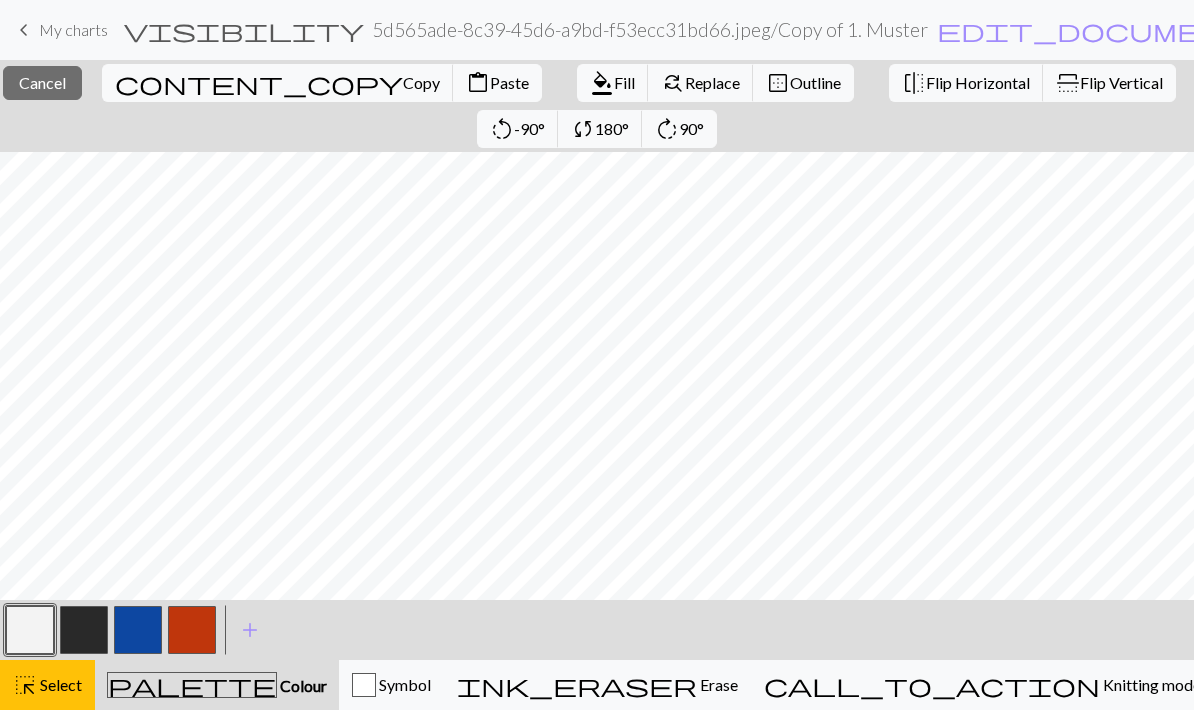click at bounding box center (30, 630) 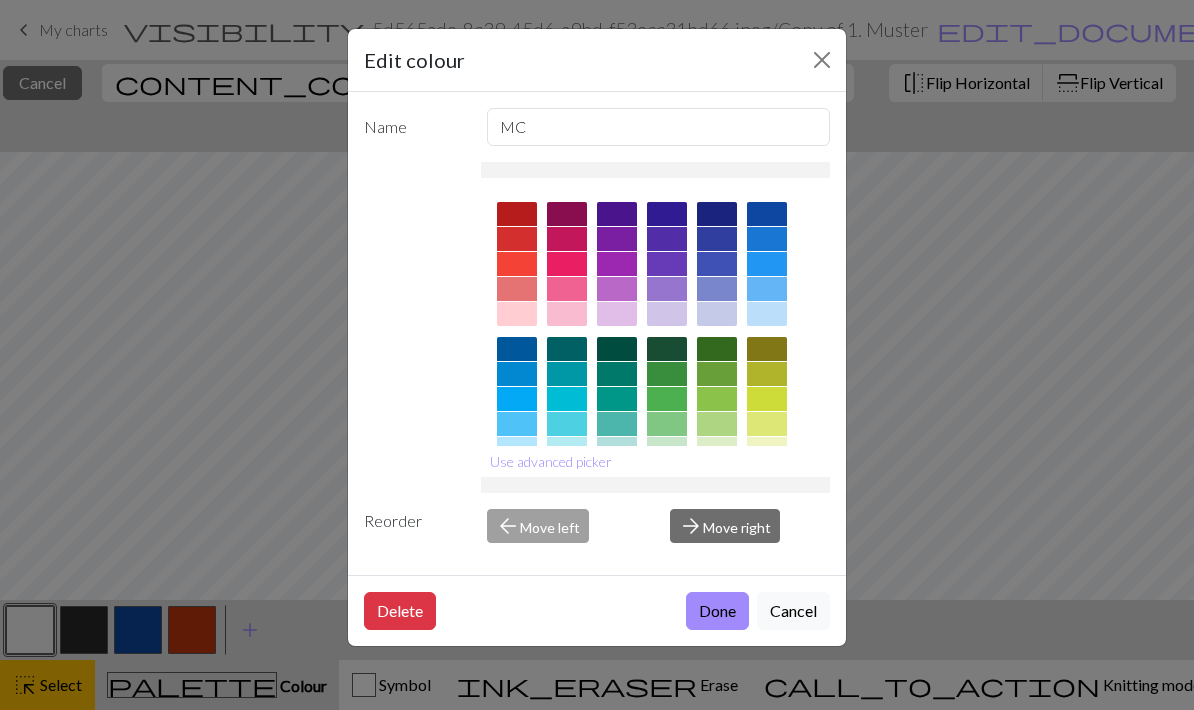 scroll, scrollTop: 0, scrollLeft: 0, axis: both 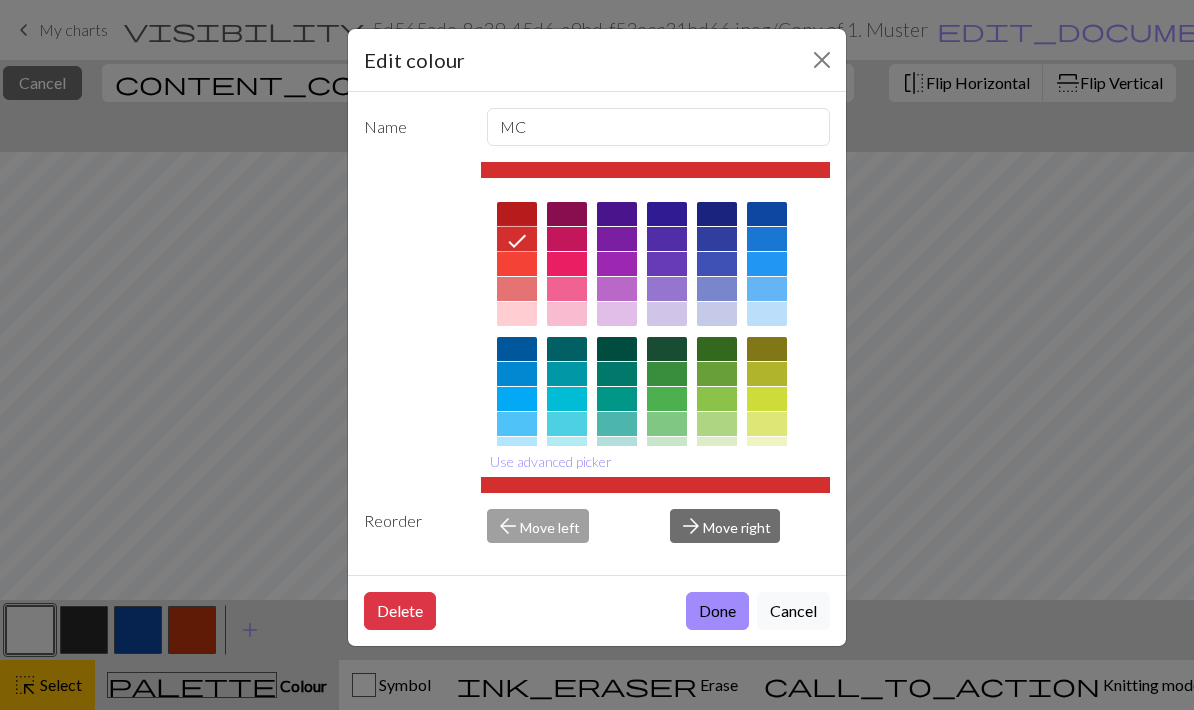 click on "Done" at bounding box center (717, 611) 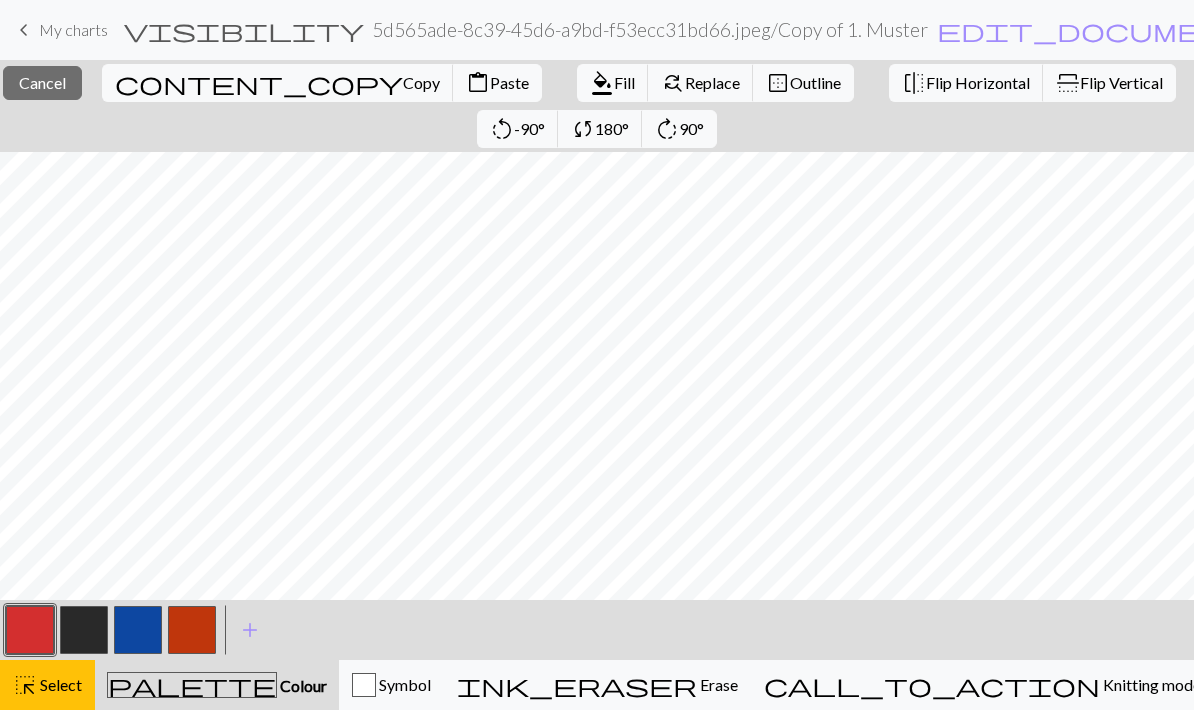 click at bounding box center (192, 630) 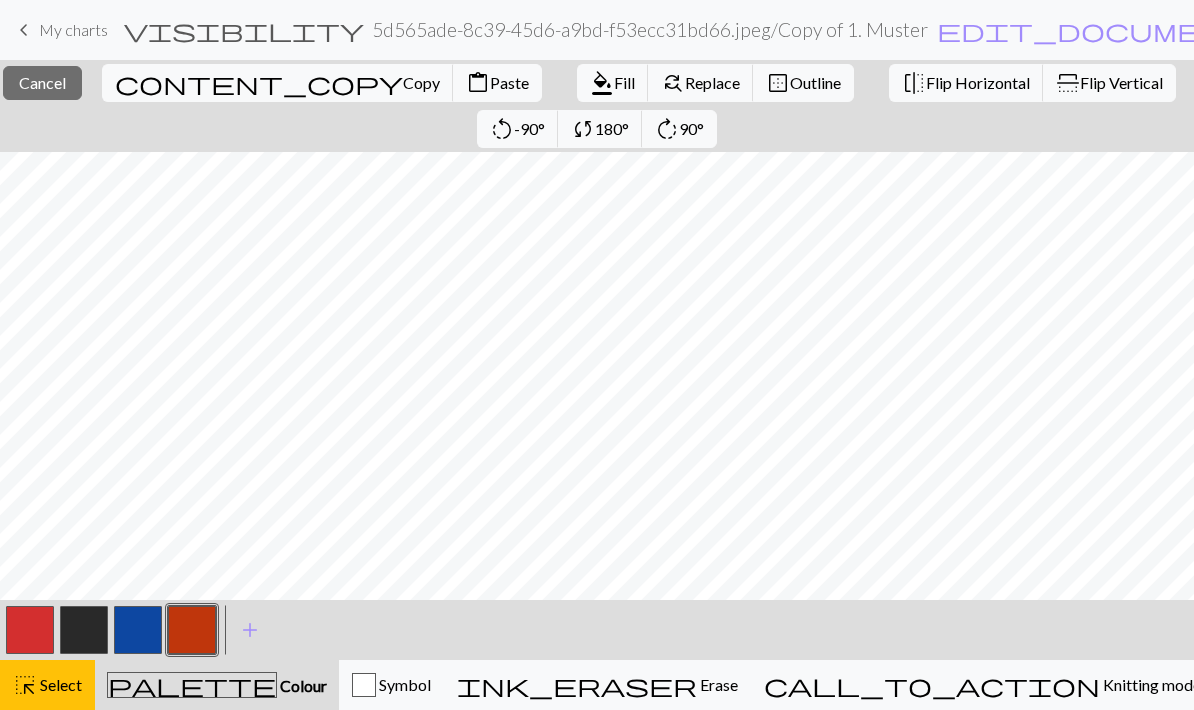 click at bounding box center [192, 630] 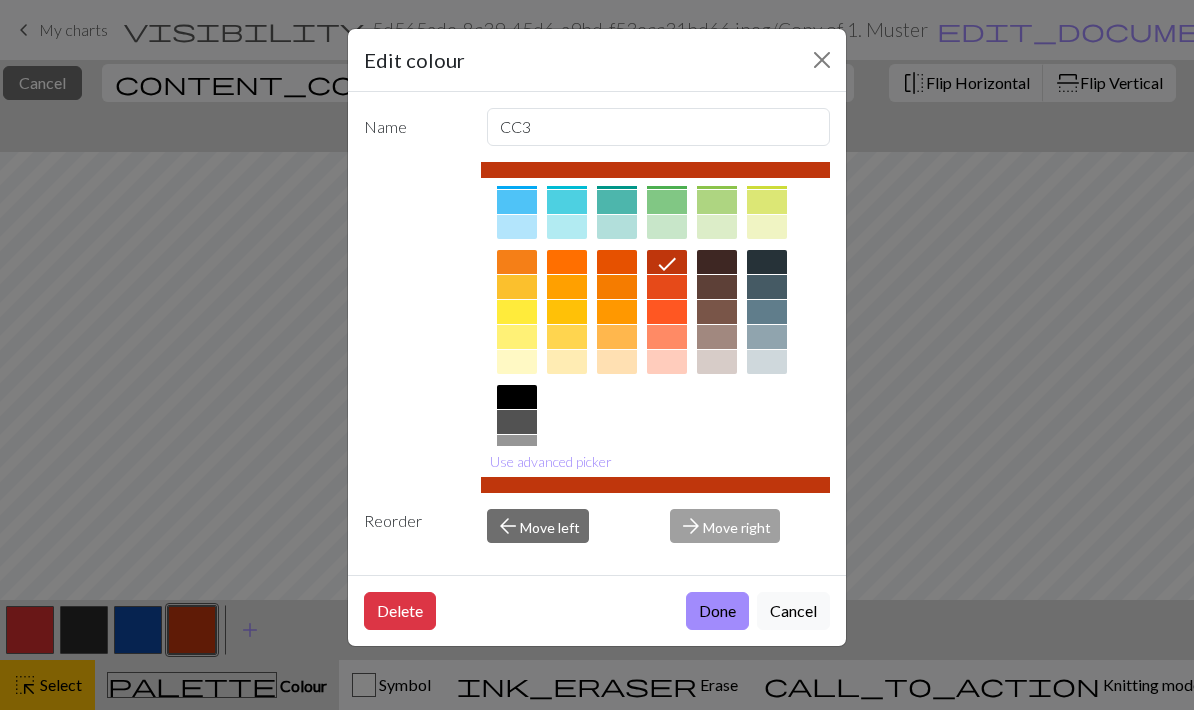 scroll, scrollTop: 219, scrollLeft: 0, axis: vertical 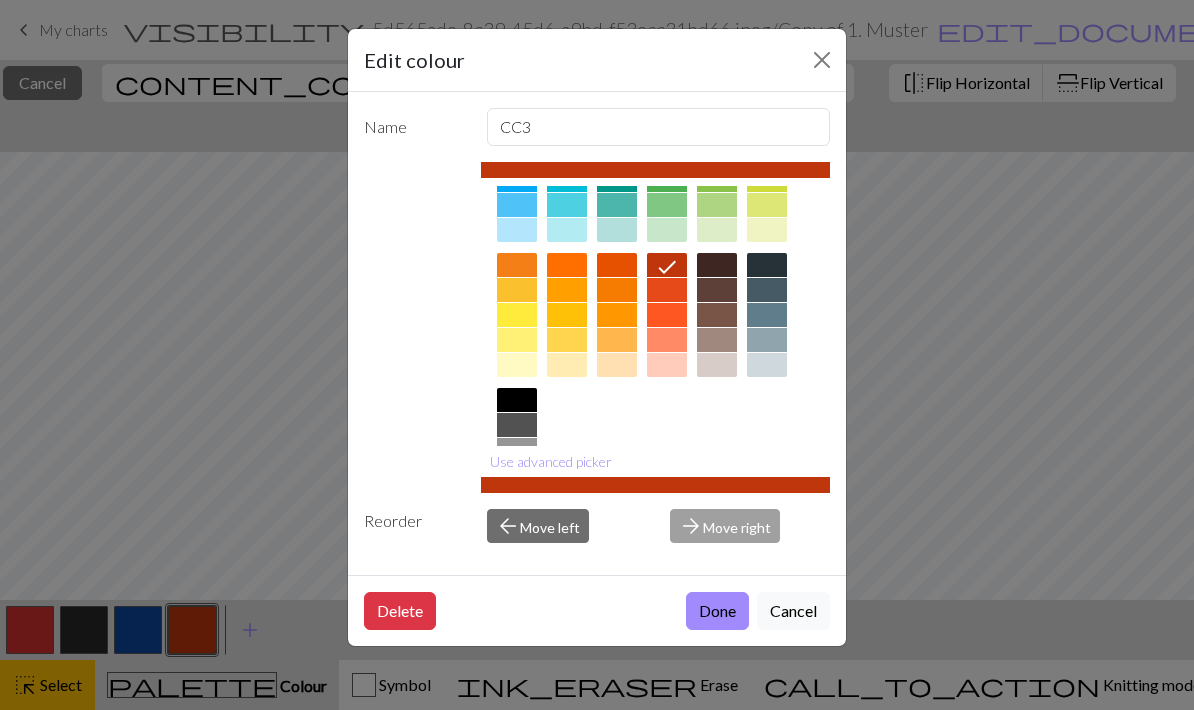 click at bounding box center [517, 500] 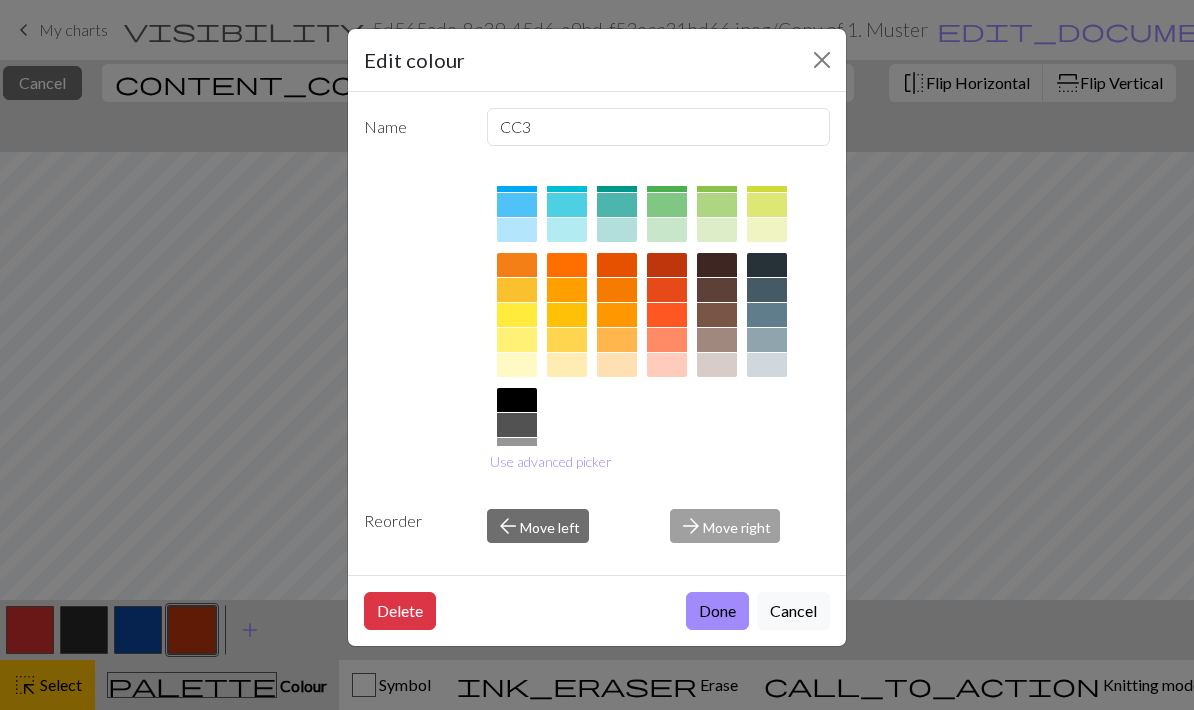 click on "Done" at bounding box center [717, 611] 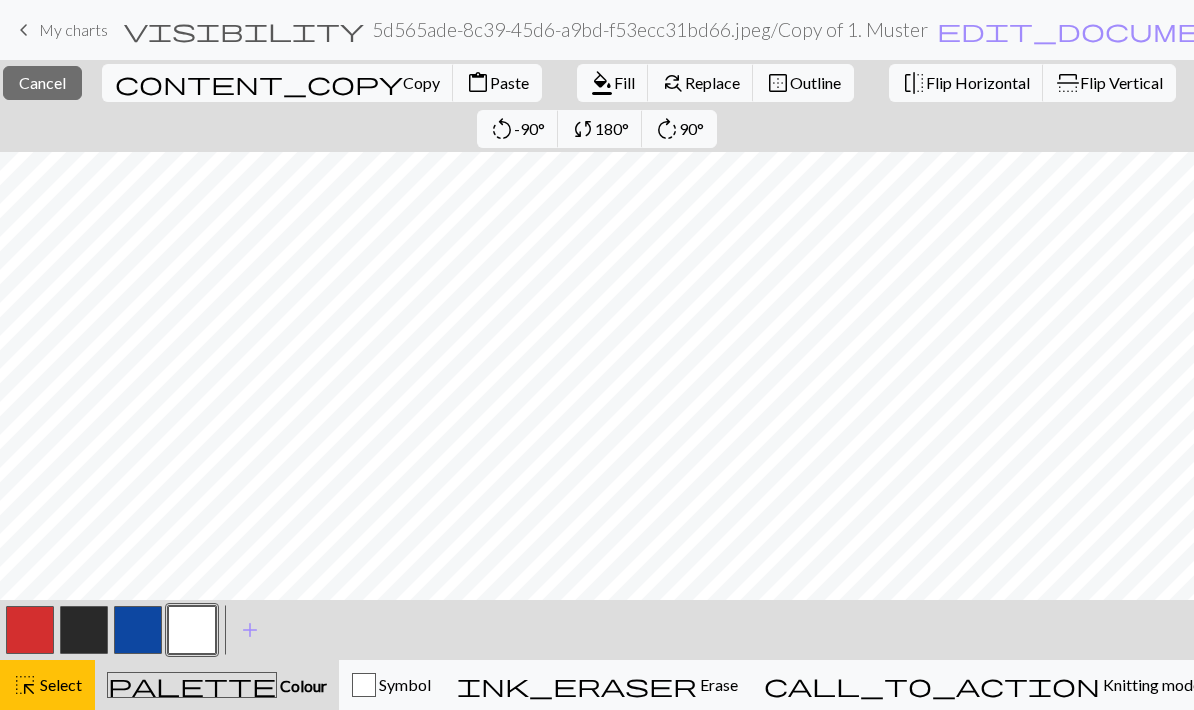 click at bounding box center [138, 630] 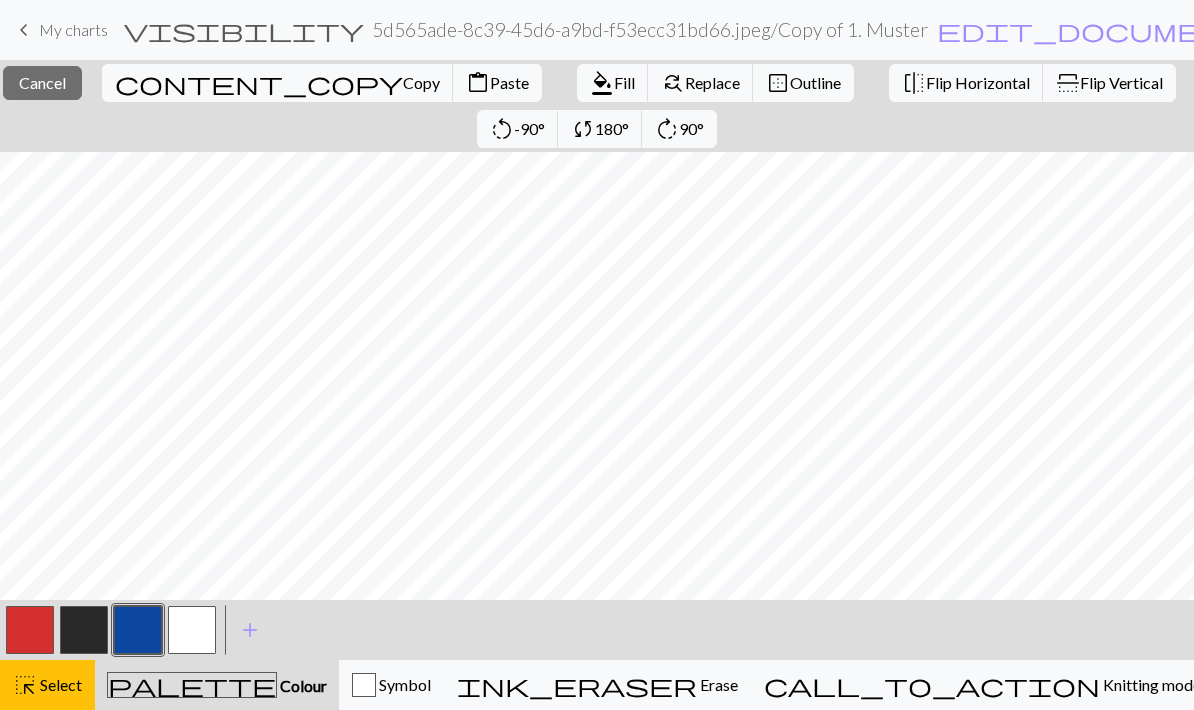 click at bounding box center [138, 630] 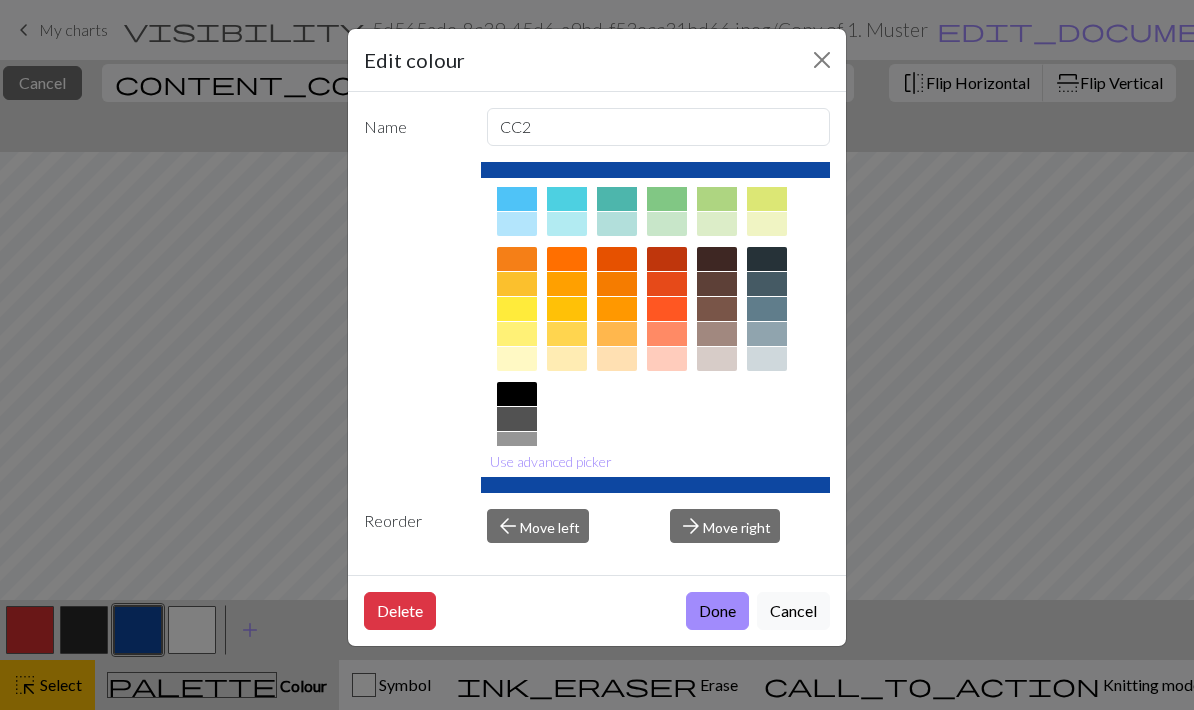scroll, scrollTop: 222, scrollLeft: 0, axis: vertical 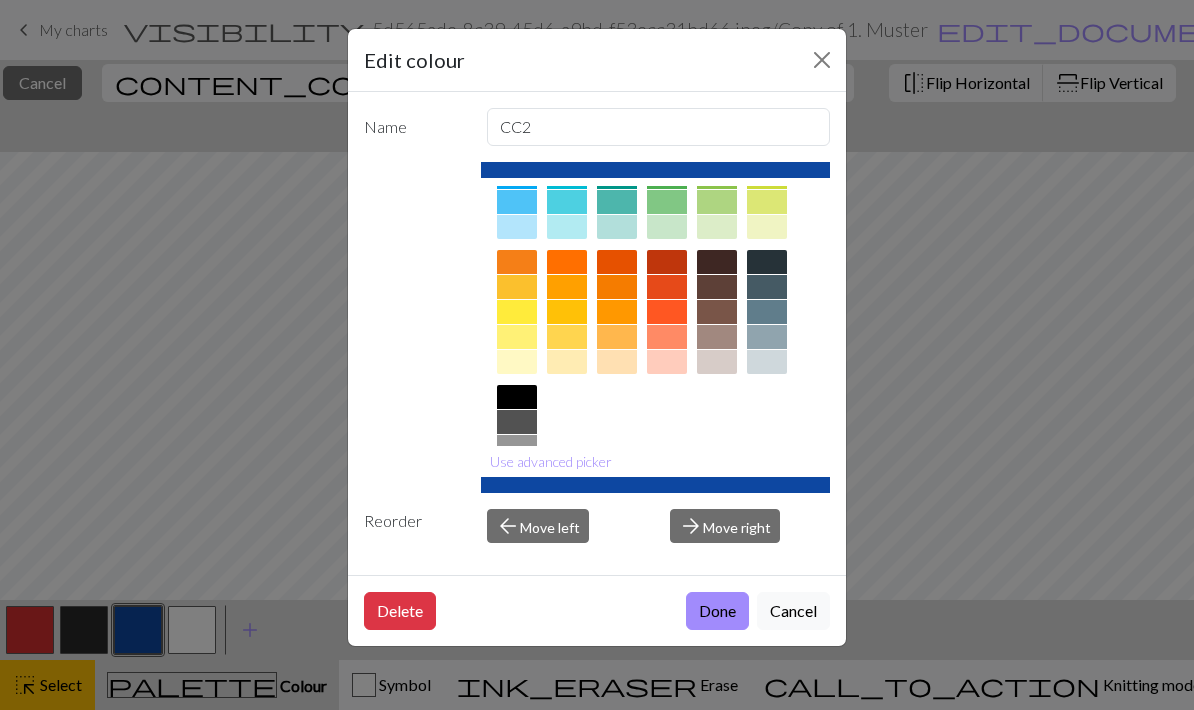 click at bounding box center [517, 497] 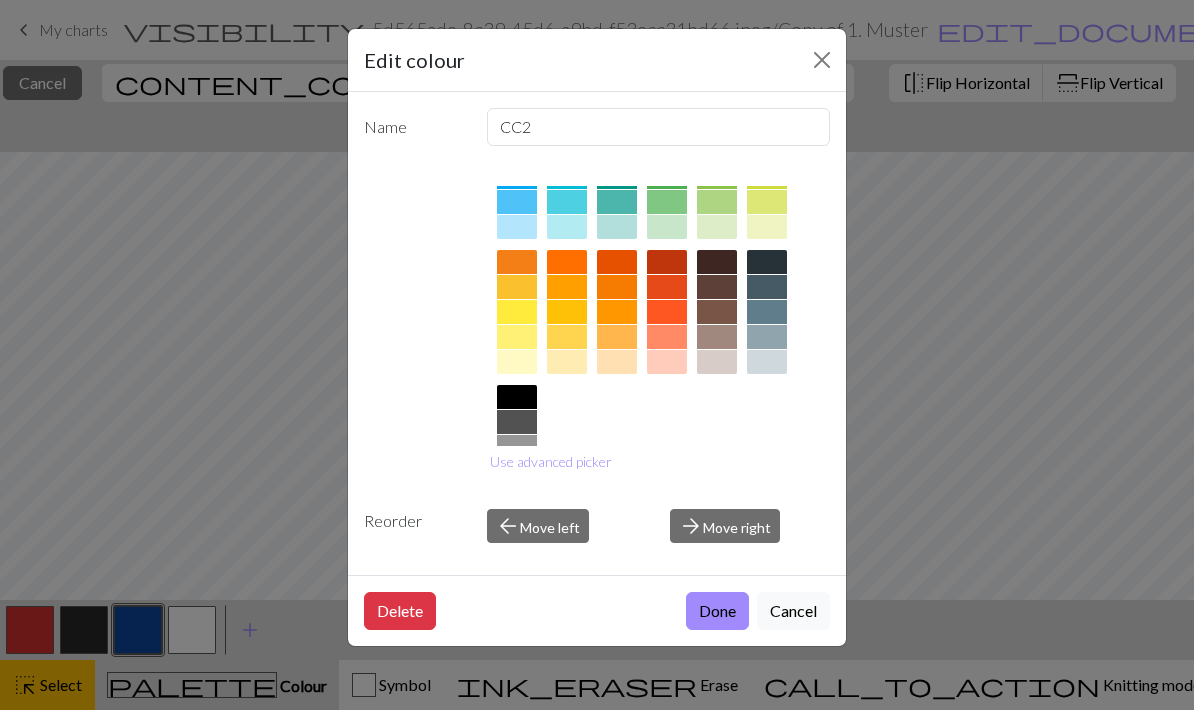click on "Done" at bounding box center (717, 611) 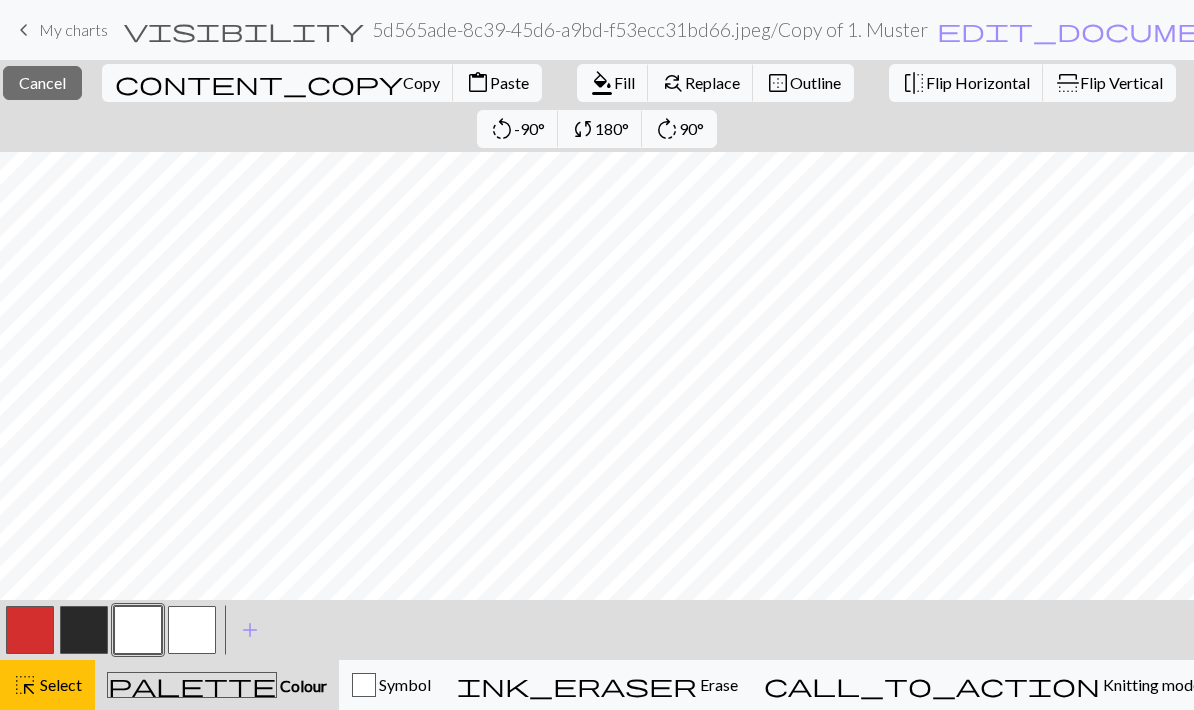 scroll, scrollTop: 96, scrollLeft: 30, axis: both 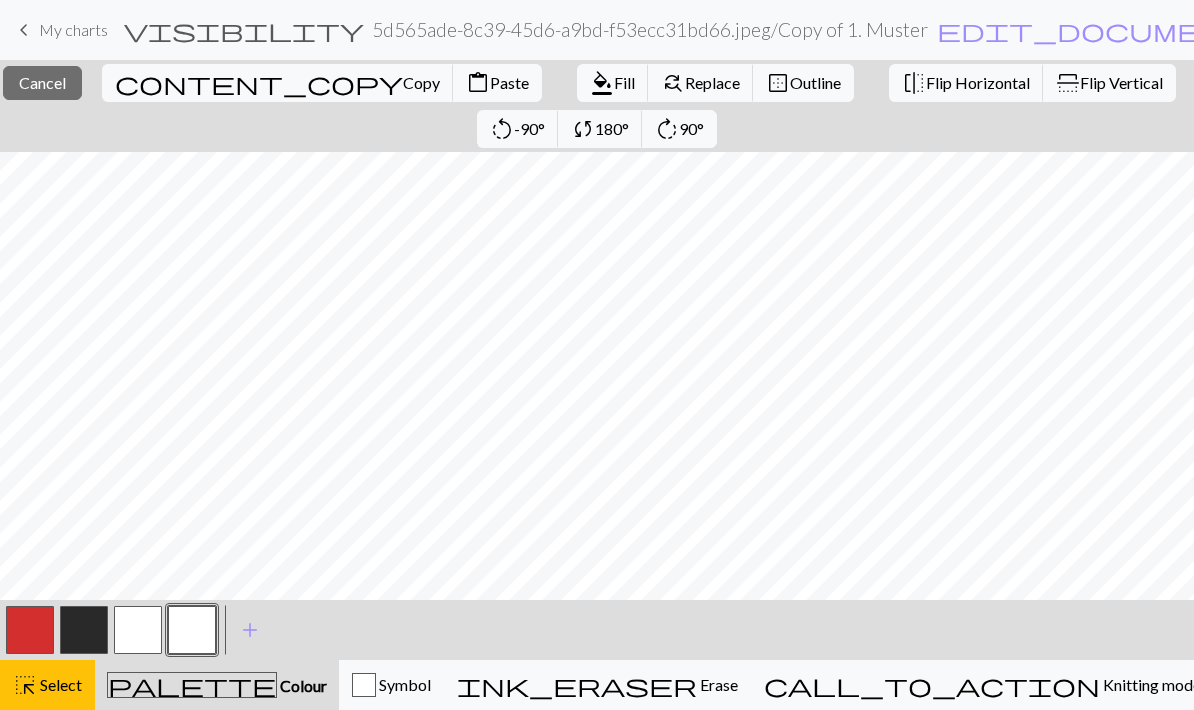 click at bounding box center [192, 630] 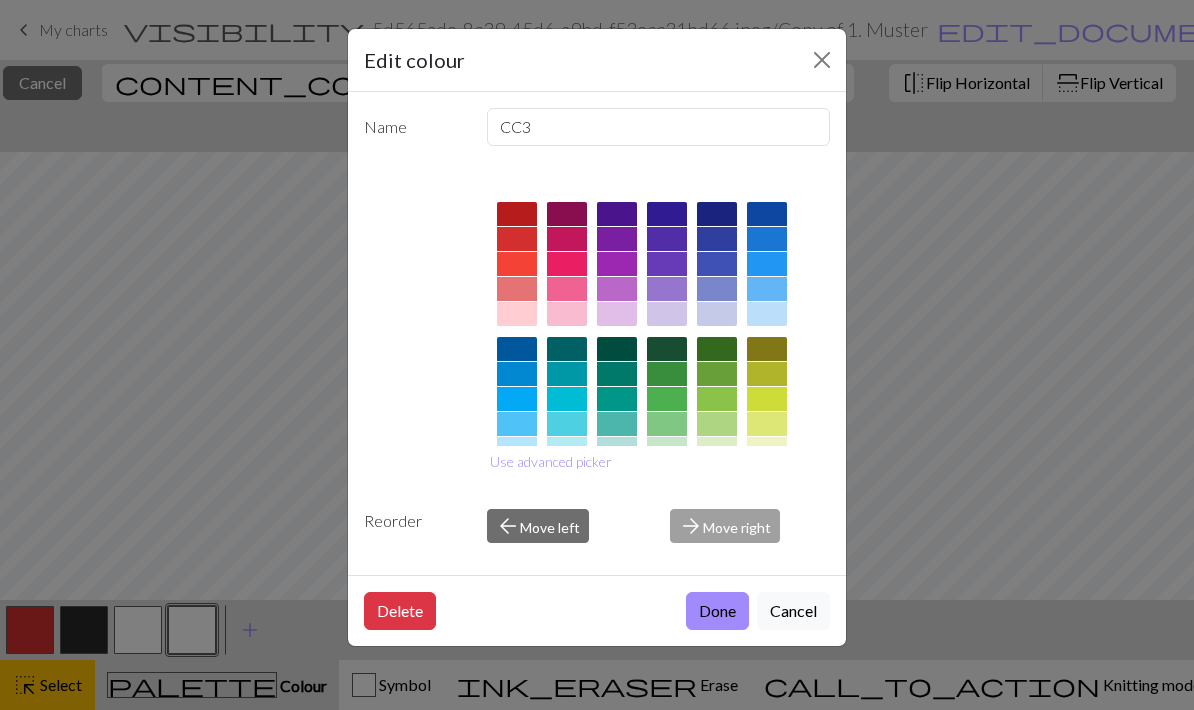 click at bounding box center [717, 214] 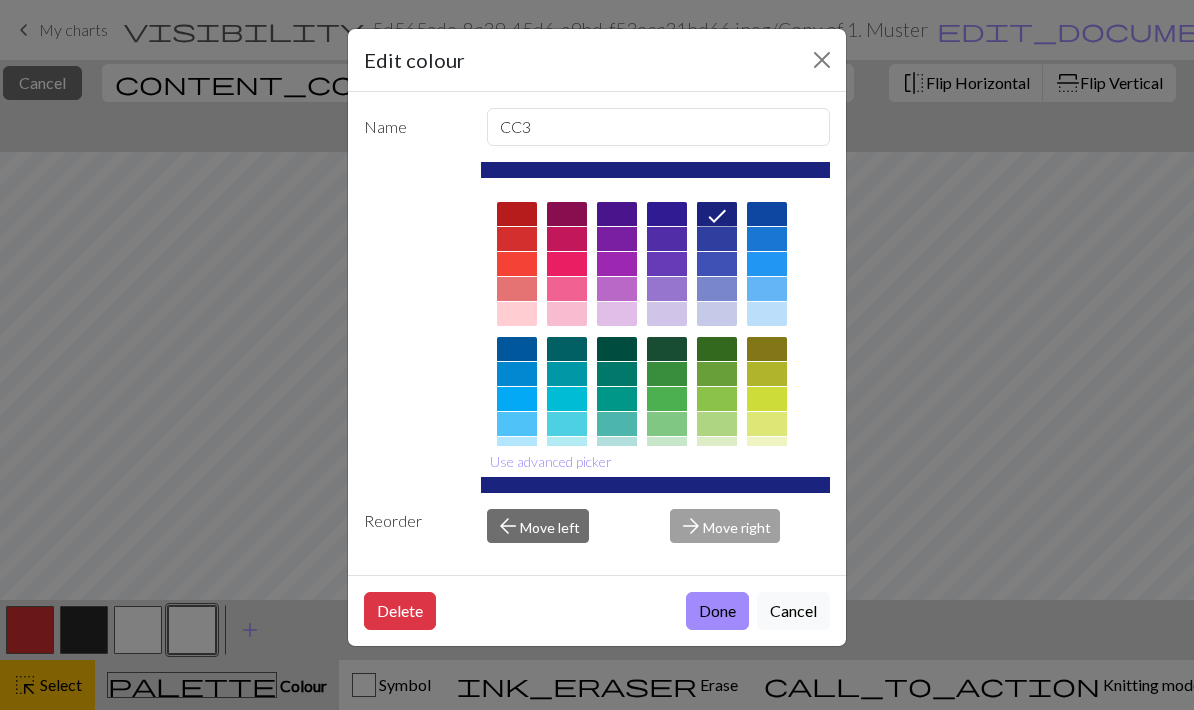 click on "Done" at bounding box center (717, 611) 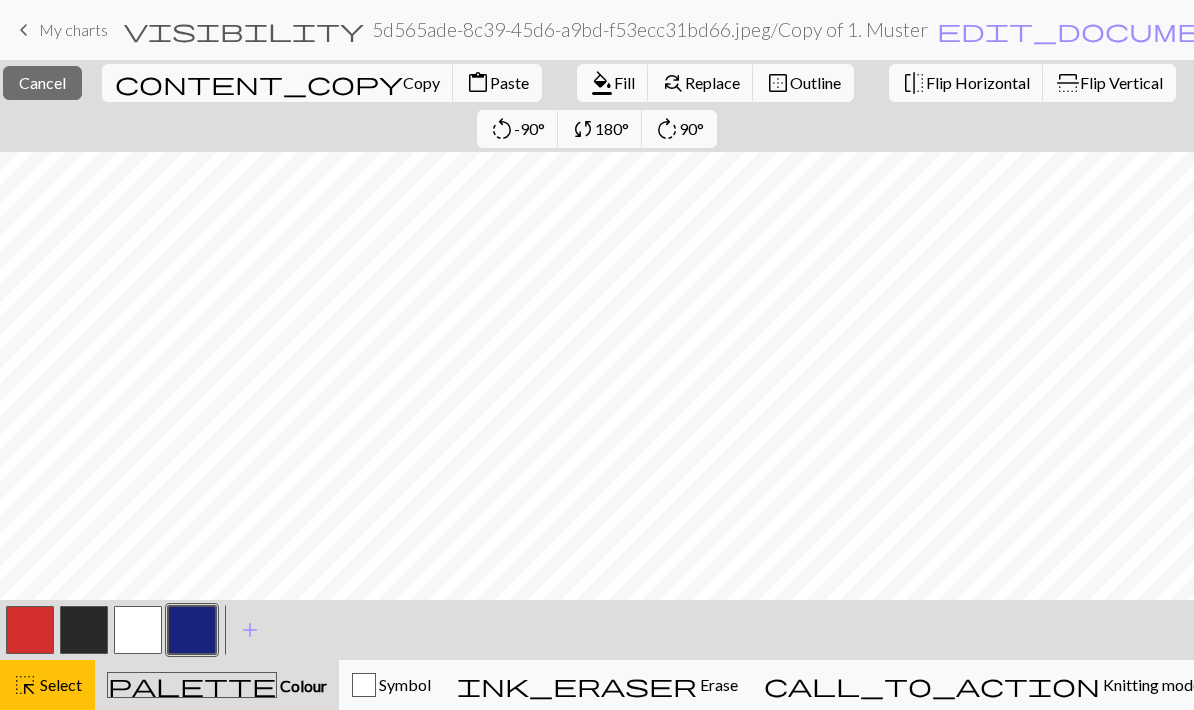 click at bounding box center [138, 630] 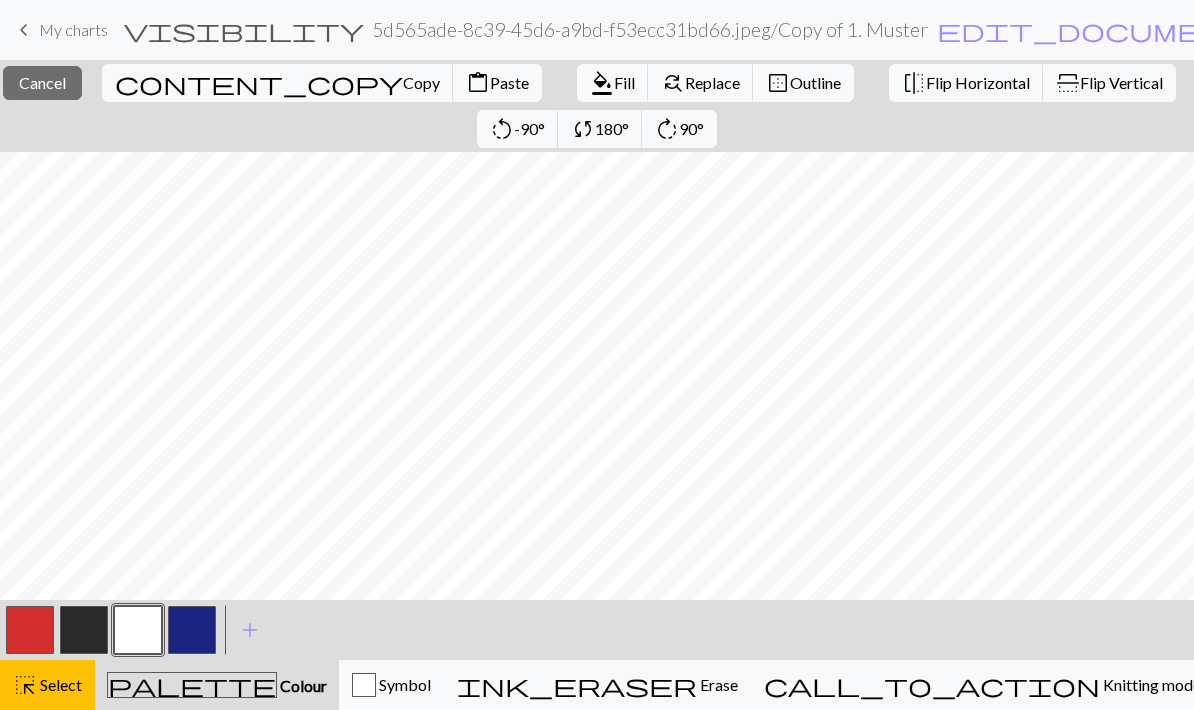 click on "Select" at bounding box center [59, 684] 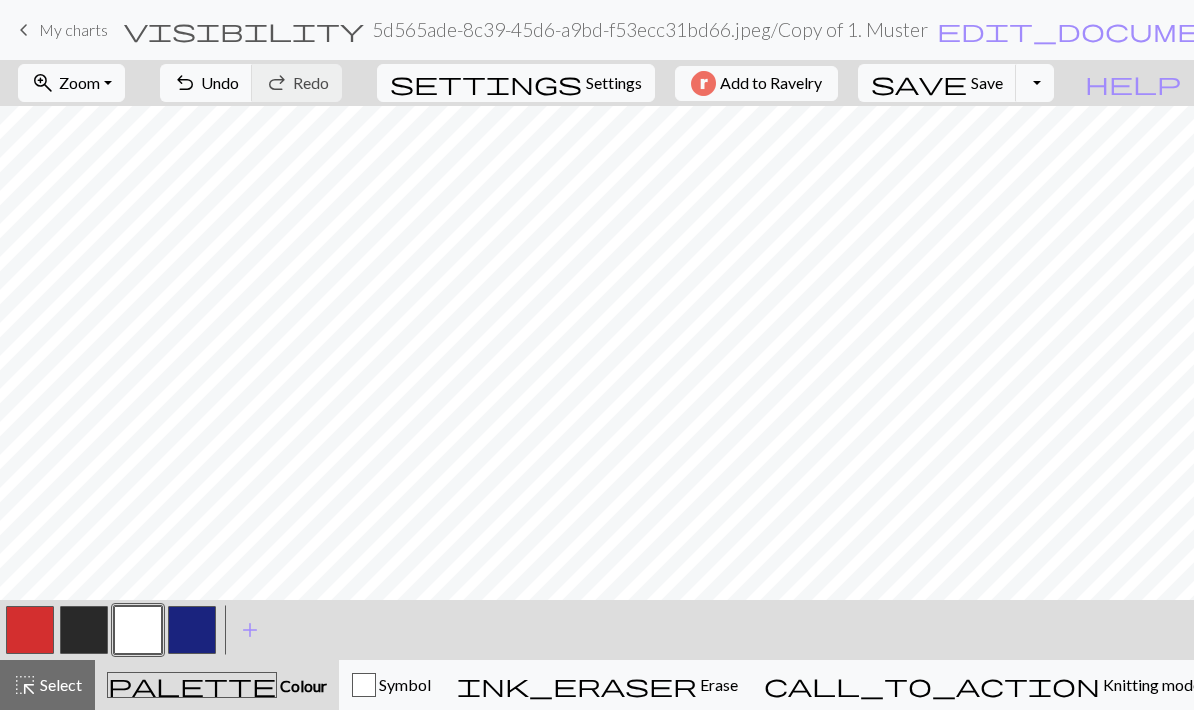 click at bounding box center [192, 630] 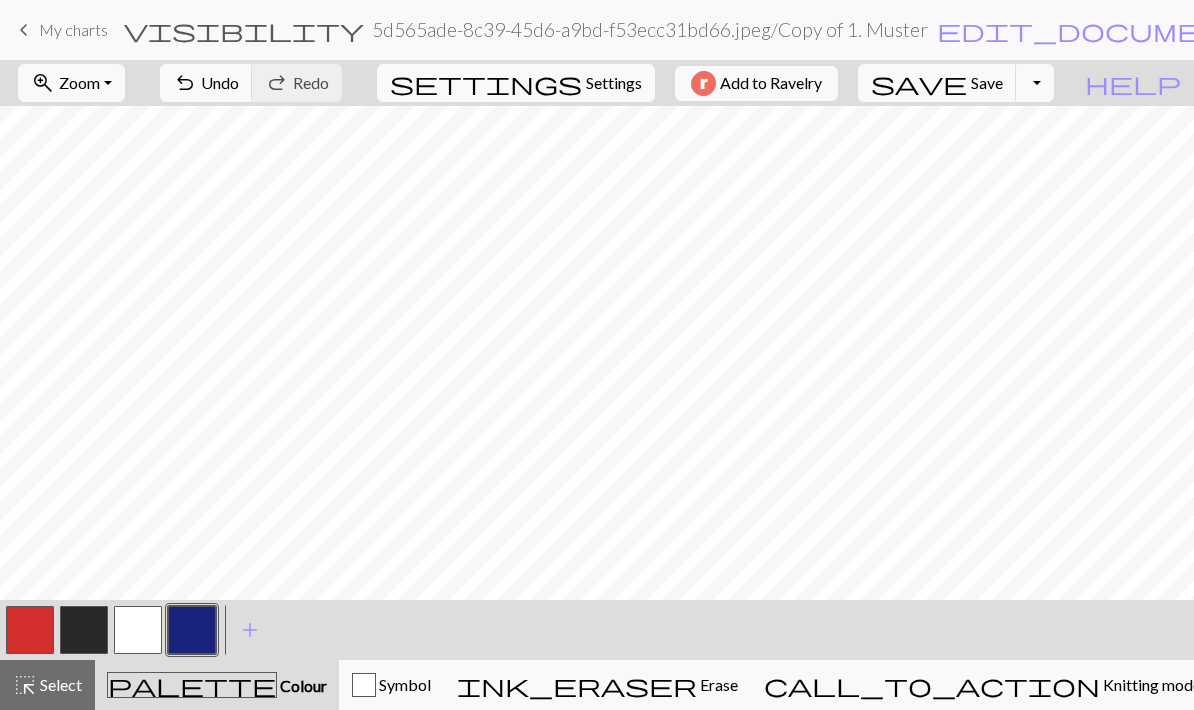 click at bounding box center [192, 630] 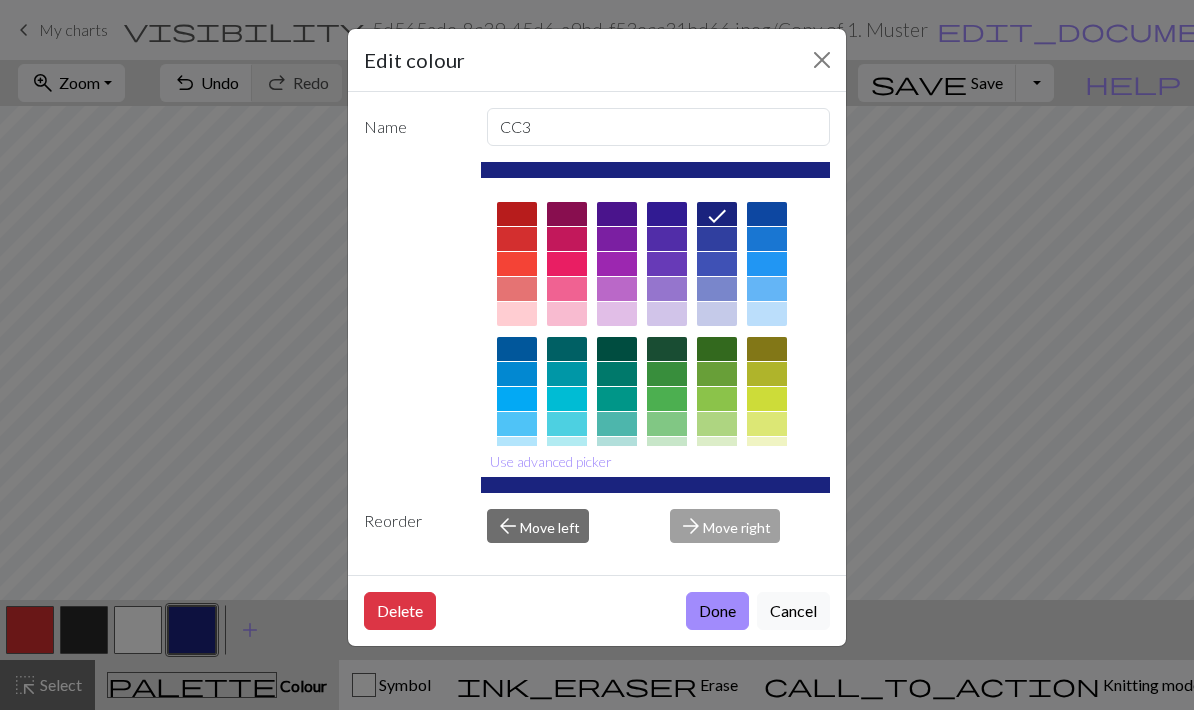 click at bounding box center (517, 239) 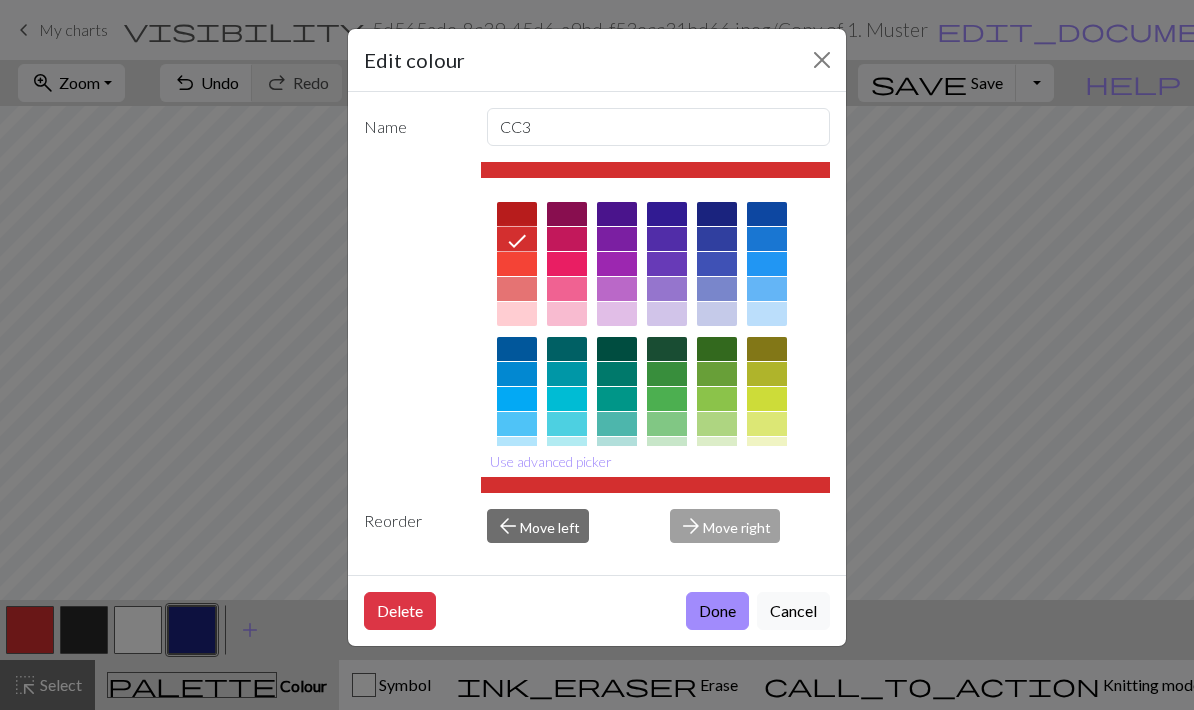 click on "Done" at bounding box center (717, 611) 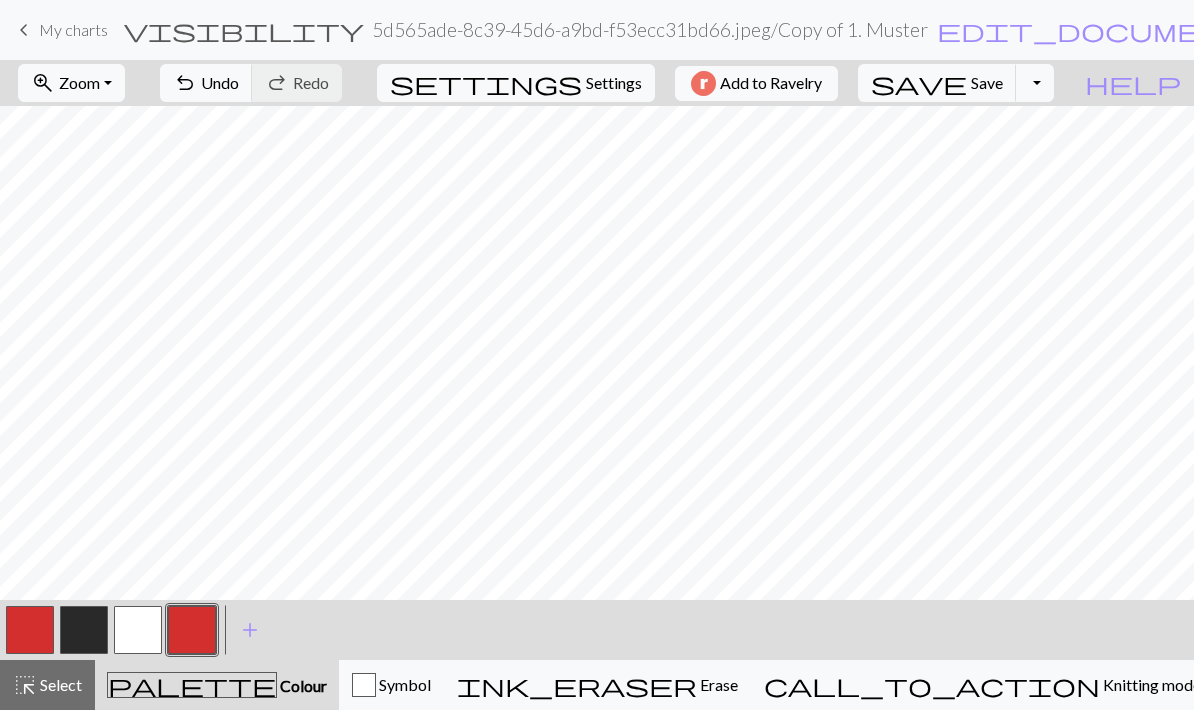 click at bounding box center [84, 630] 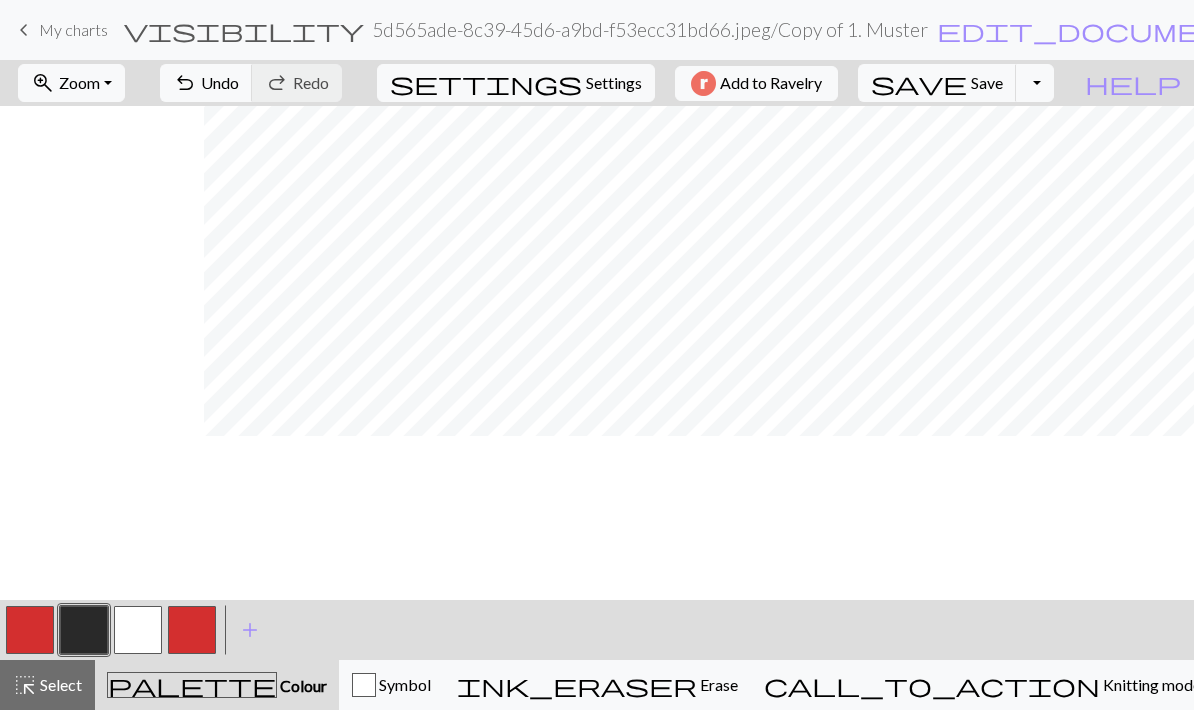 scroll, scrollTop: 0, scrollLeft: 212, axis: horizontal 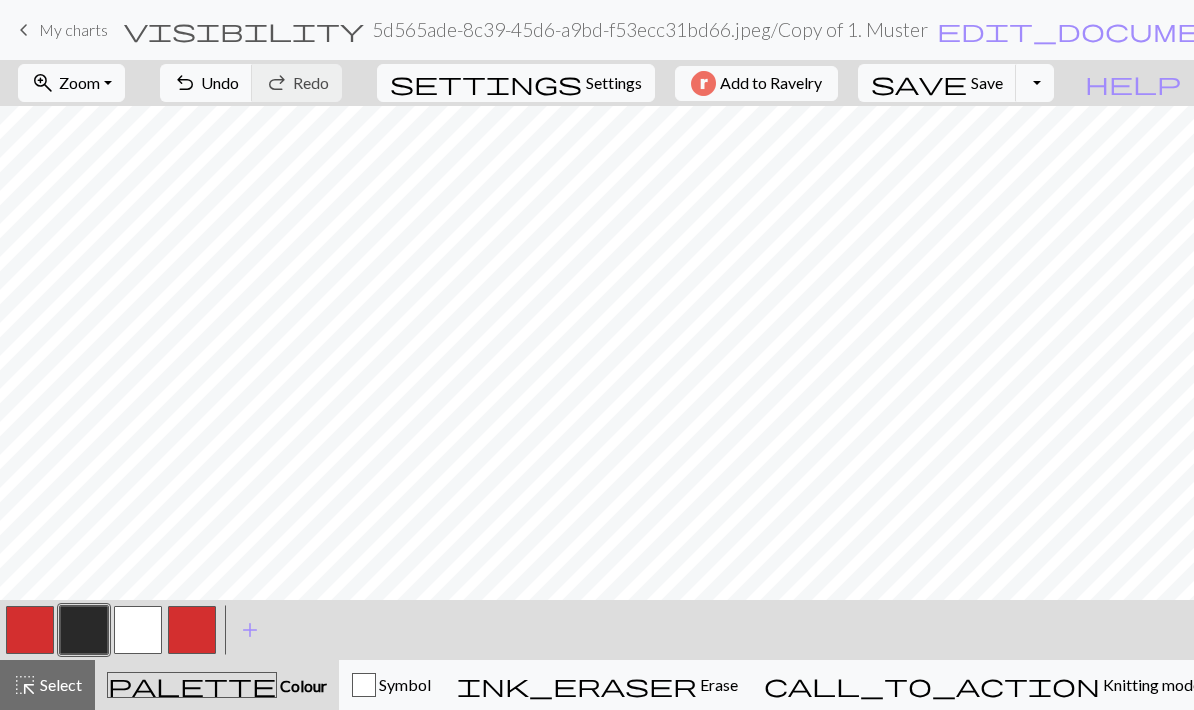 click on "Undo" at bounding box center (220, 82) 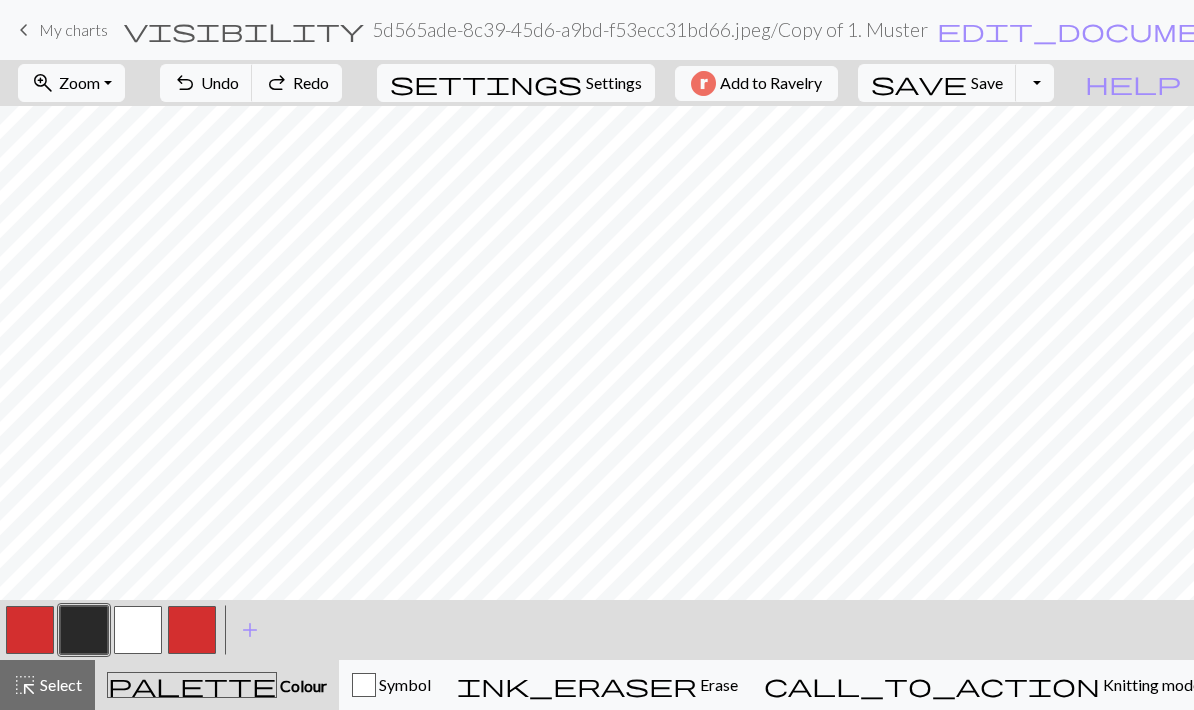 click on "Undo" at bounding box center (220, 82) 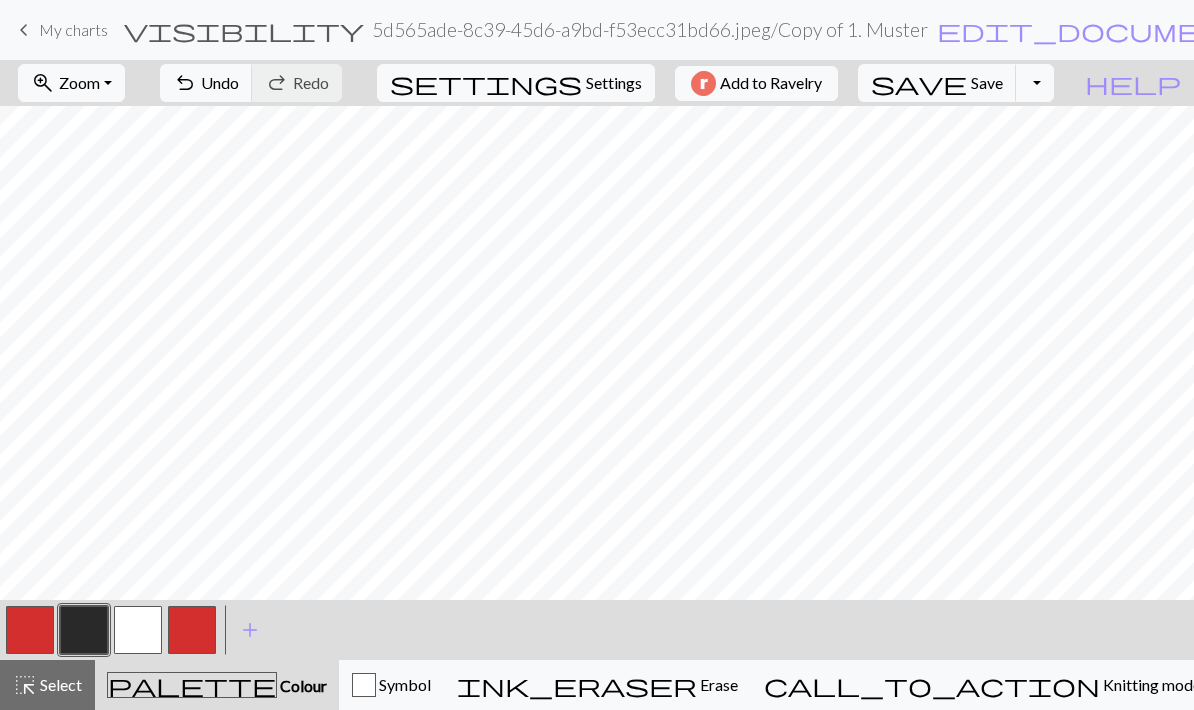 click at bounding box center [192, 630] 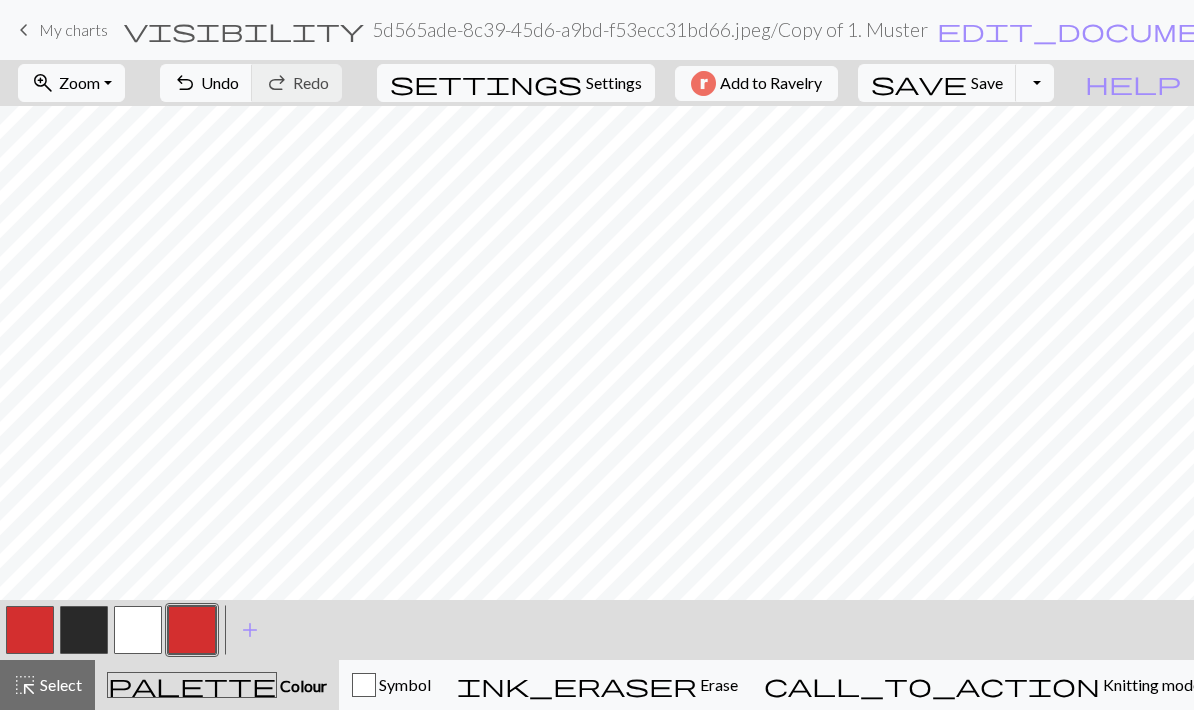 click at bounding box center [30, 630] 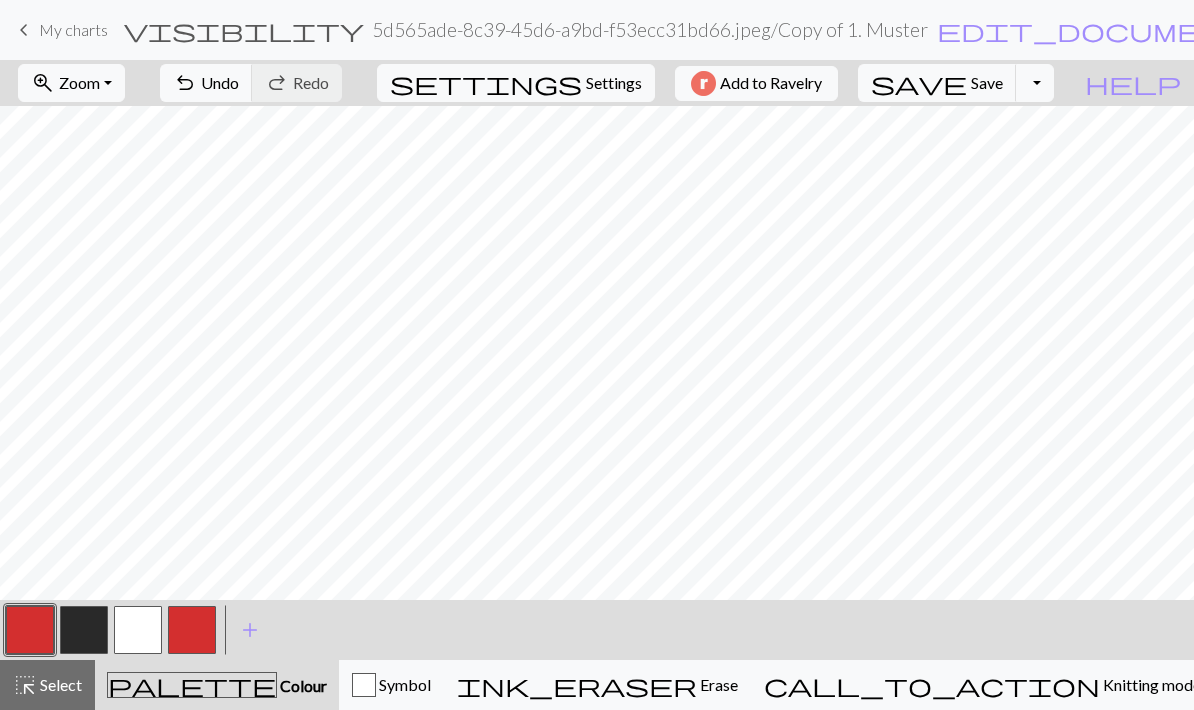 click at bounding box center [84, 630] 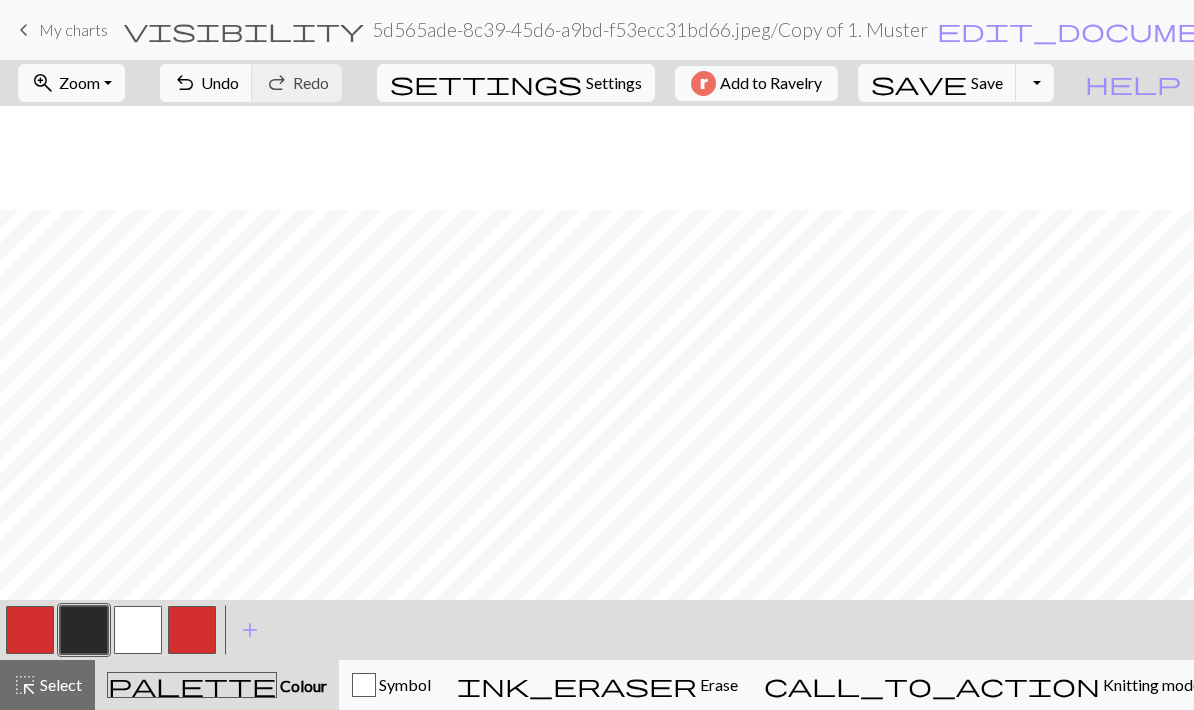 scroll, scrollTop: 164, scrollLeft: 710, axis: both 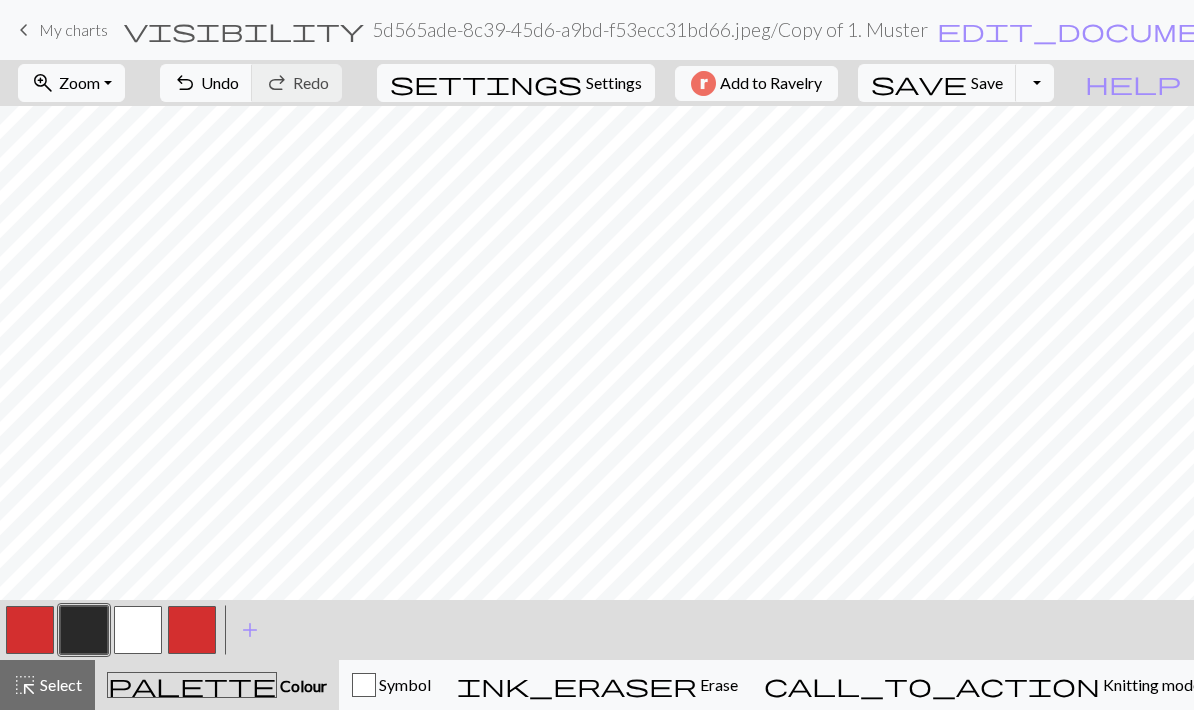click on "Select" at bounding box center (59, 684) 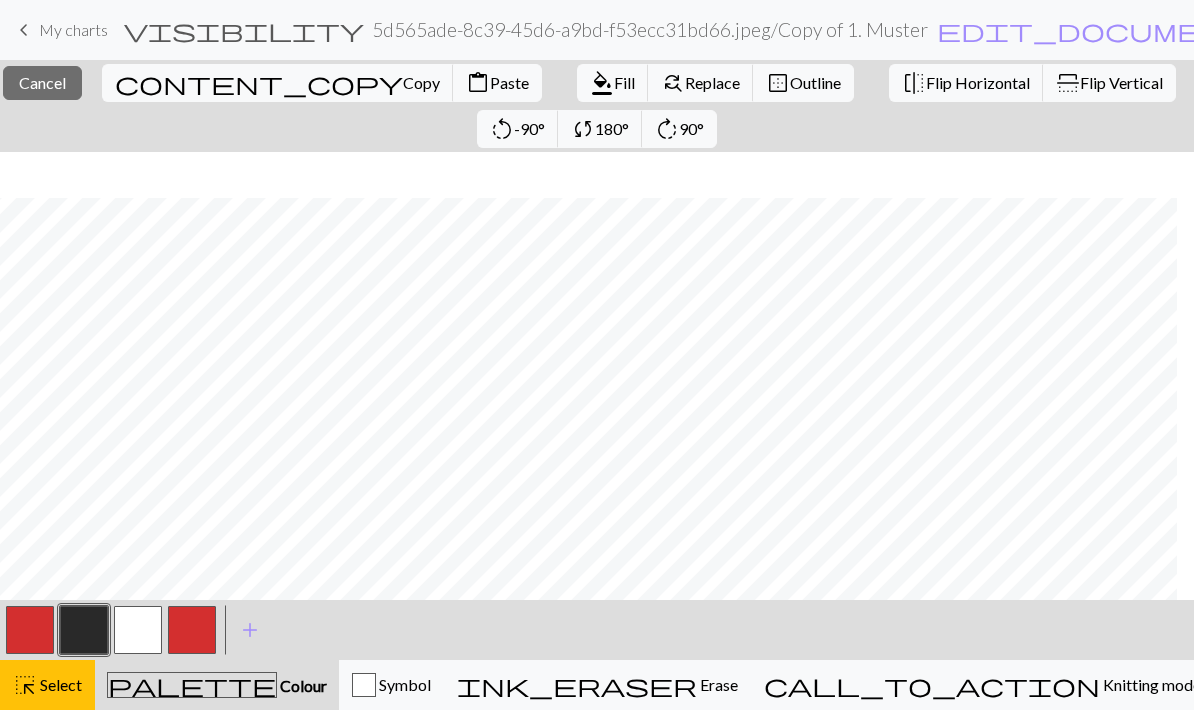 scroll, scrollTop: 210, scrollLeft: 698, axis: both 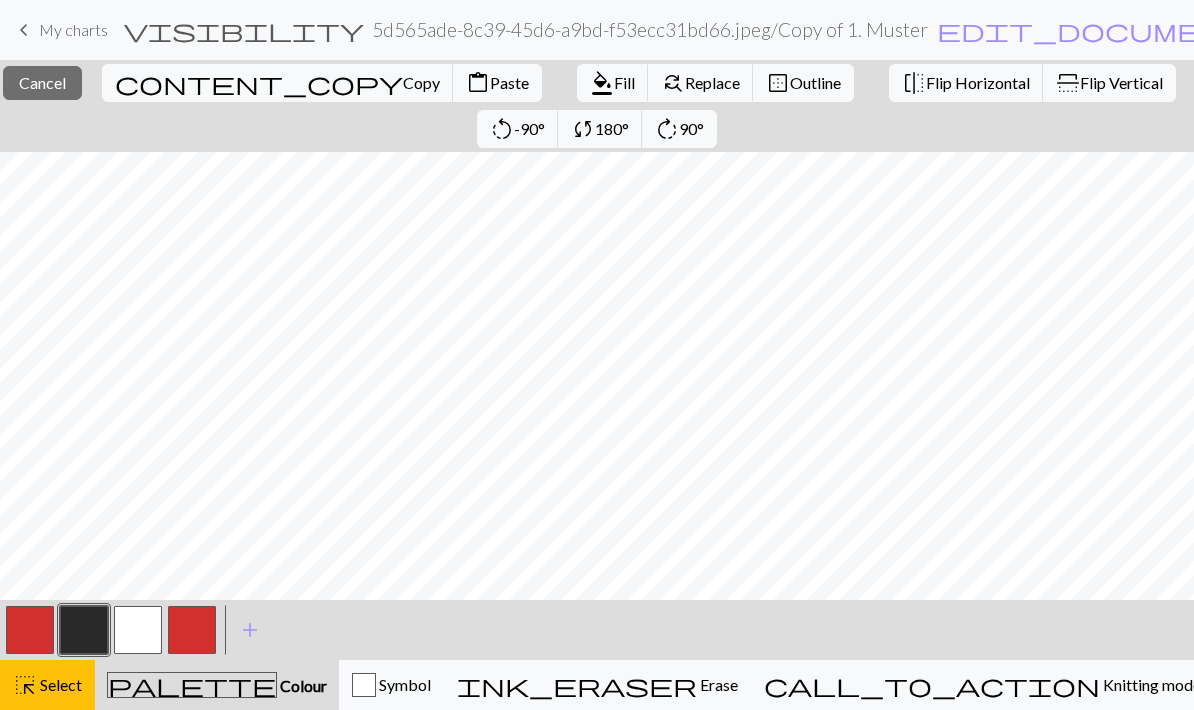 click on "Copy" at bounding box center (421, 82) 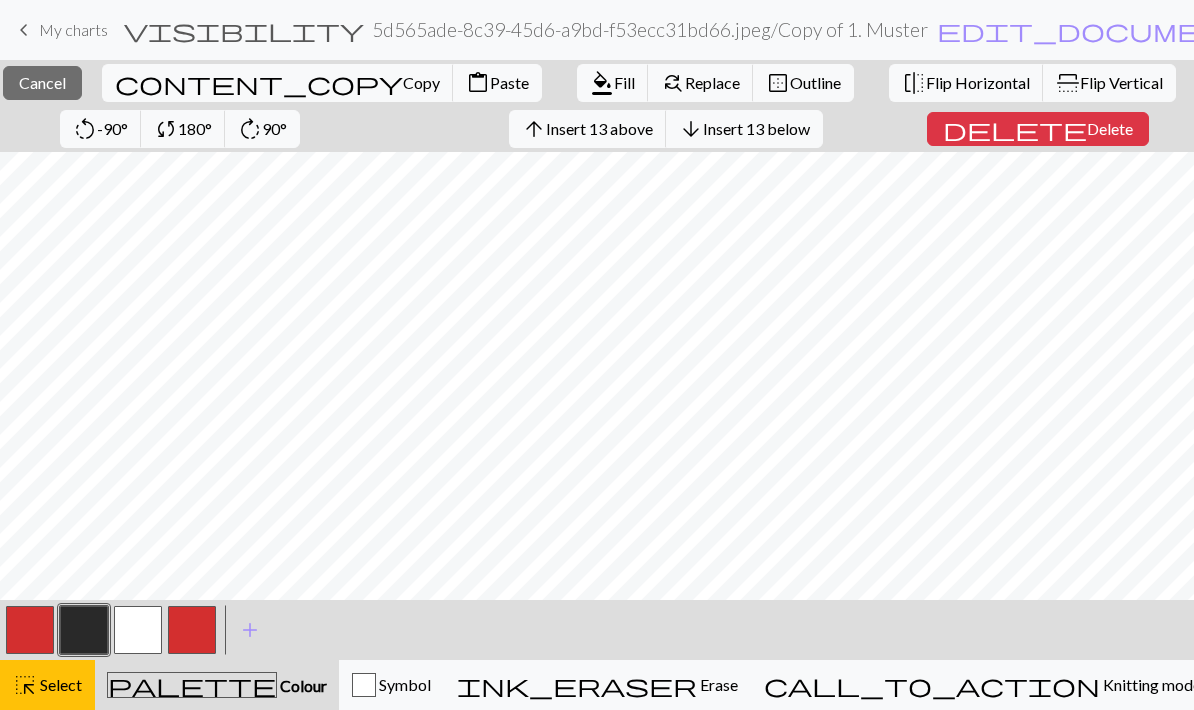 click on "Paste" at bounding box center (509, 82) 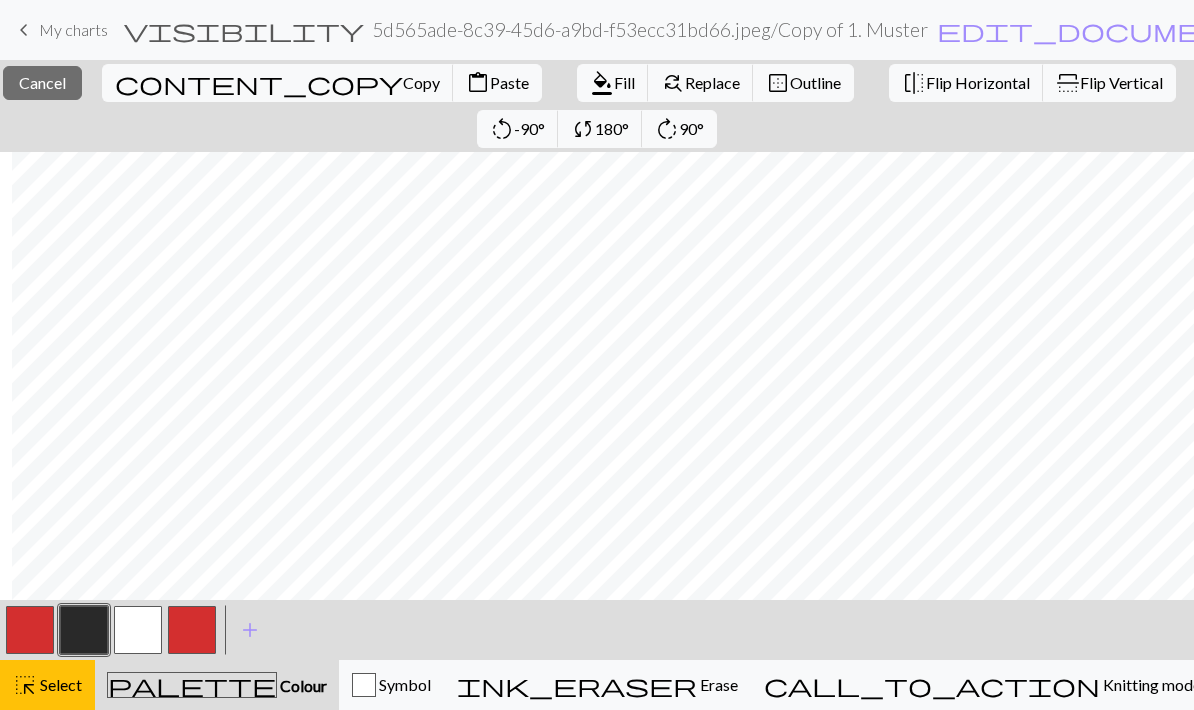 scroll, scrollTop: 210, scrollLeft: 710, axis: both 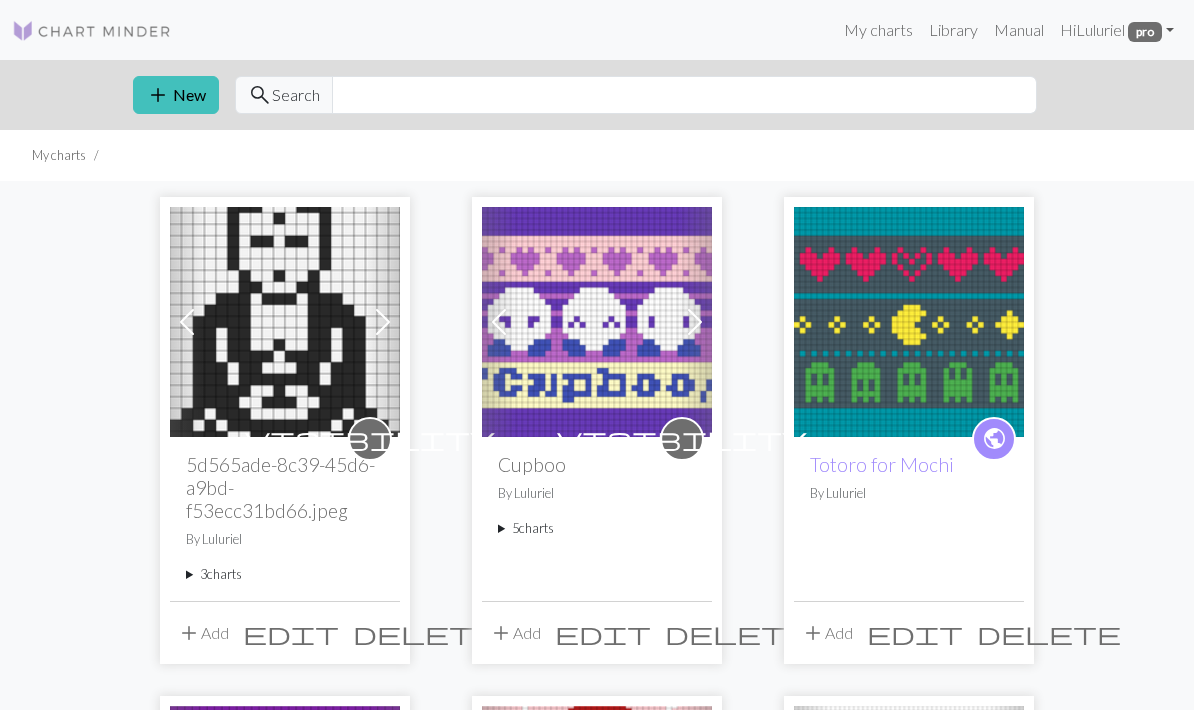 click at bounding box center [285, 322] 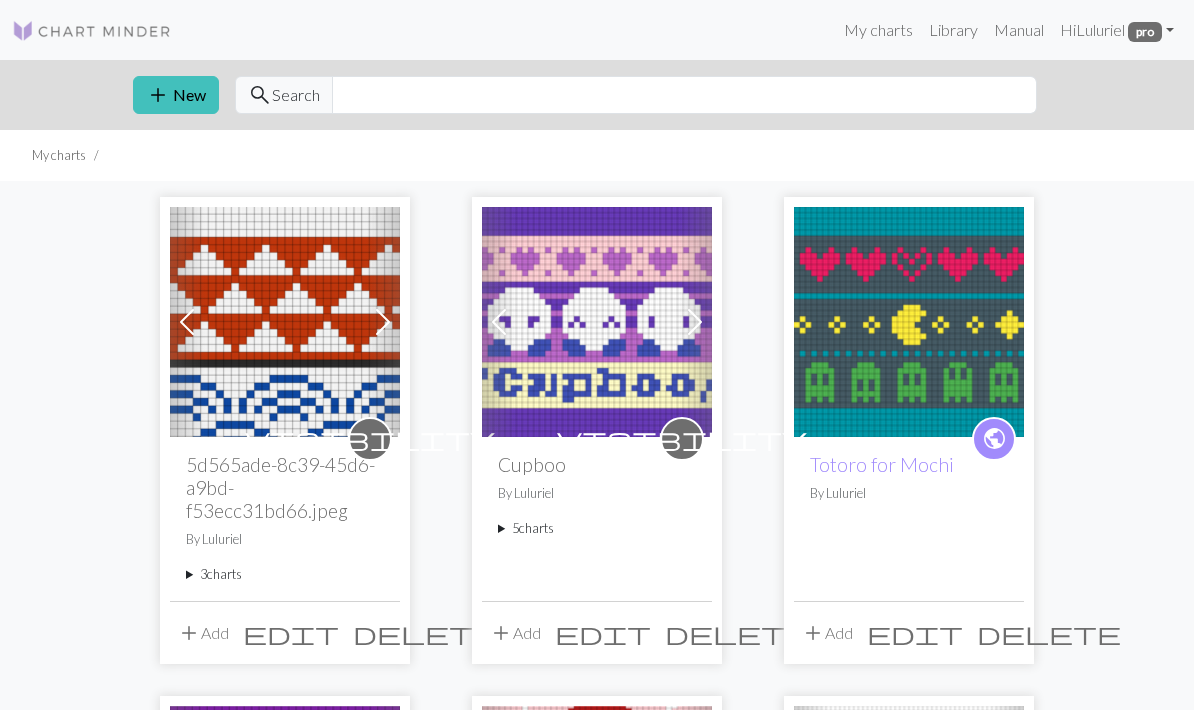 click at bounding box center (383, 322) 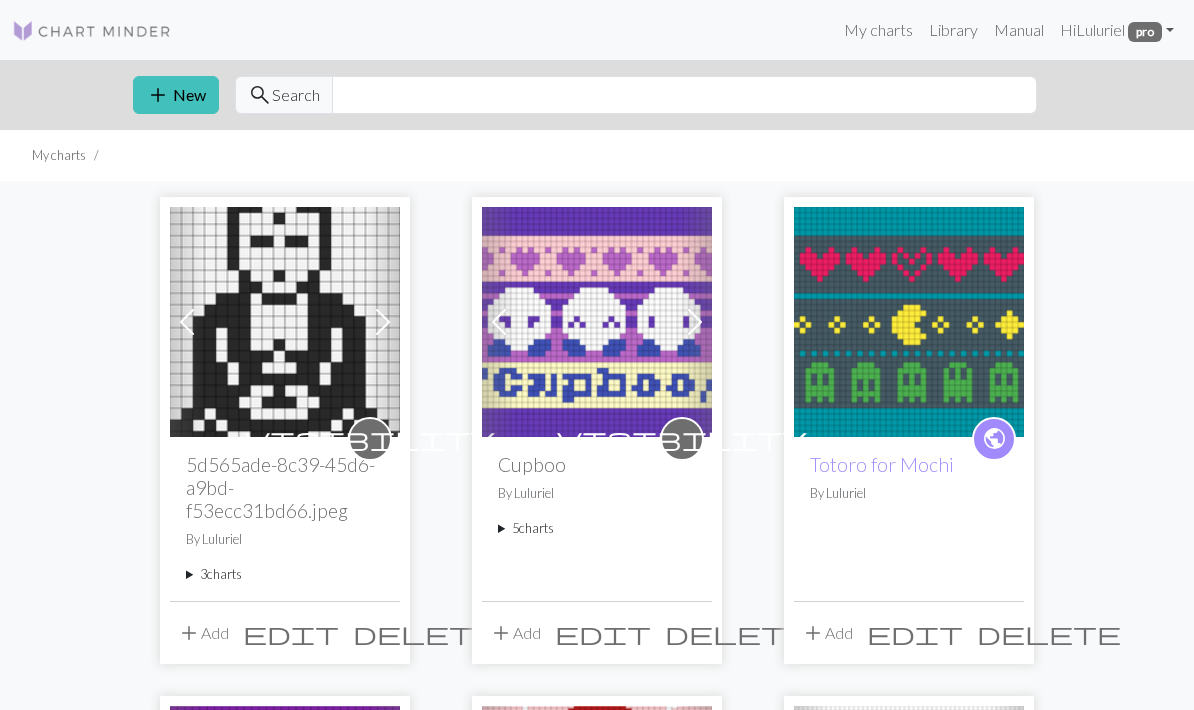 click at bounding box center [187, 322] 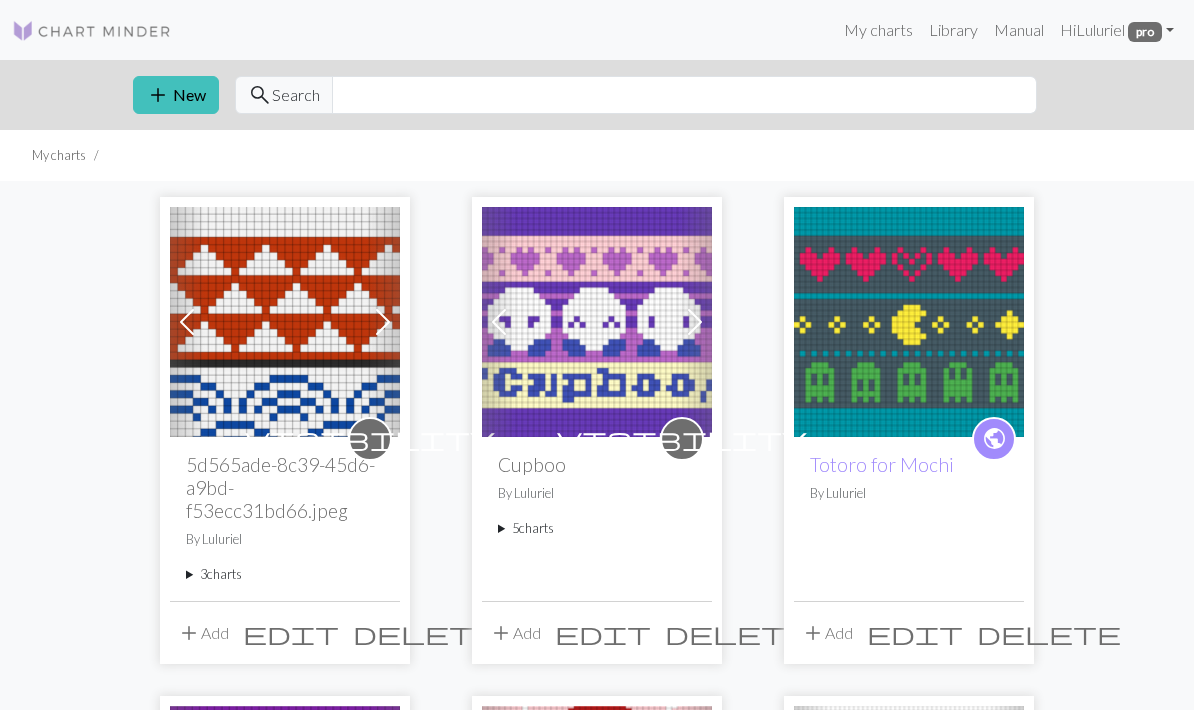 click on "3  charts" at bounding box center [285, 574] 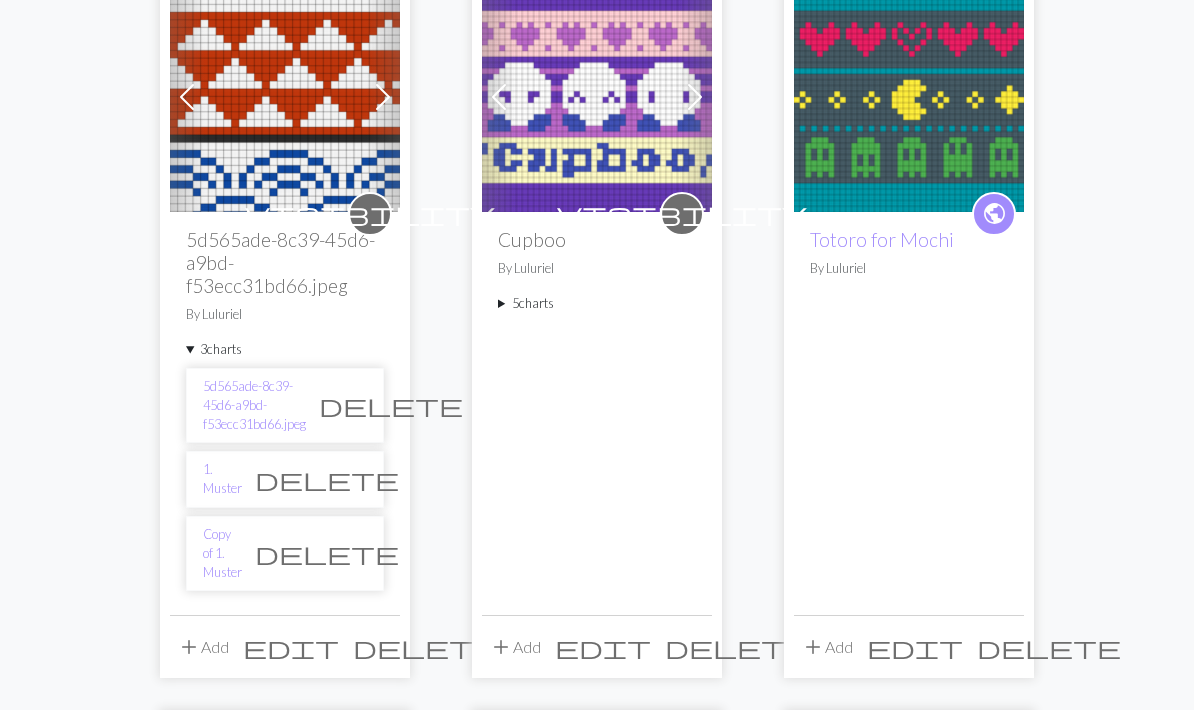 scroll, scrollTop: 225, scrollLeft: 0, axis: vertical 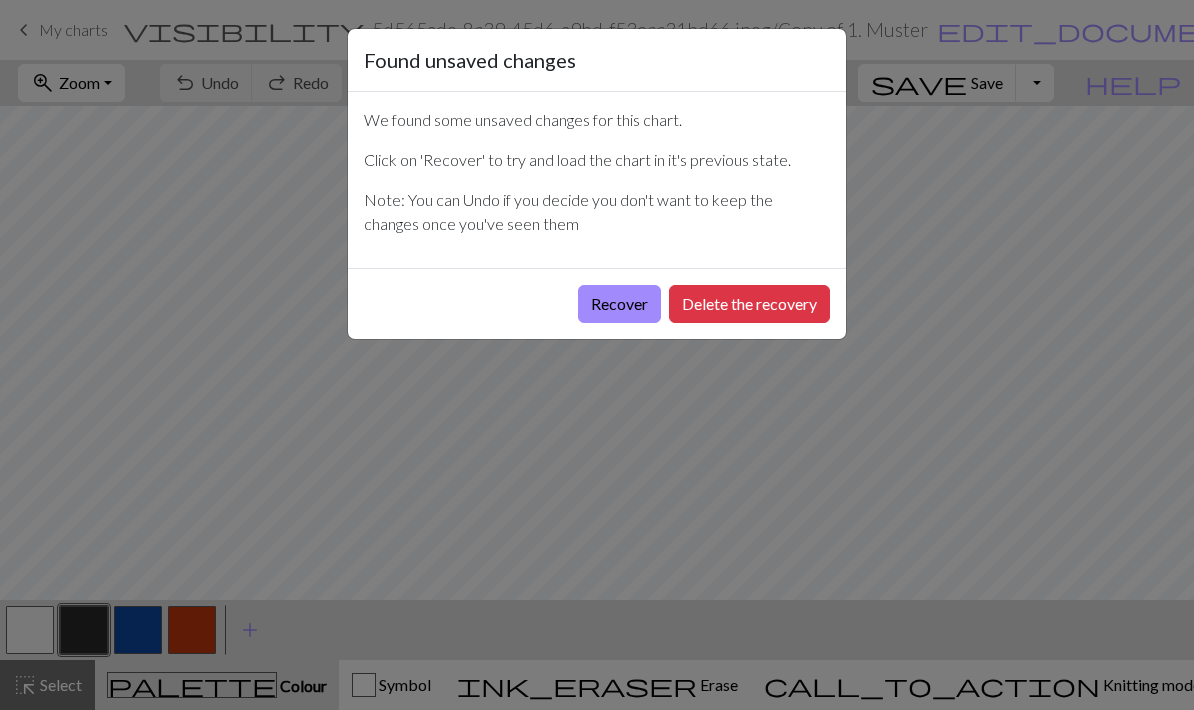 click on "Recover" at bounding box center [619, 304] 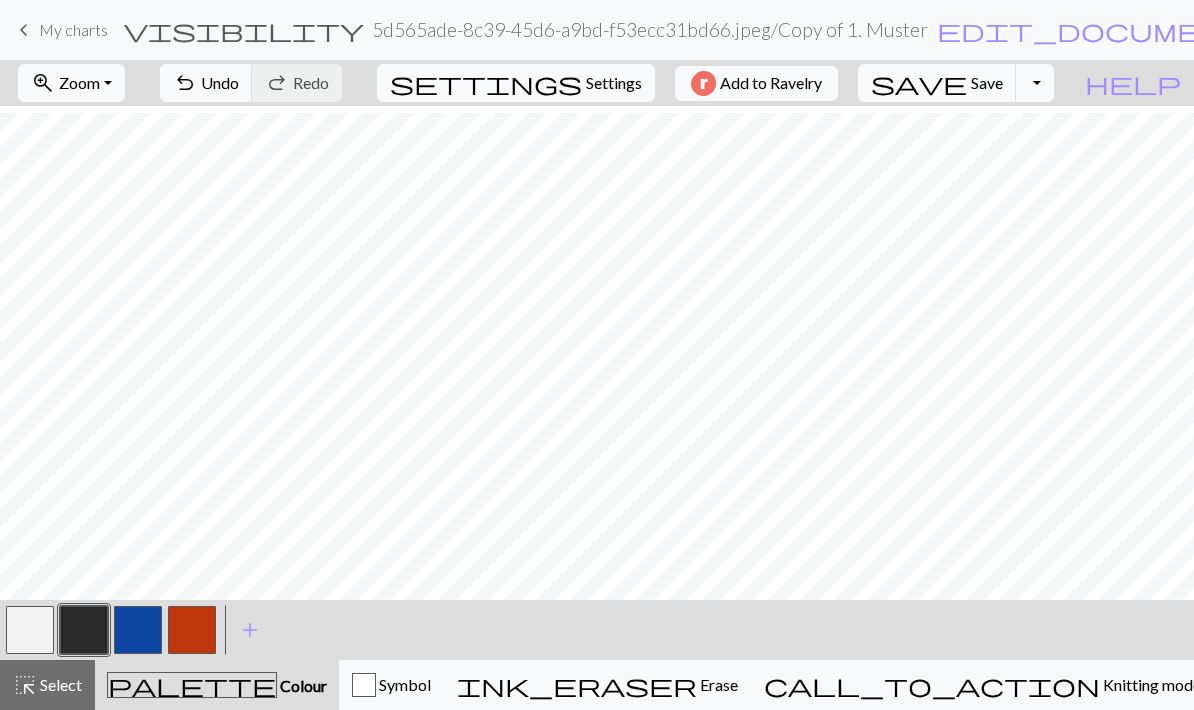 scroll, scrollTop: 0, scrollLeft: 0, axis: both 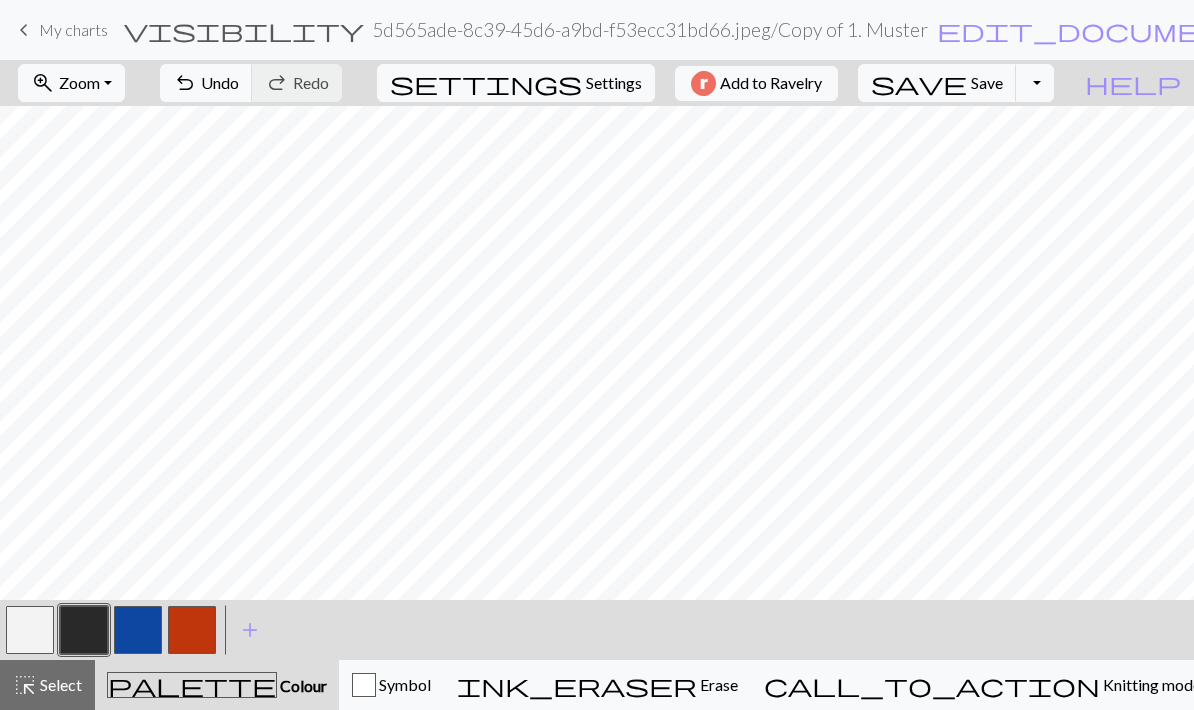 click at bounding box center [30, 630] 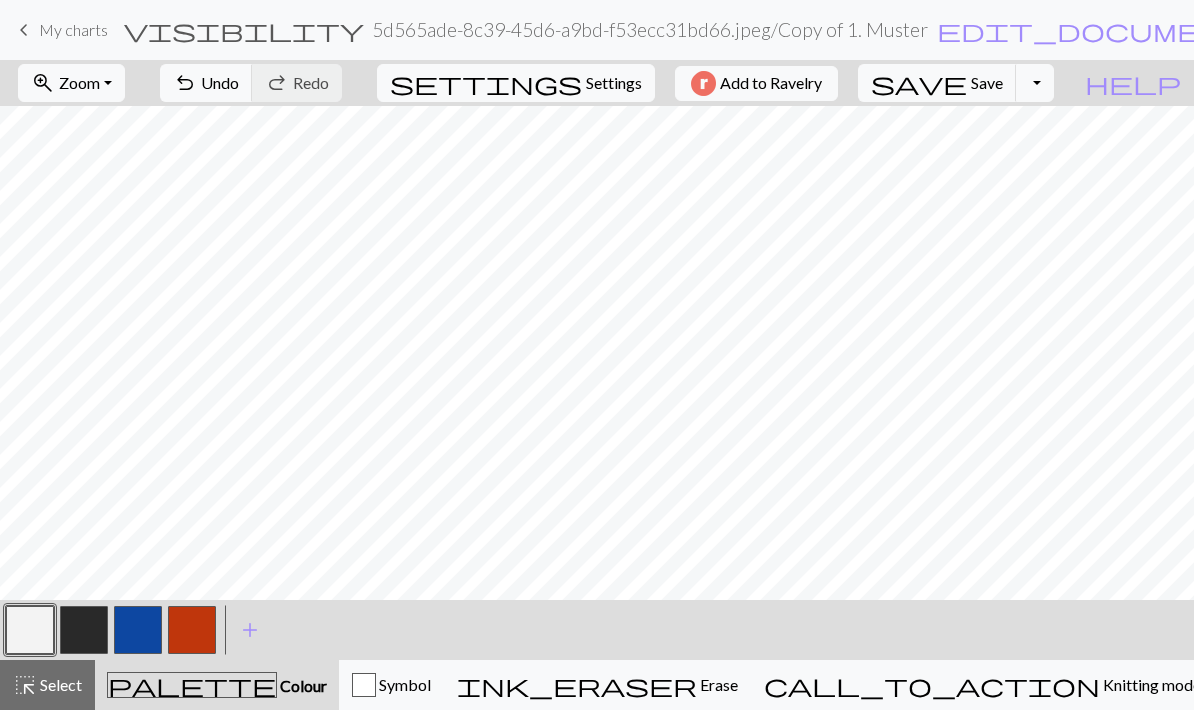 click at bounding box center [30, 630] 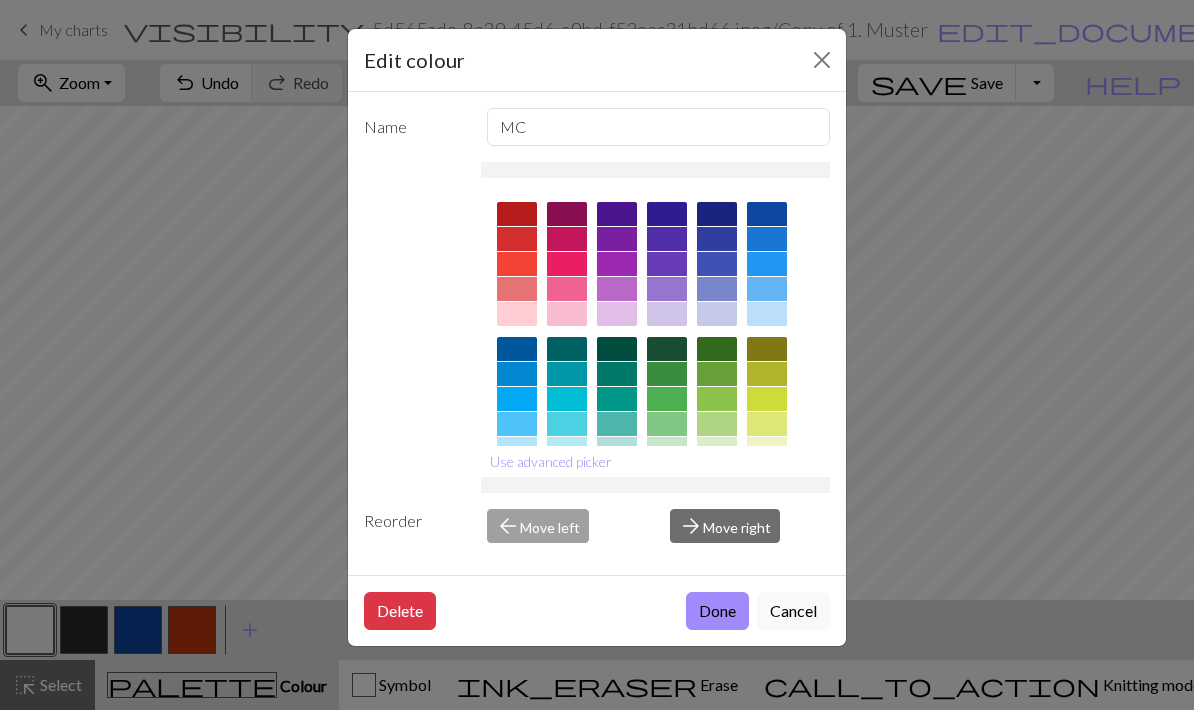 click at bounding box center (517, 239) 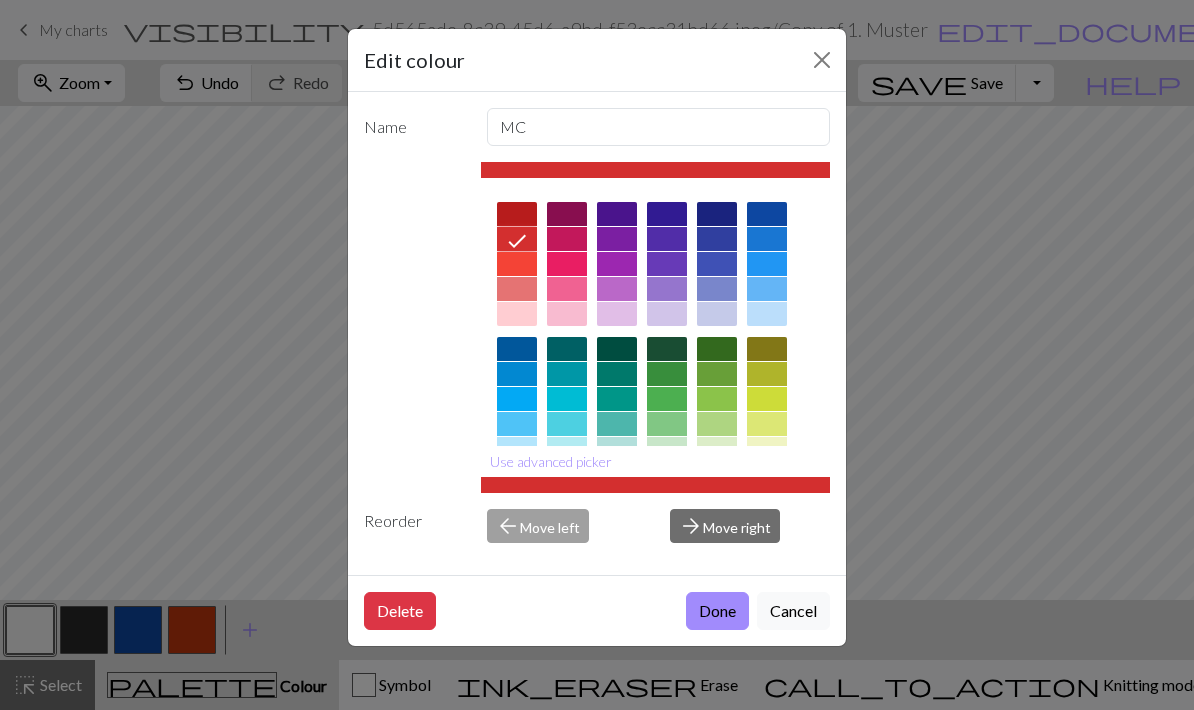 click on "Done" at bounding box center [717, 611] 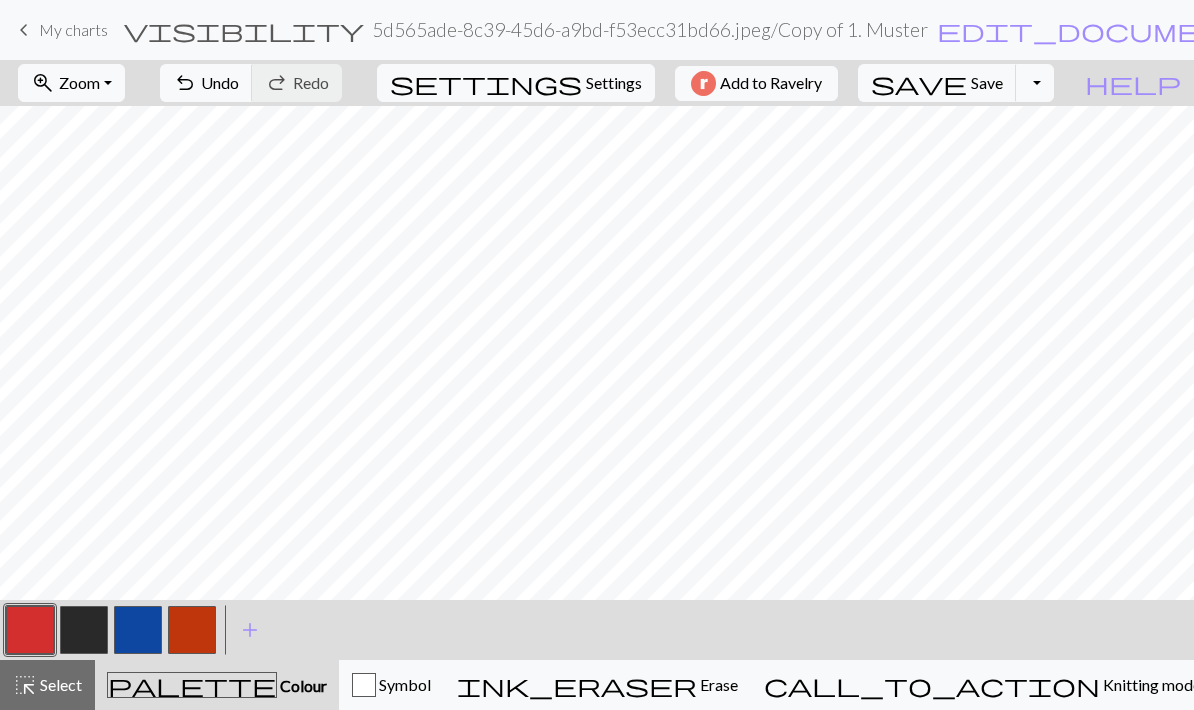 click at bounding box center [192, 630] 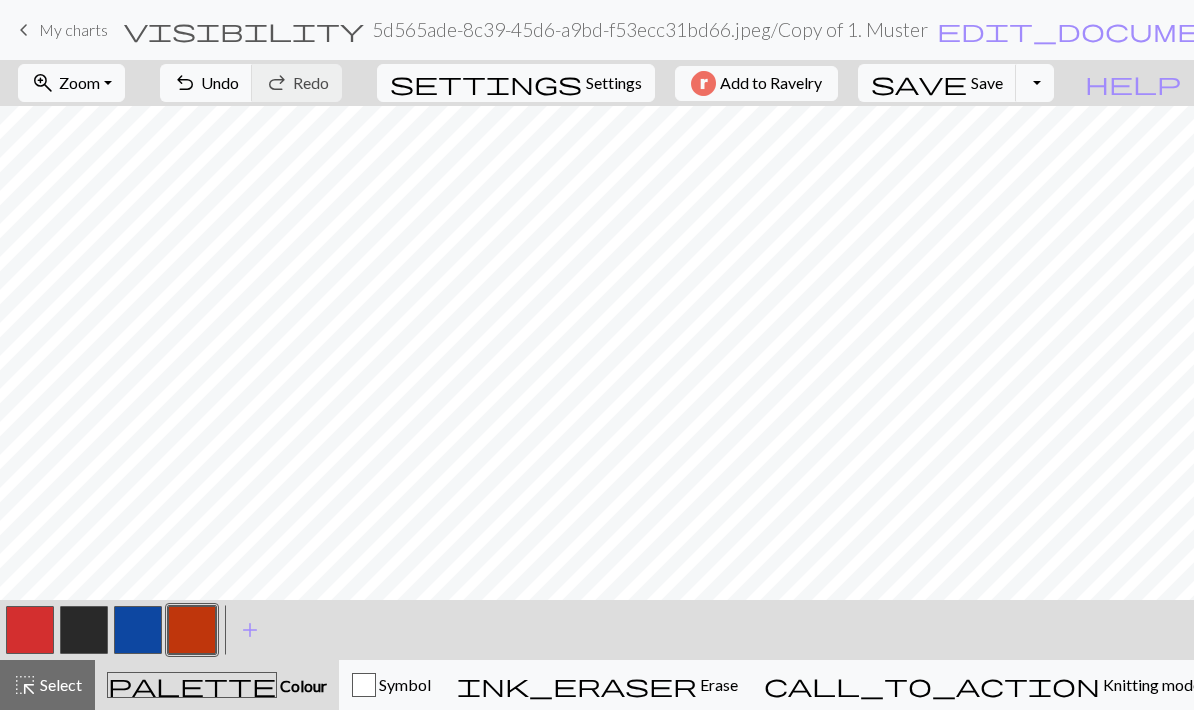 click at bounding box center (192, 630) 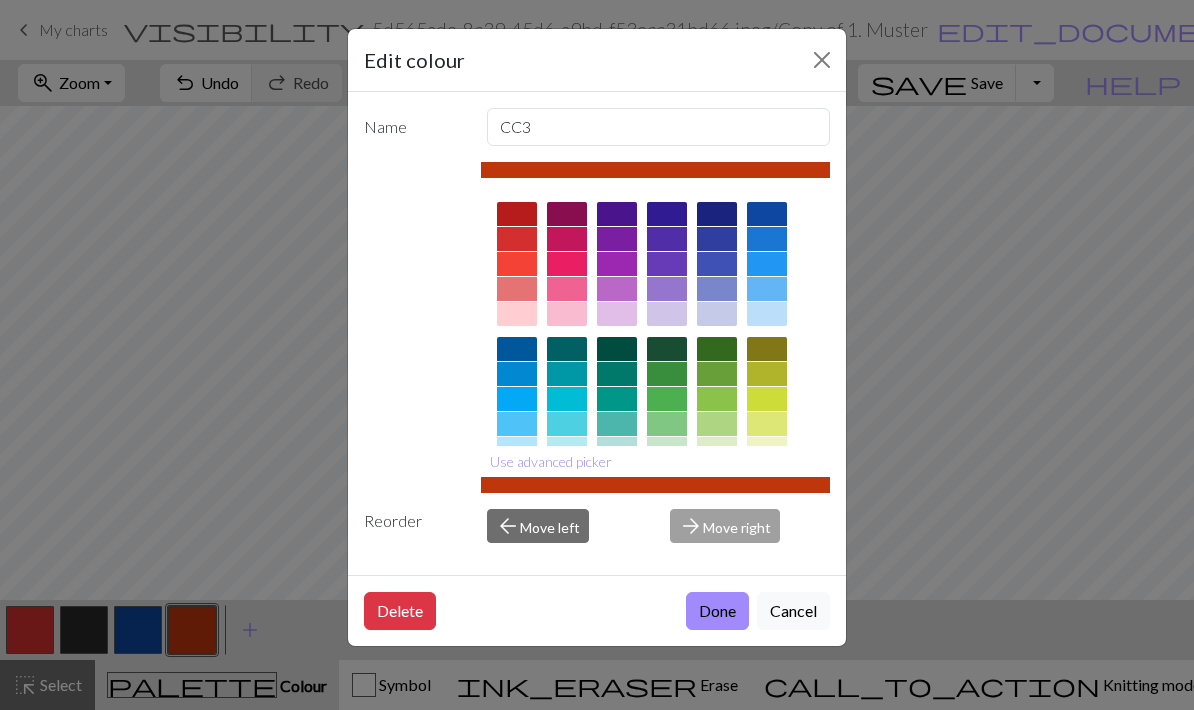 scroll, scrollTop: 45, scrollLeft: 0, axis: vertical 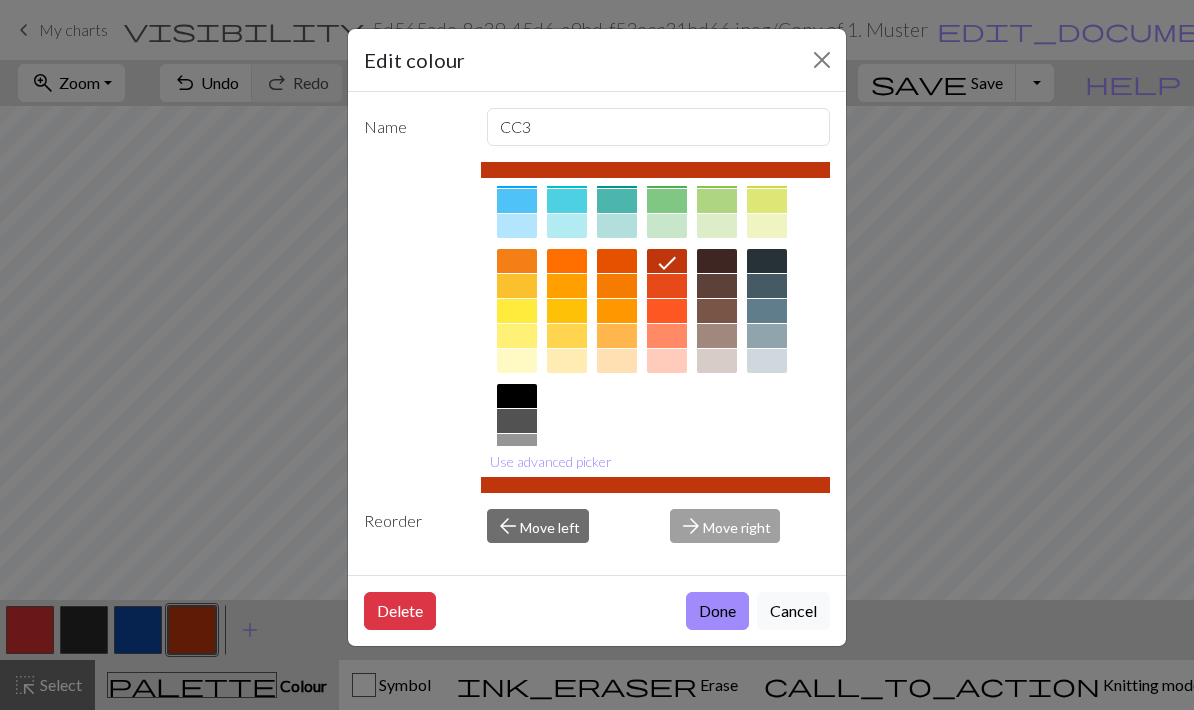 click at bounding box center [517, 496] 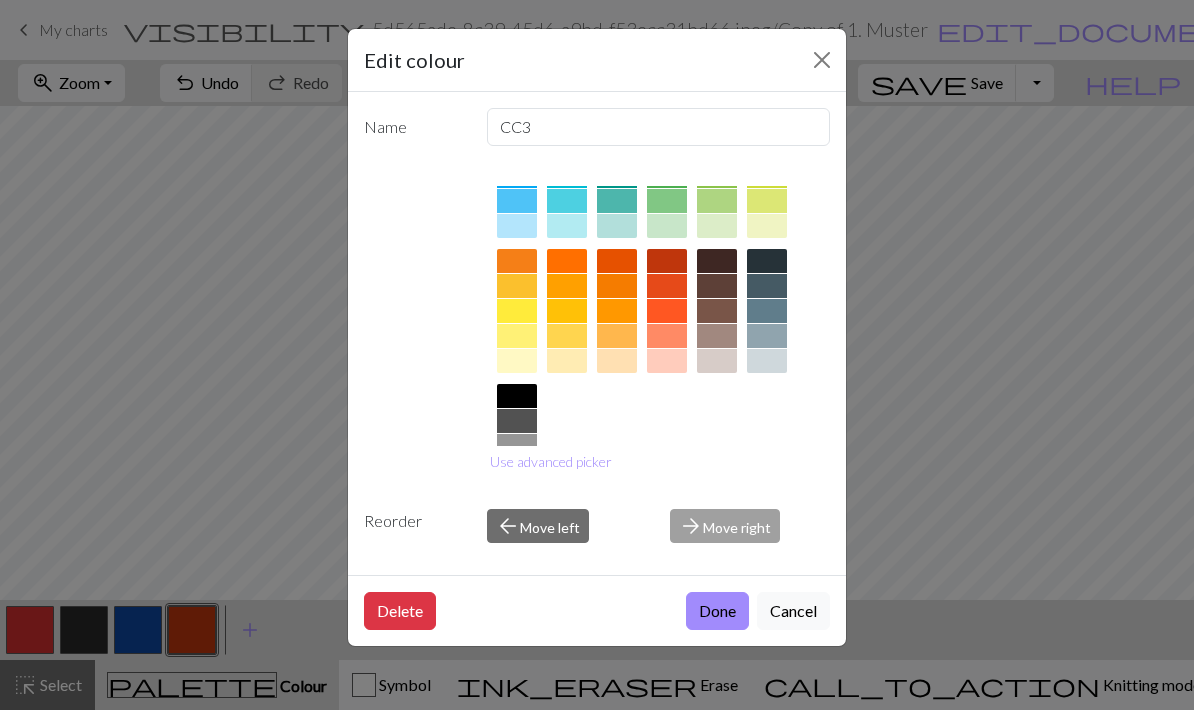 click on "Done" at bounding box center (717, 611) 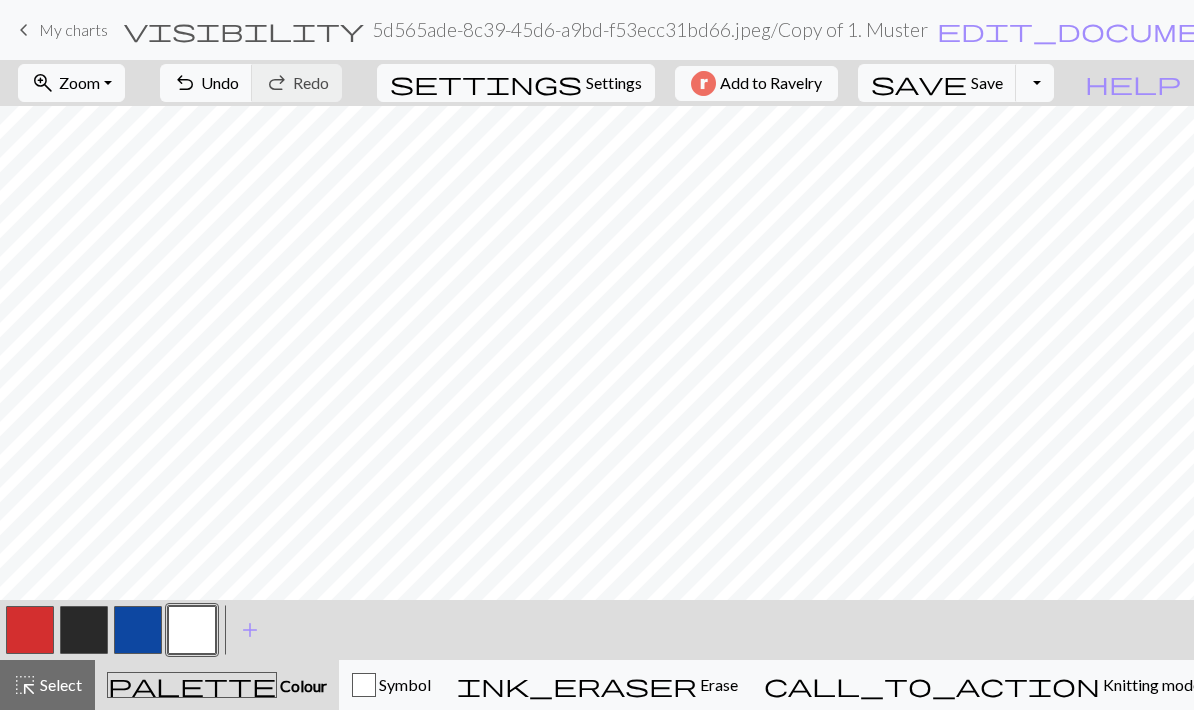 click at bounding box center [138, 630] 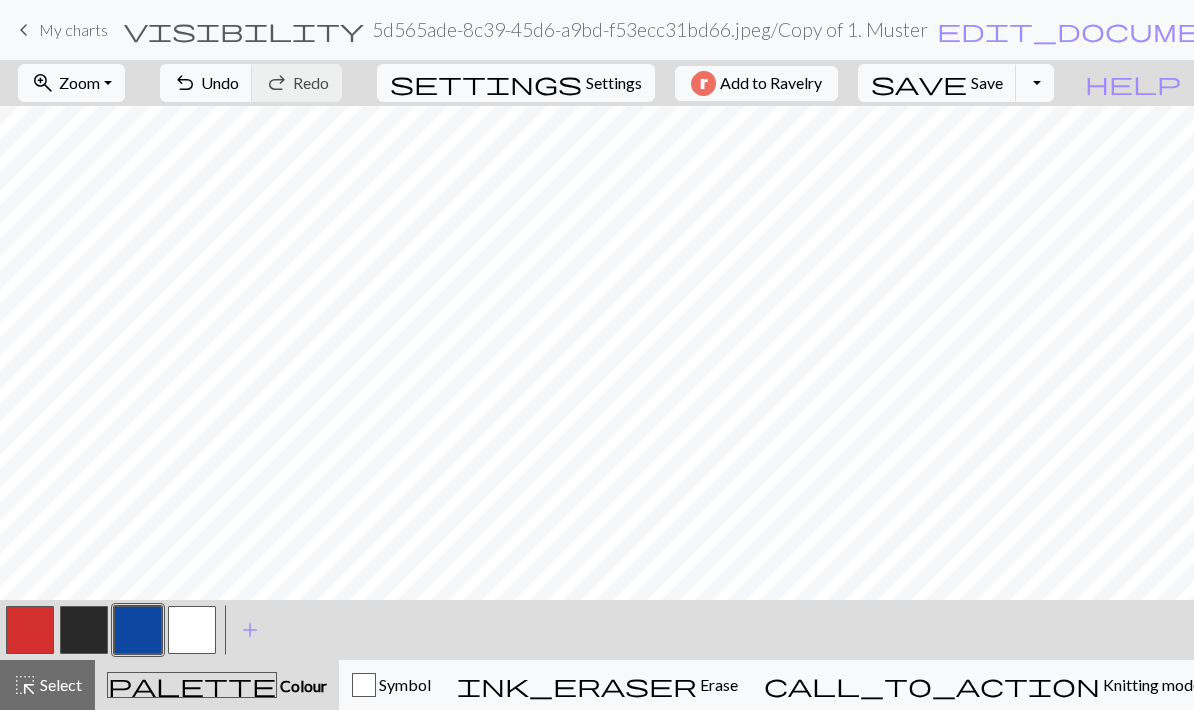click at bounding box center (138, 630) 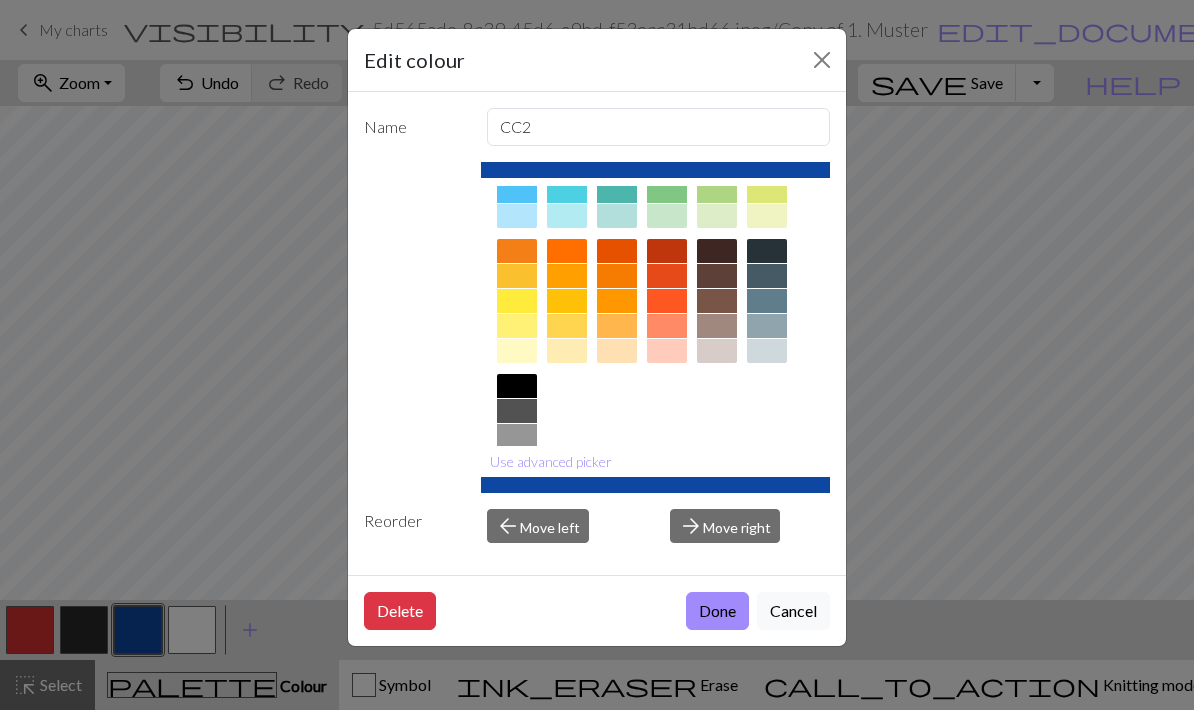 scroll, scrollTop: 228, scrollLeft: 0, axis: vertical 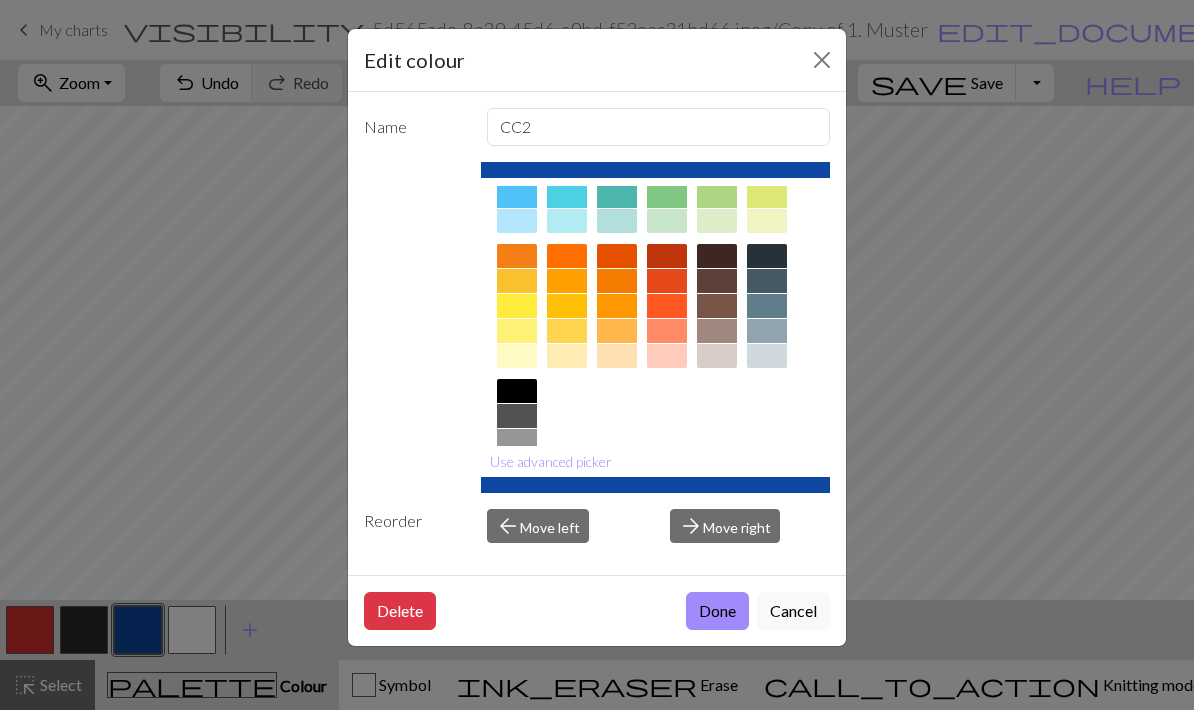 click at bounding box center [517, 491] 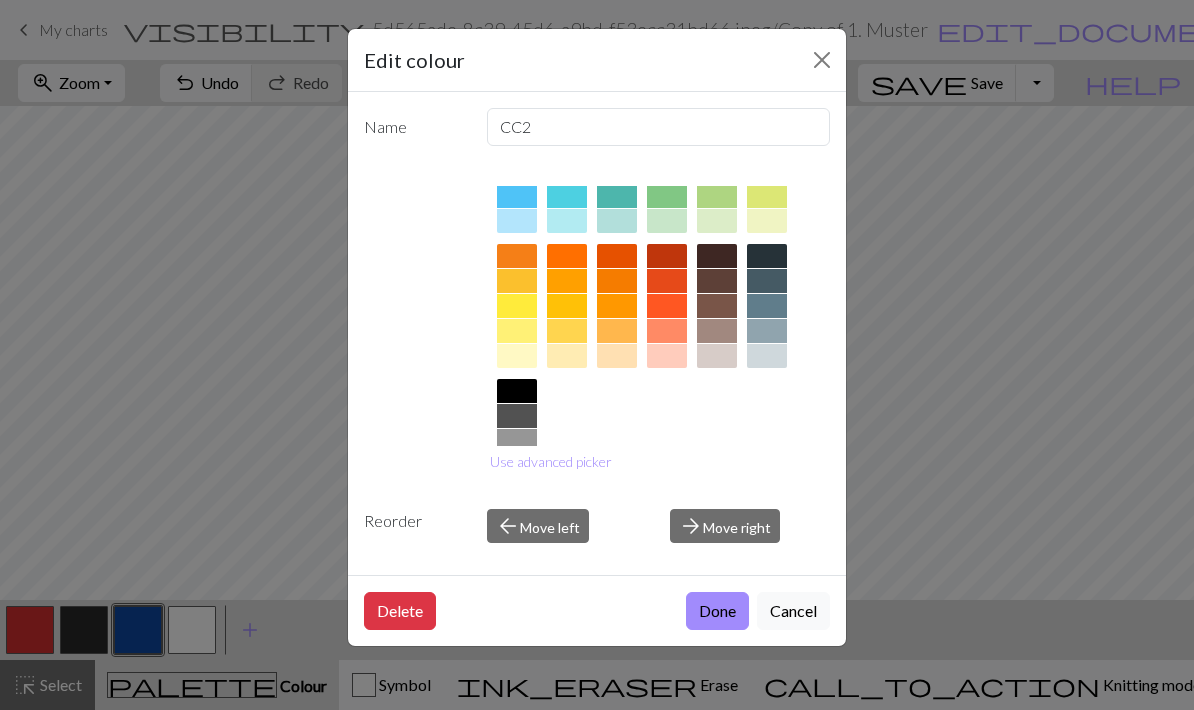 click on "Done" at bounding box center [717, 611] 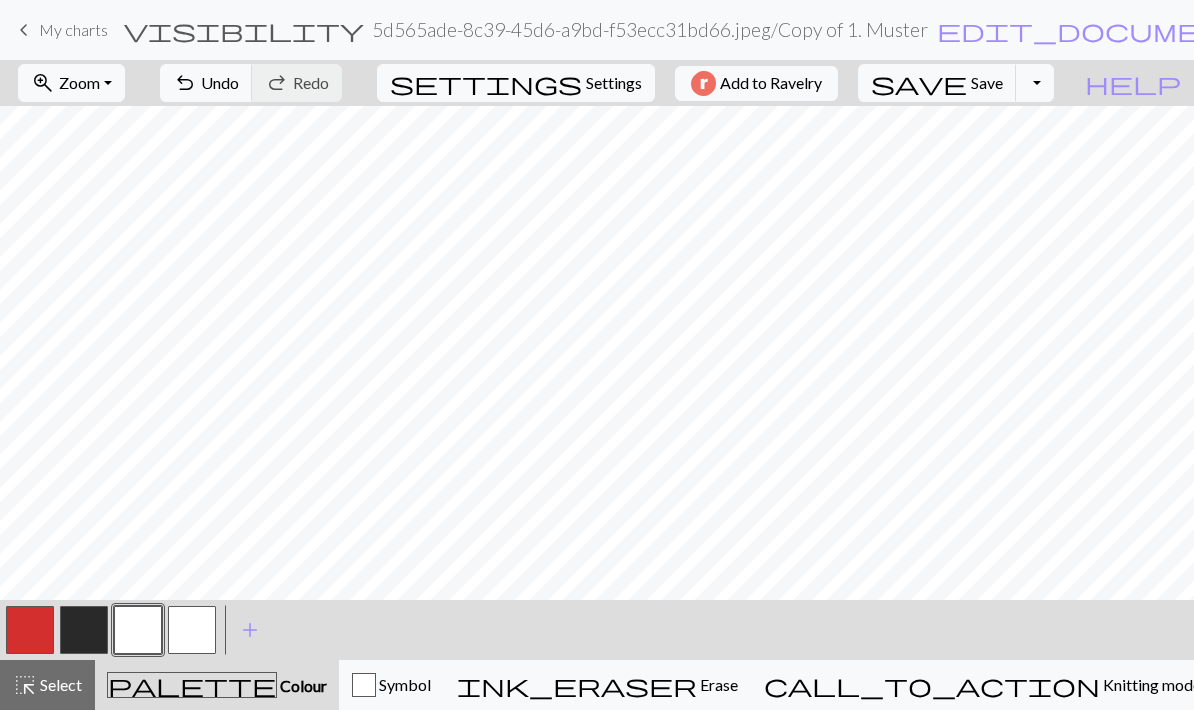 click at bounding box center [192, 630] 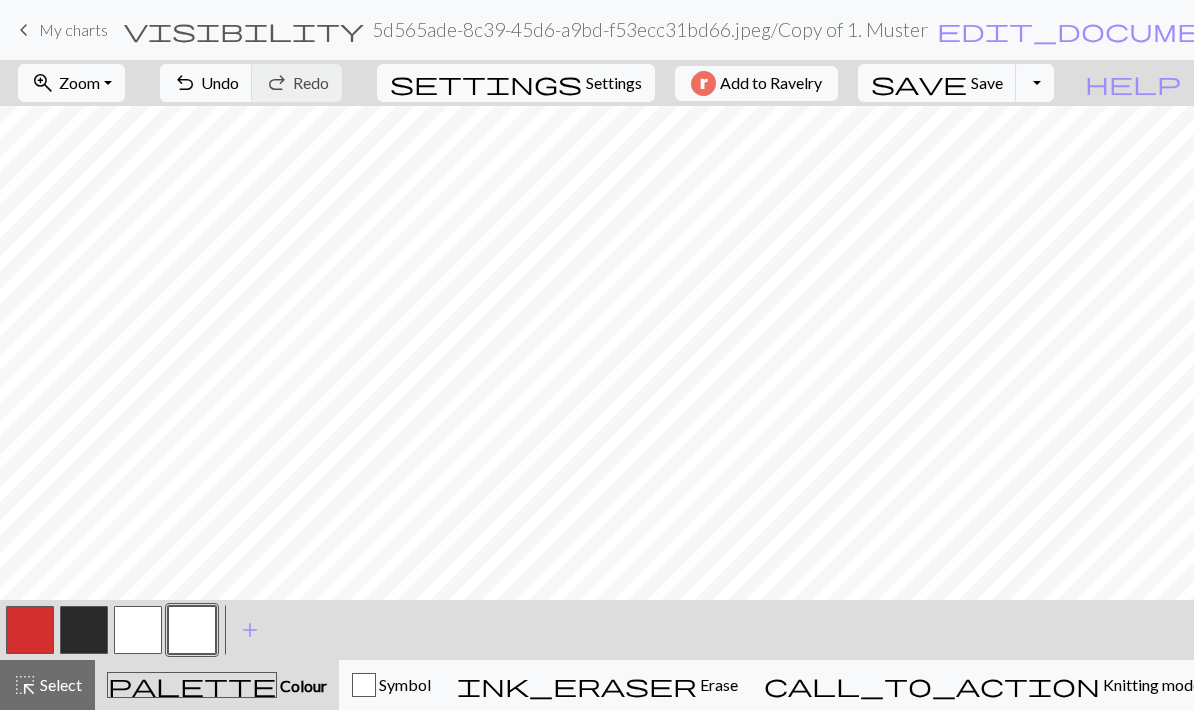 click at bounding box center [138, 630] 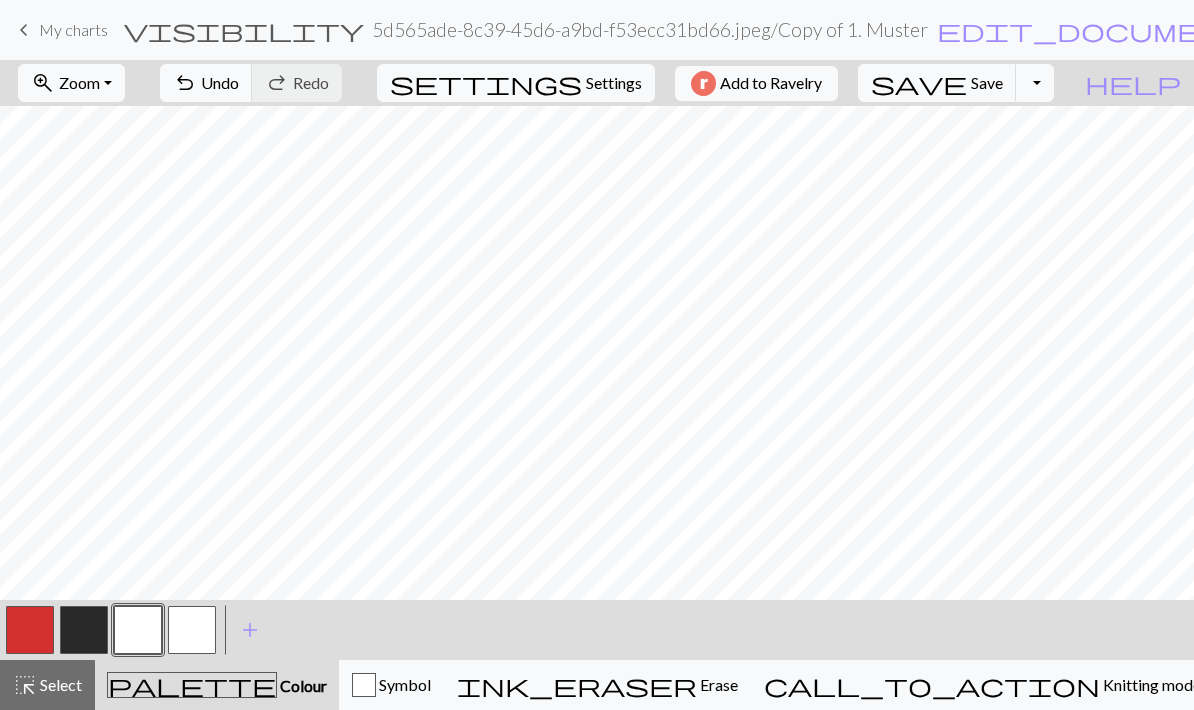click on "palette   Colour   Colour" at bounding box center (217, 685) 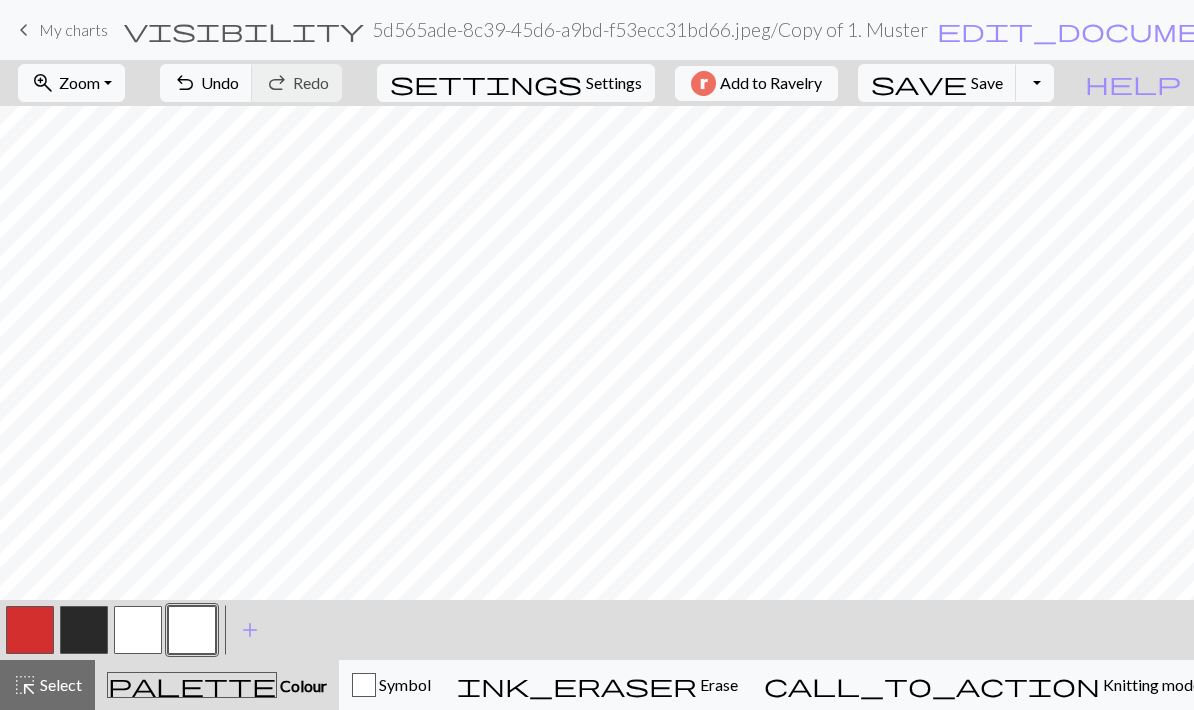 click at bounding box center [192, 630] 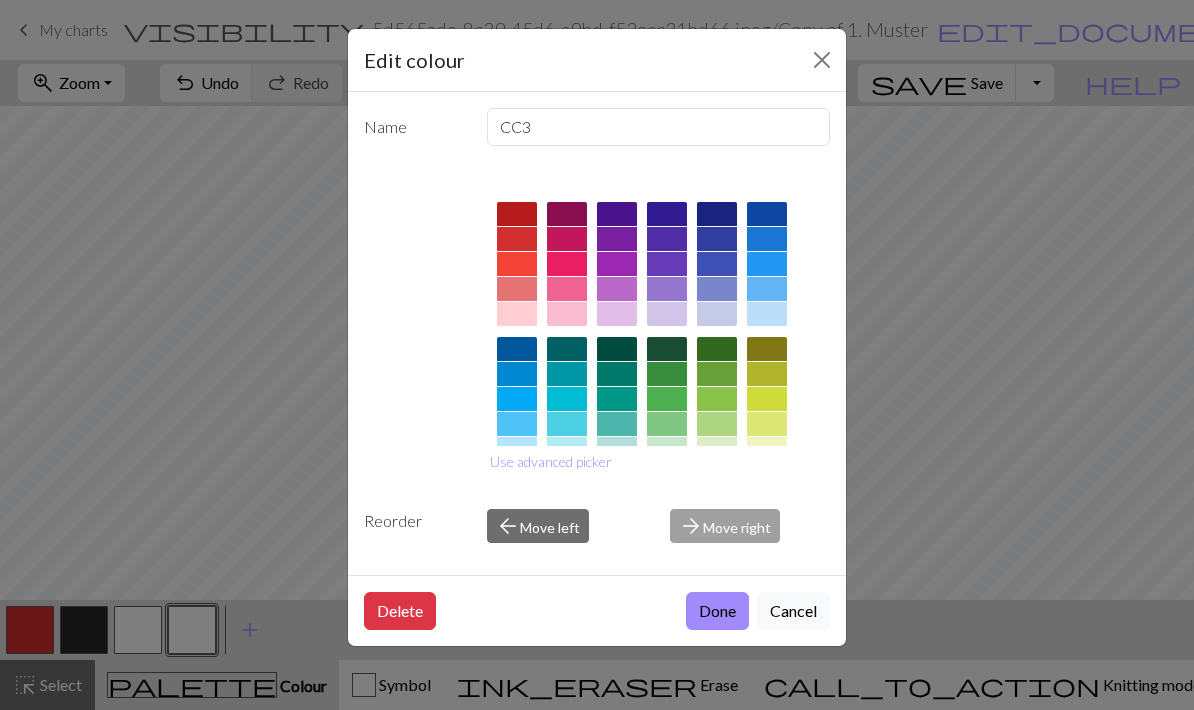 click at bounding box center [567, 349] 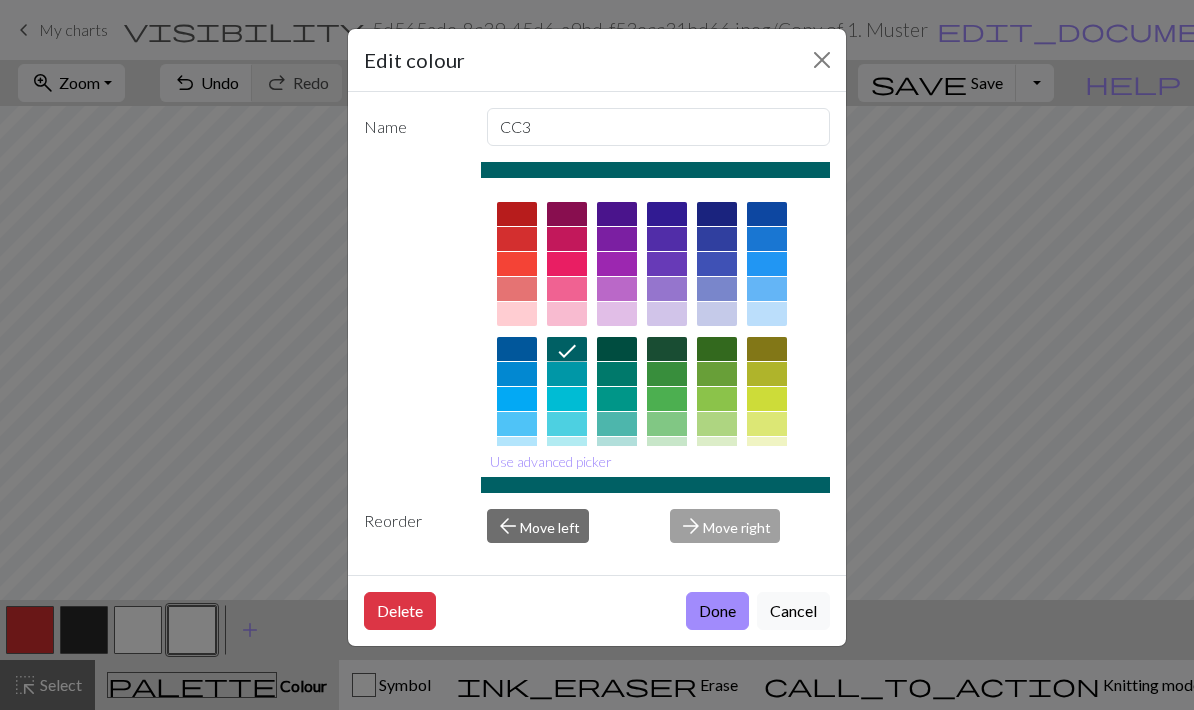 click on "Done" at bounding box center (717, 611) 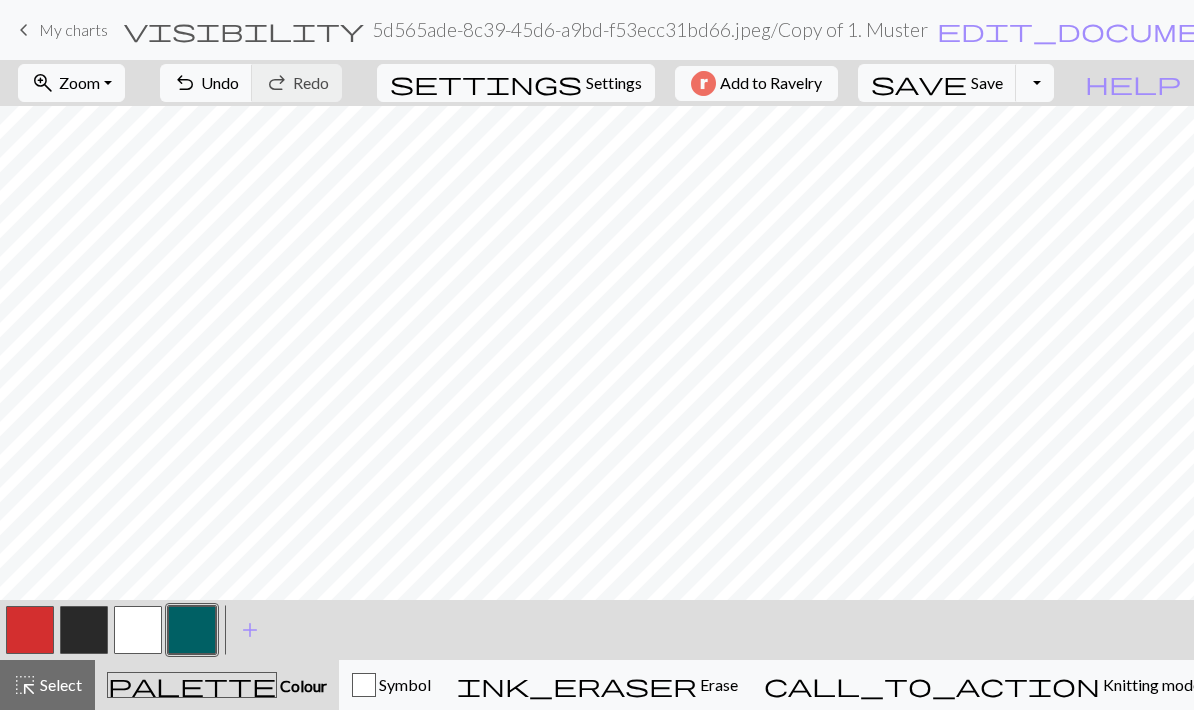 click on "Undo" at bounding box center [220, 82] 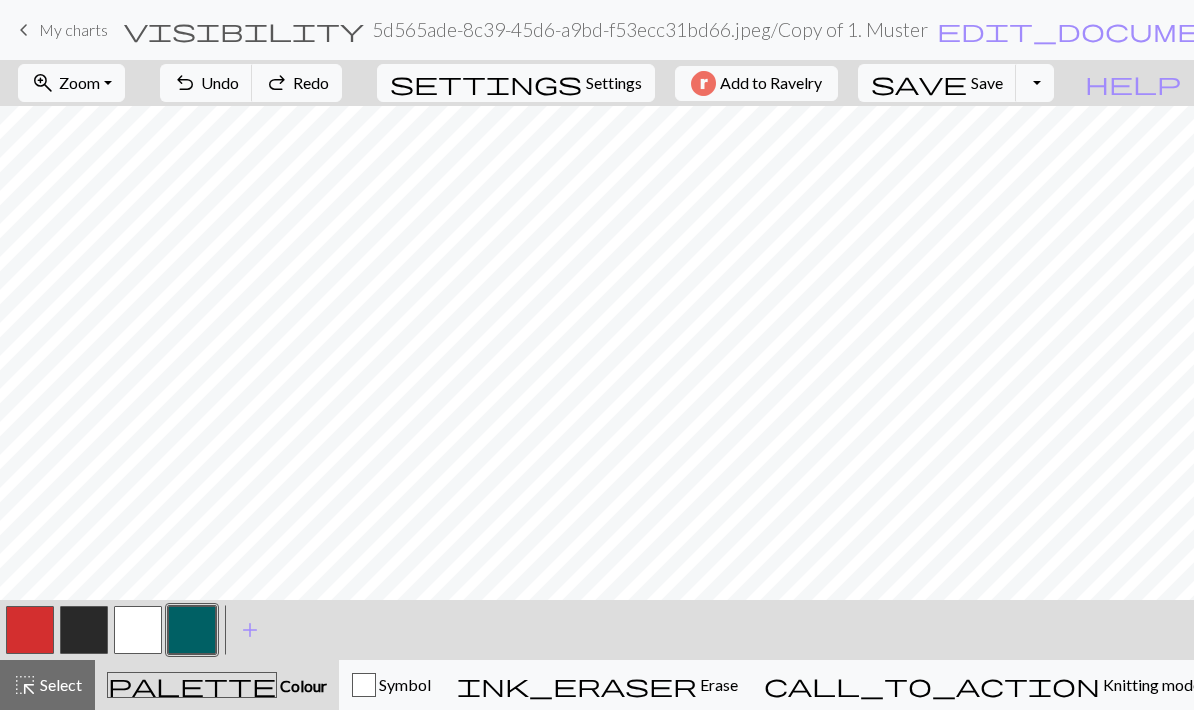 click at bounding box center [138, 630] 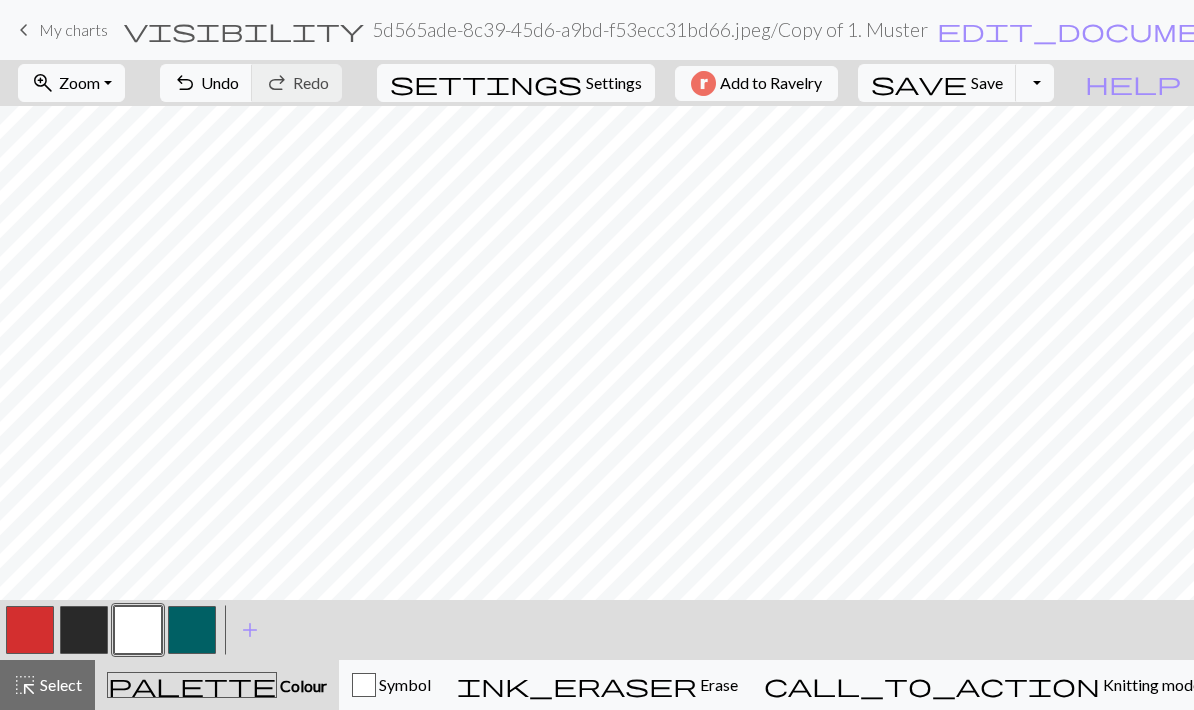 click at bounding box center [192, 630] 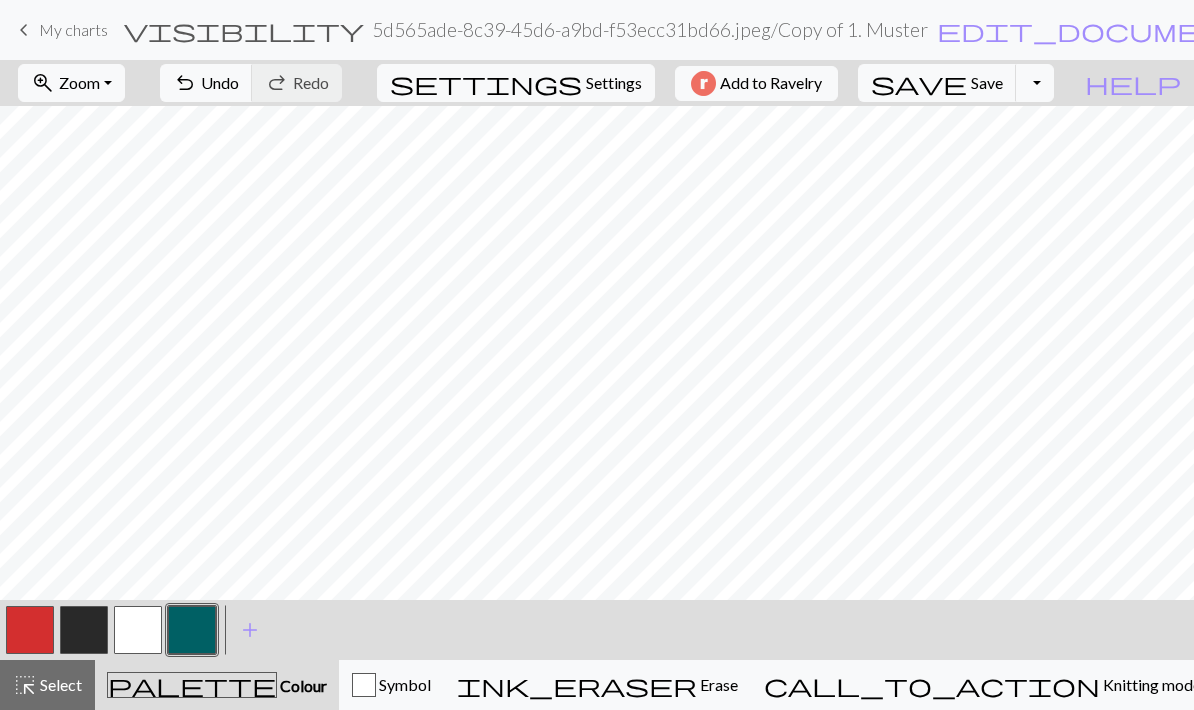 click at bounding box center (192, 630) 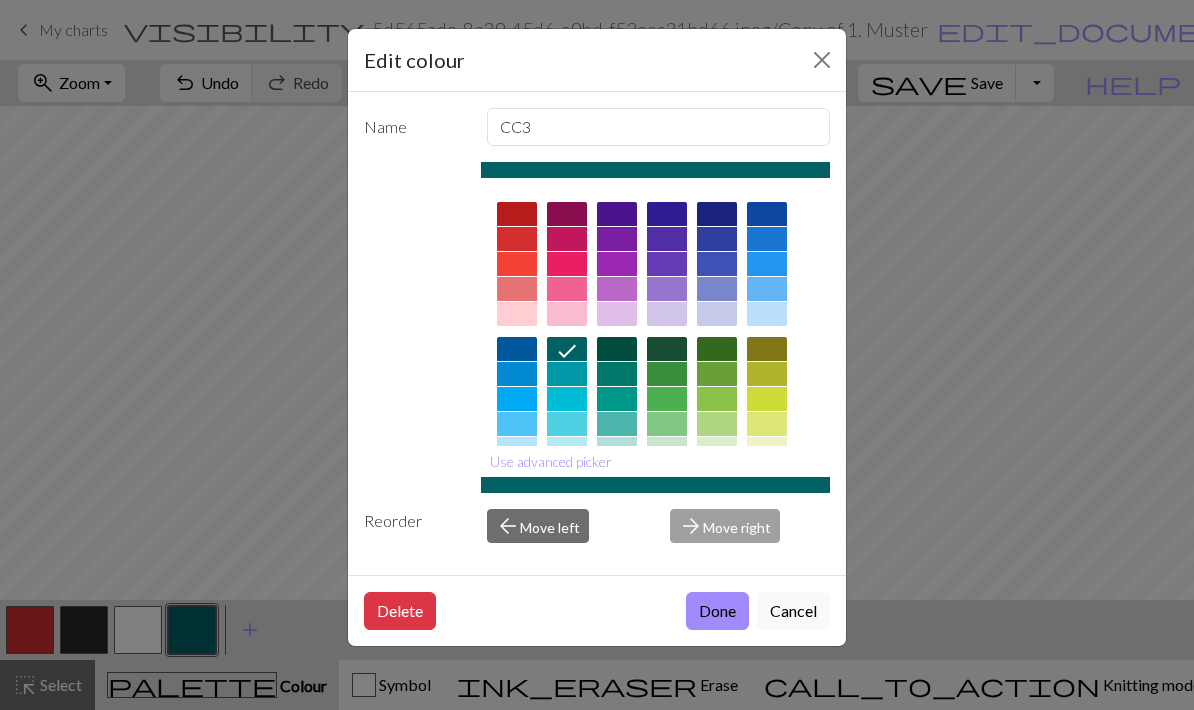 click at bounding box center [517, 239] 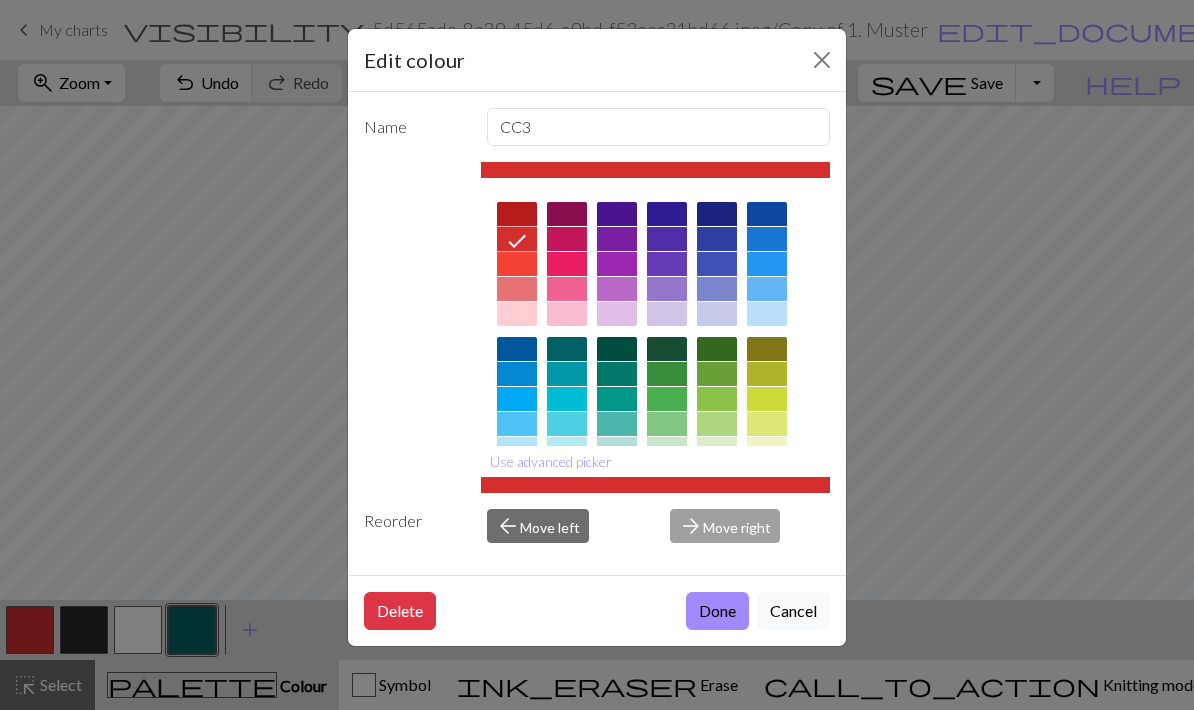 click on "Done" at bounding box center [717, 611] 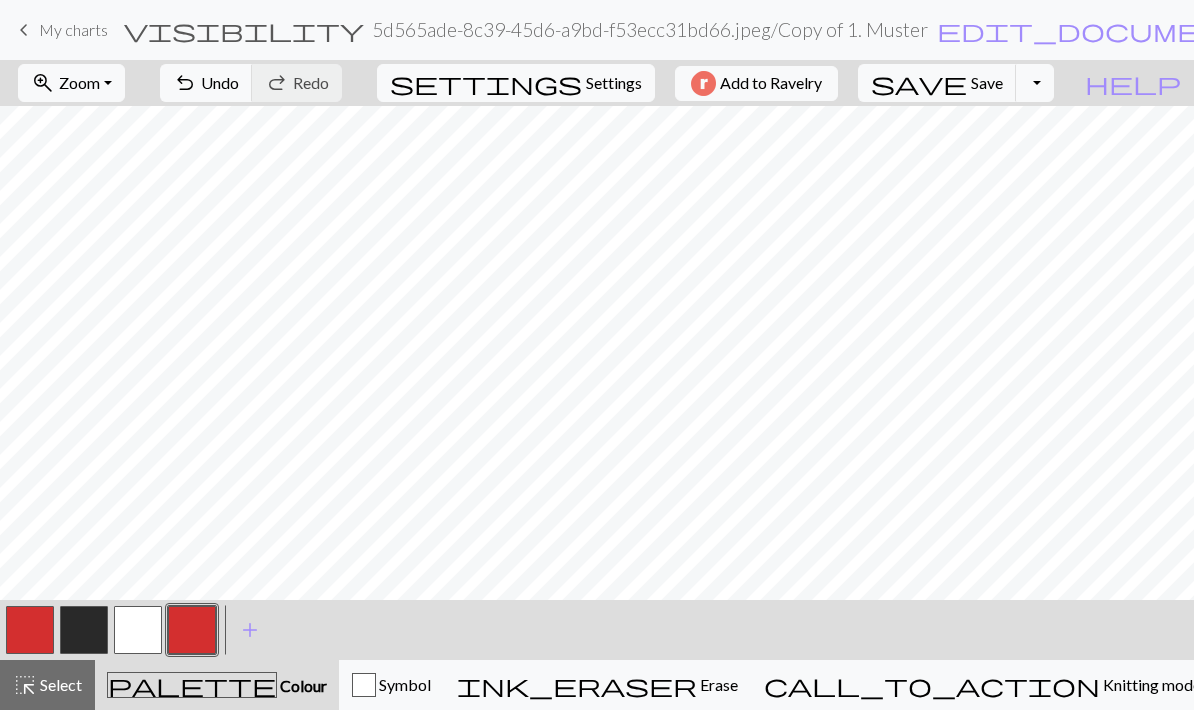 scroll, scrollTop: 68, scrollLeft: 0, axis: vertical 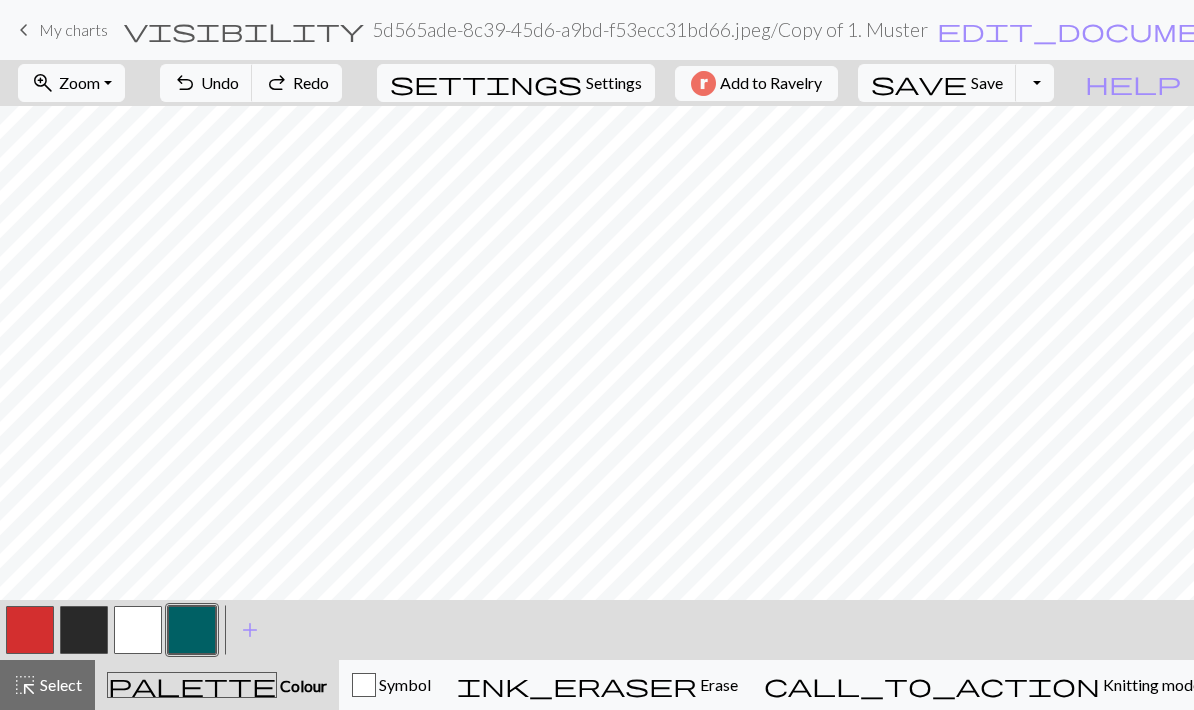 click on "Undo" at bounding box center (220, 82) 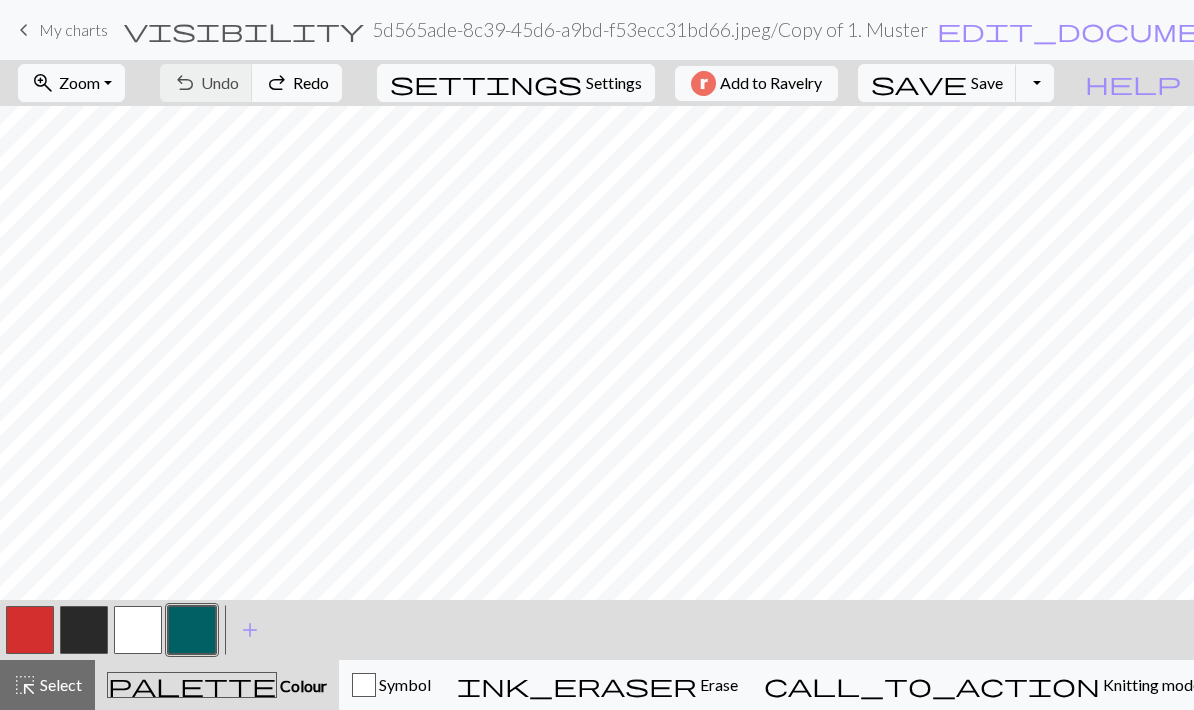 click on "undo Undo Undo redo Redo Redo" at bounding box center [251, 83] 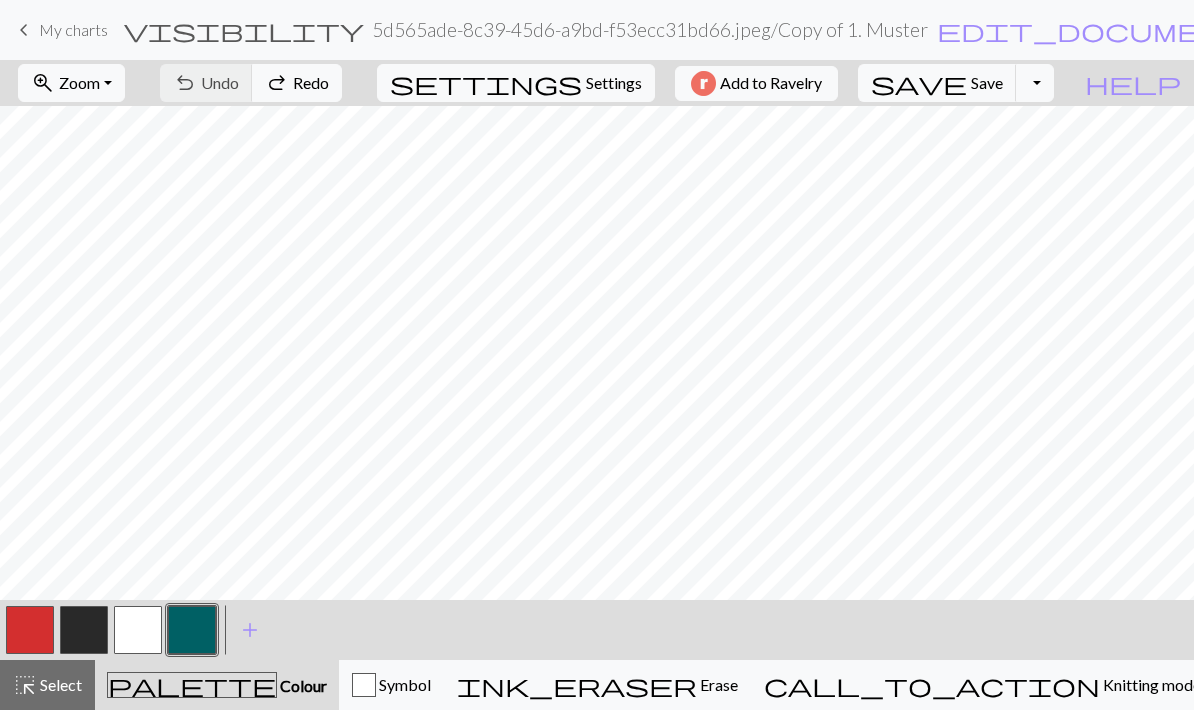 click at bounding box center (30, 630) 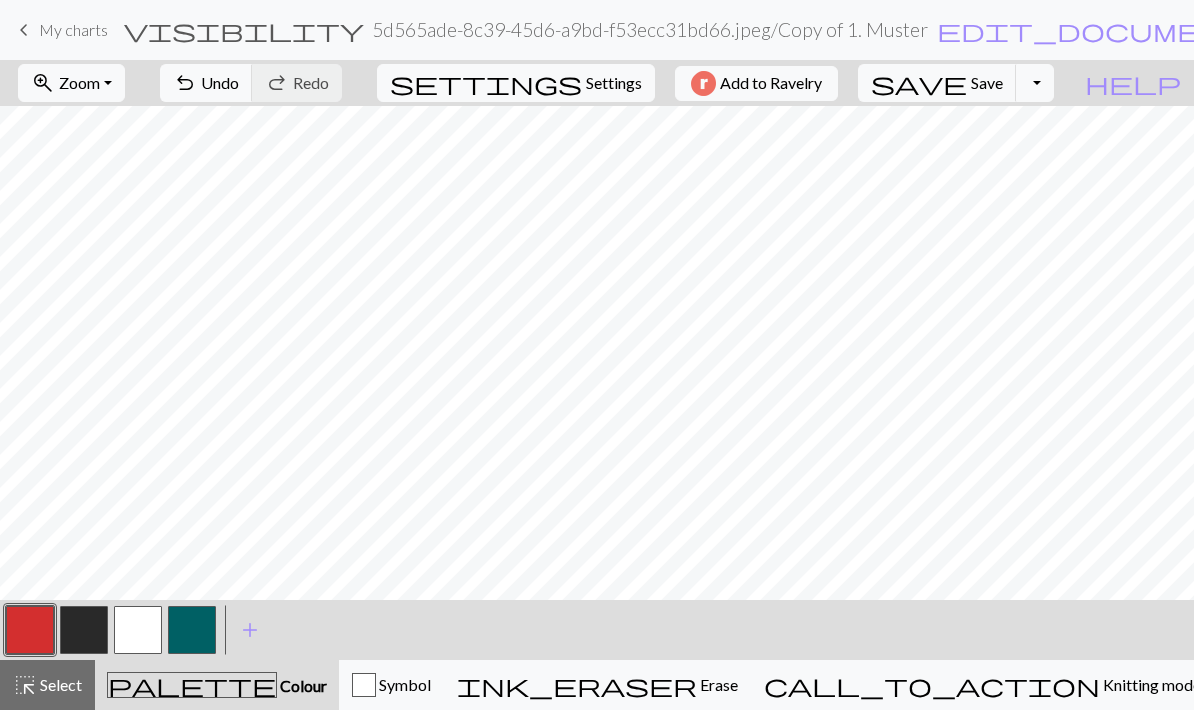 click at bounding box center [192, 630] 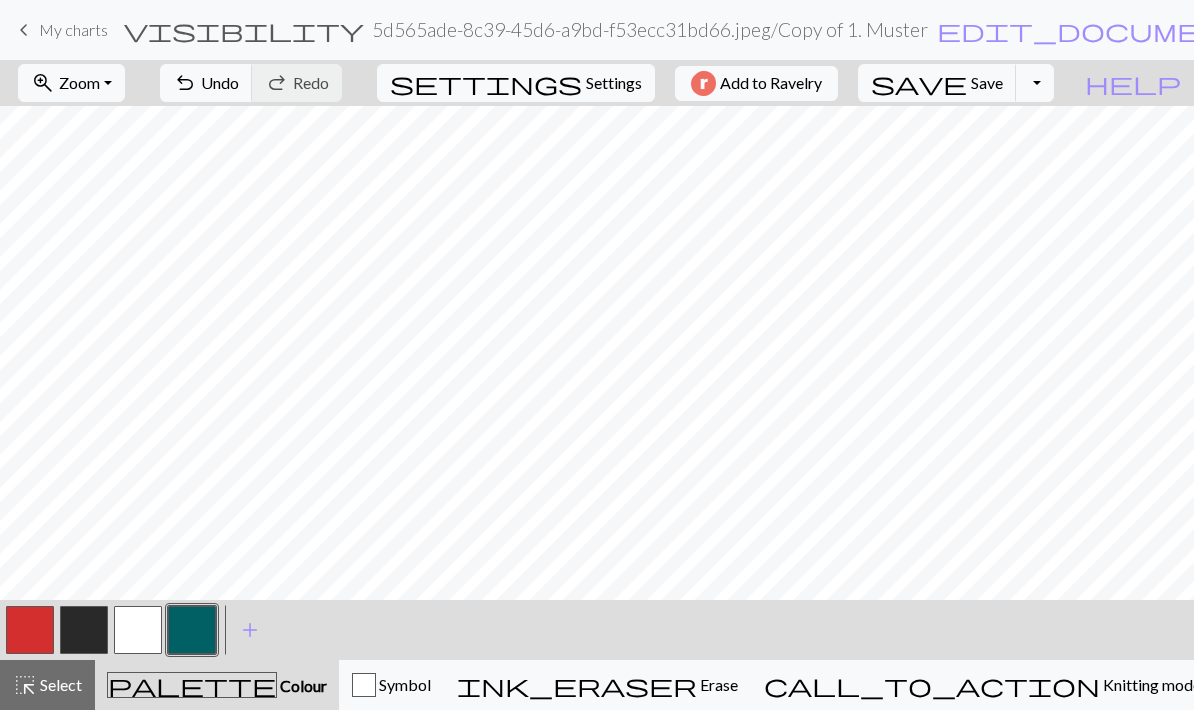 click at bounding box center (192, 630) 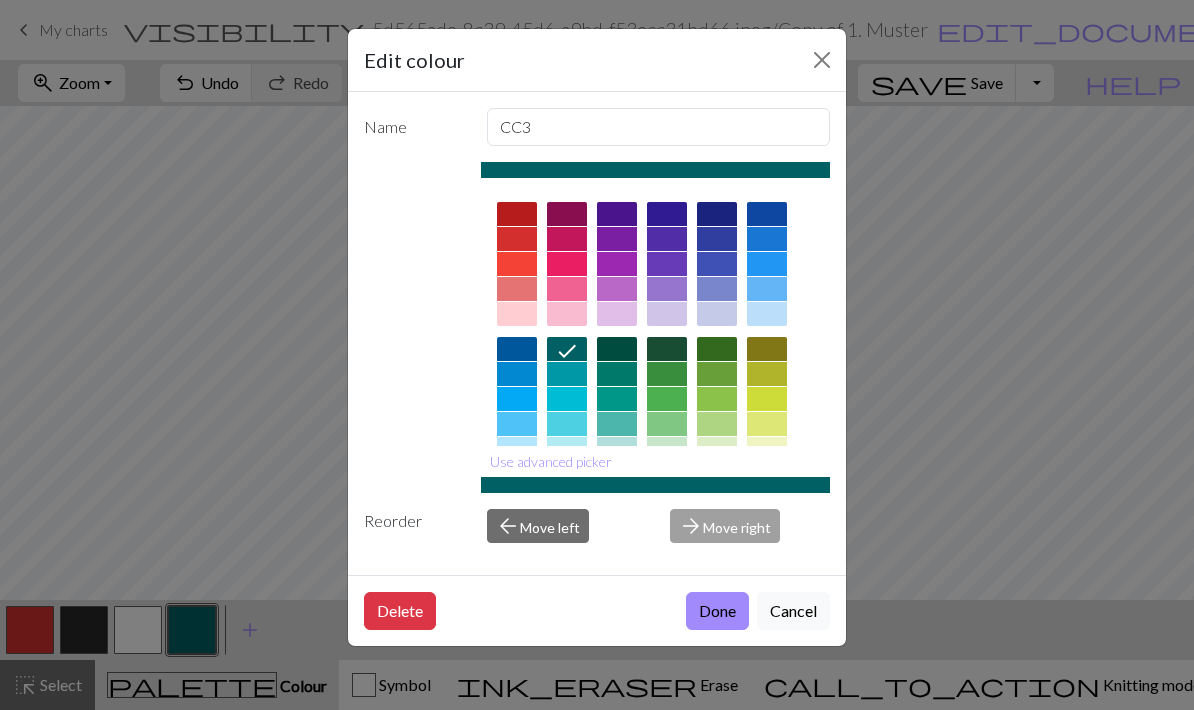 click at bounding box center (517, 239) 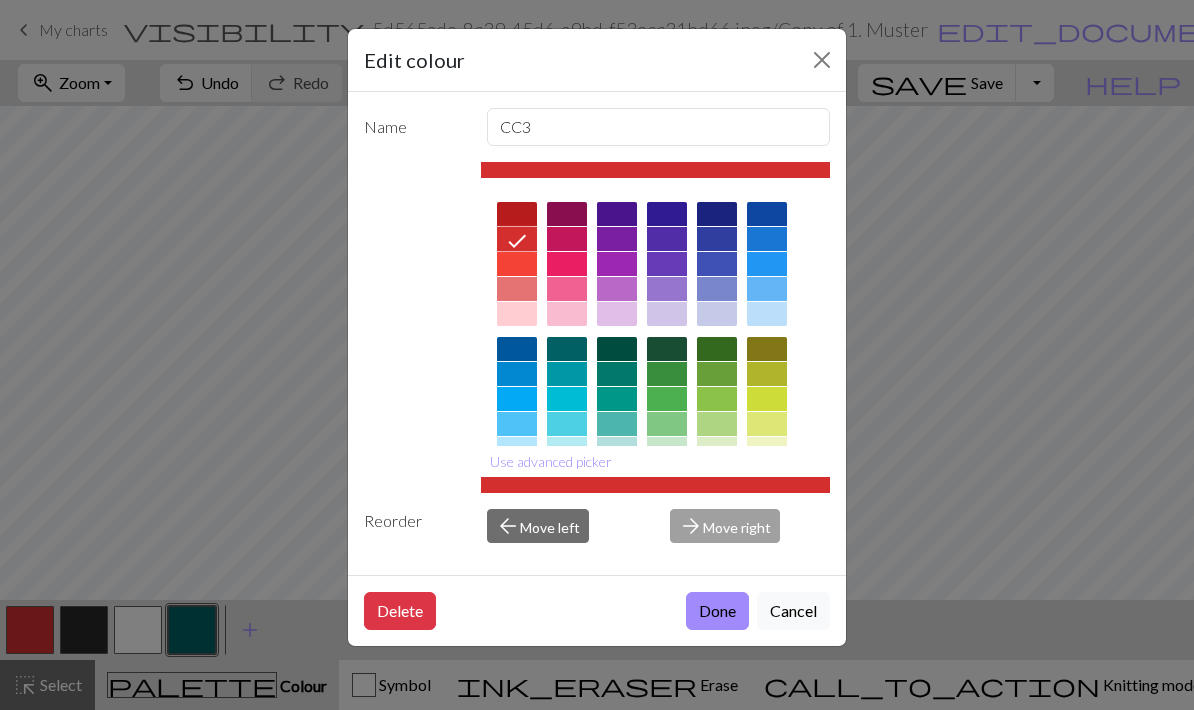 click on "Done" at bounding box center [717, 611] 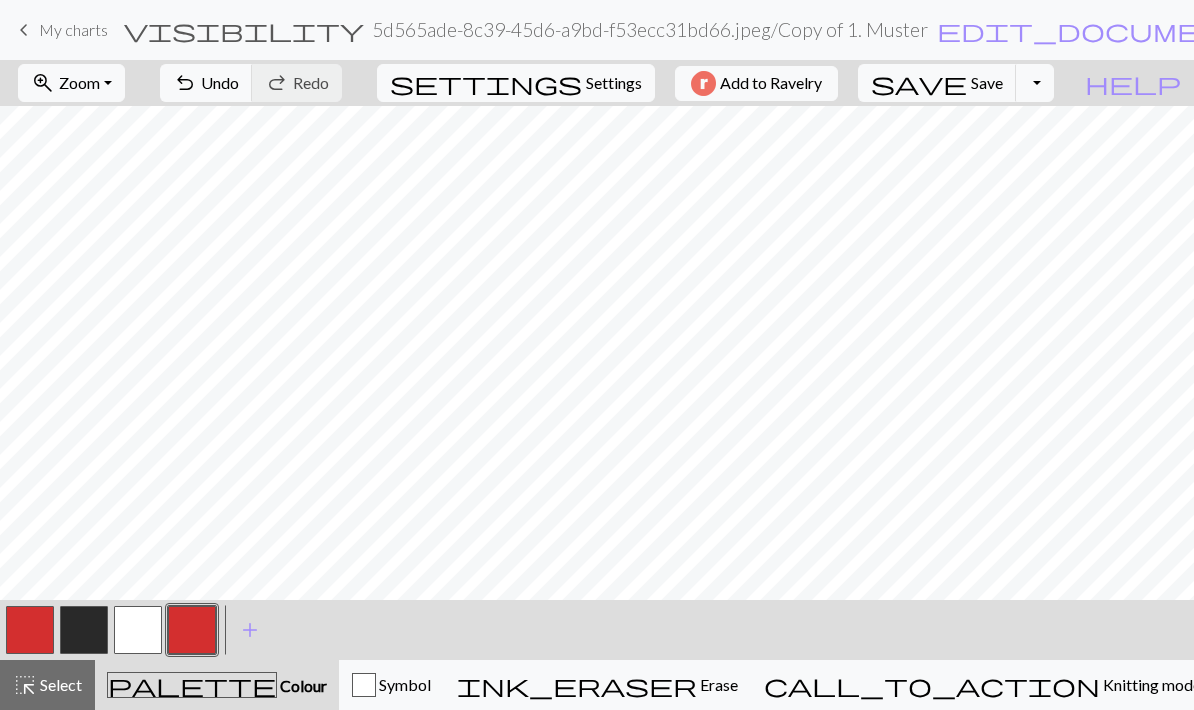 click at bounding box center (30, 630) 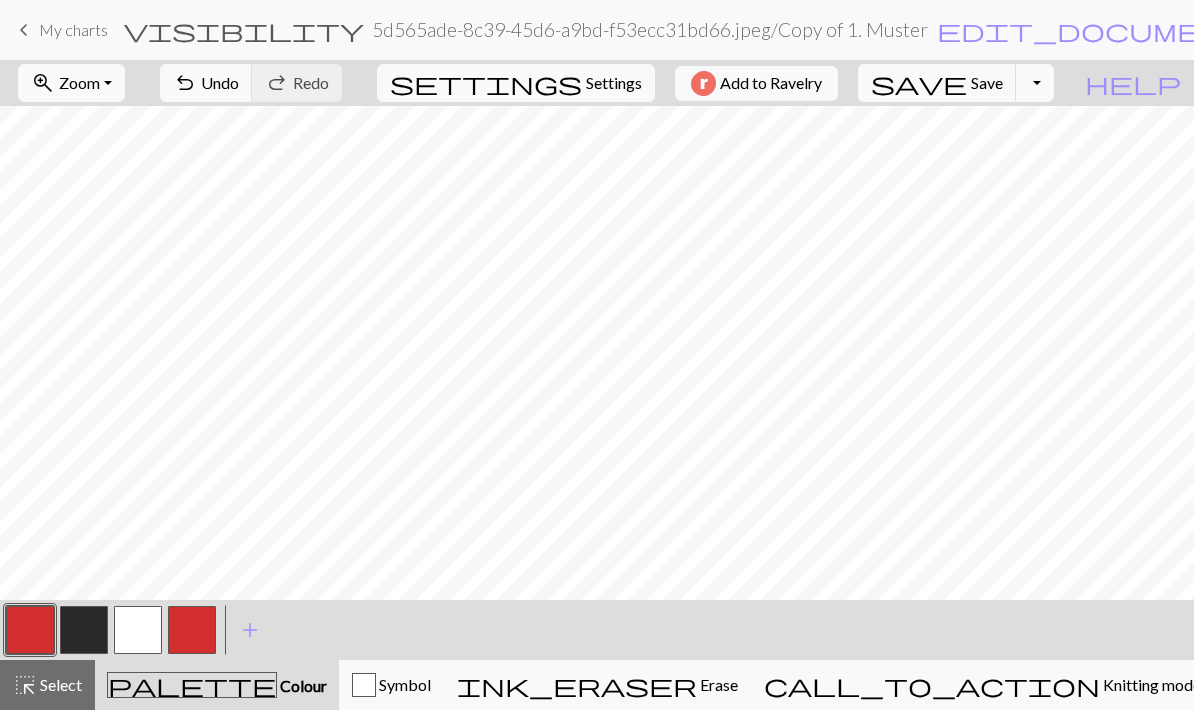 click at bounding box center [30, 630] 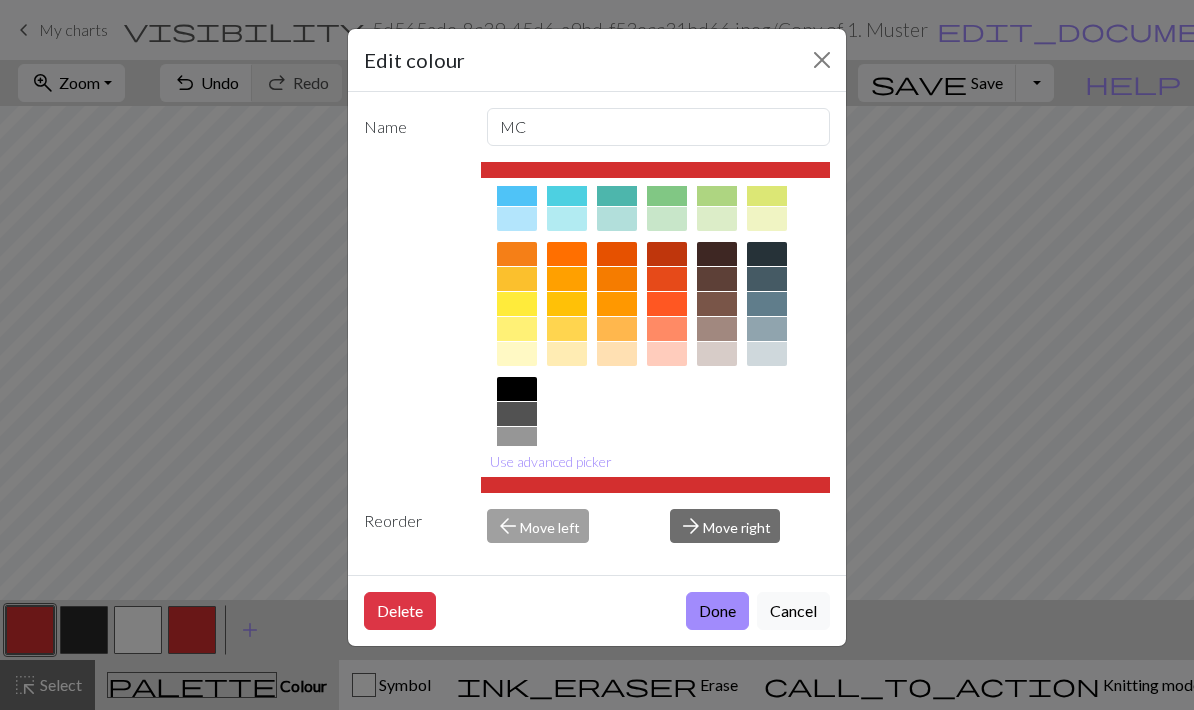 scroll, scrollTop: 228, scrollLeft: 0, axis: vertical 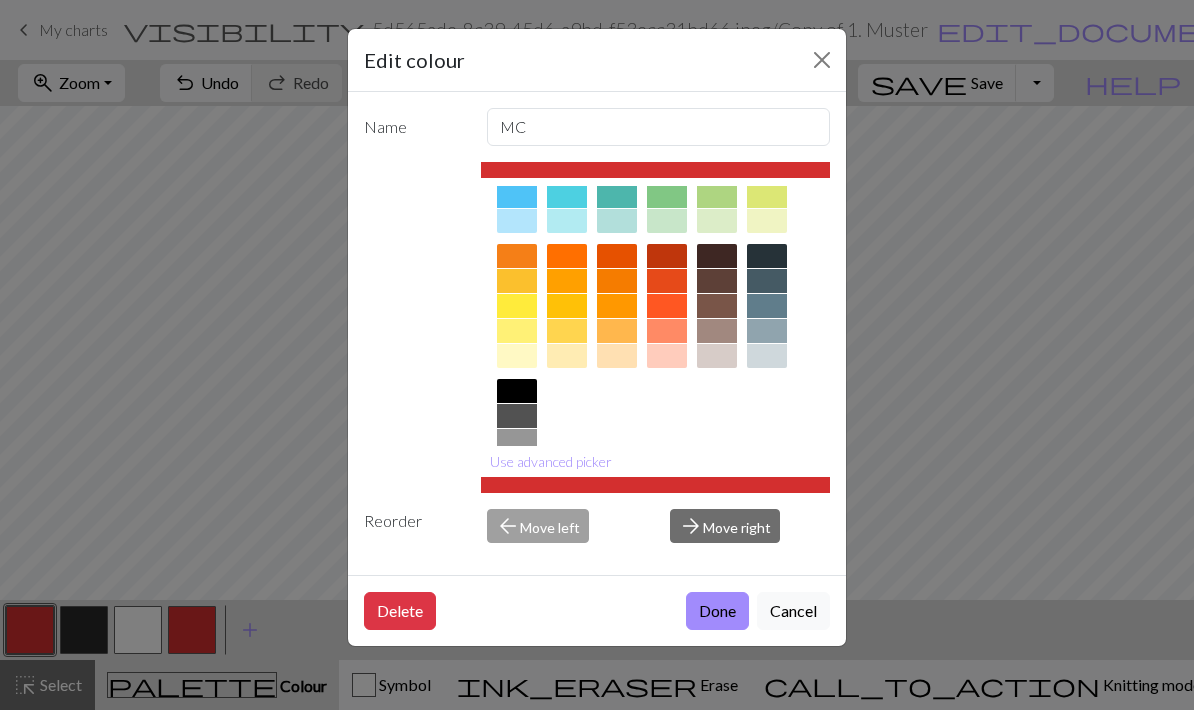 click at bounding box center [517, 491] 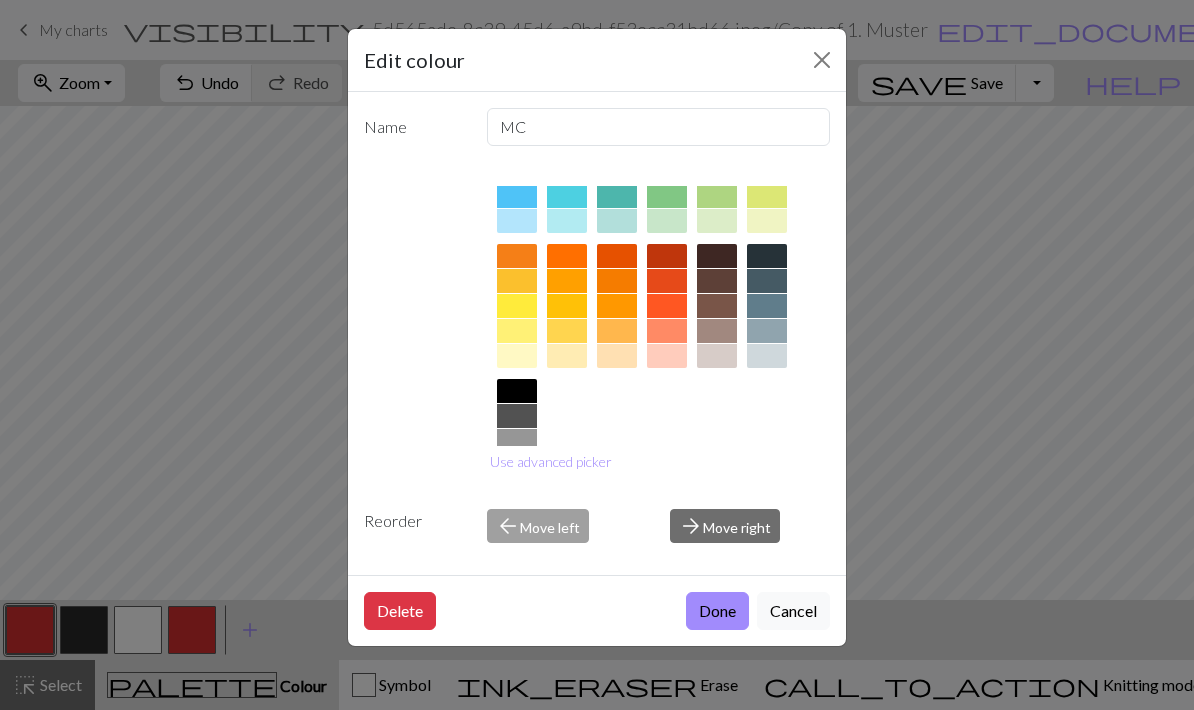 click on "Done" at bounding box center [717, 611] 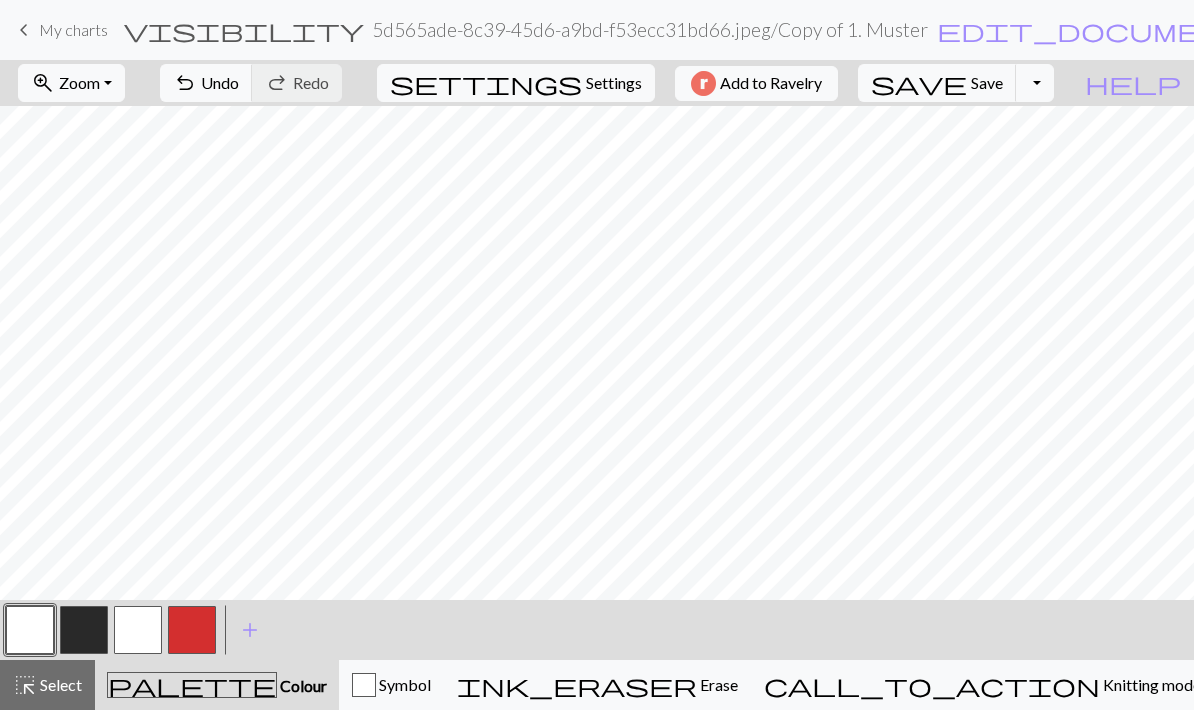 click at bounding box center (138, 630) 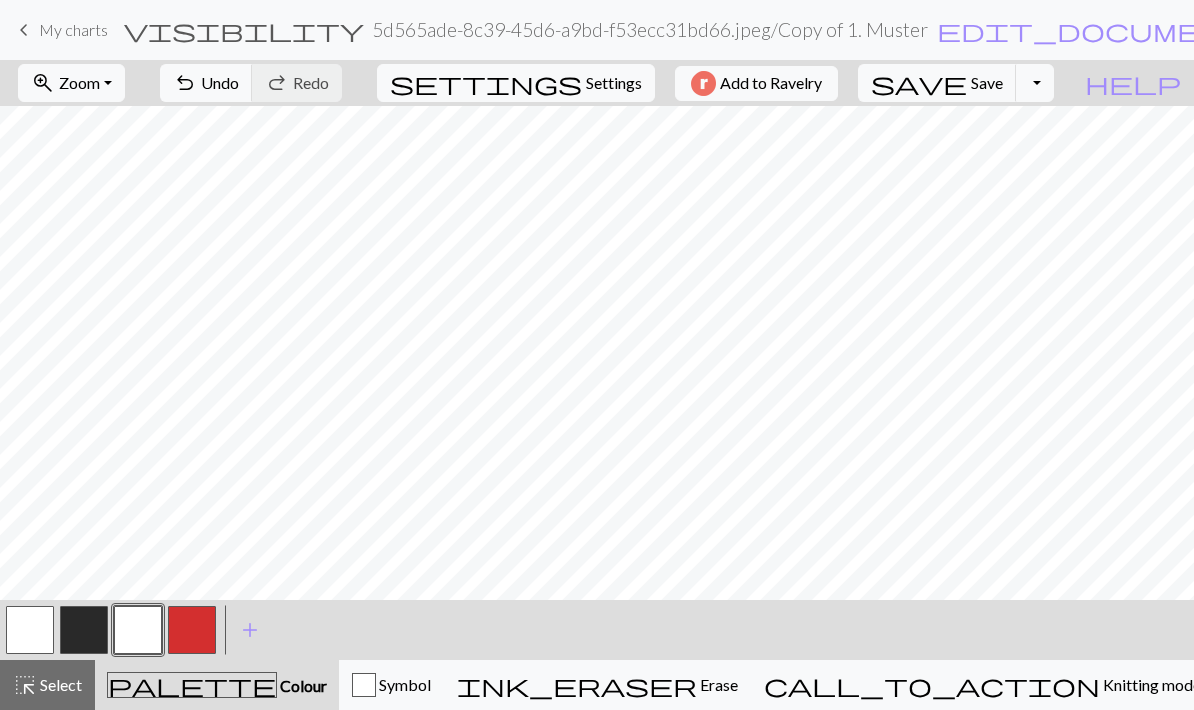 click at bounding box center (138, 630) 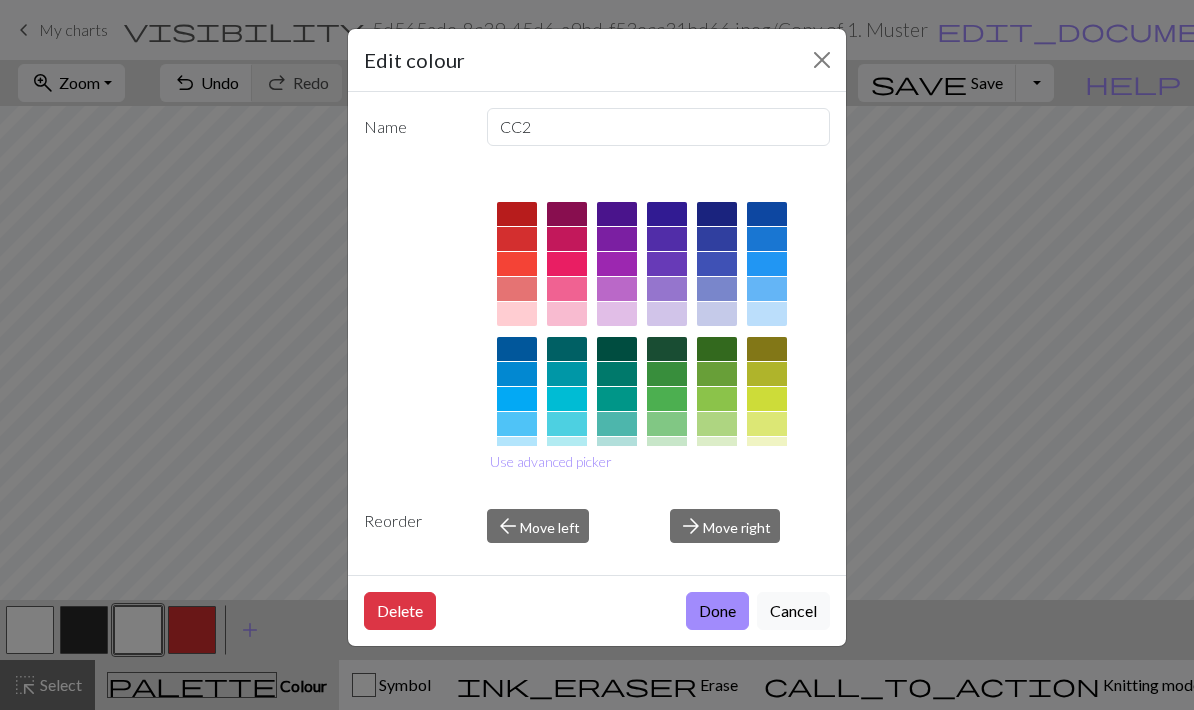 click at bounding box center (517, 239) 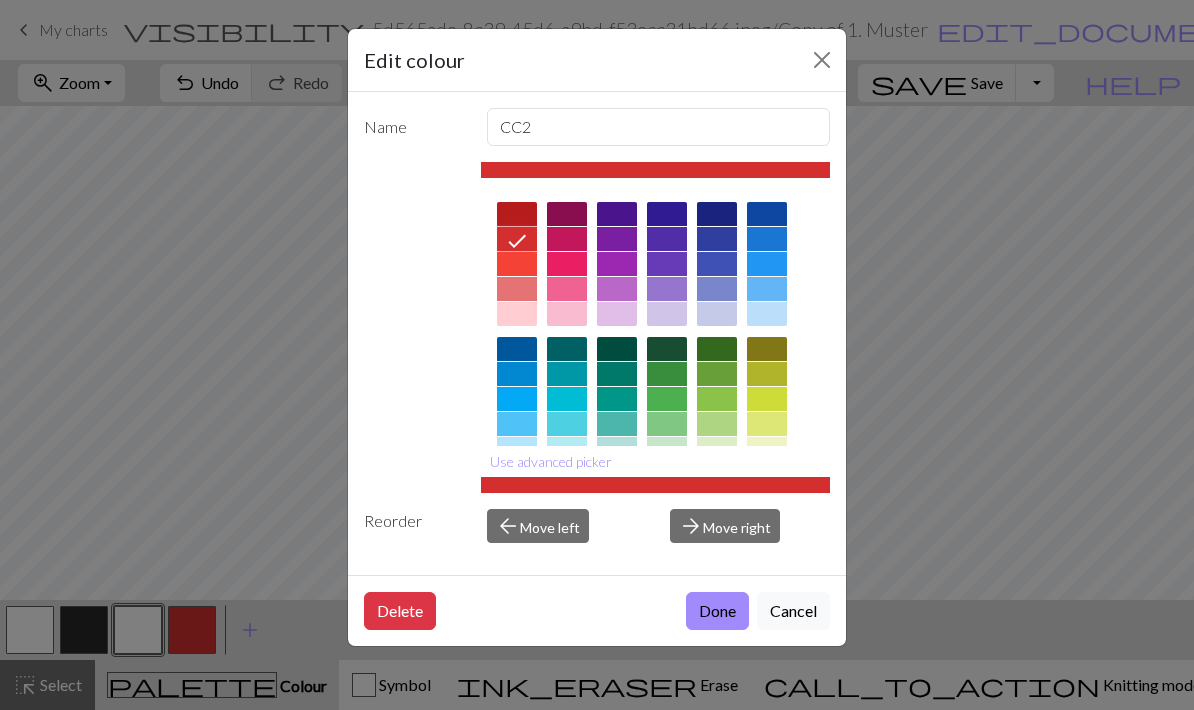 click on "Done" at bounding box center (717, 611) 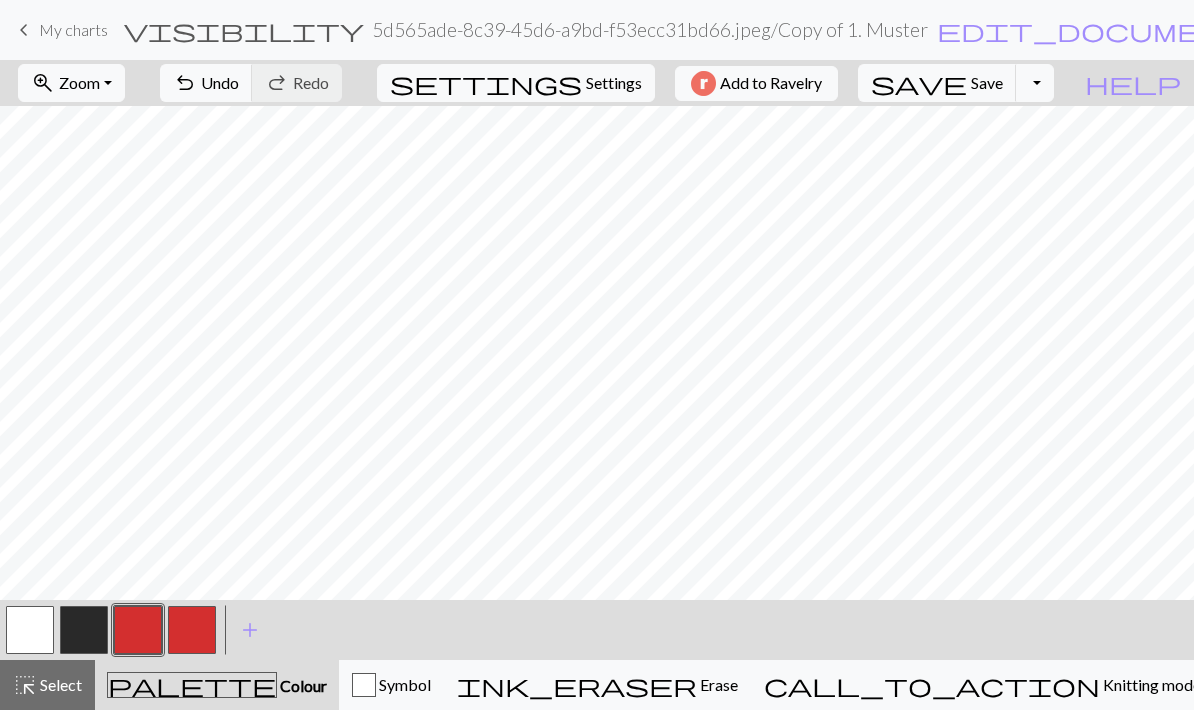 click at bounding box center (192, 630) 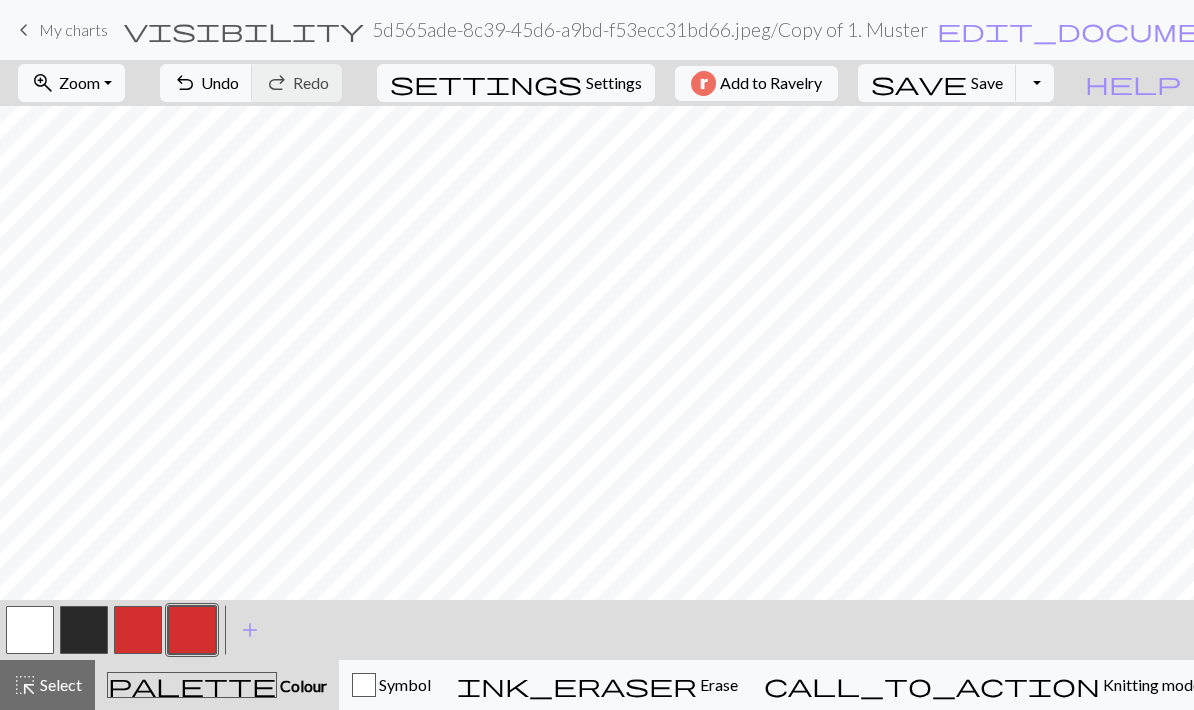 click at bounding box center [192, 630] 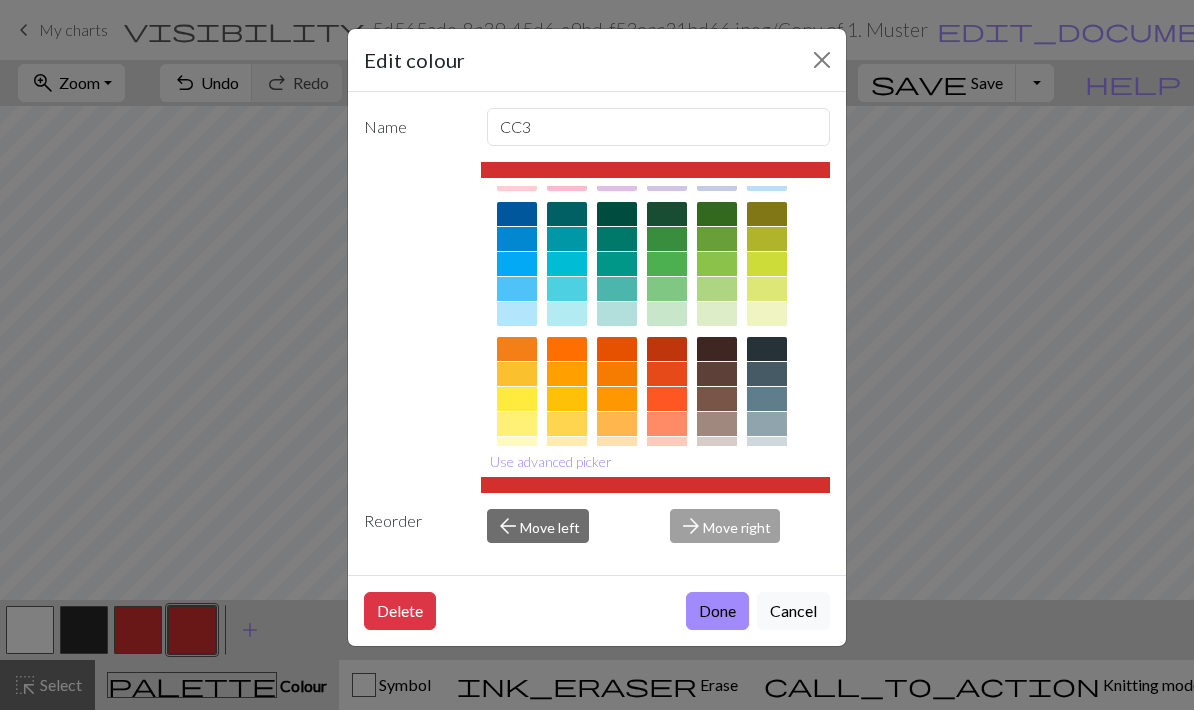 scroll, scrollTop: 199, scrollLeft: 0, axis: vertical 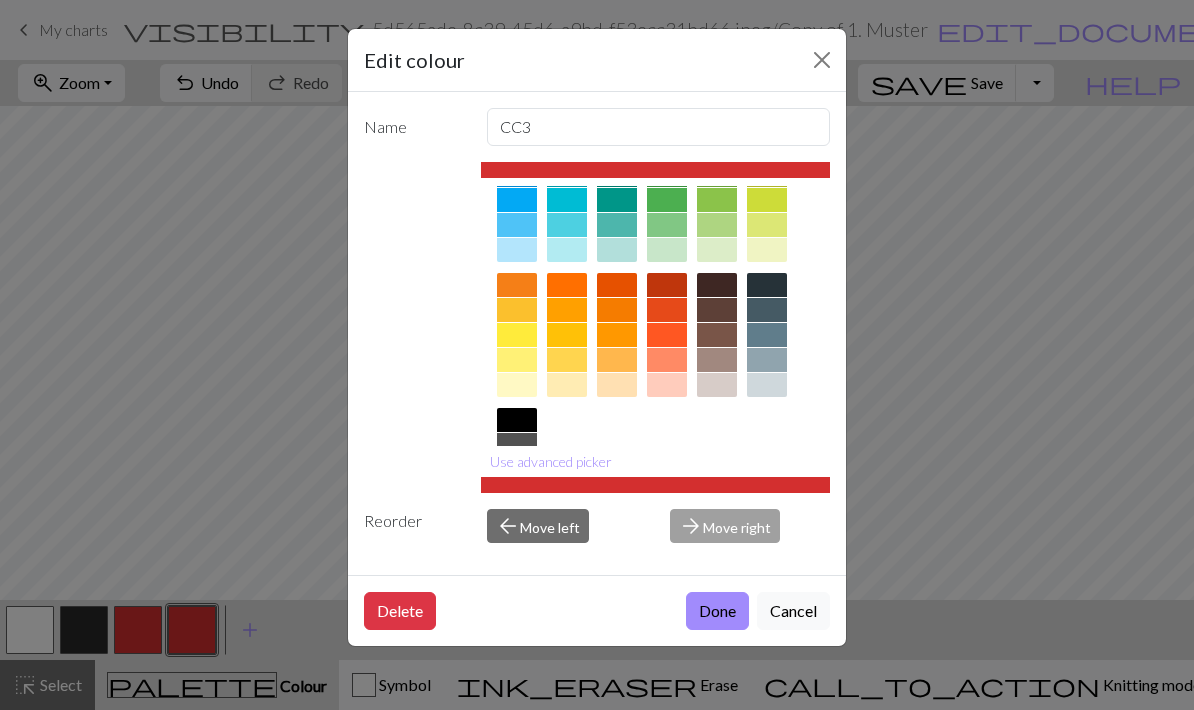 click at bounding box center (517, 520) 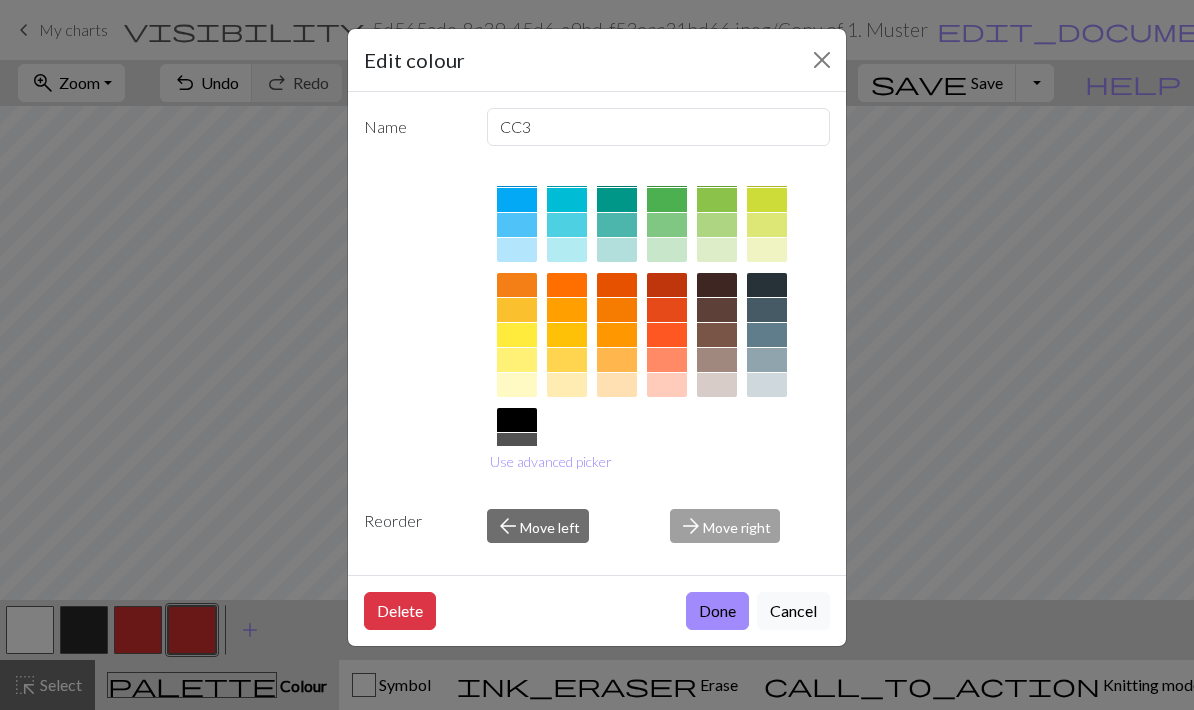 click on "Done" at bounding box center [717, 611] 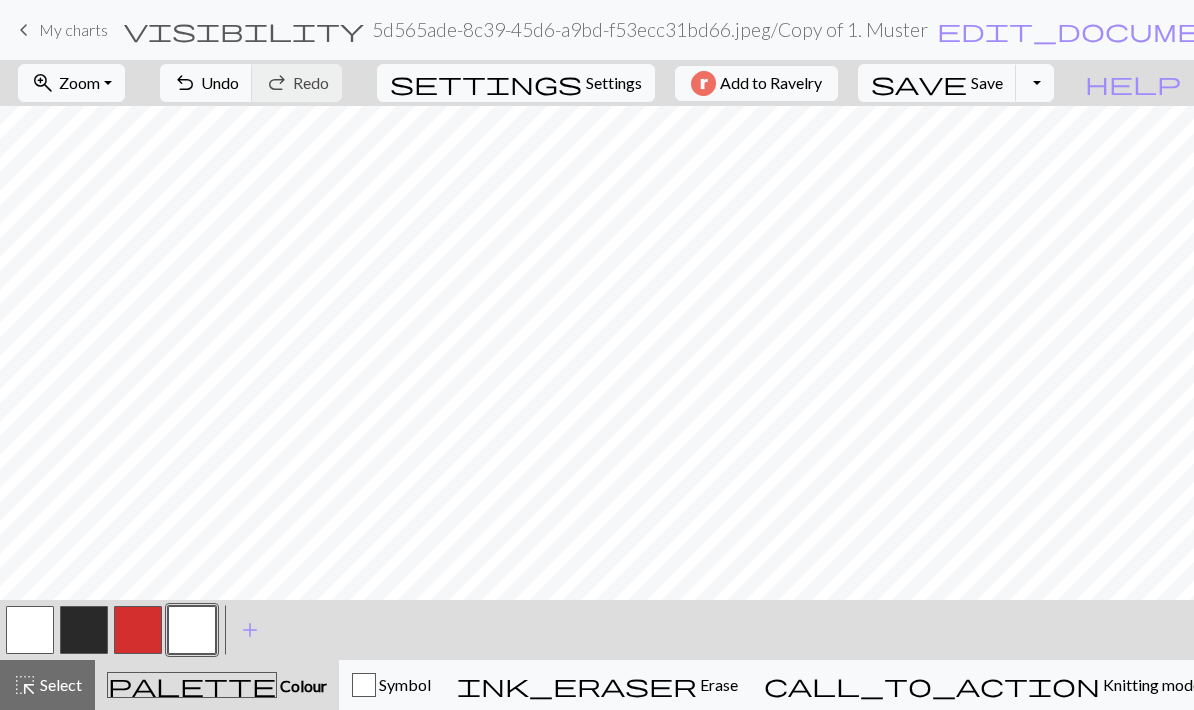 click at bounding box center (192, 630) 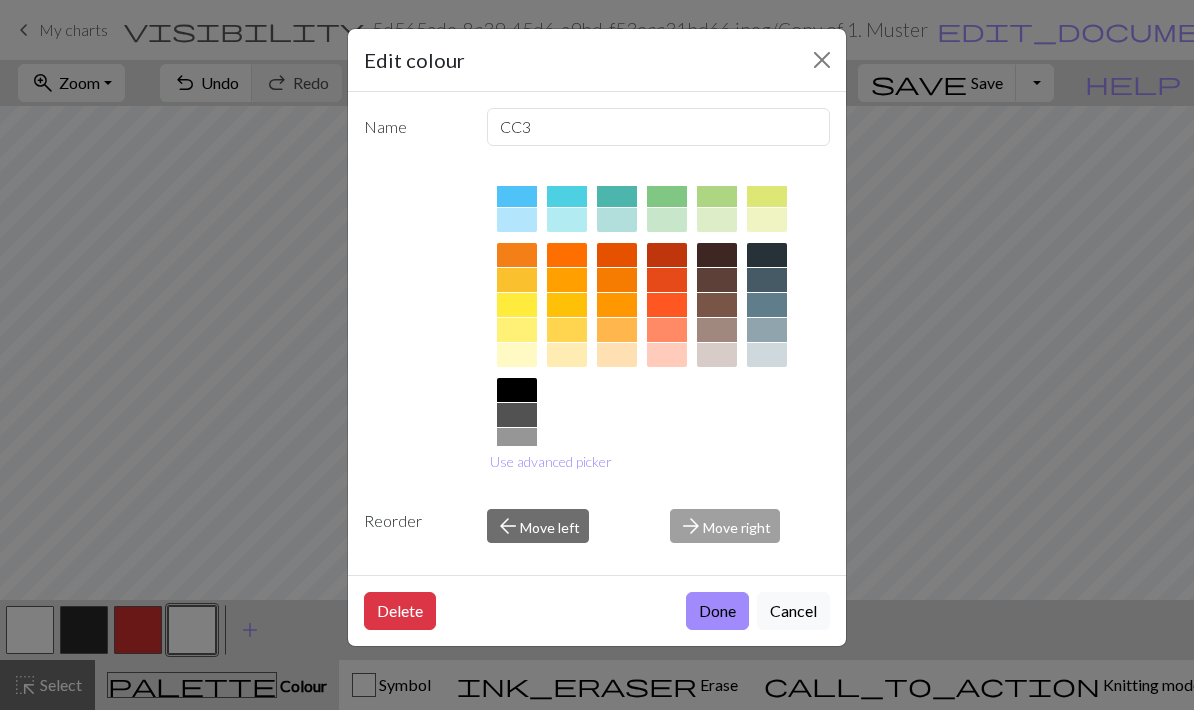 scroll, scrollTop: 228, scrollLeft: 0, axis: vertical 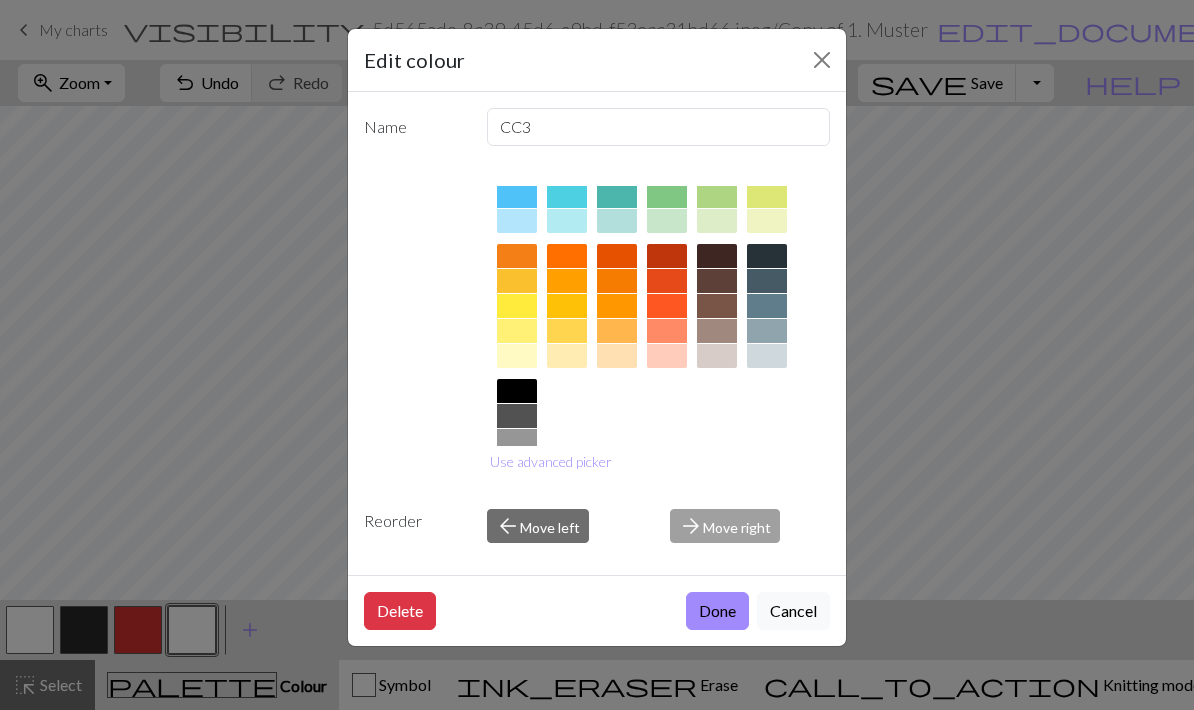 click at bounding box center [567, 281] 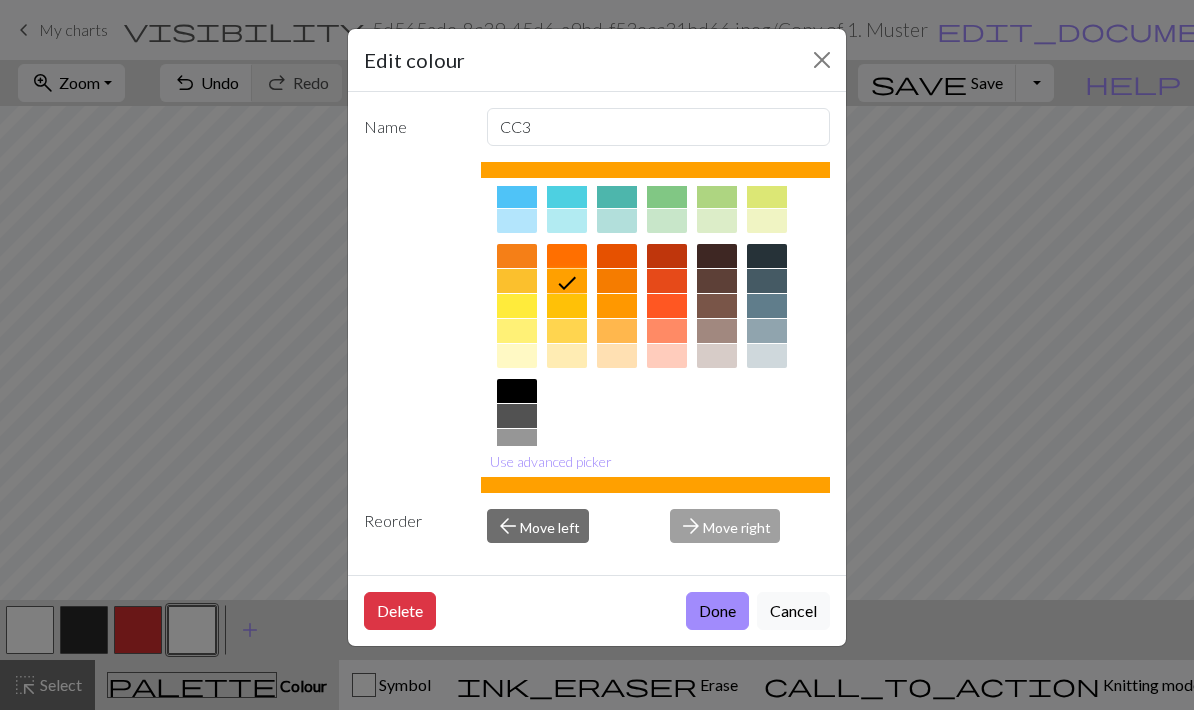 click at bounding box center (822, 60) 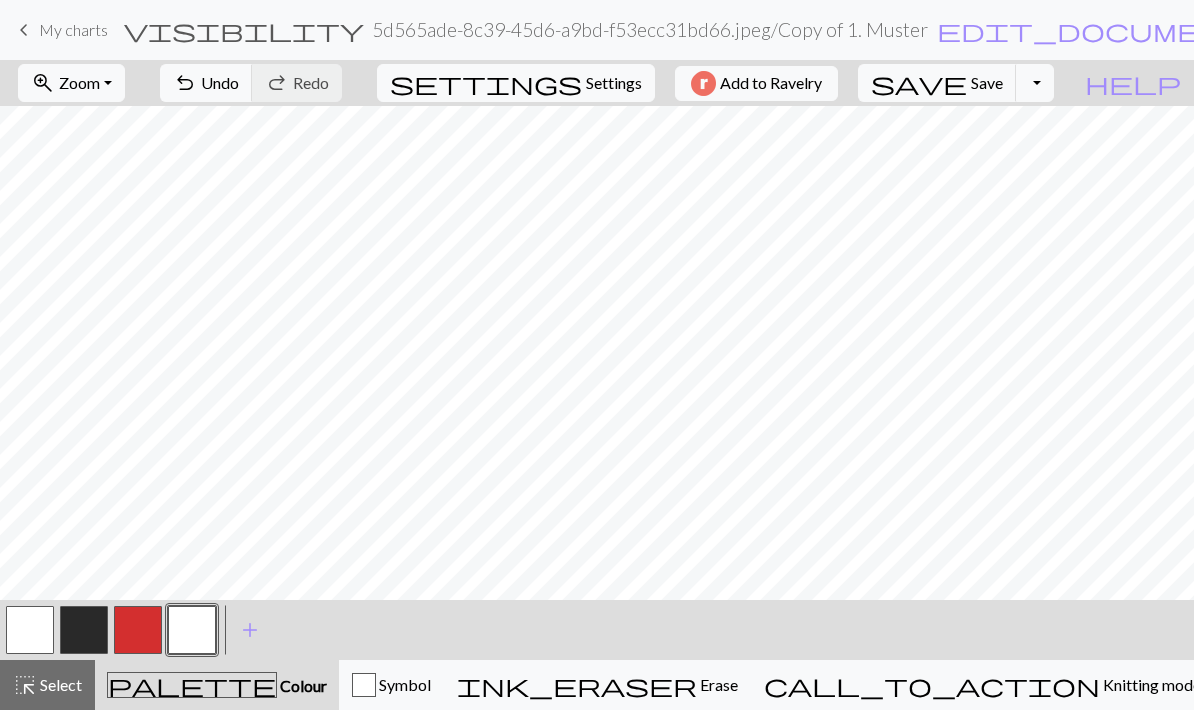 click at bounding box center [192, 630] 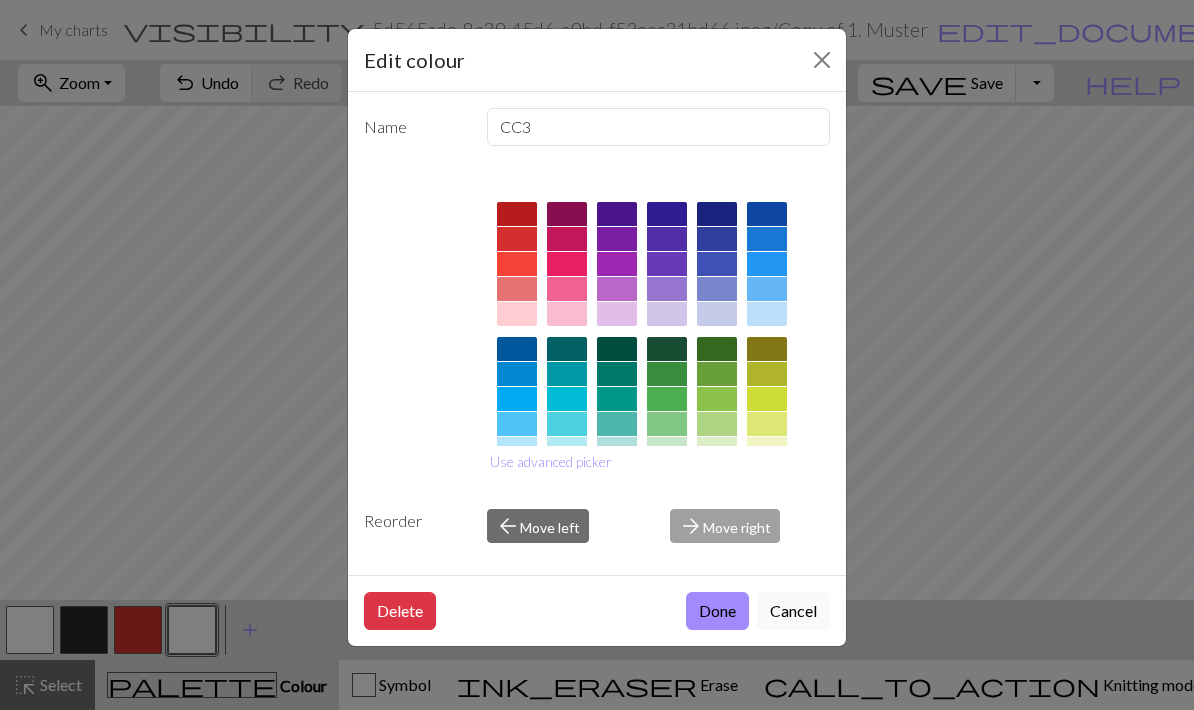click at bounding box center (617, 289) 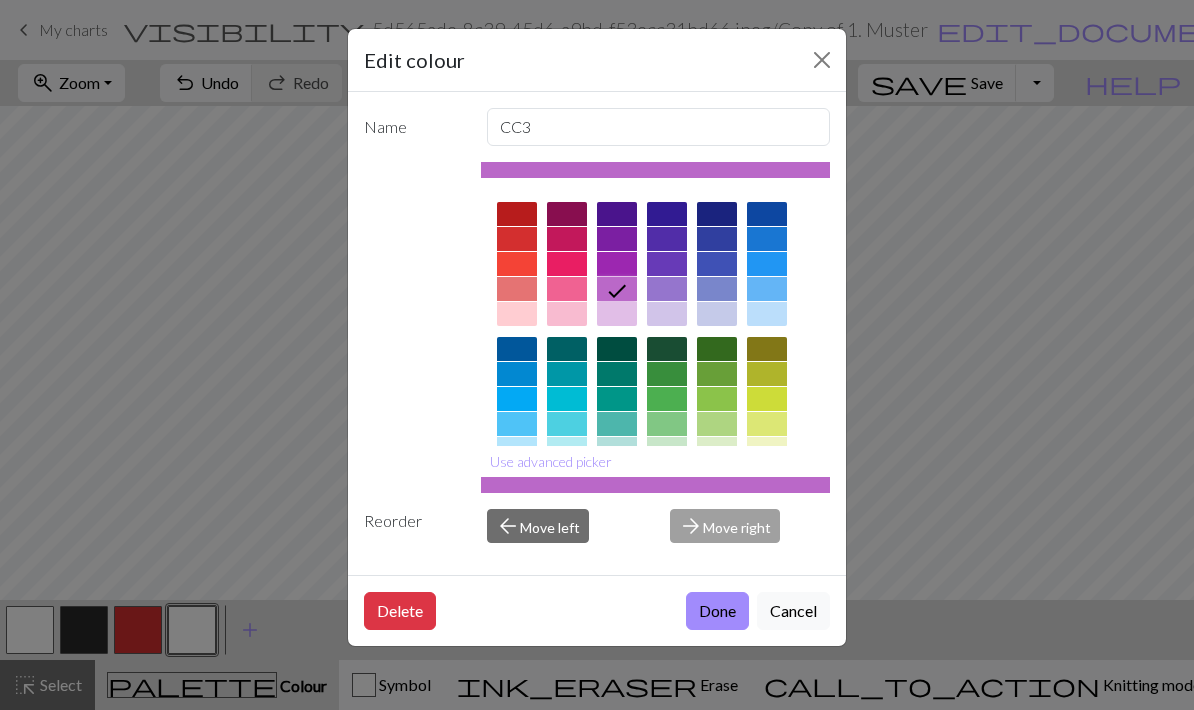 click on "Done" at bounding box center [717, 611] 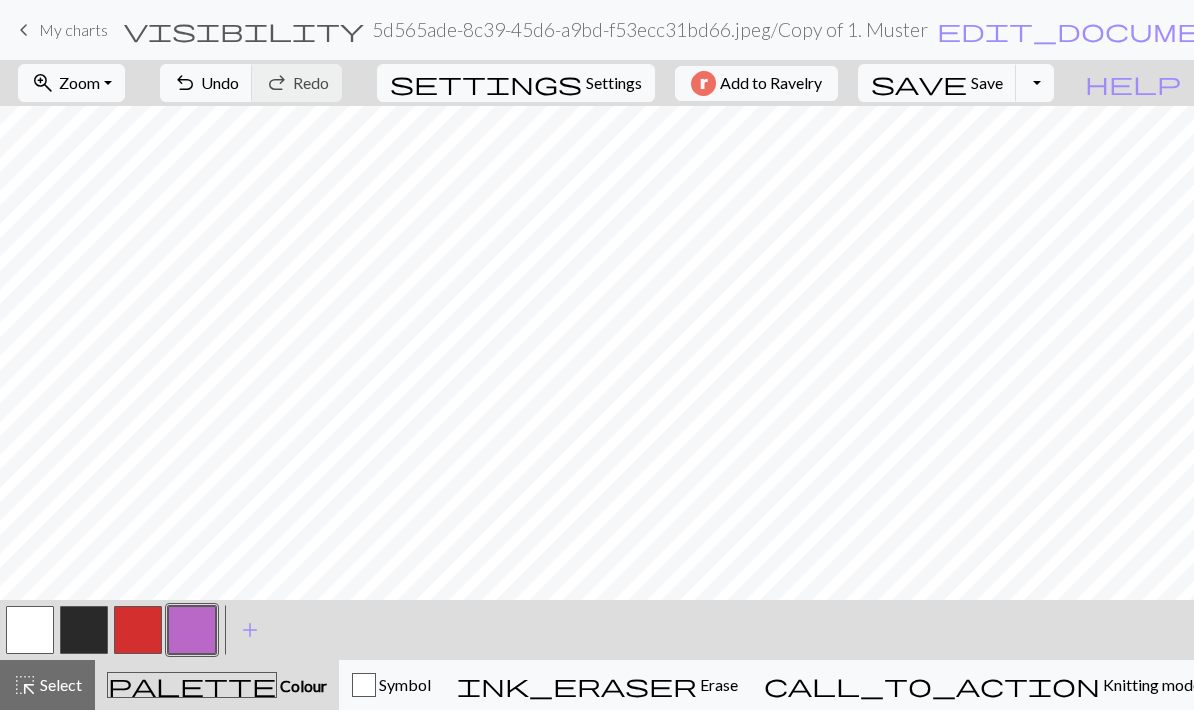 click at bounding box center [138, 630] 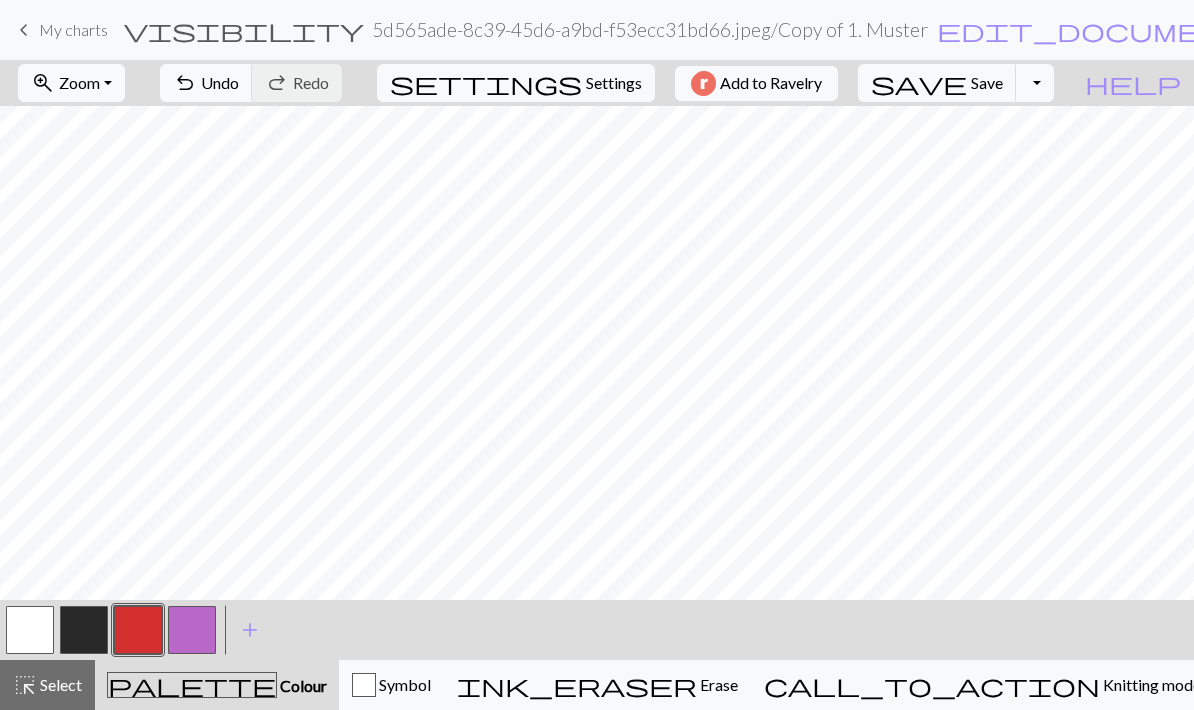 click at bounding box center (192, 630) 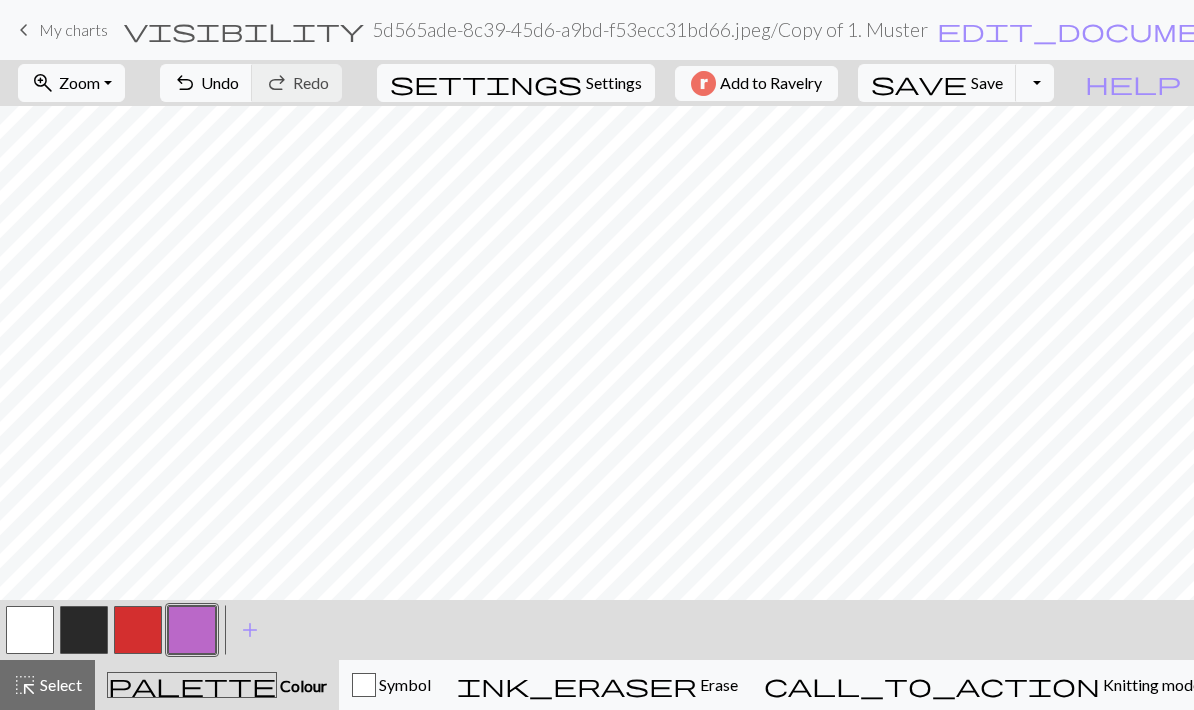 click at bounding box center [192, 630] 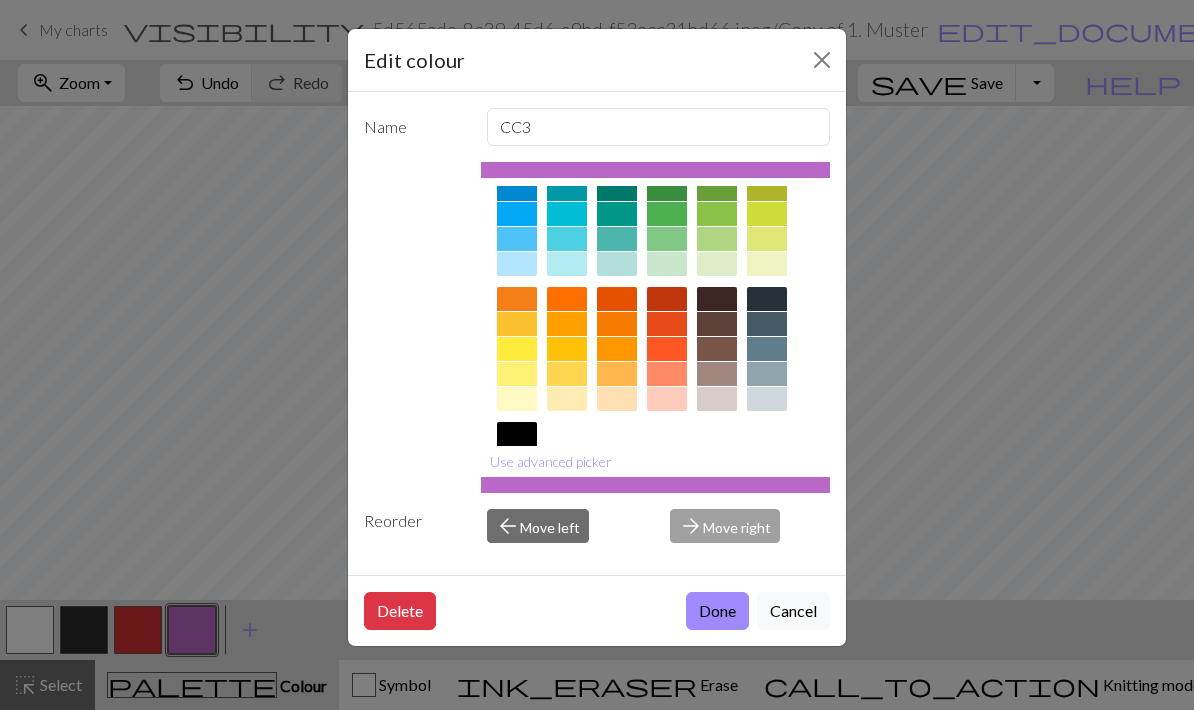 scroll, scrollTop: 193, scrollLeft: 0, axis: vertical 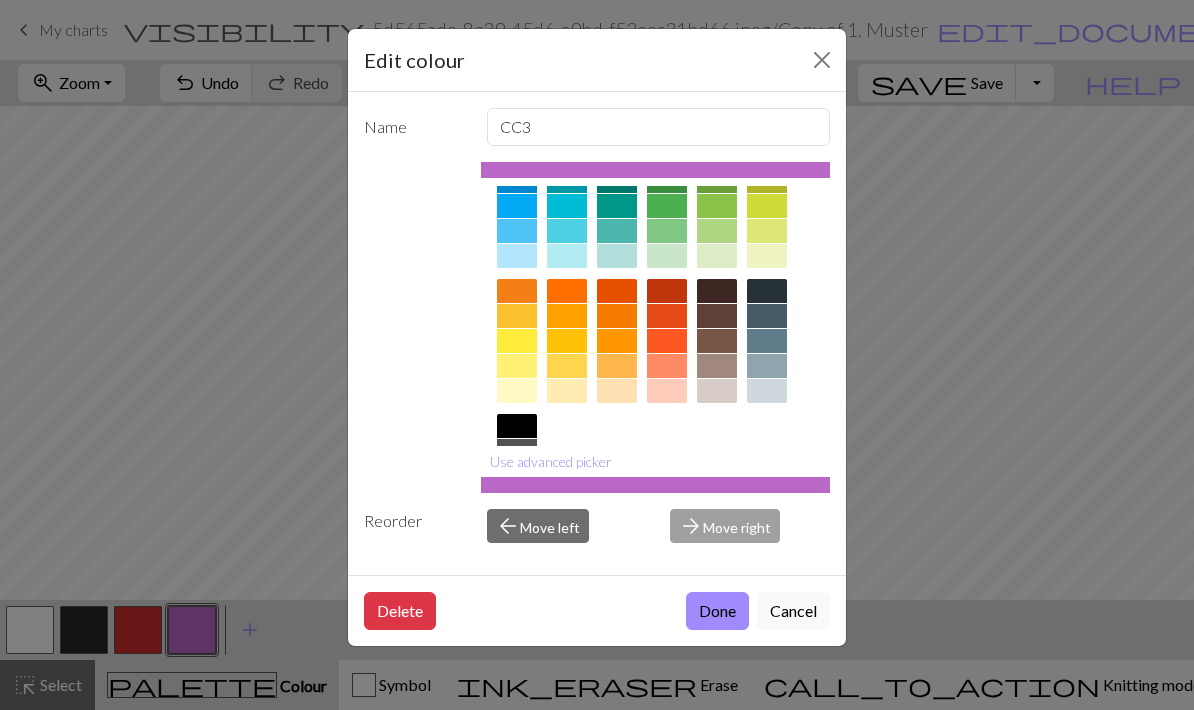 click at bounding box center (517, 526) 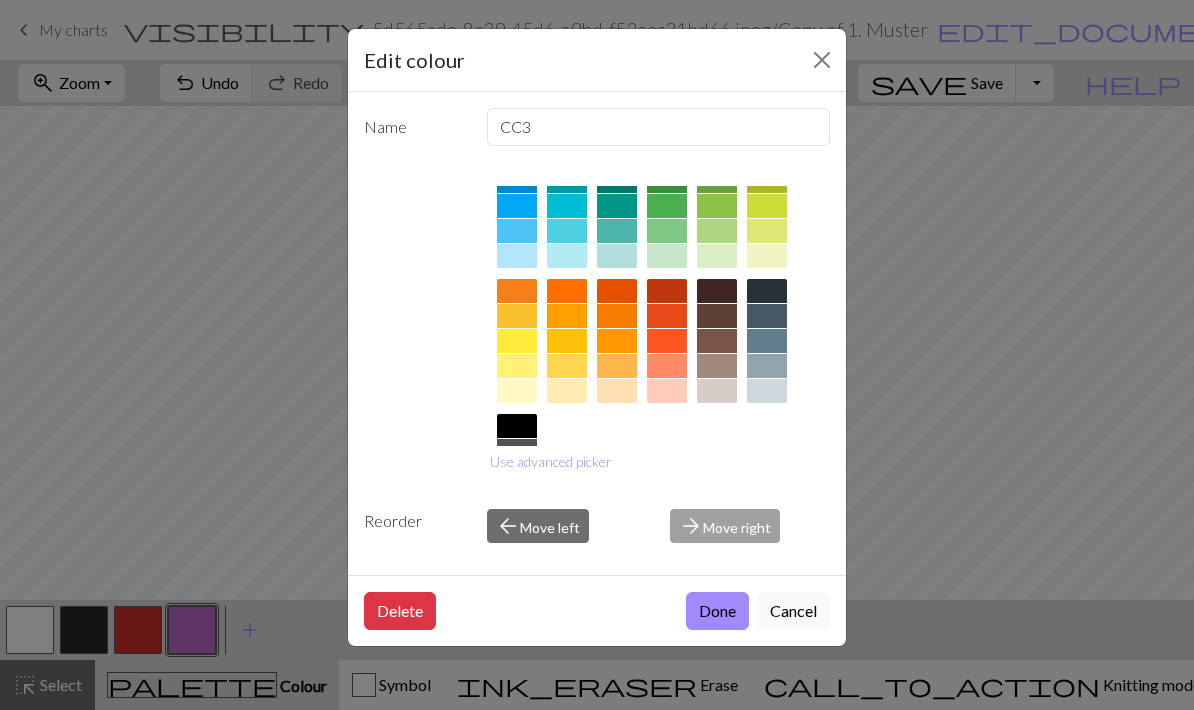click on "Done" at bounding box center [717, 611] 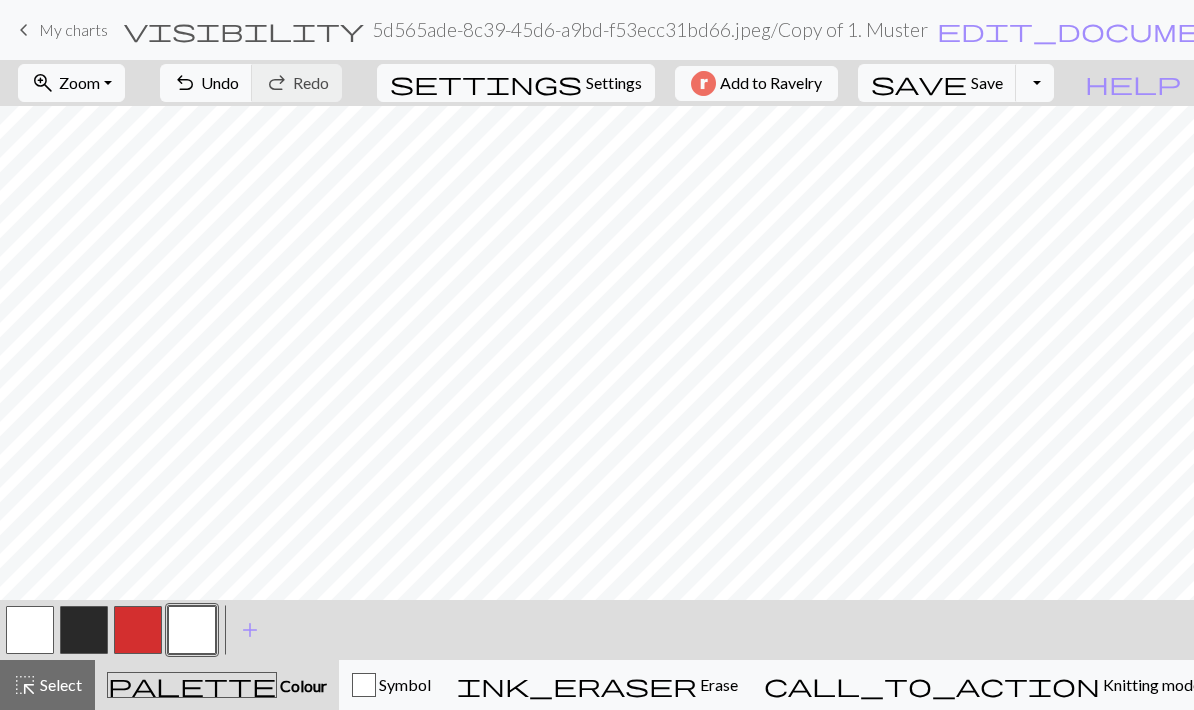 click at bounding box center [84, 630] 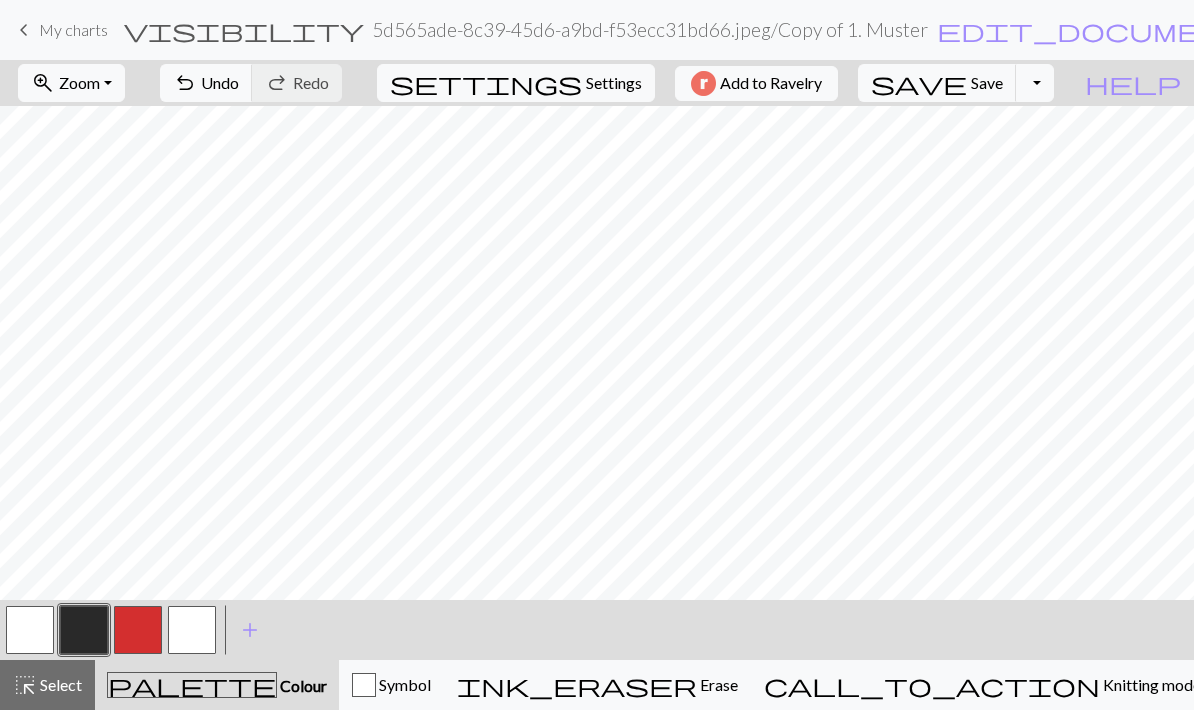 click at bounding box center (138, 630) 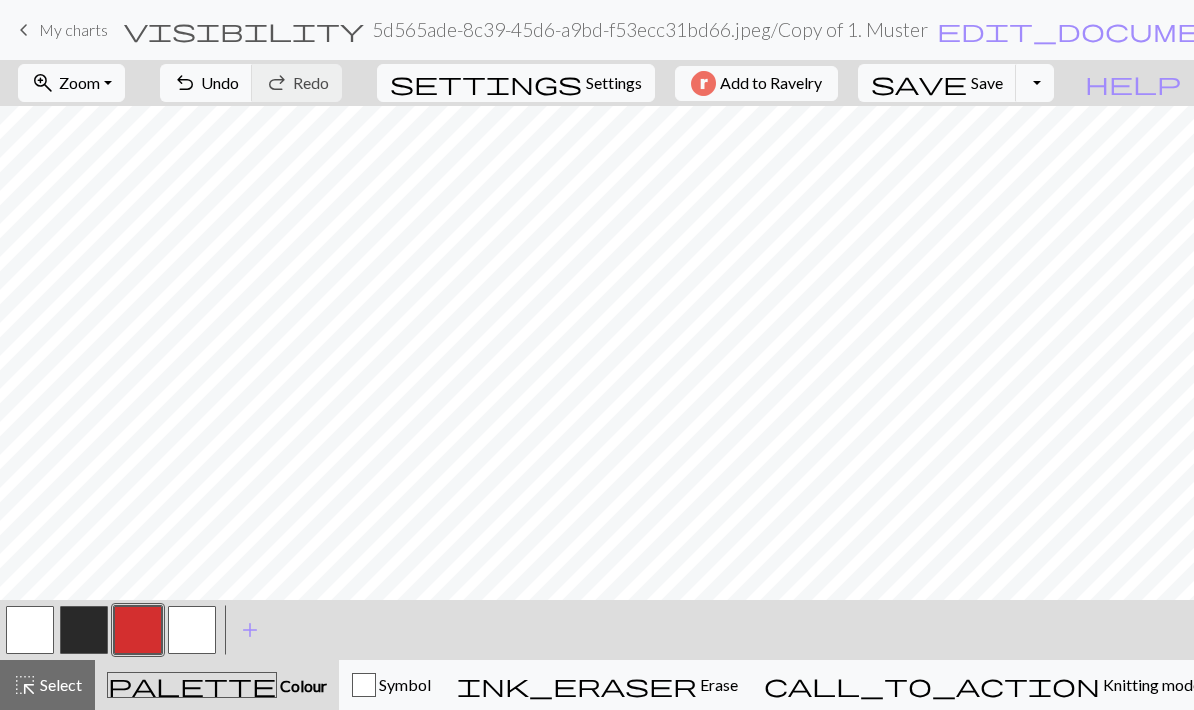 click on "Save" at bounding box center (987, 82) 